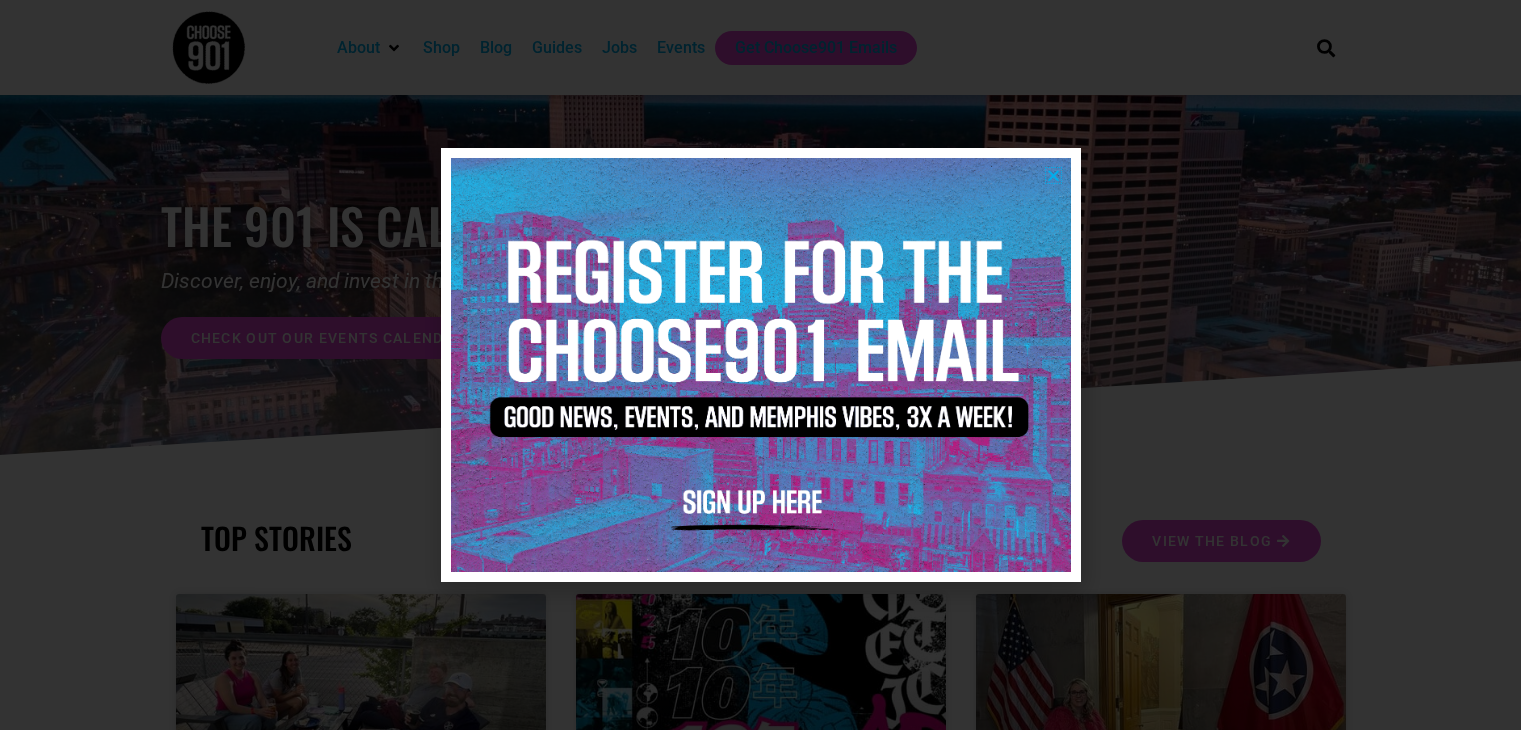 scroll, scrollTop: 0, scrollLeft: 0, axis: both 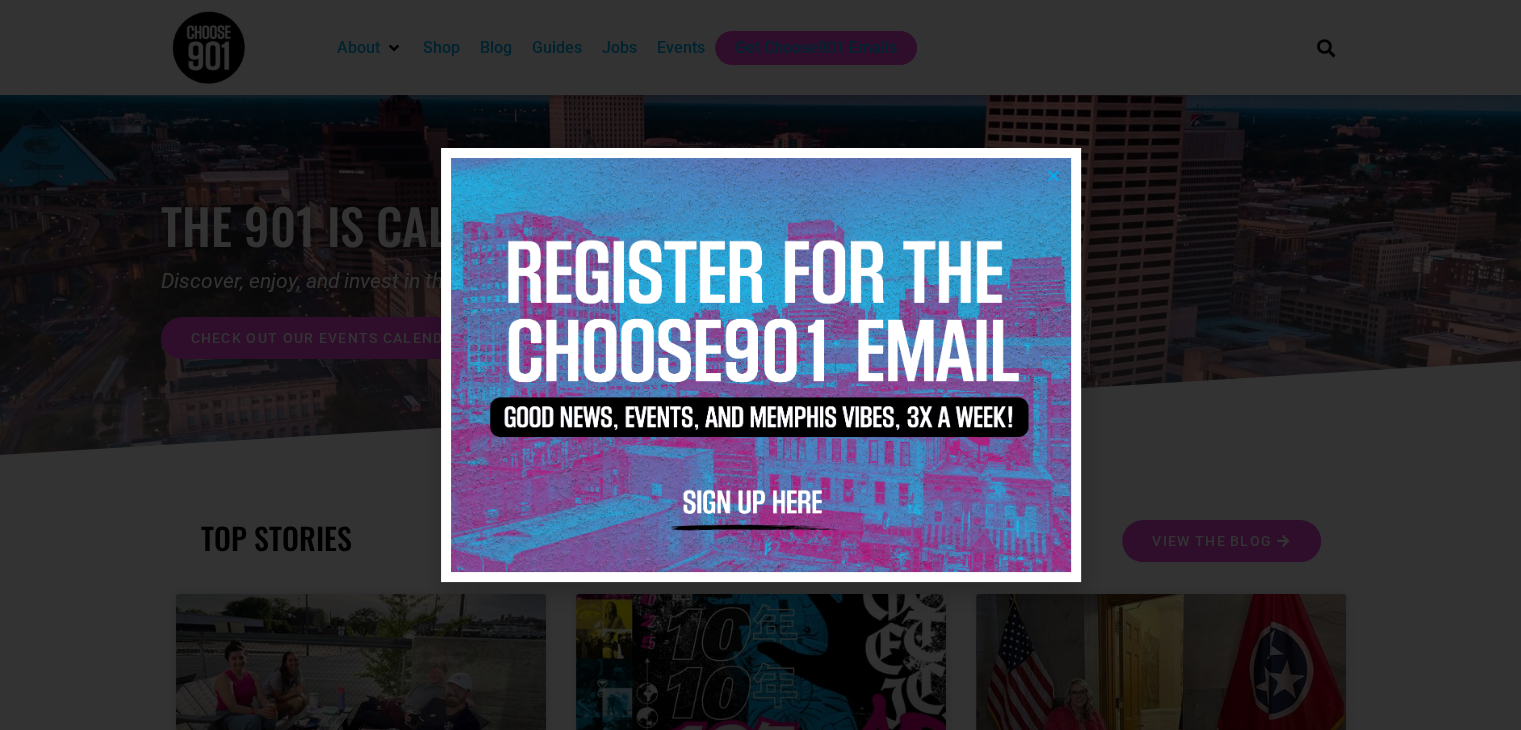 click at bounding box center (1053, 175) 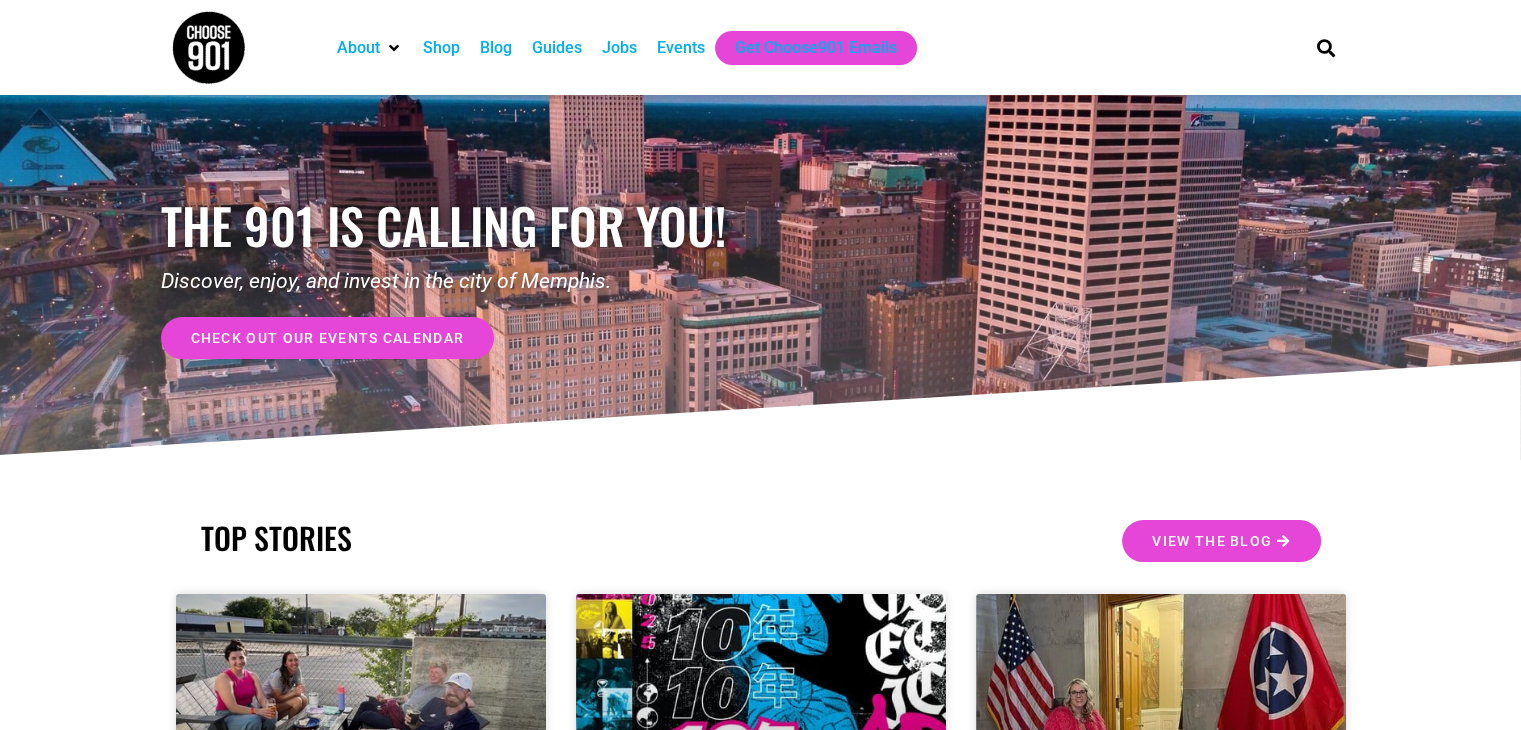click on "Events" at bounding box center [681, 48] 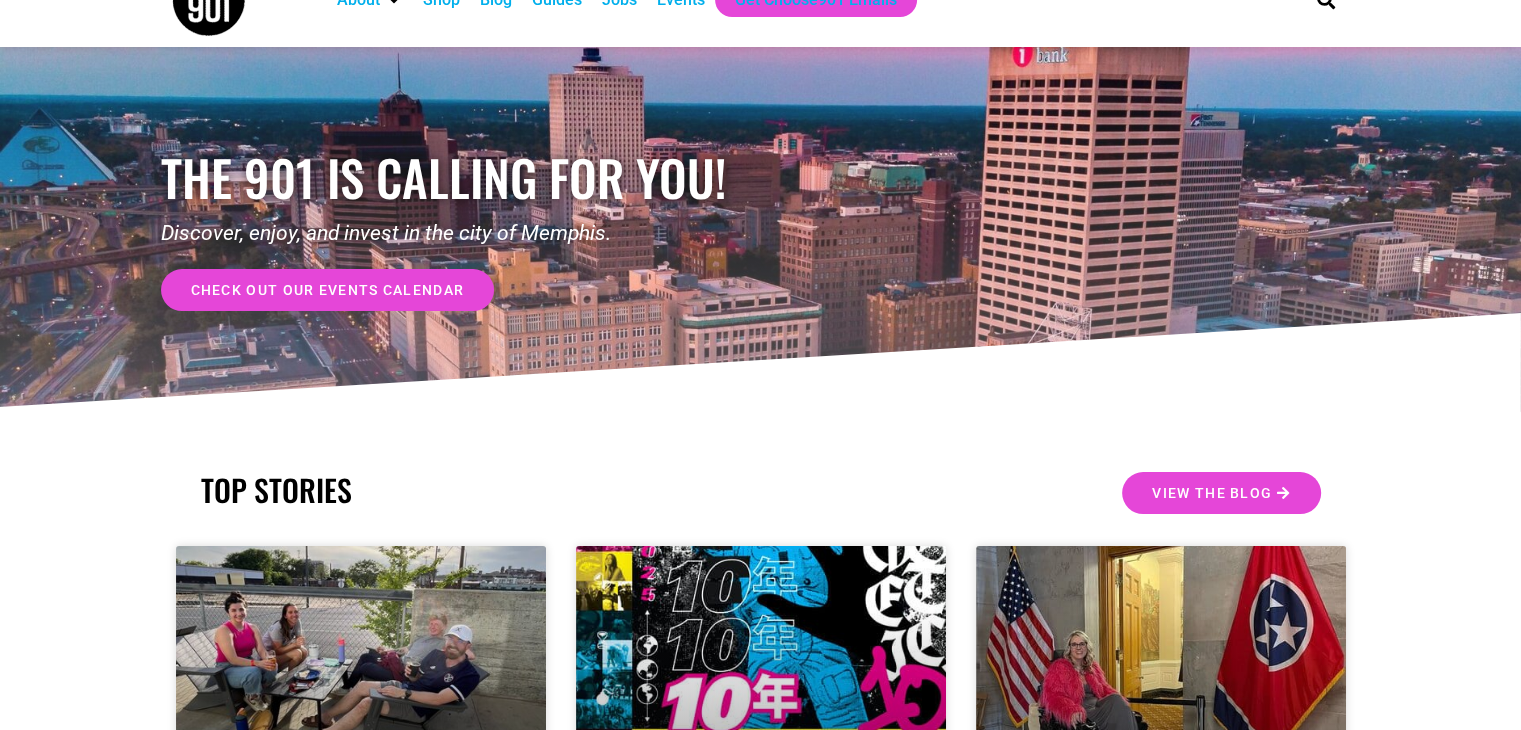 scroll, scrollTop: 0, scrollLeft: 0, axis: both 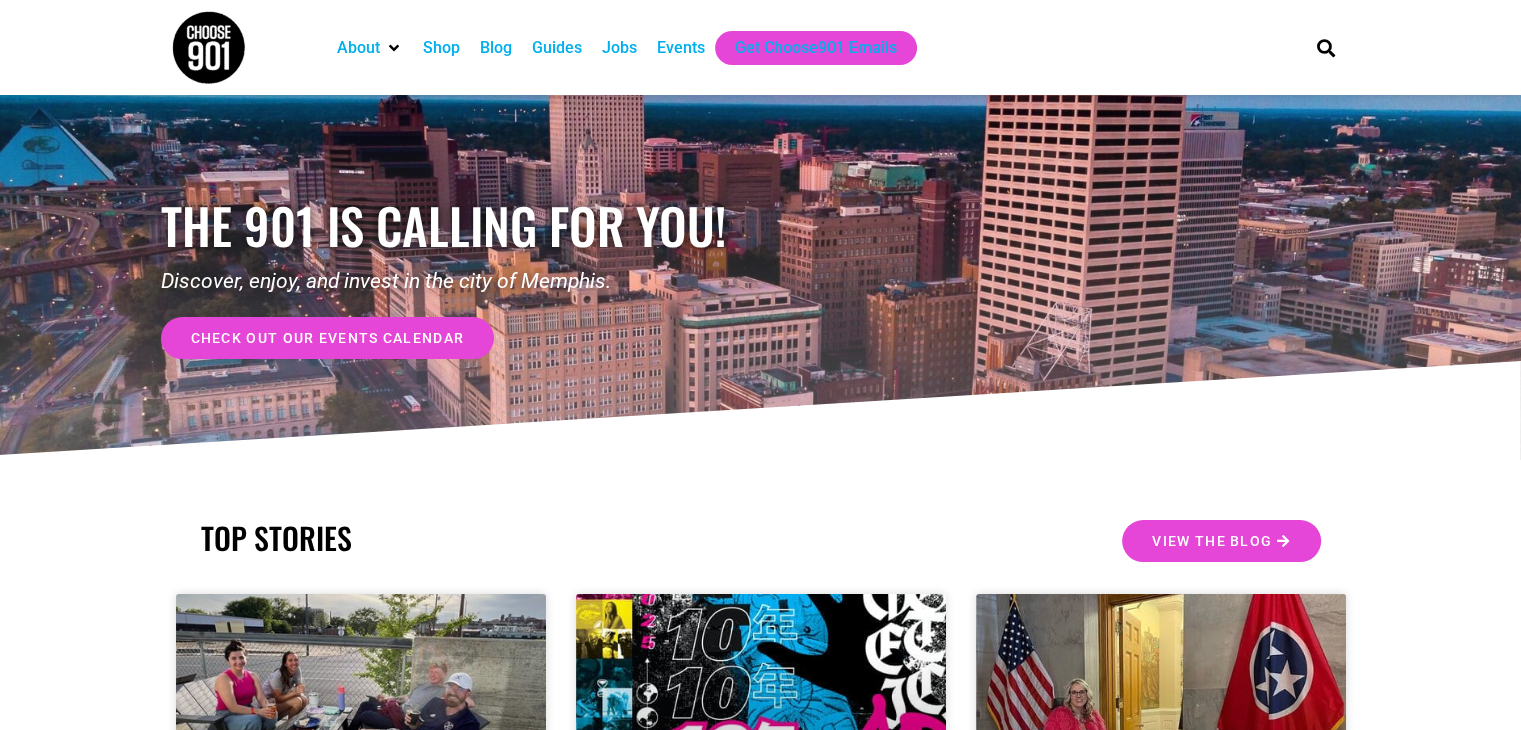 click on "Events" at bounding box center [681, 48] 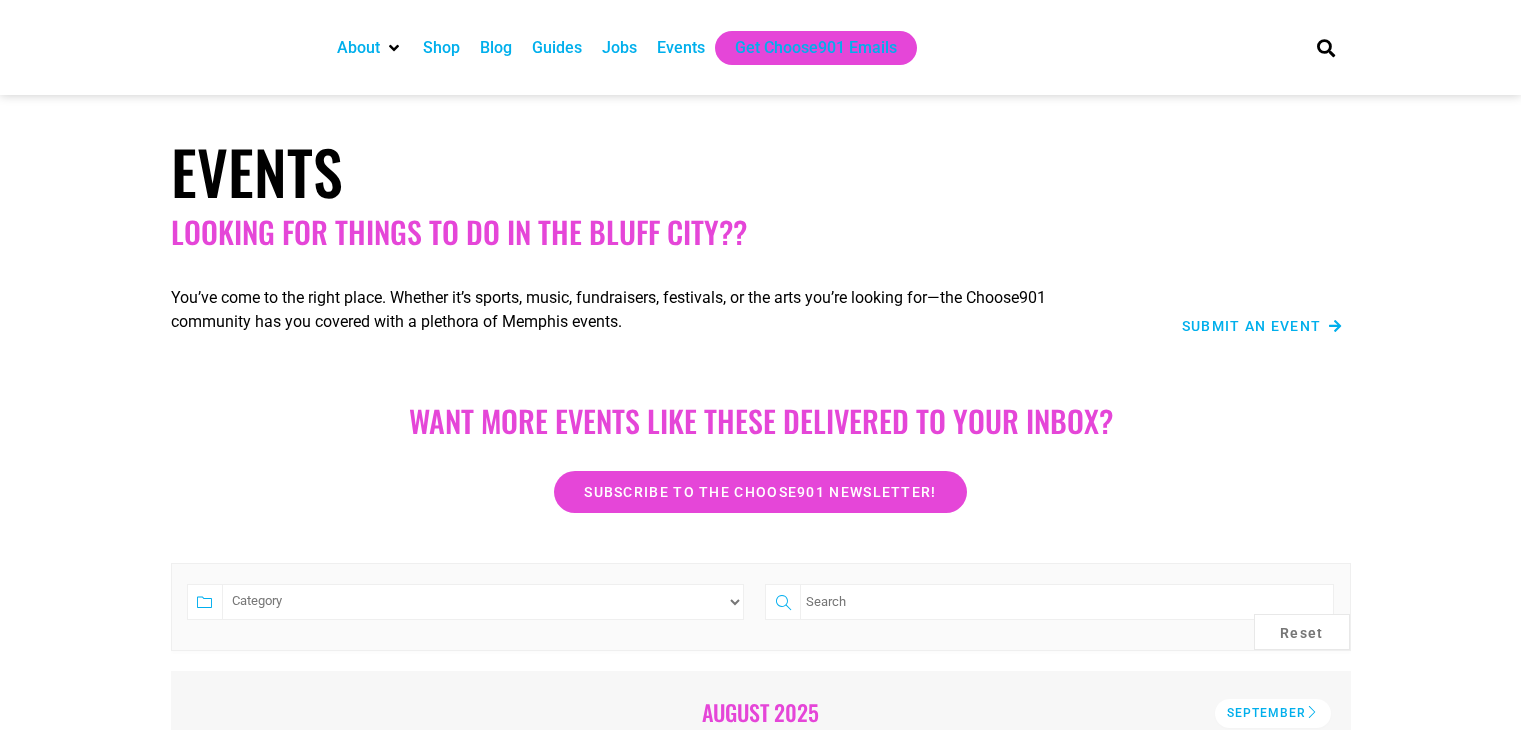 scroll, scrollTop: 0, scrollLeft: 0, axis: both 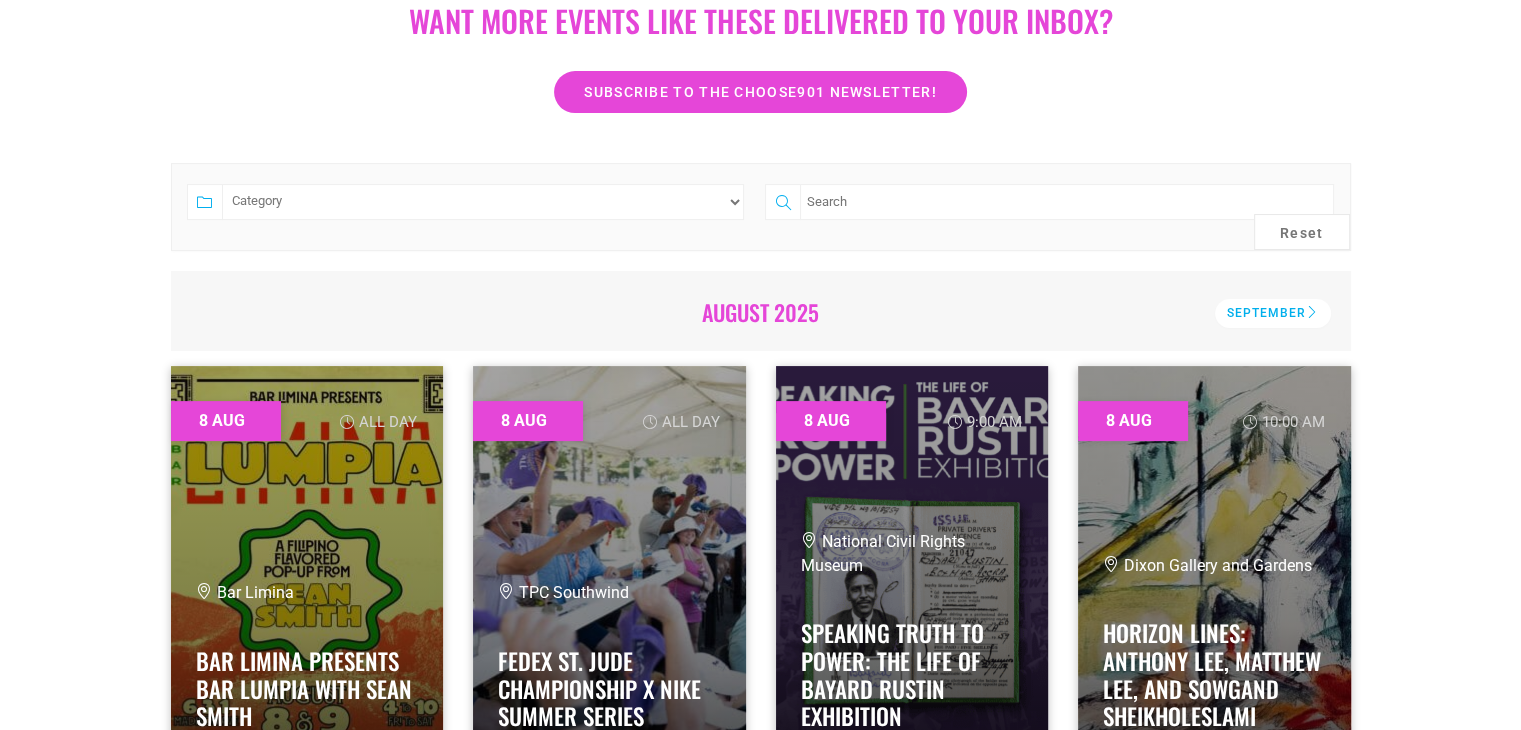 click at bounding box center (1066, 202) 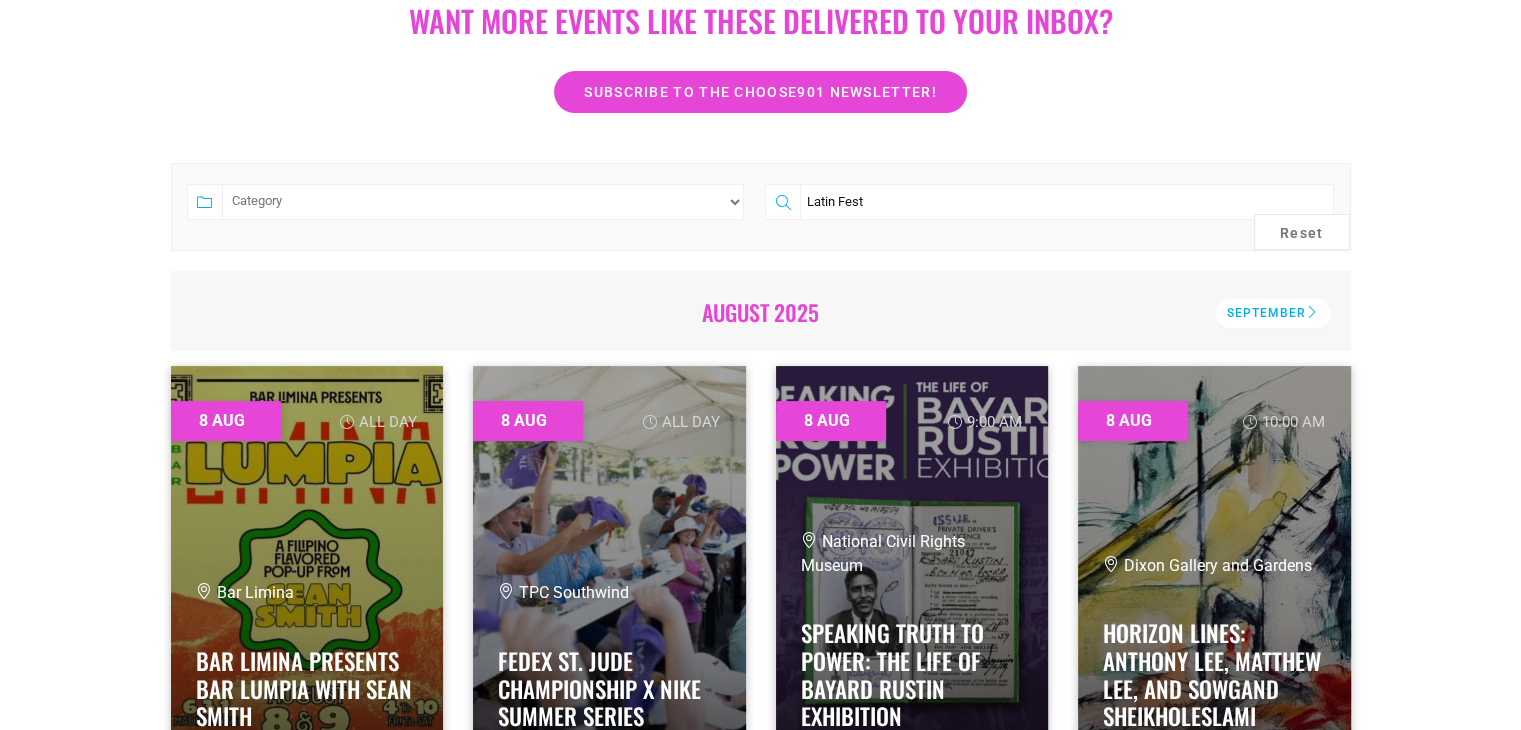 type on "Latin Fest" 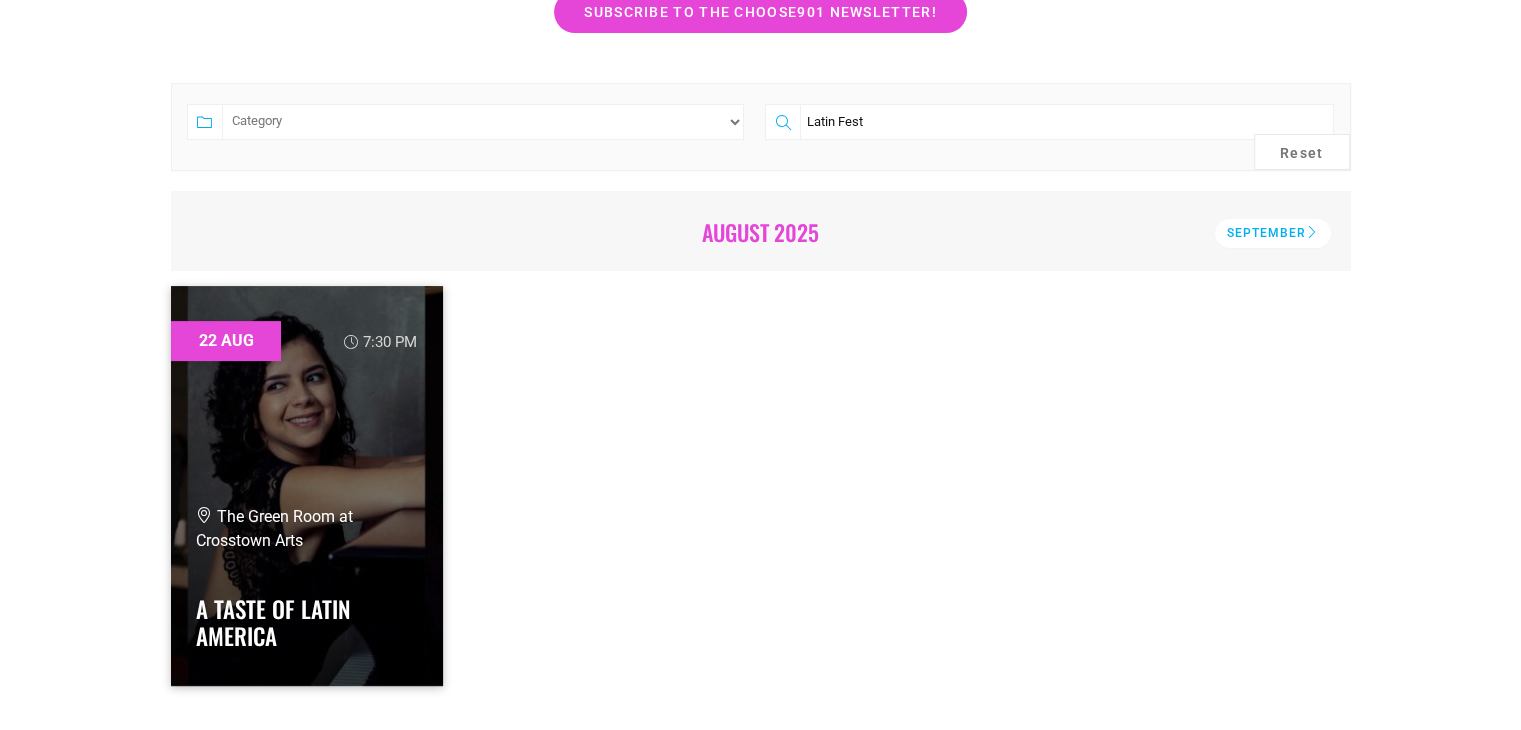 scroll, scrollTop: 700, scrollLeft: 0, axis: vertical 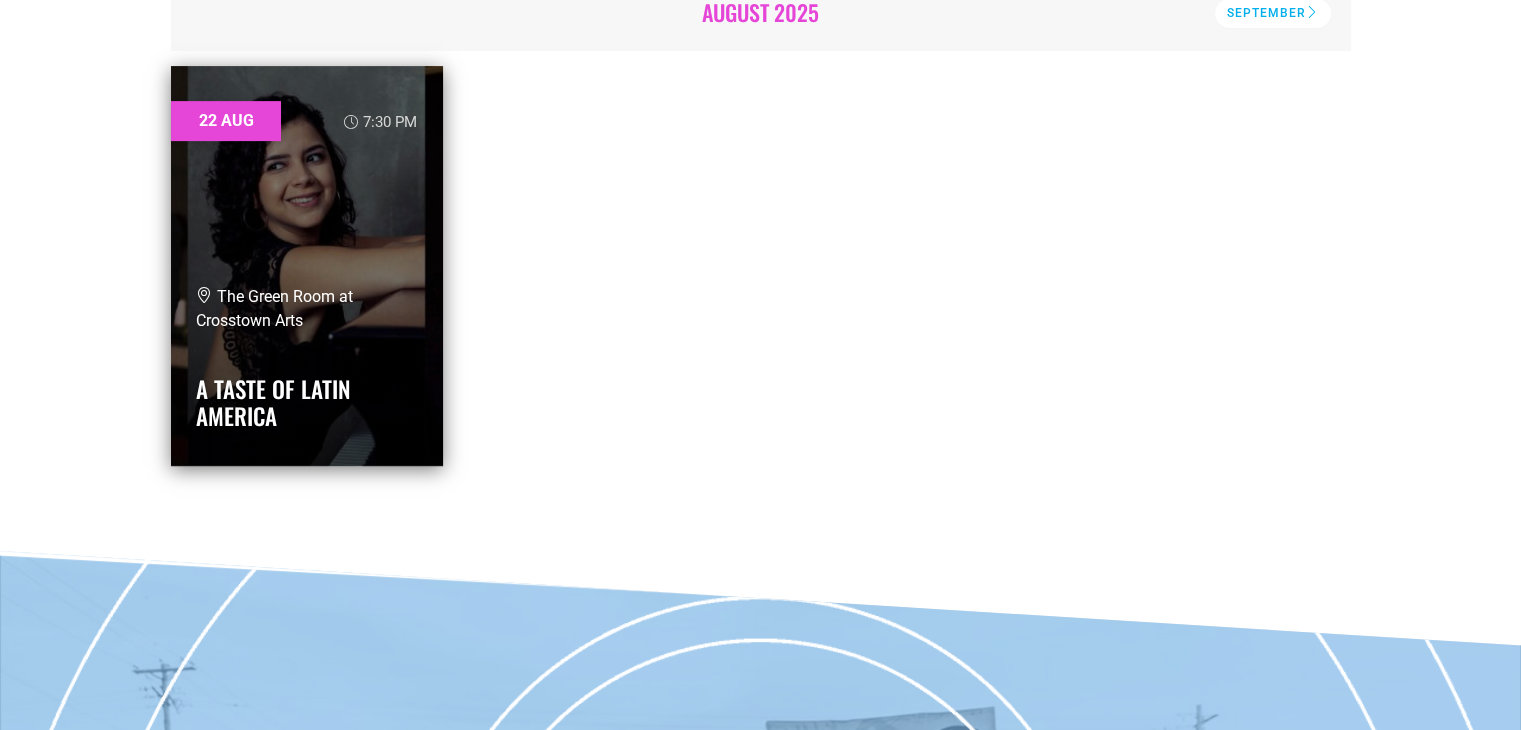 click on "The Green Room at Crosstown Arts
A Taste of Latin America" at bounding box center [307, 363] 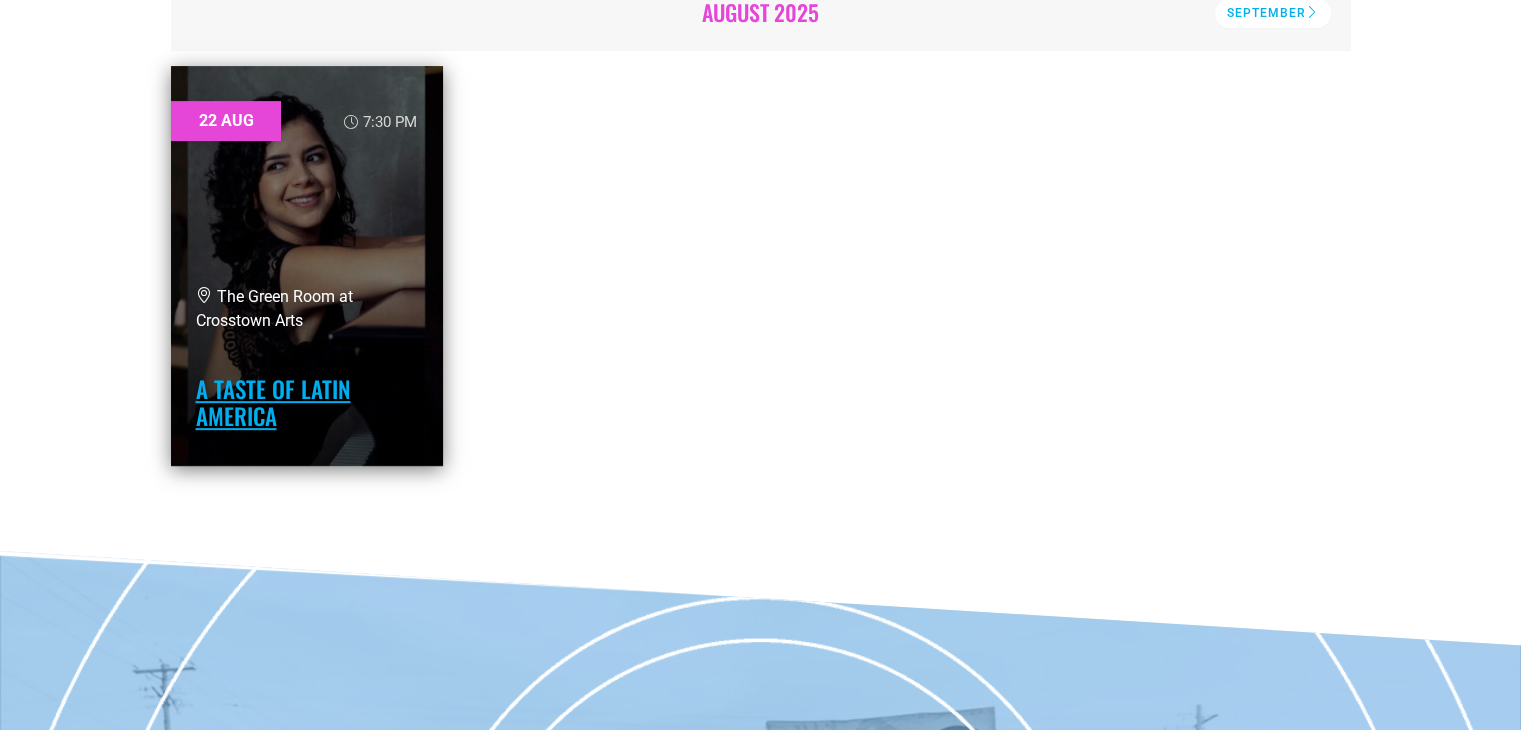 click on "A Taste of Latin America" at bounding box center [273, 403] 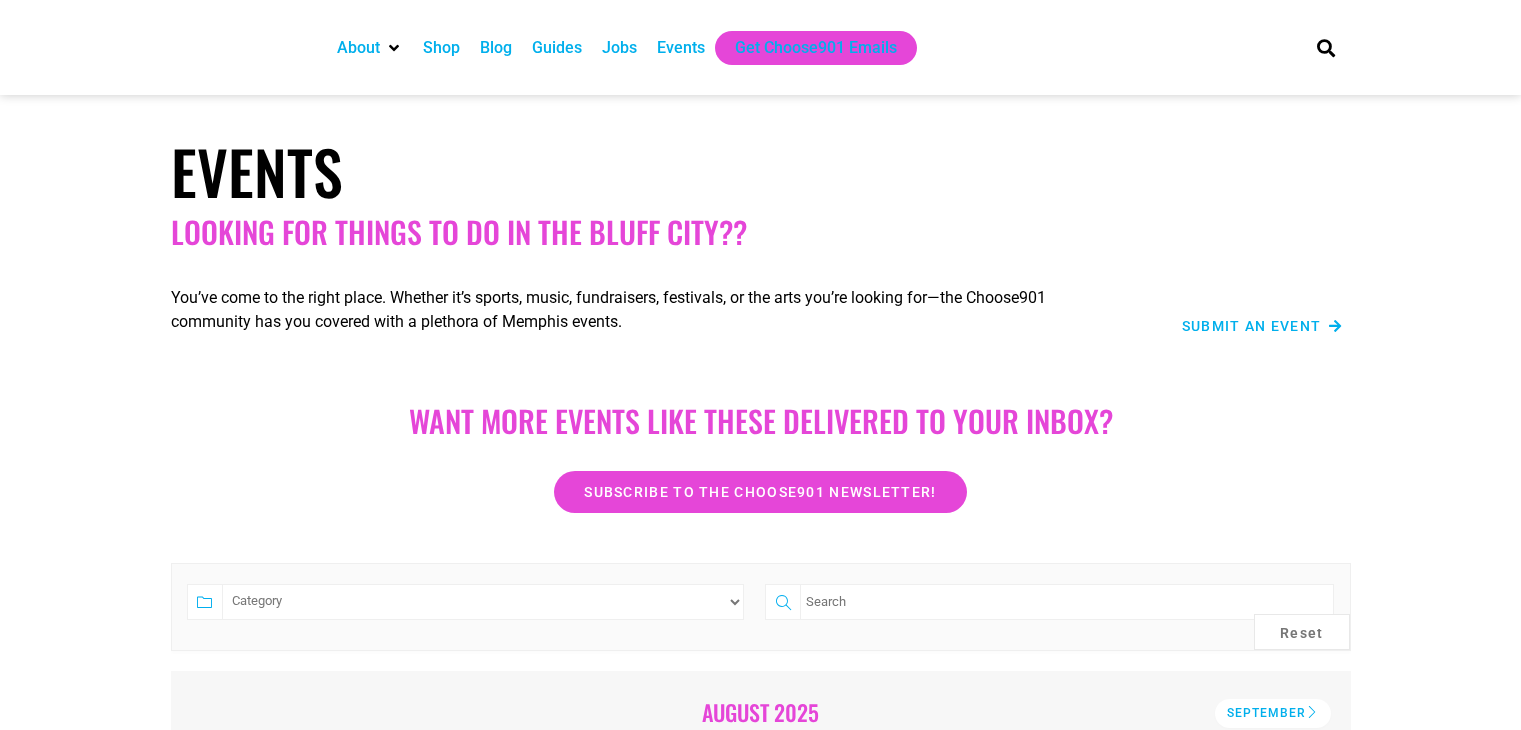 scroll, scrollTop: 0, scrollLeft: 0, axis: both 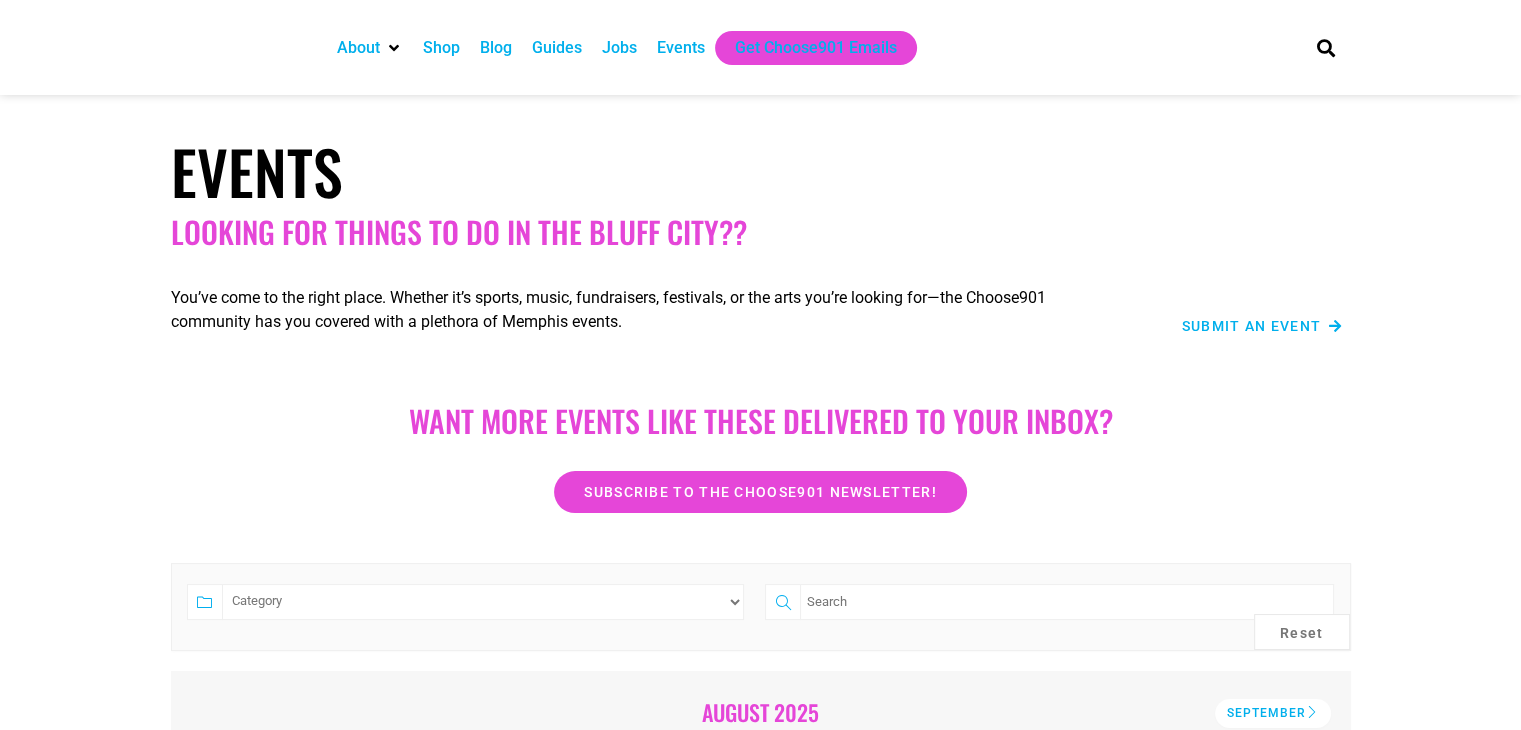 click on "Submit an Event" at bounding box center [1252, 326] 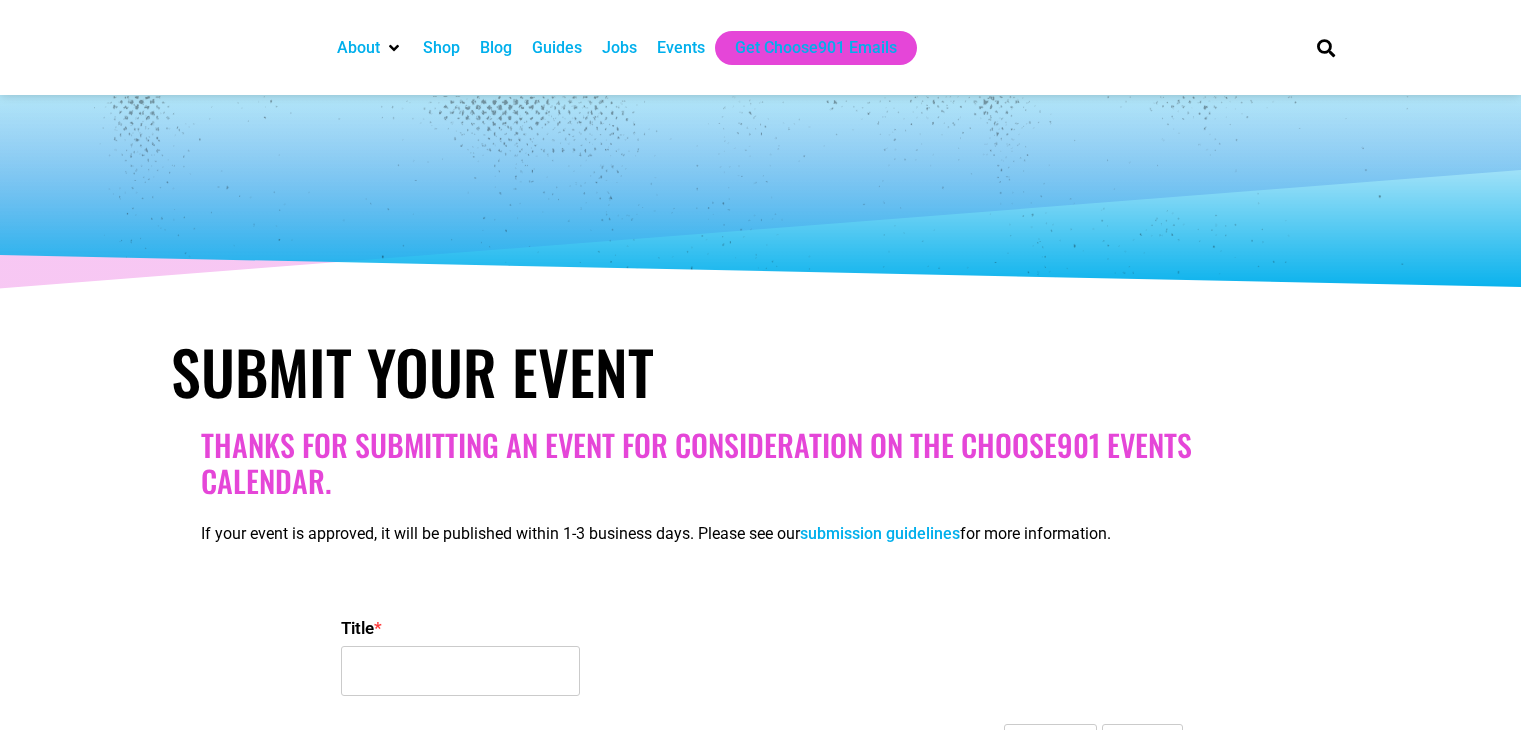 select 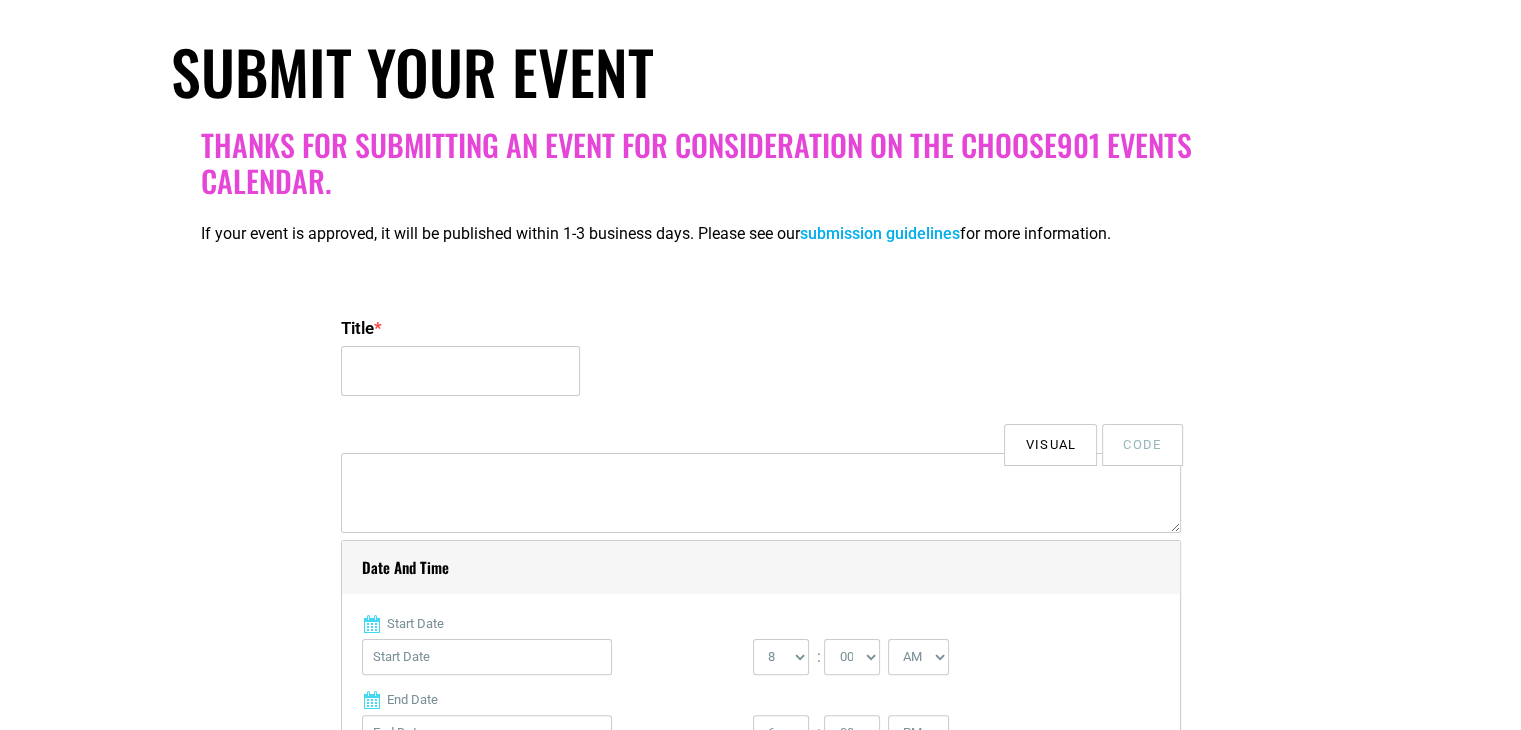 scroll, scrollTop: 300, scrollLeft: 0, axis: vertical 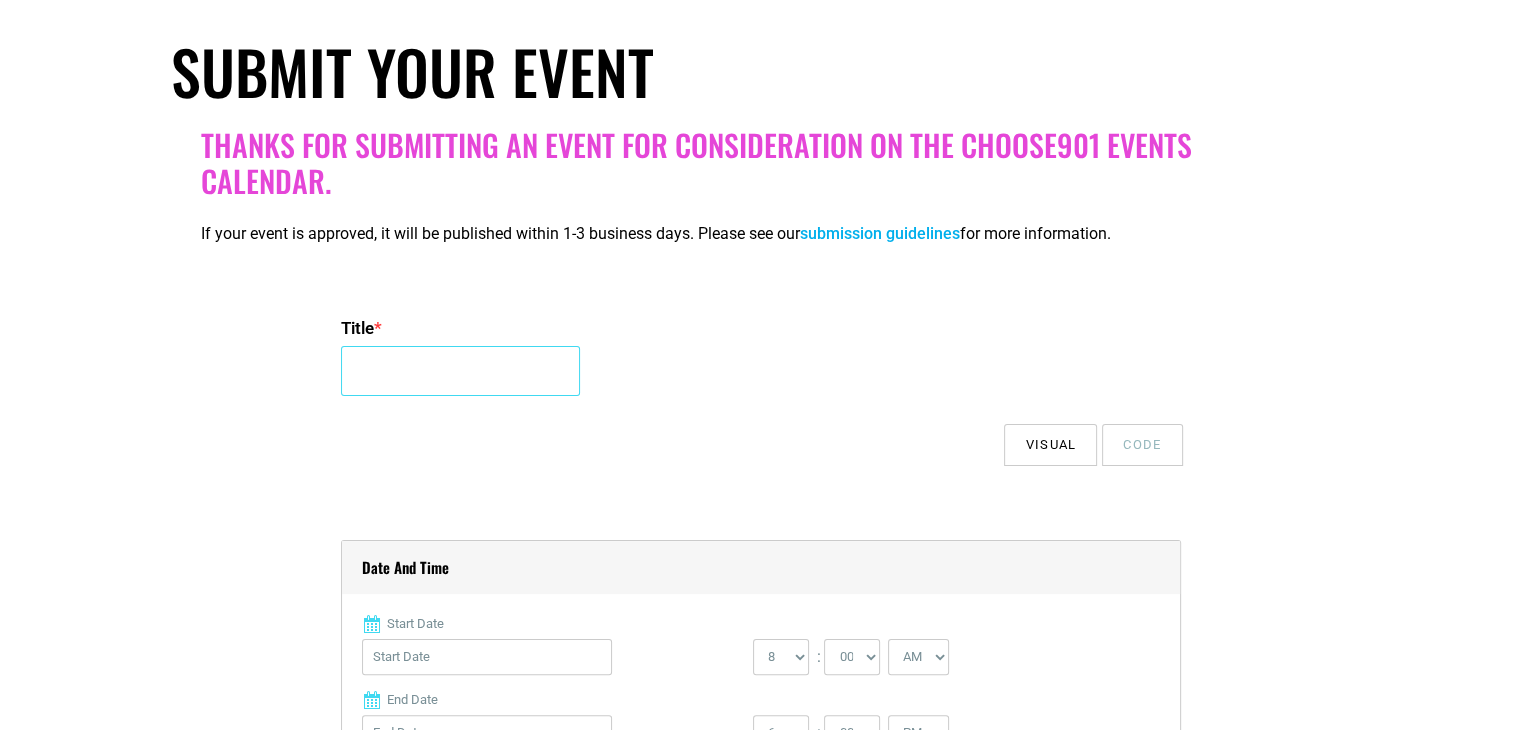 click on "Title  *" at bounding box center [460, 371] 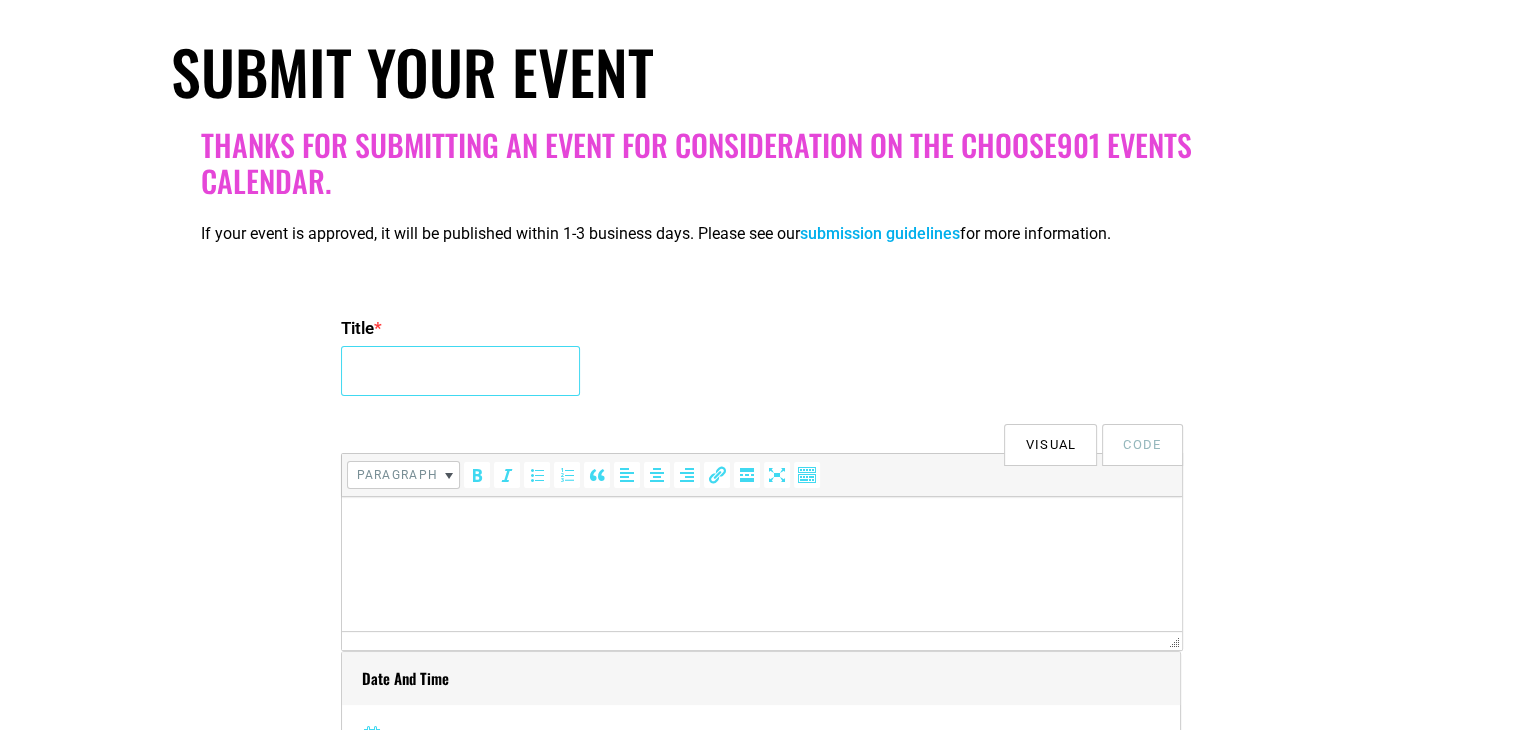 scroll, scrollTop: 0, scrollLeft: 0, axis: both 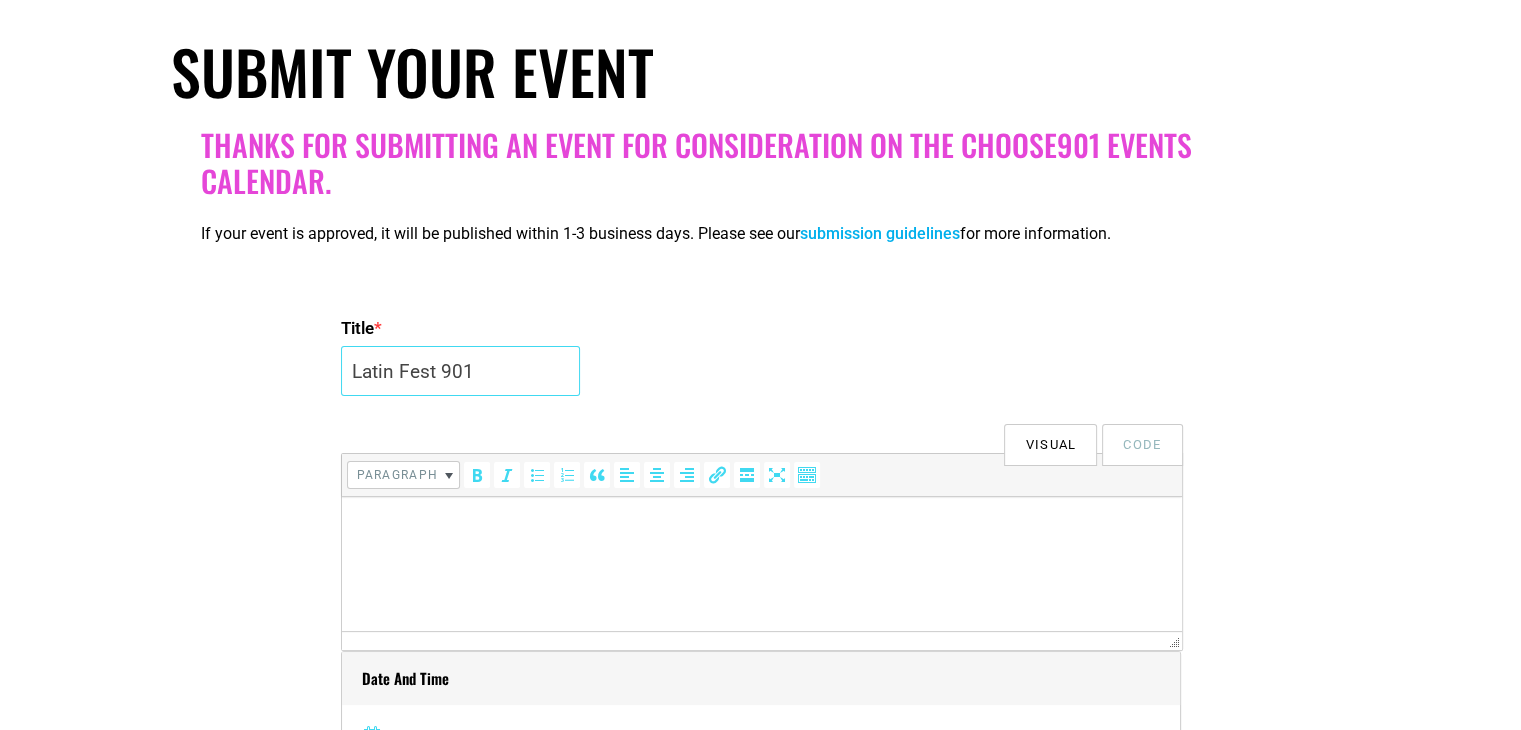 type on "Latin Fest 901" 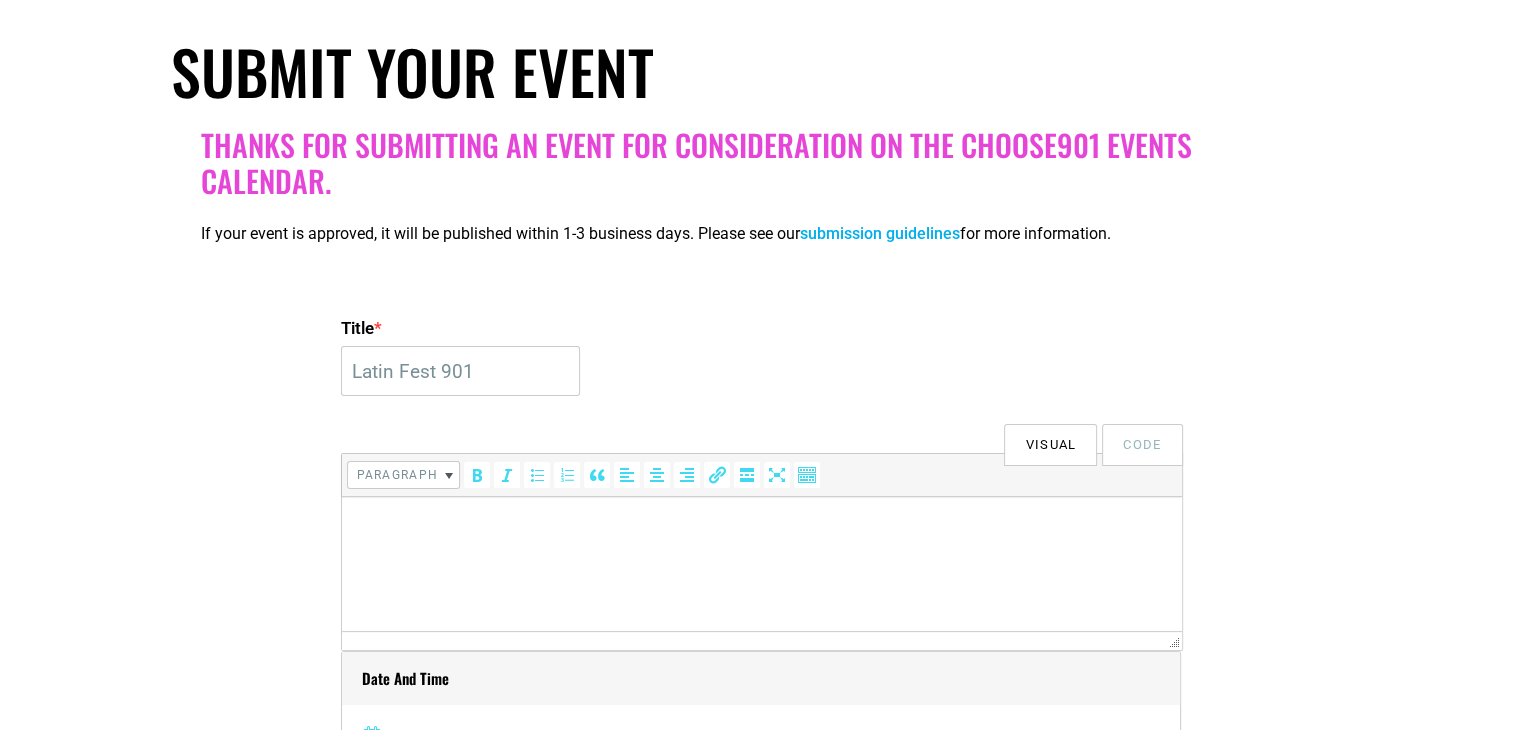 click at bounding box center [761, 525] 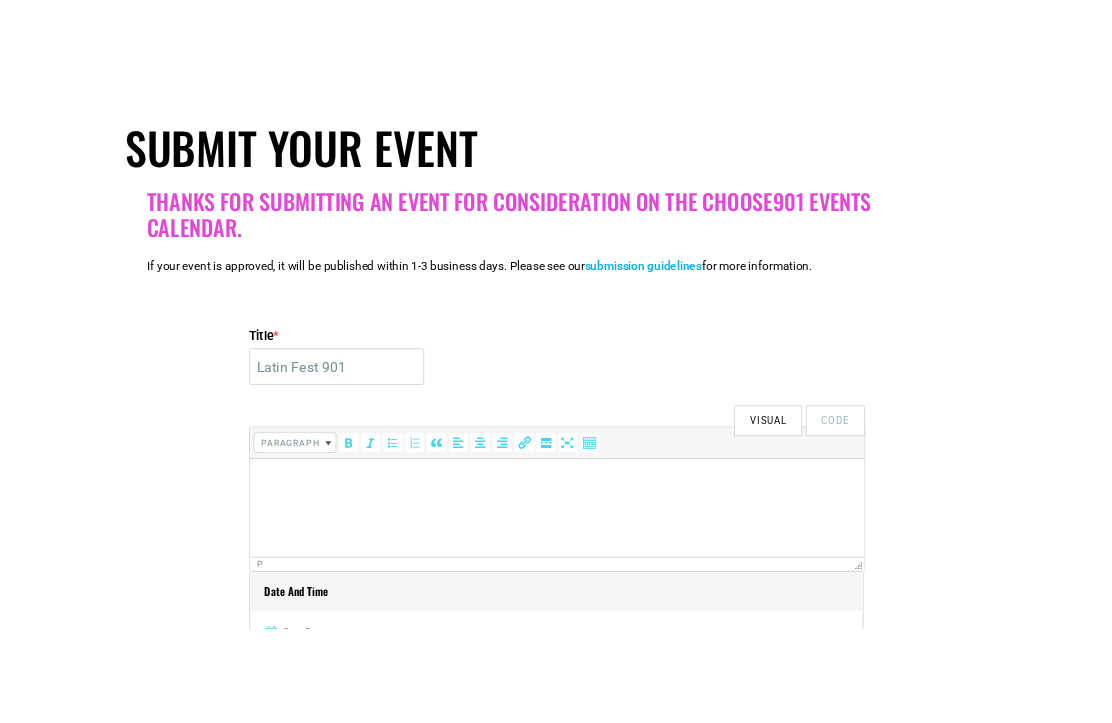 scroll, scrollTop: 400, scrollLeft: 0, axis: vertical 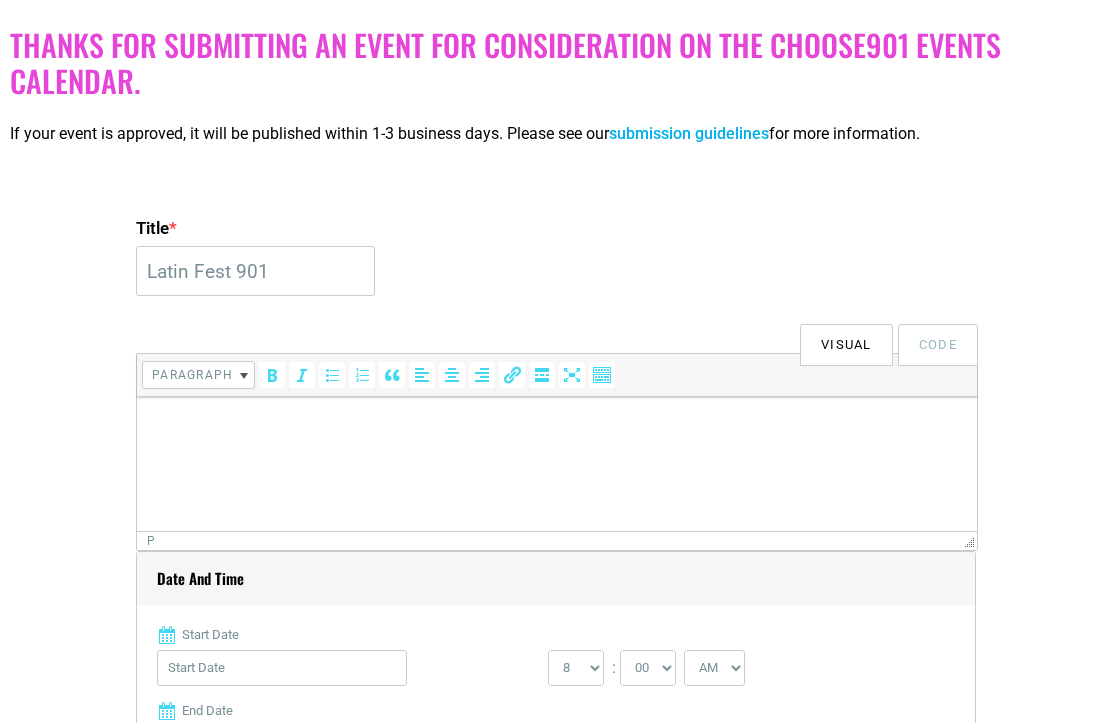 click at bounding box center [557, 425] 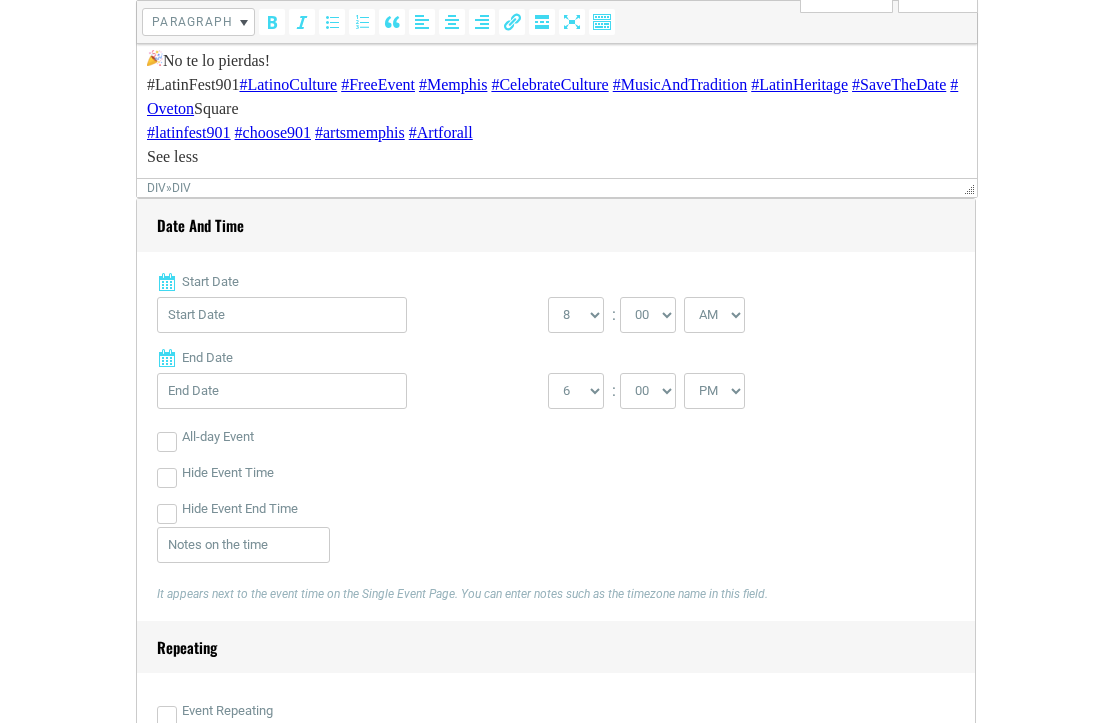 scroll, scrollTop: 800, scrollLeft: 0, axis: vertical 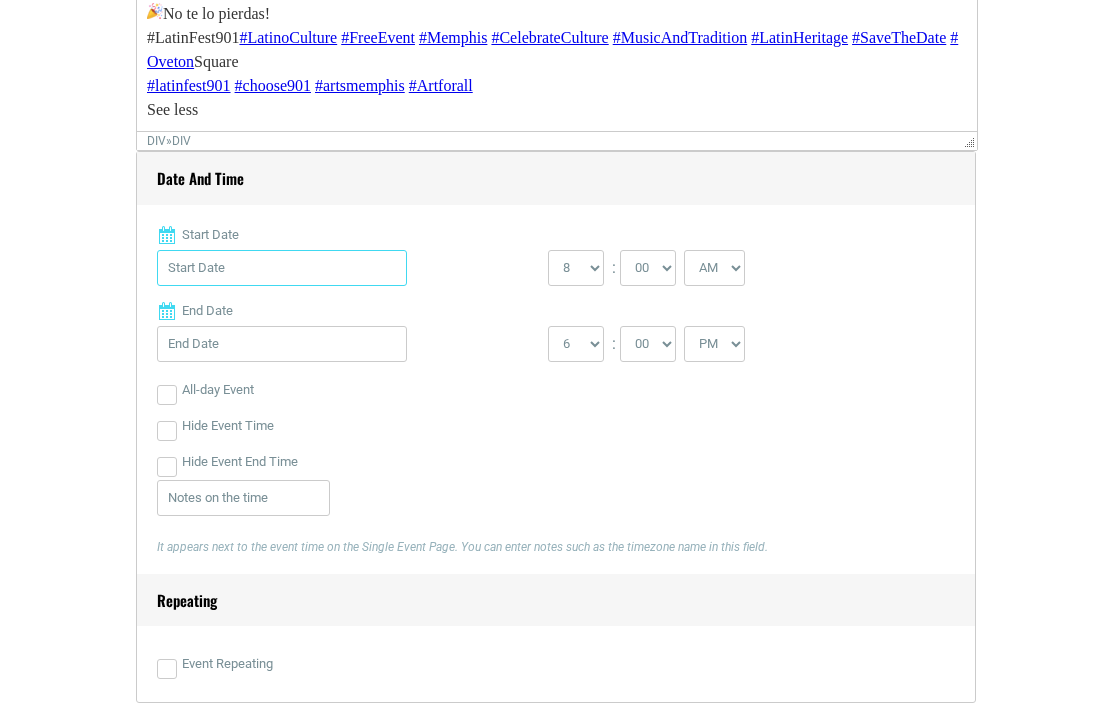 click on "Start Date" at bounding box center [282, 268] 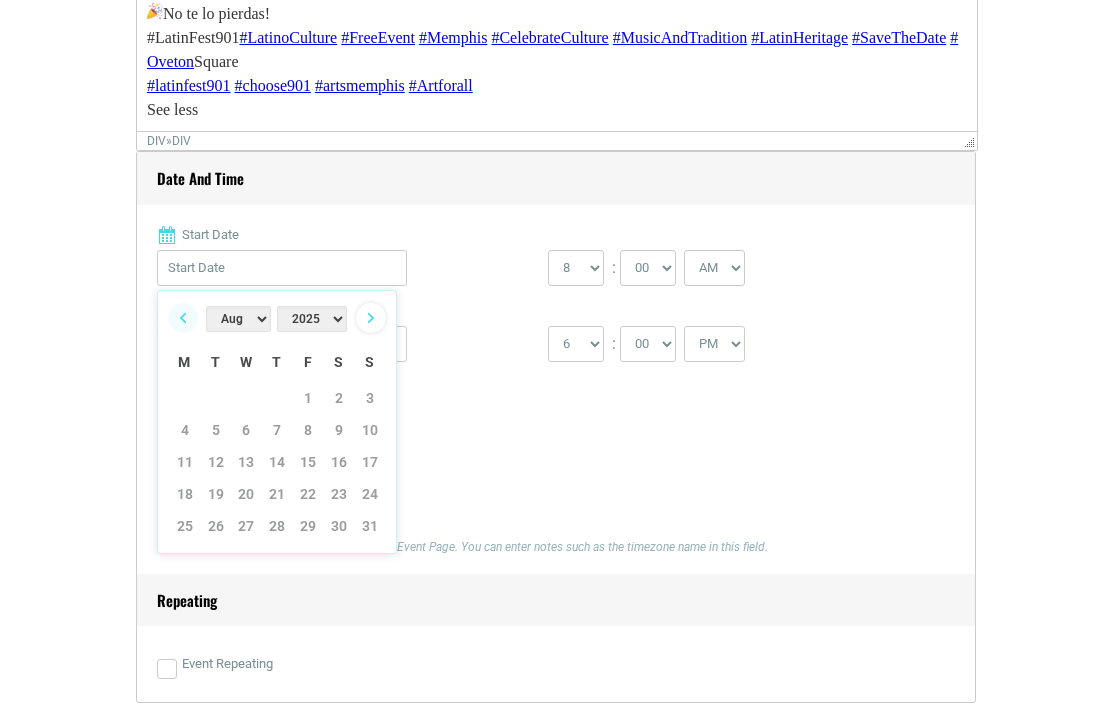click on "Next" at bounding box center [371, 318] 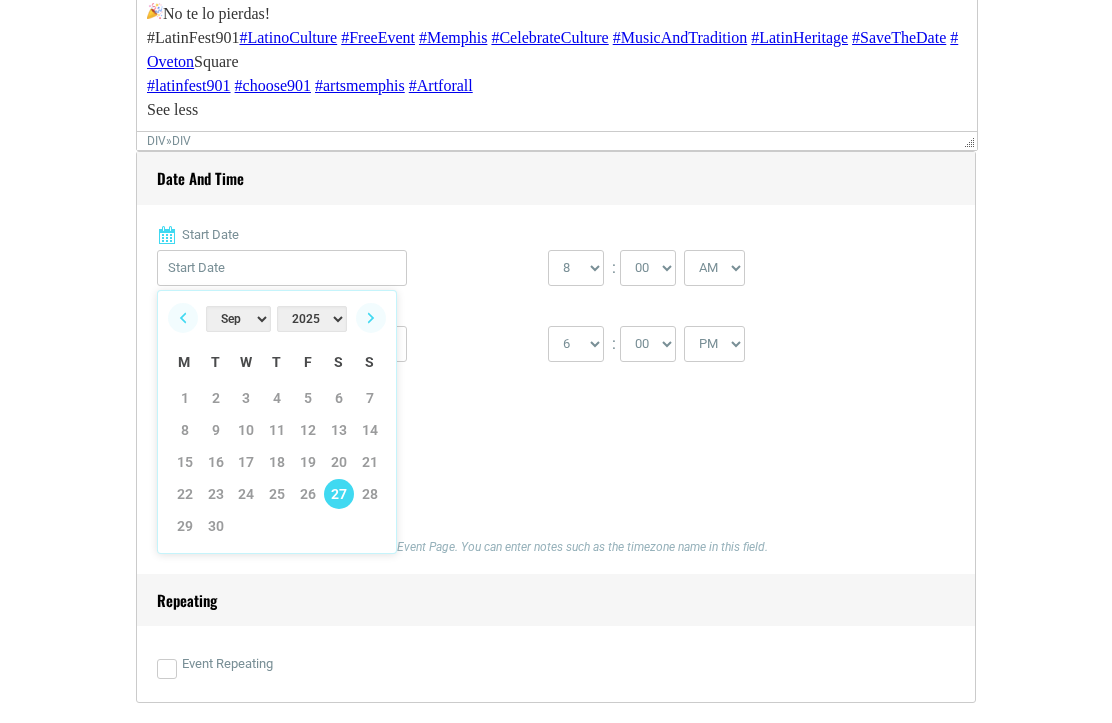 click on "27" at bounding box center [339, 494] 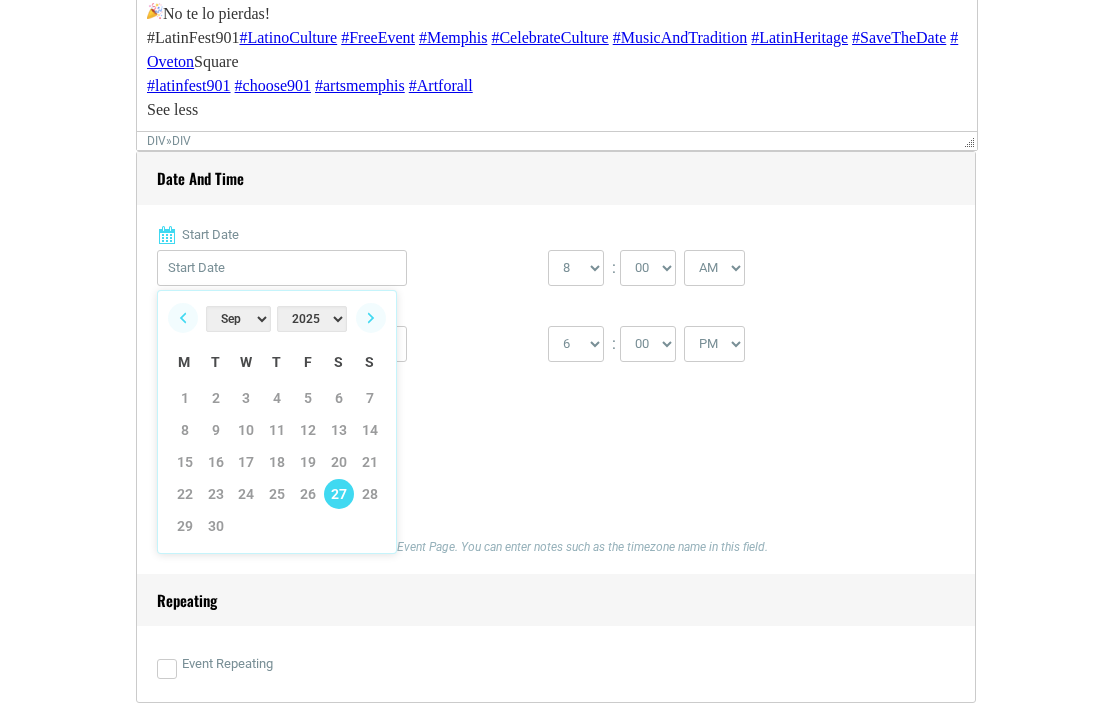 type on "09/27/2025" 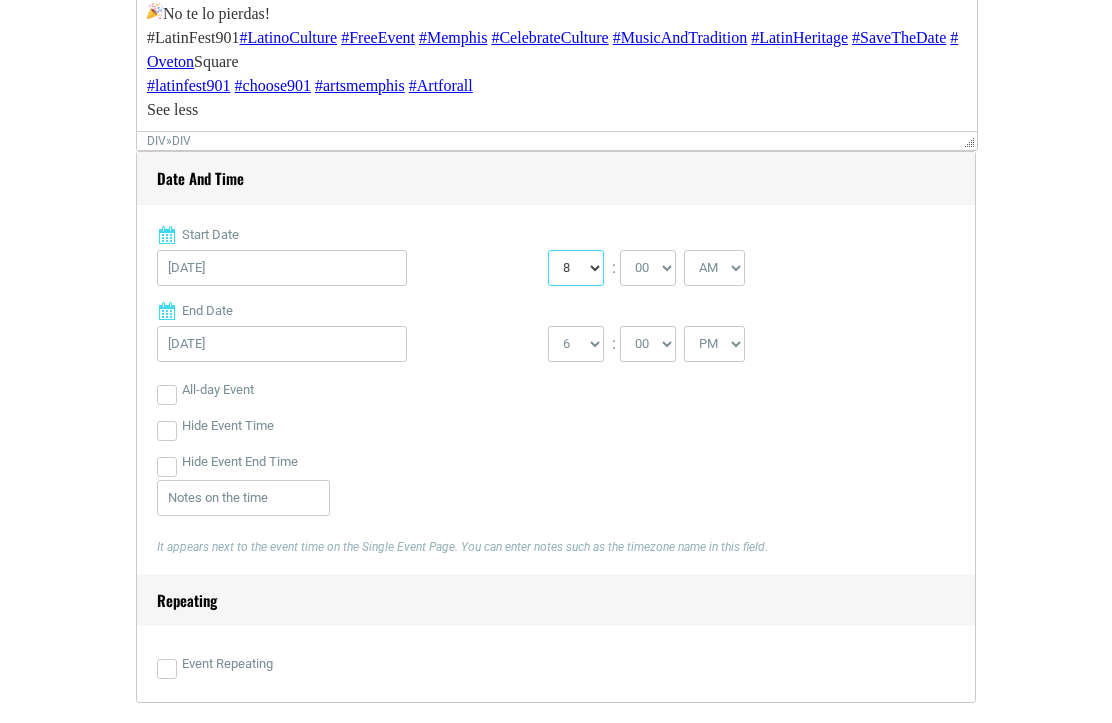 click on "0
1
2
3
4
5
6
7
8
9
10
11
12" at bounding box center (576, 268) 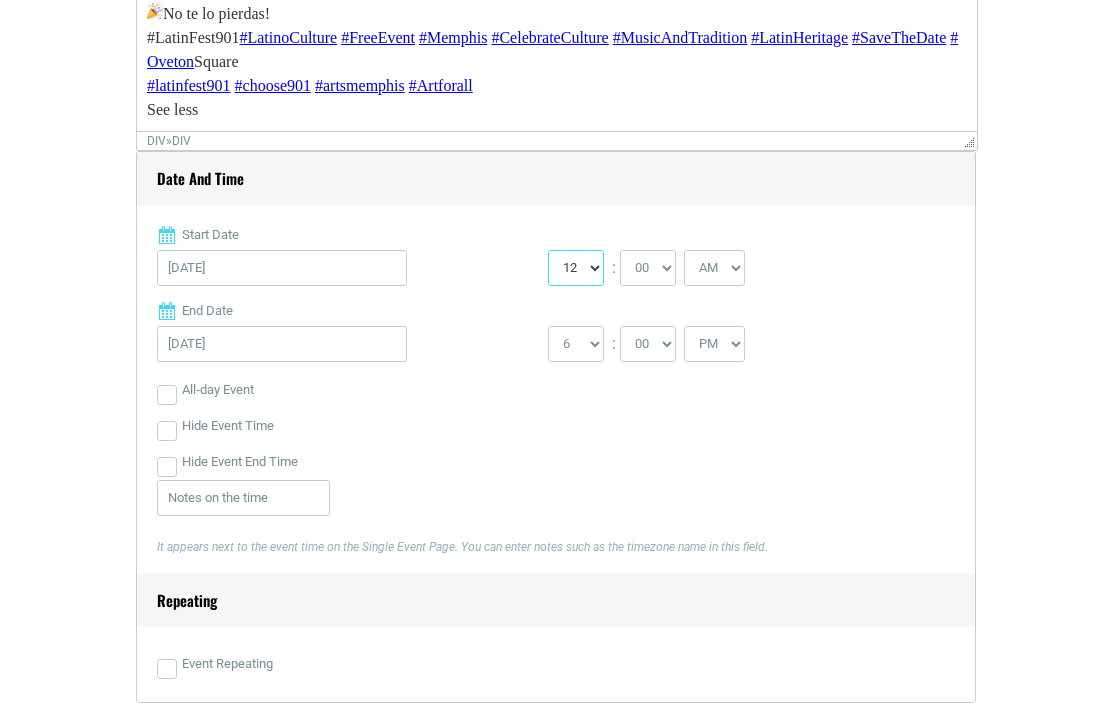 click on "0
1
2
3
4
5
6
7
8
9
10
11
12" at bounding box center [576, 268] 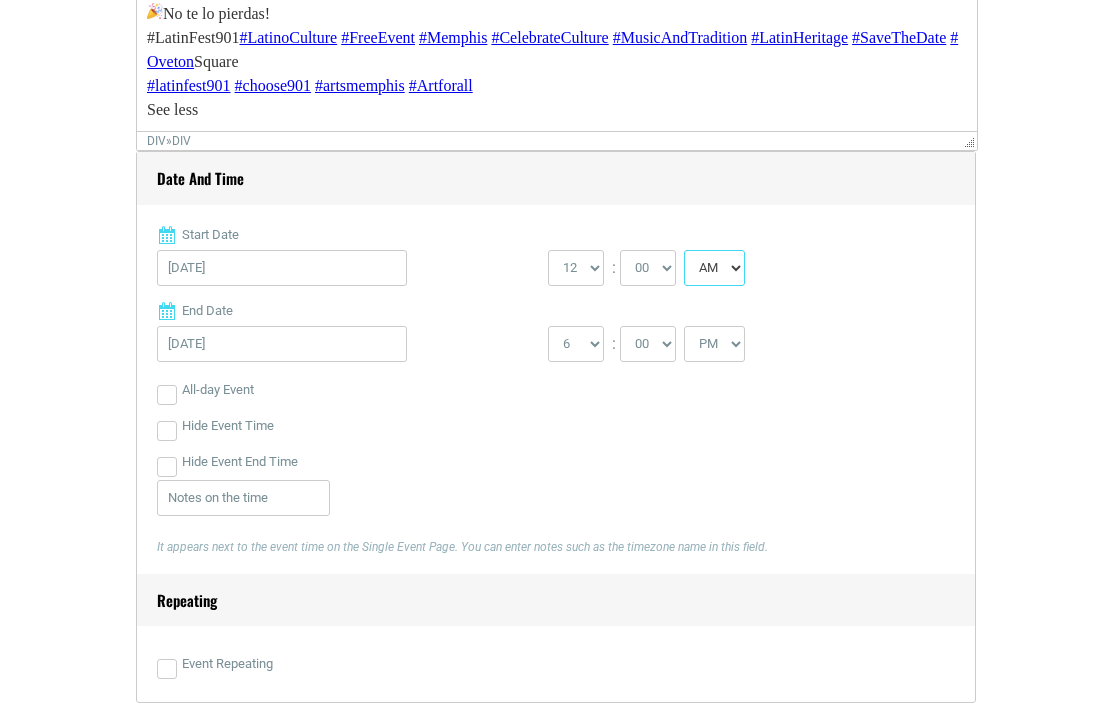 click on "AM
PM" at bounding box center [714, 268] 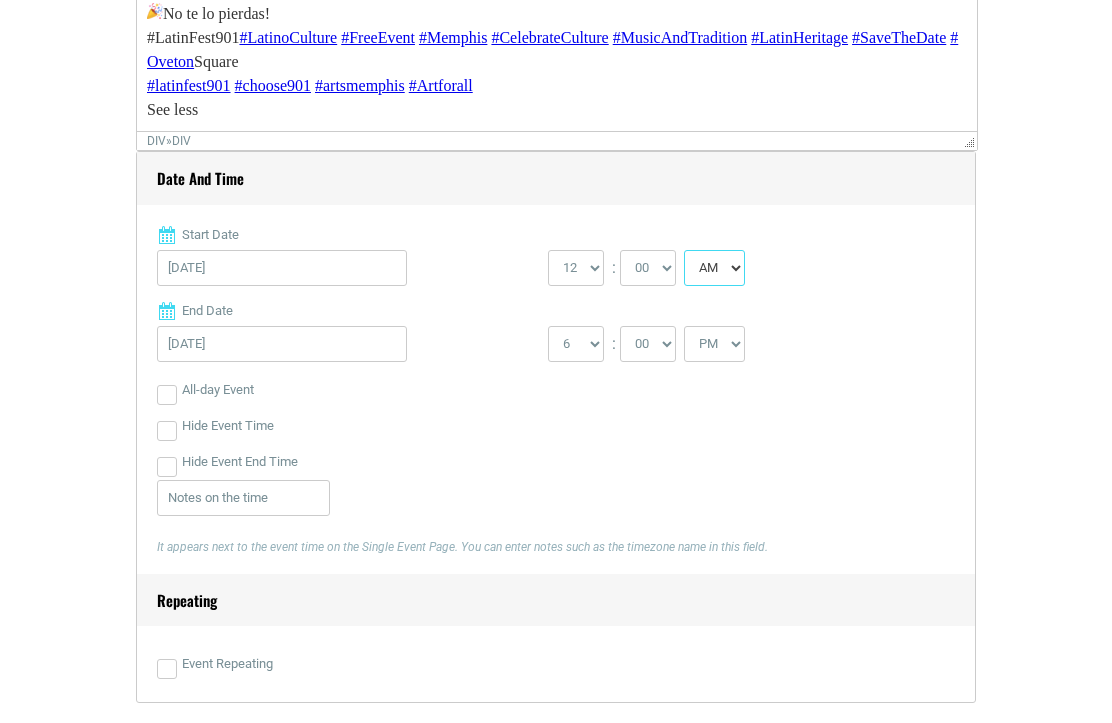 select on "PM" 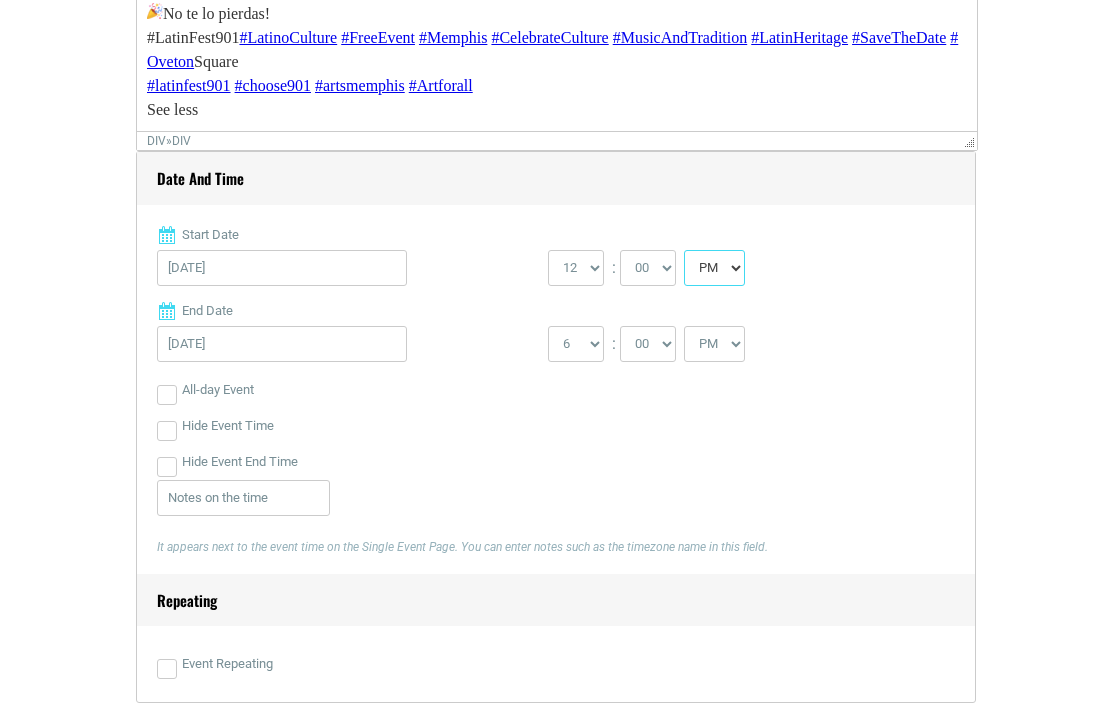 click on "AM
PM" at bounding box center (714, 268) 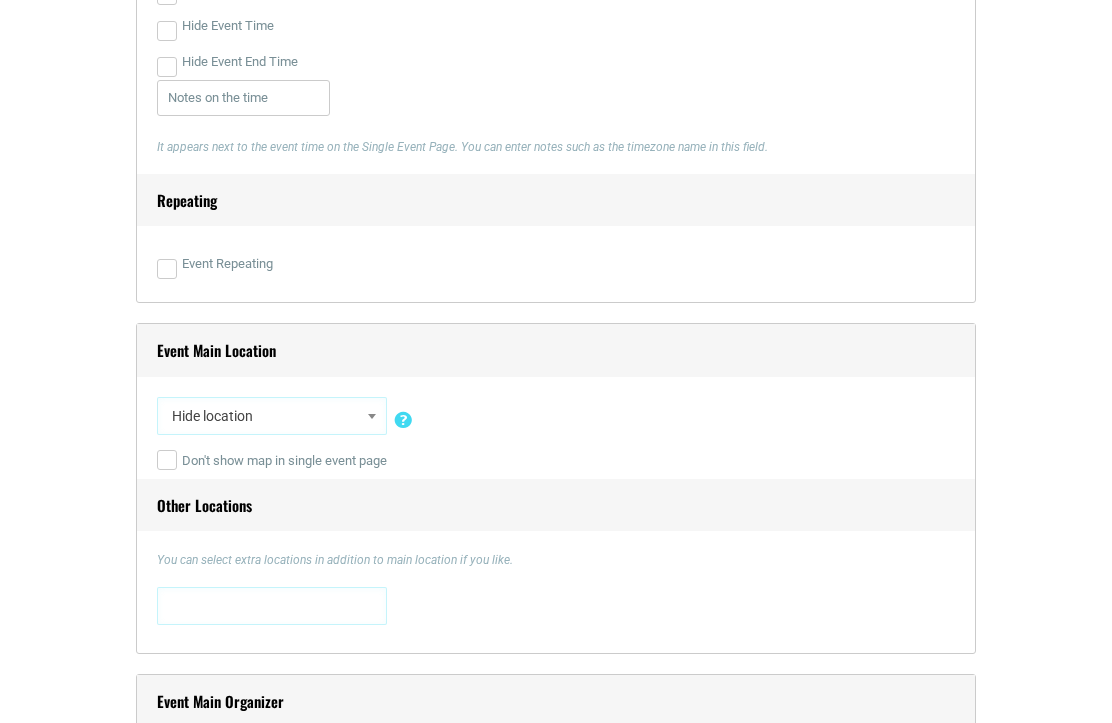 scroll, scrollTop: 1300, scrollLeft: 0, axis: vertical 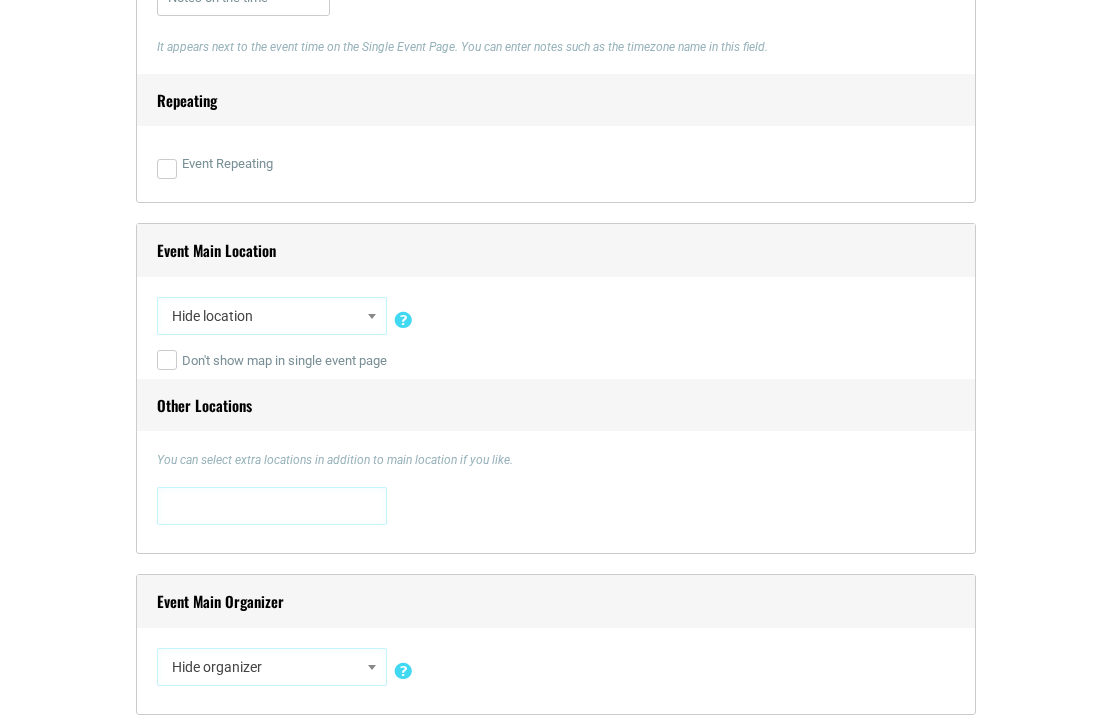 click at bounding box center [372, 316] 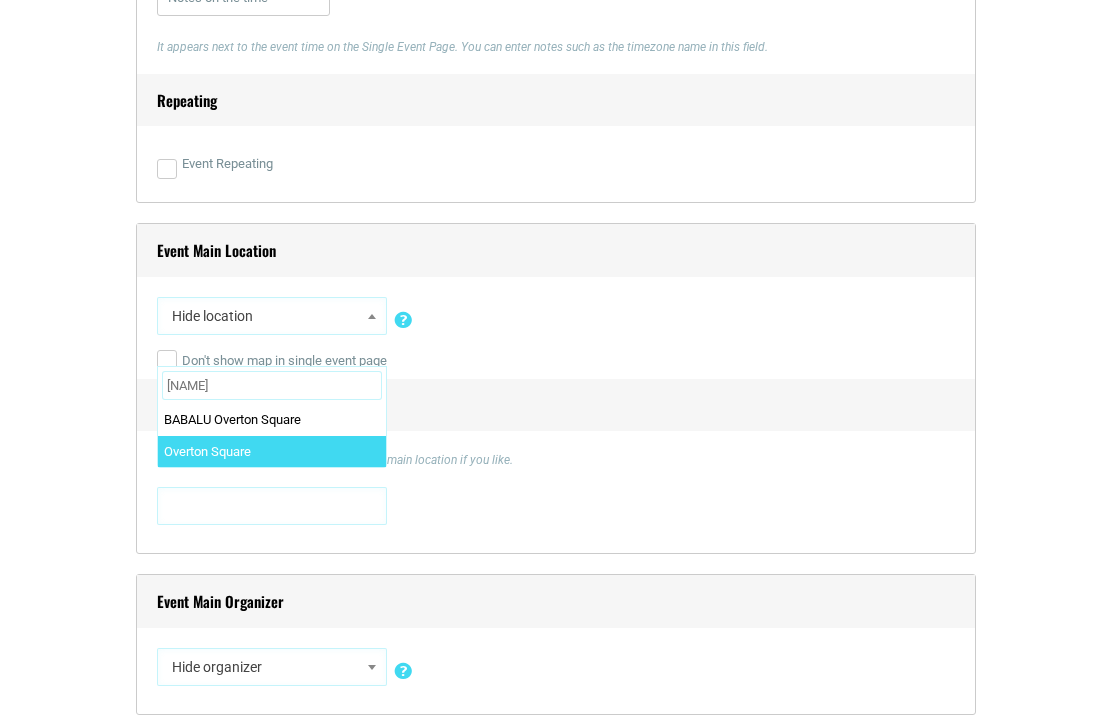 type on "Overton S" 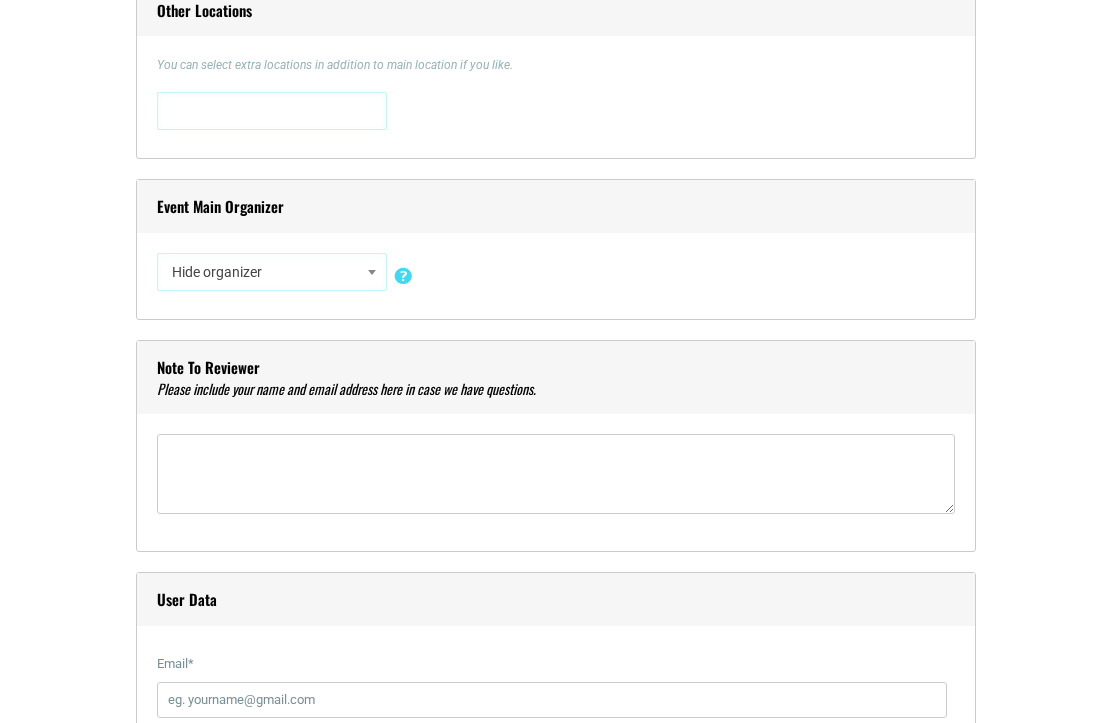 scroll, scrollTop: 1700, scrollLeft: 0, axis: vertical 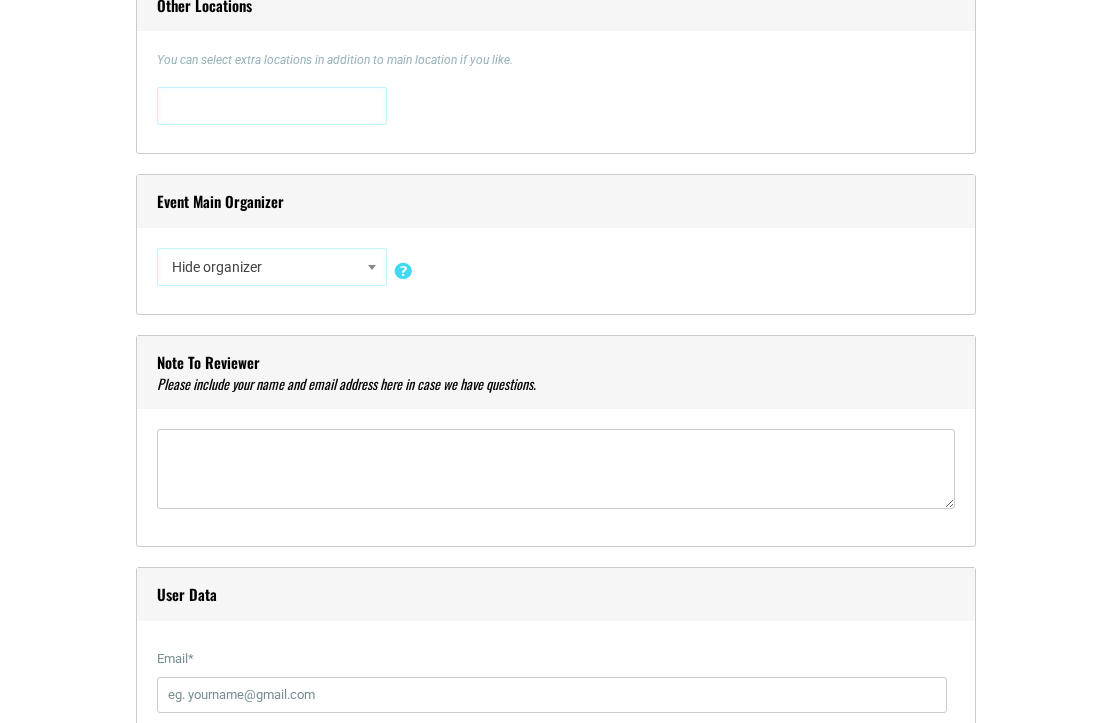 click at bounding box center [372, 267] 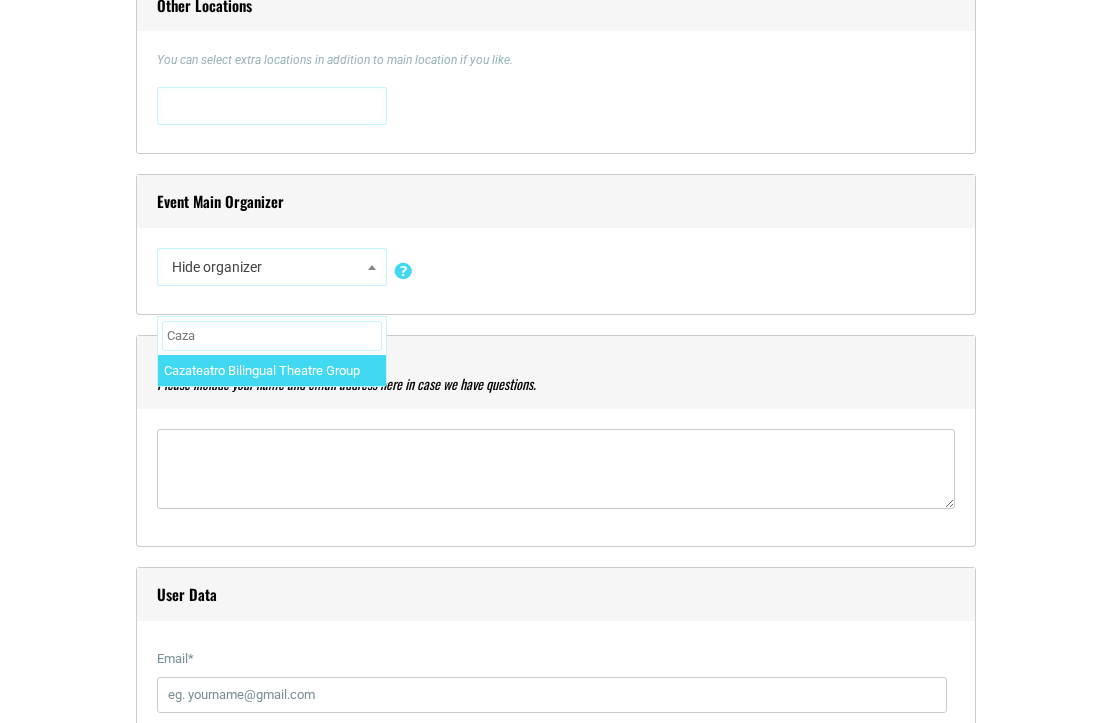type on "Caza" 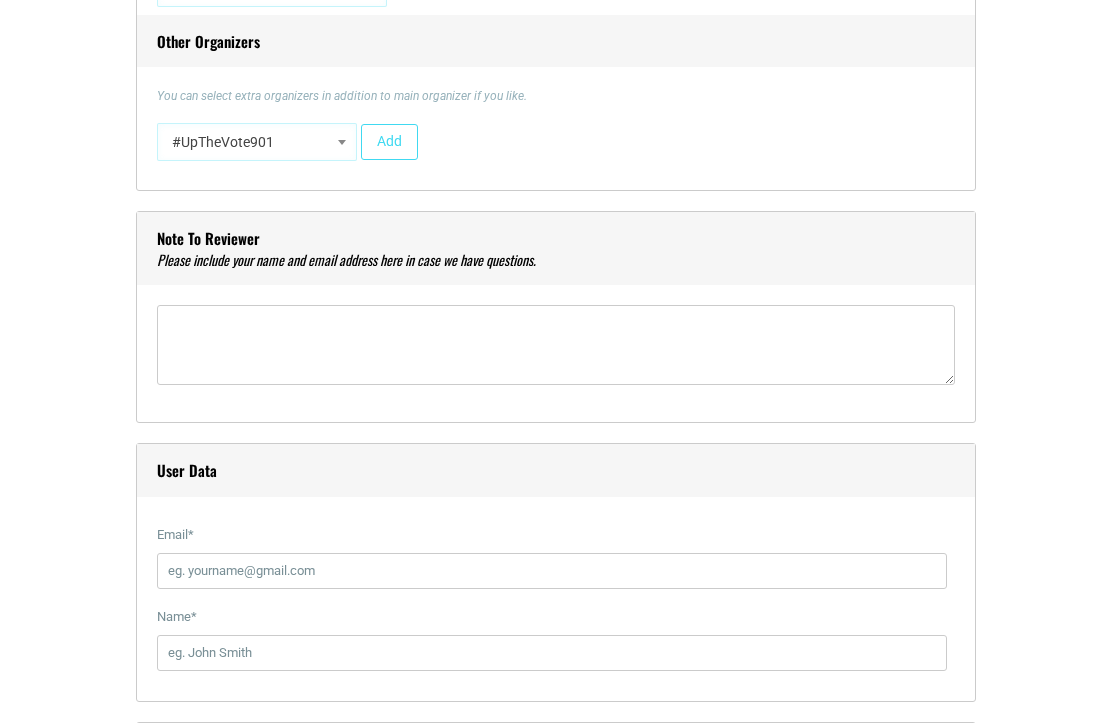 scroll, scrollTop: 2000, scrollLeft: 0, axis: vertical 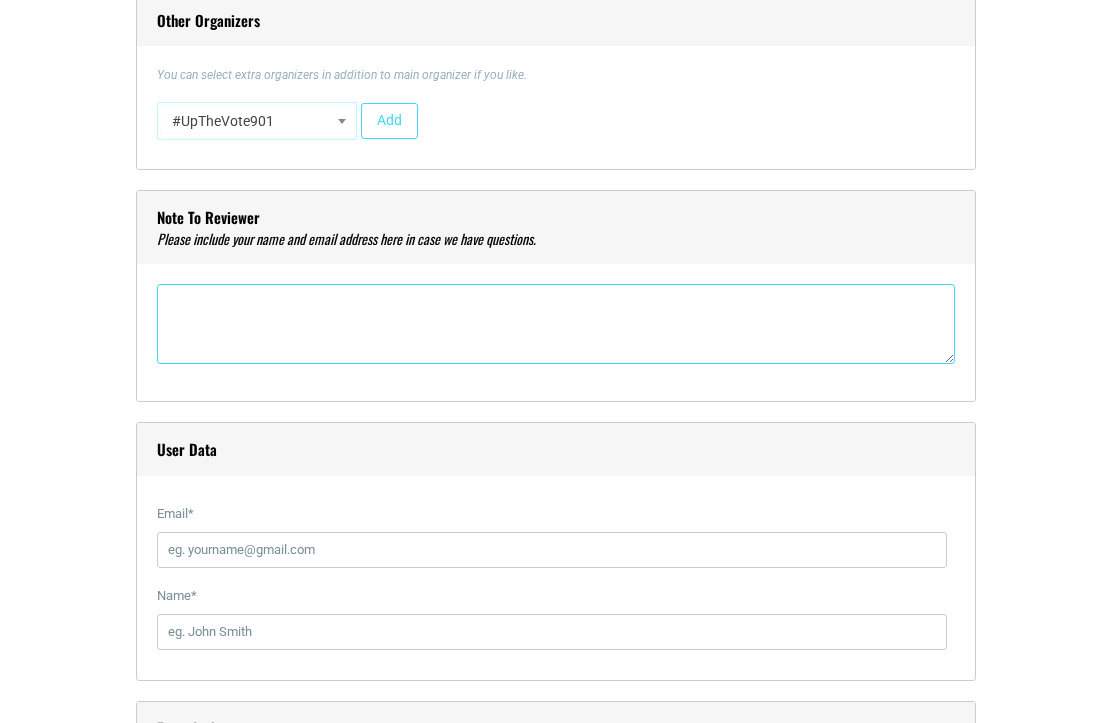 click at bounding box center [556, 324] 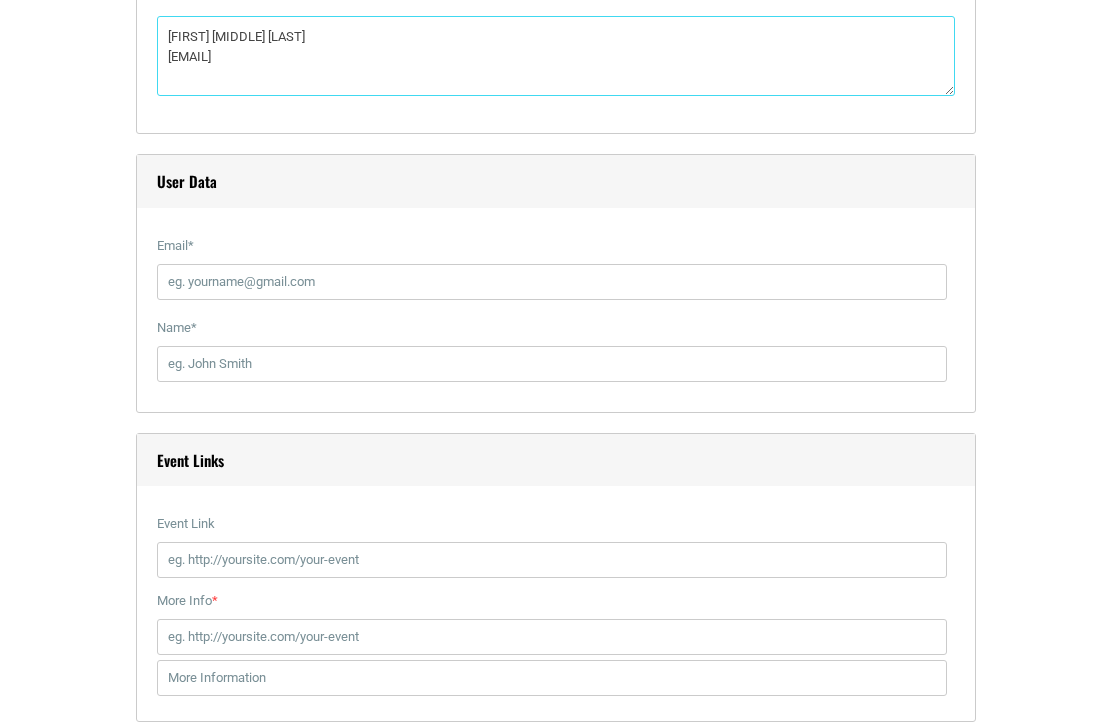 scroll, scrollTop: 2300, scrollLeft: 0, axis: vertical 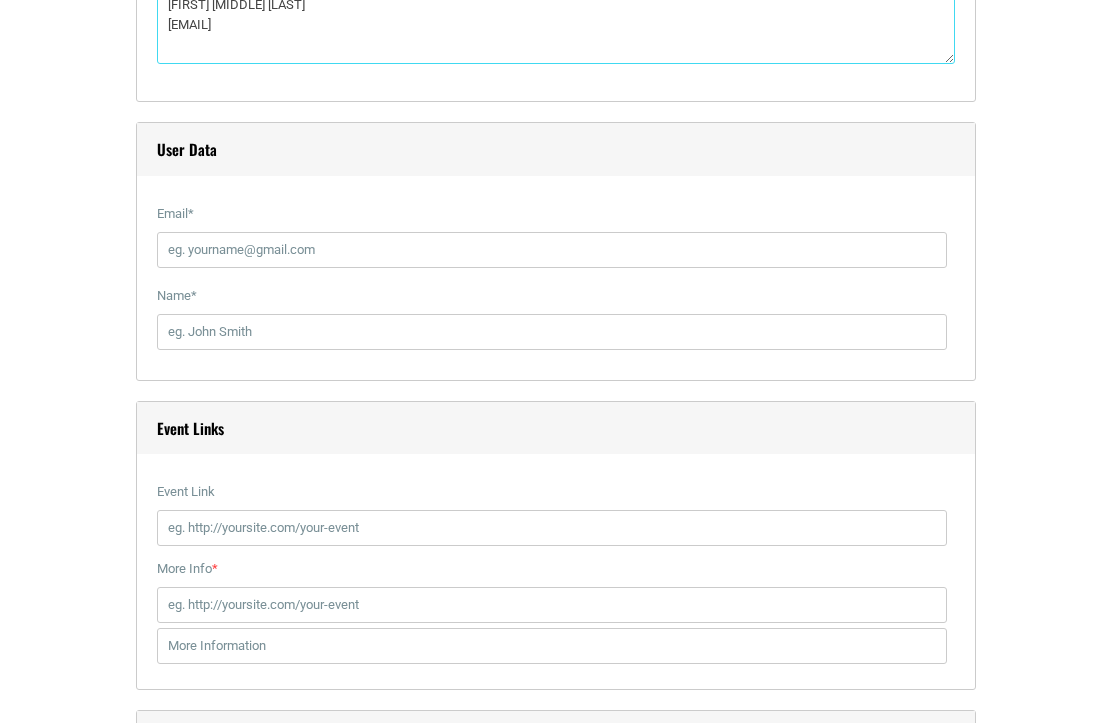 type on "Mónica S. Sánchez
monica@cazateatro.org" 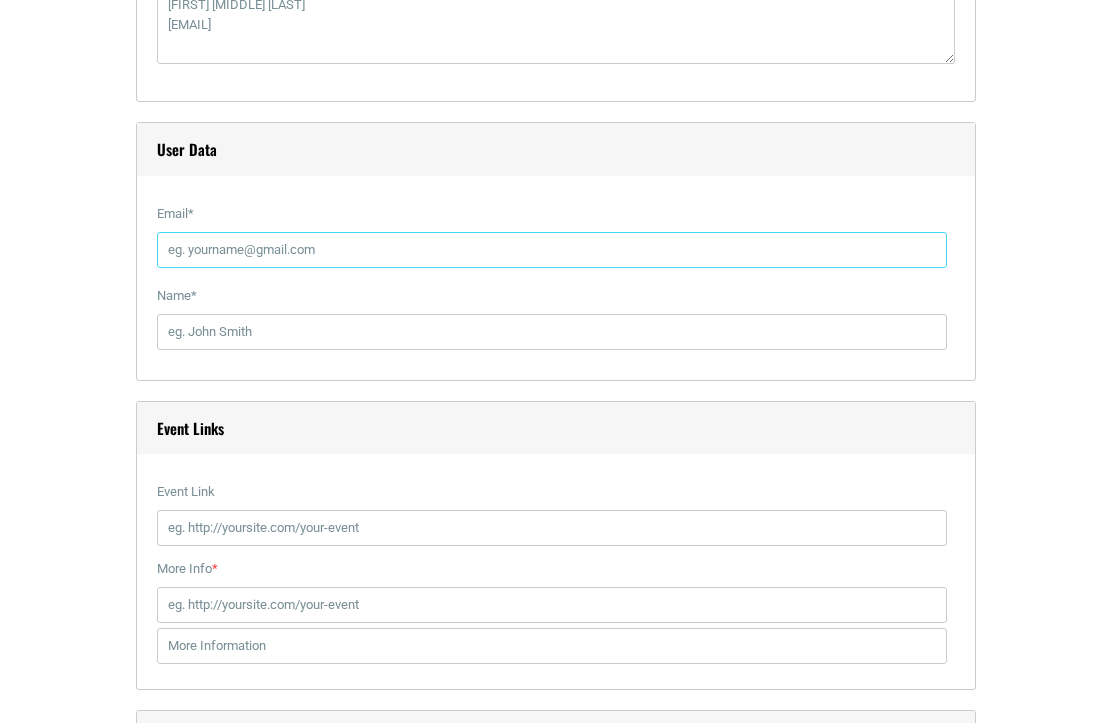 click on "Email *" at bounding box center (552, 250) 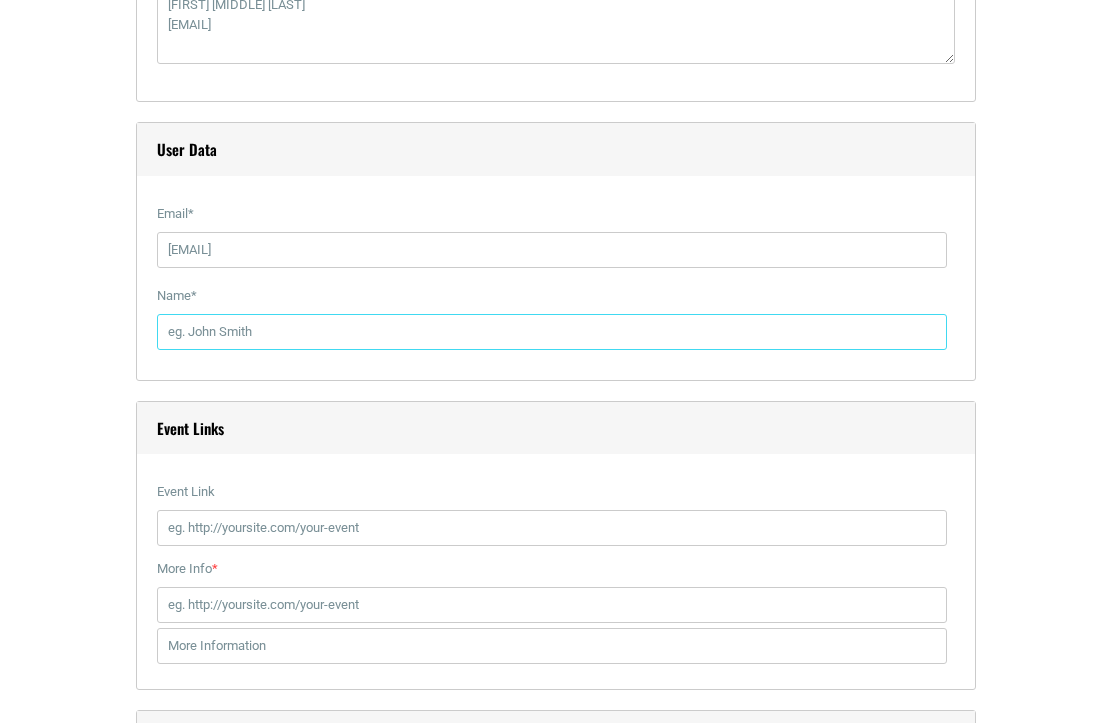 type on "Monica Sanchez" 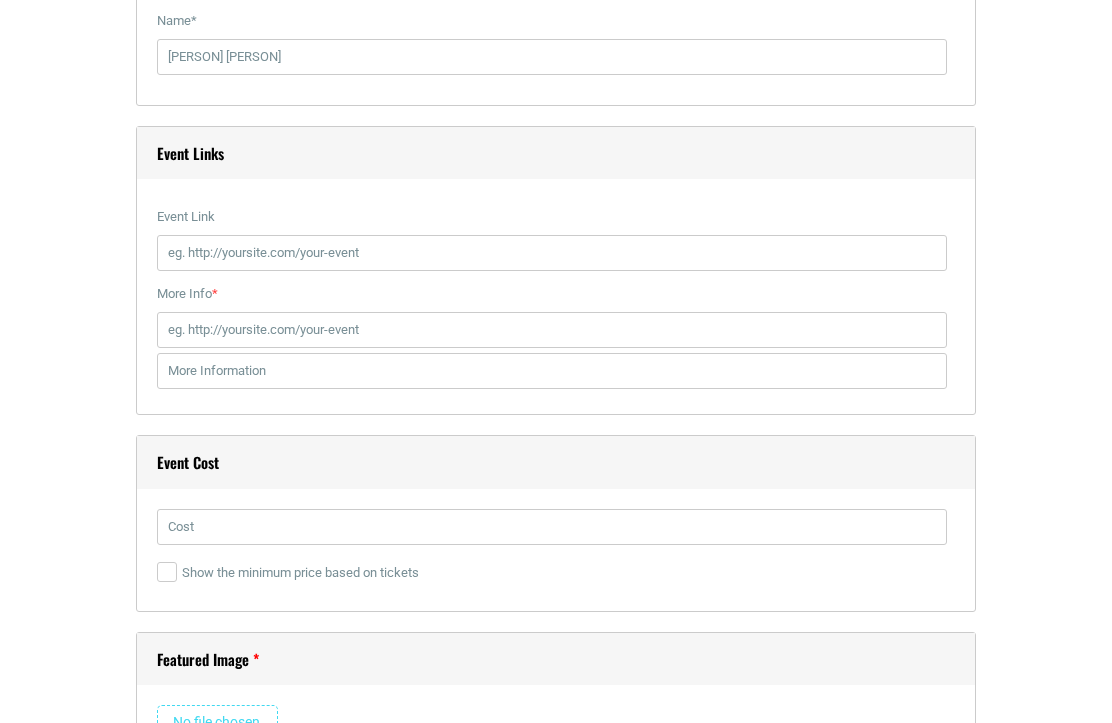 scroll, scrollTop: 2700, scrollLeft: 0, axis: vertical 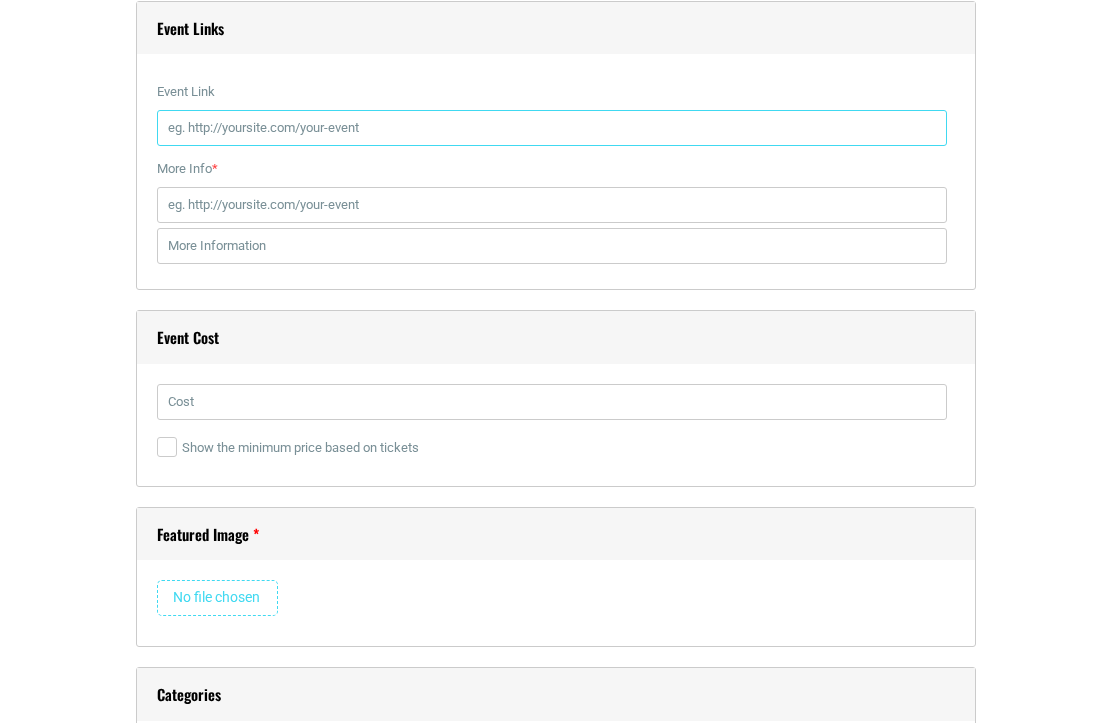 click on "Event Link" at bounding box center [552, 128] 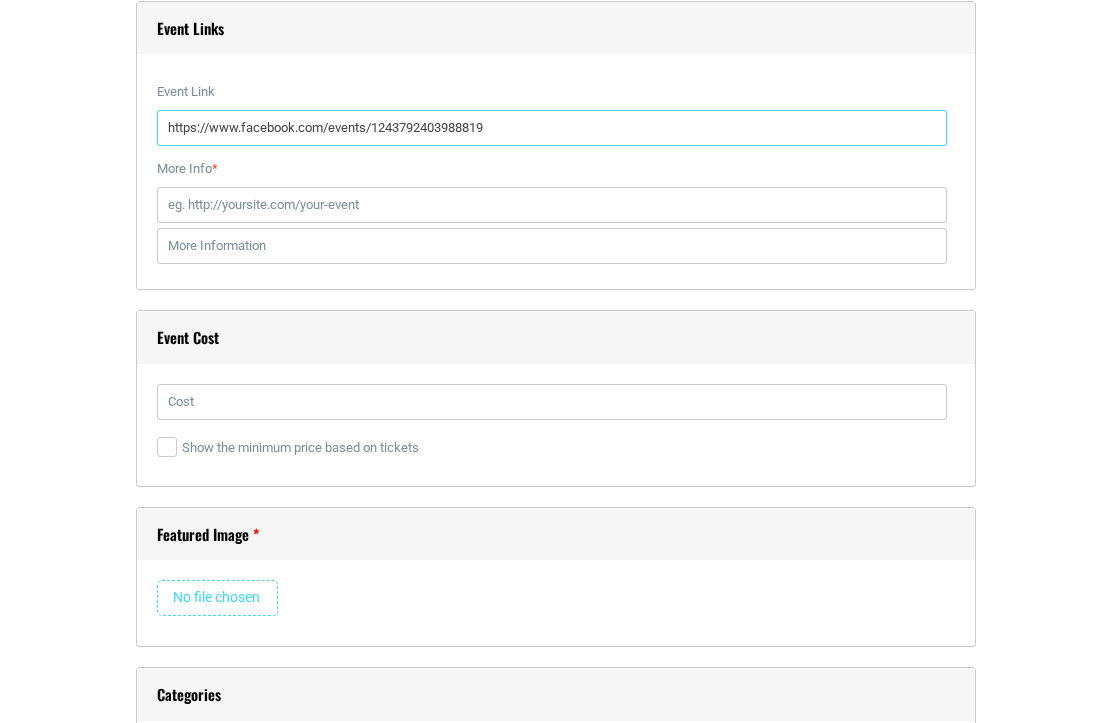 type on "https://www.facebook.com/events/1243792403988819" 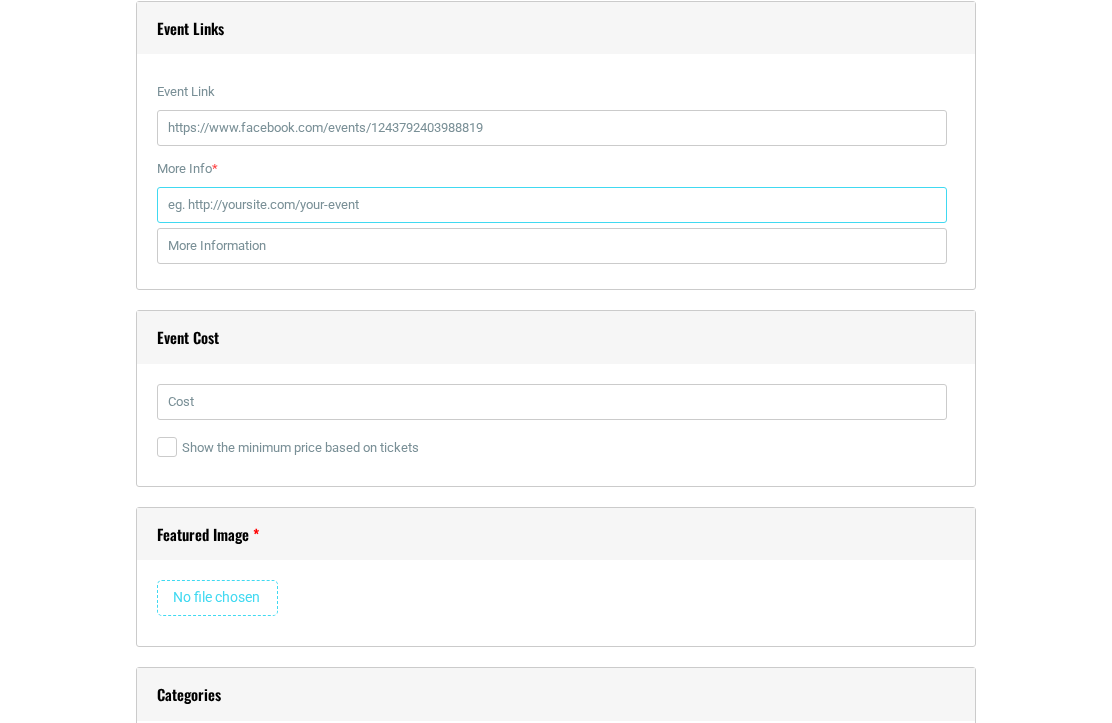 paste on "https://cazateatro.org/cultural-events/latin-fest/" 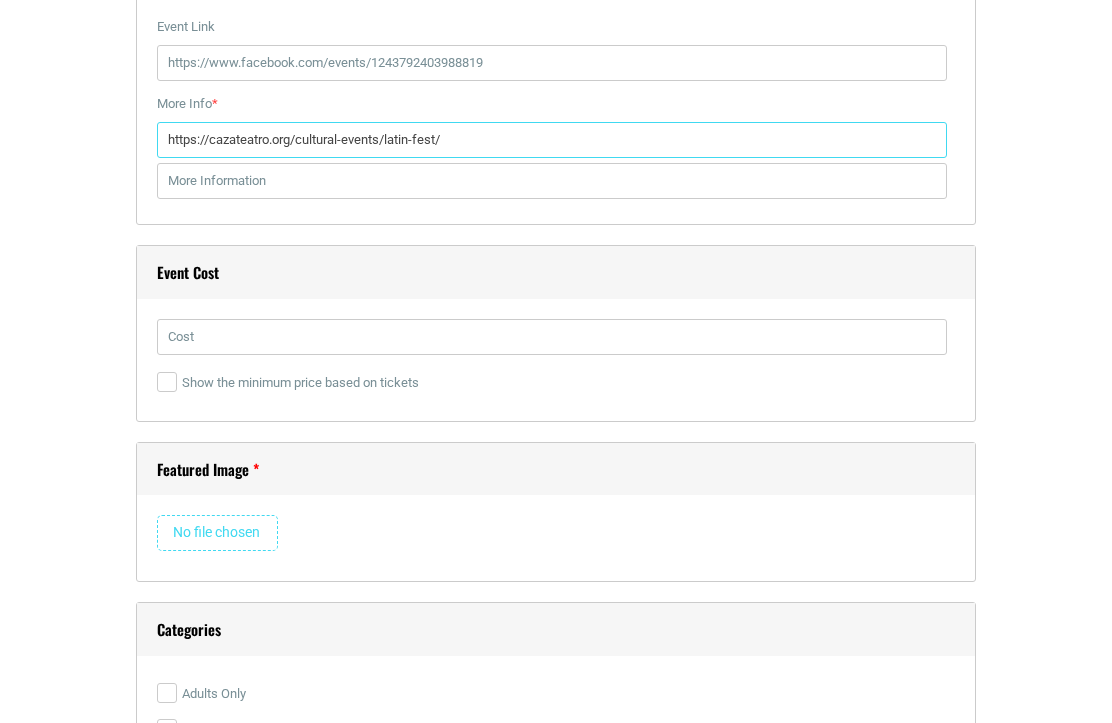 scroll, scrollTop: 2800, scrollLeft: 0, axis: vertical 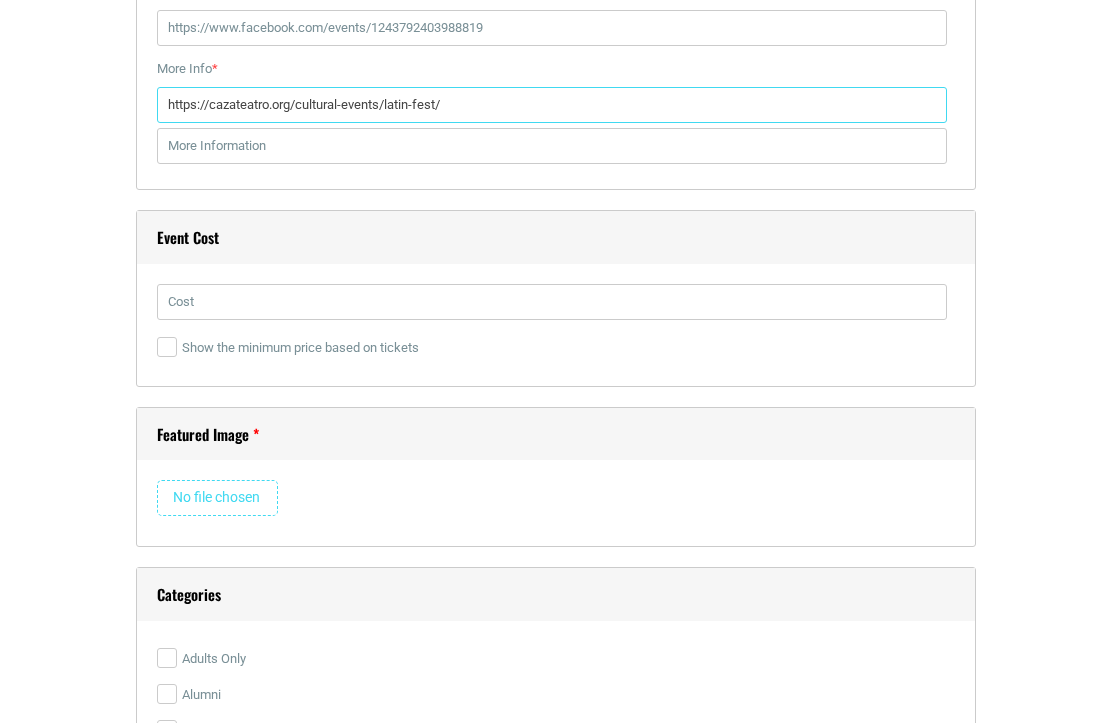 type on "https://cazateatro.org/cultural-events/latin-fest/" 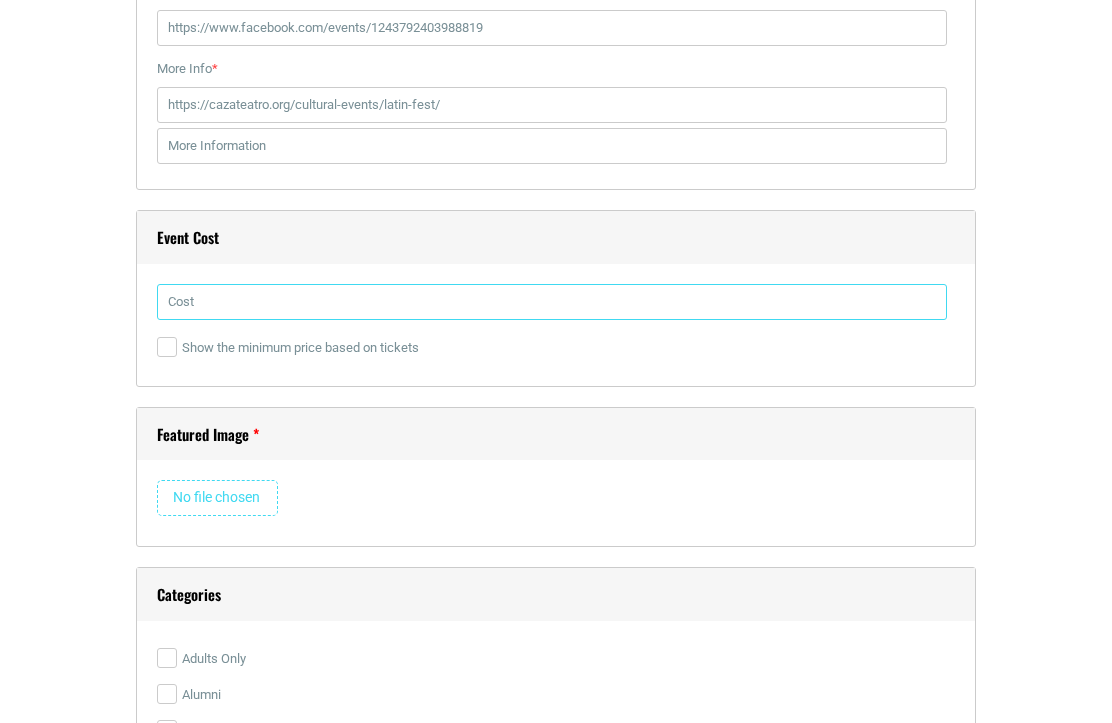 click at bounding box center [552, 302] 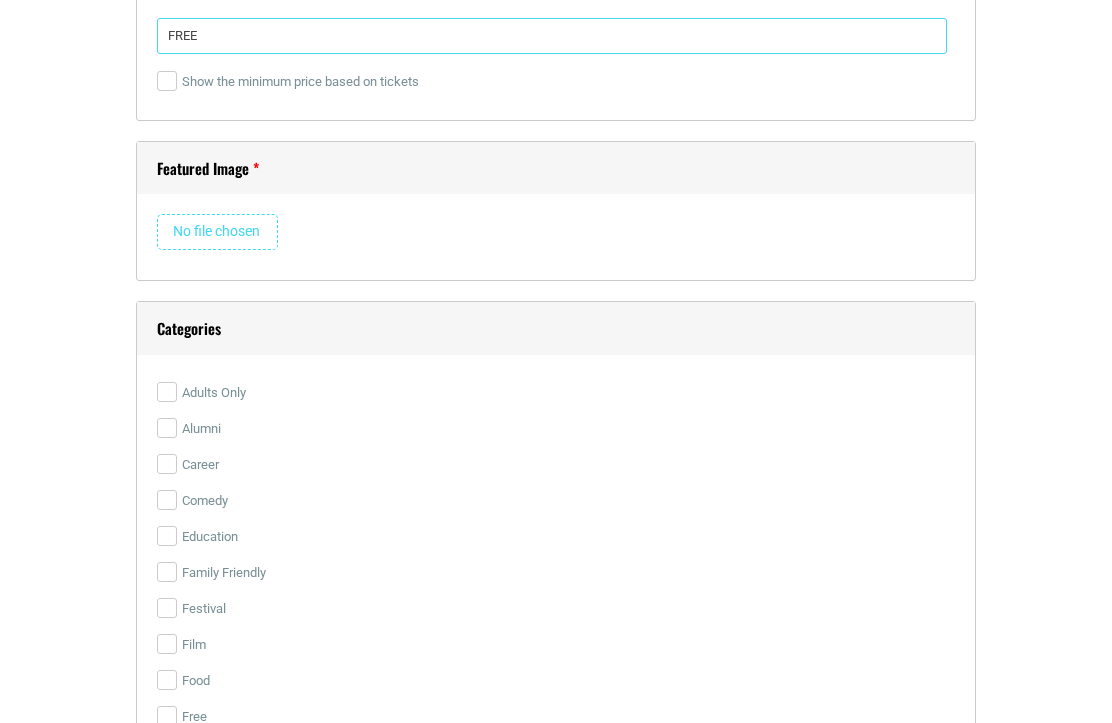 scroll, scrollTop: 3100, scrollLeft: 0, axis: vertical 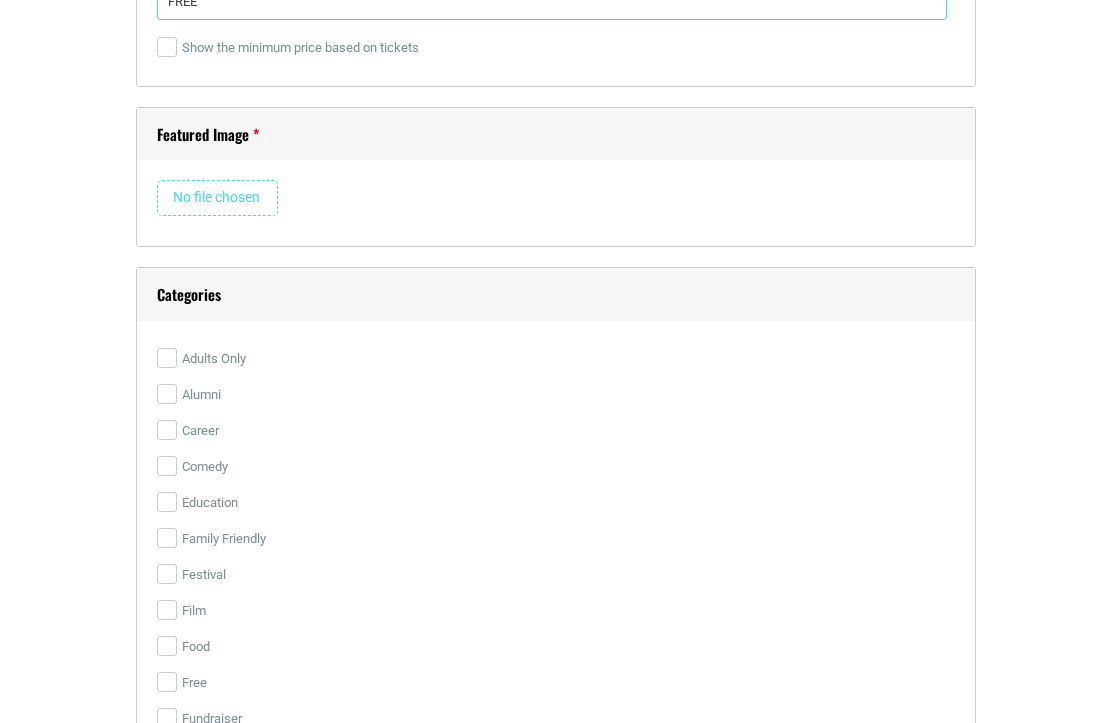 type on "FREE" 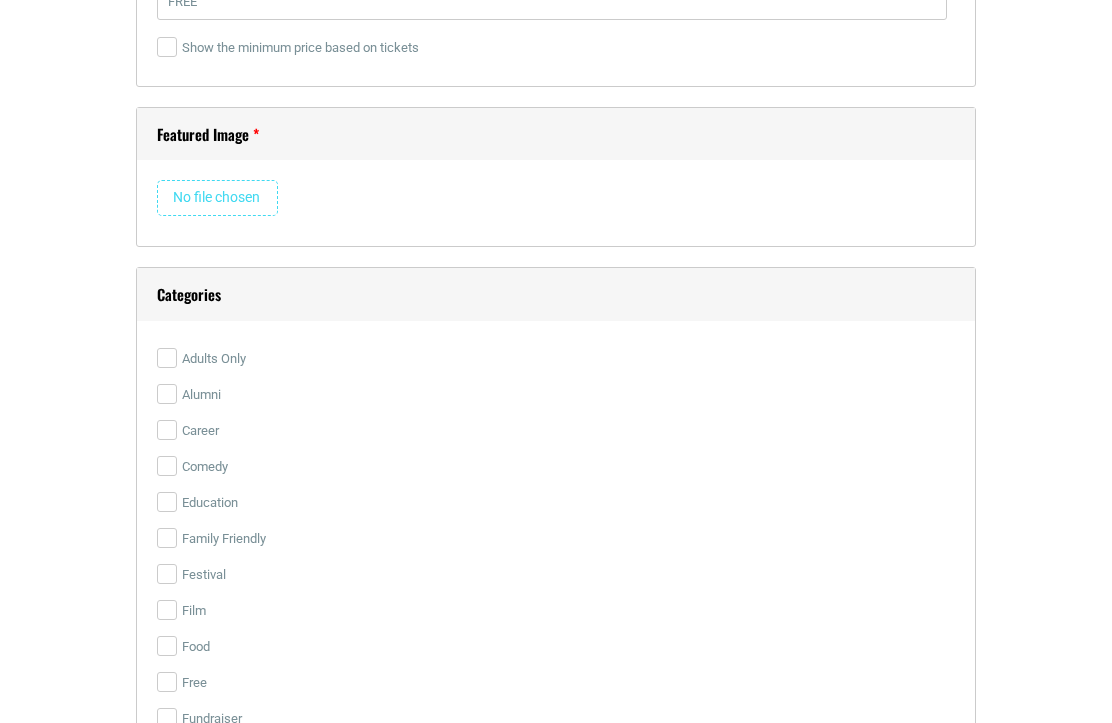 click at bounding box center [217, 198] 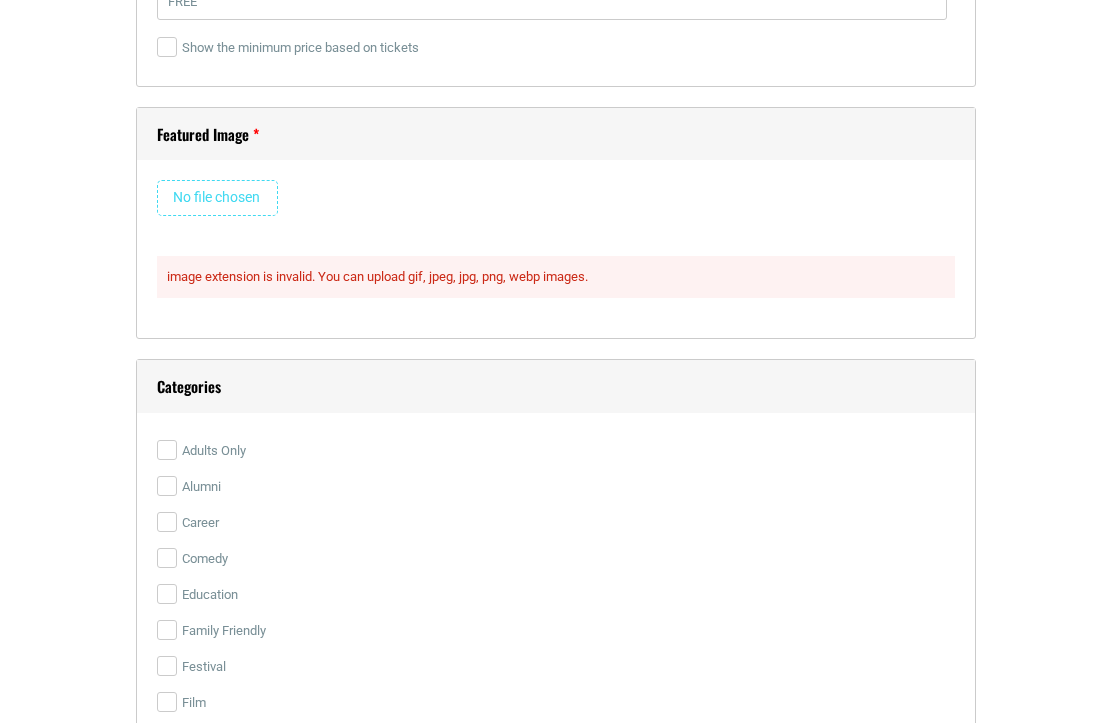 click at bounding box center (217, 198) 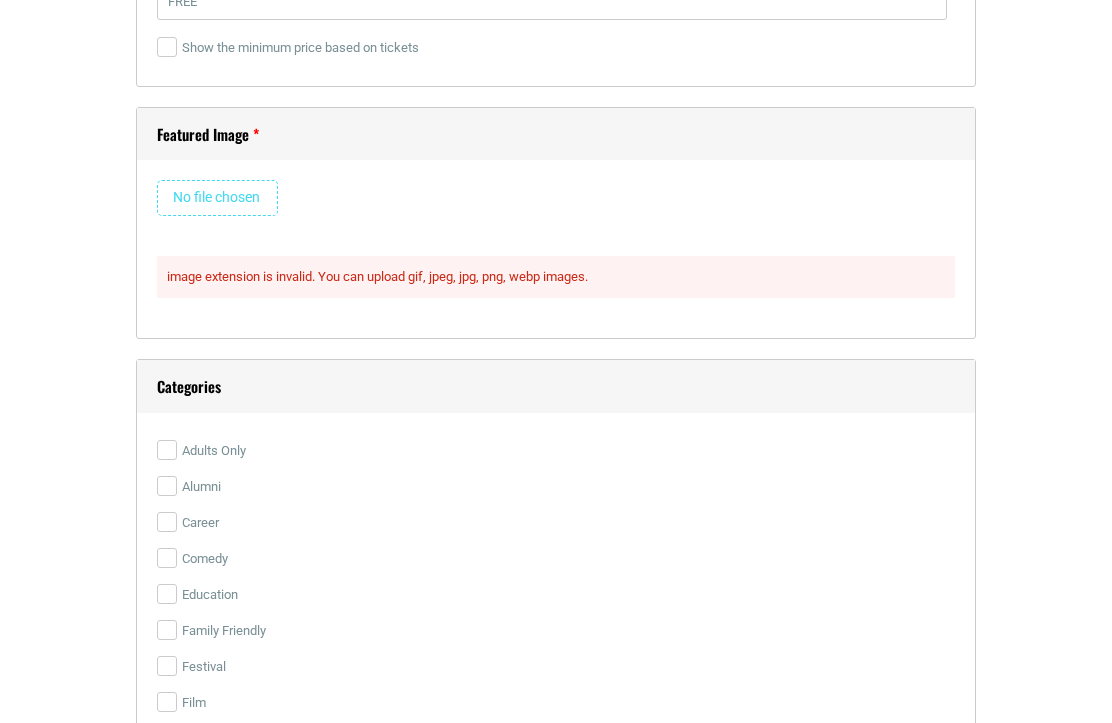 type on "C:\fakepath\64950.jpg" 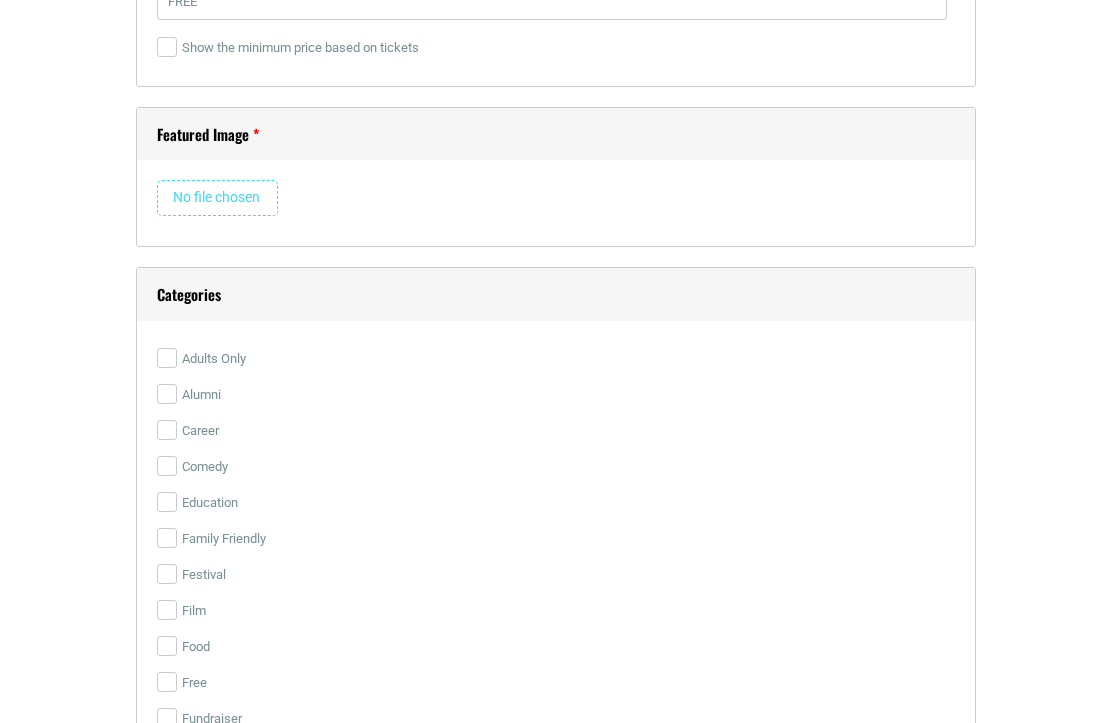 type 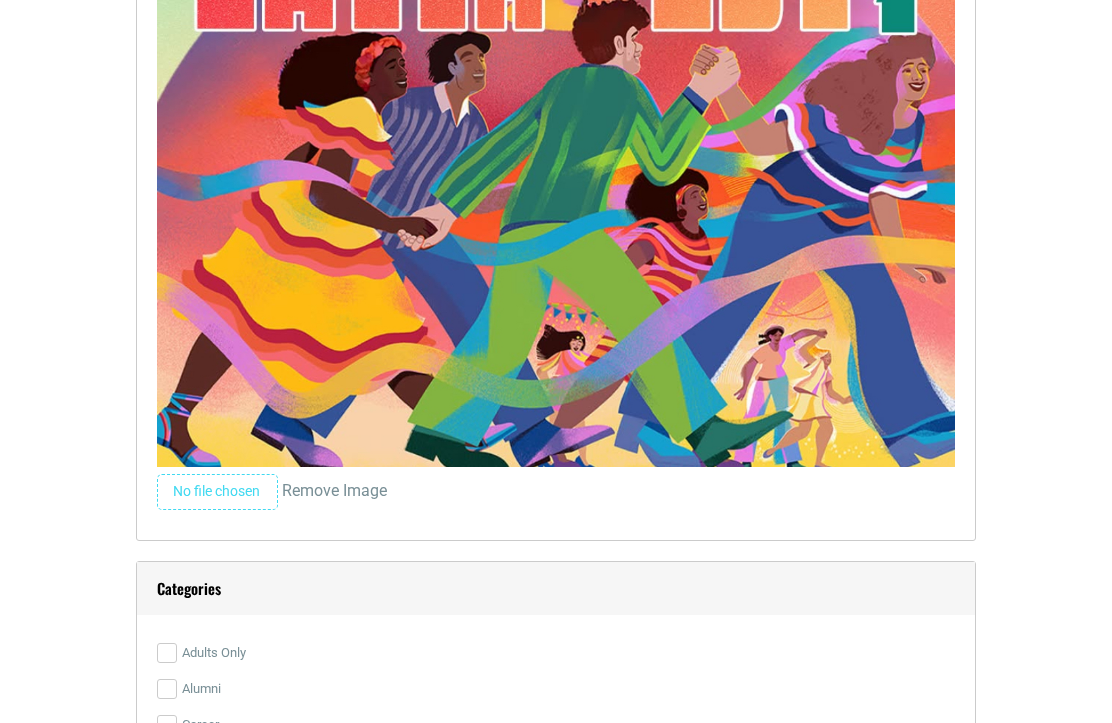 scroll, scrollTop: 3600, scrollLeft: 0, axis: vertical 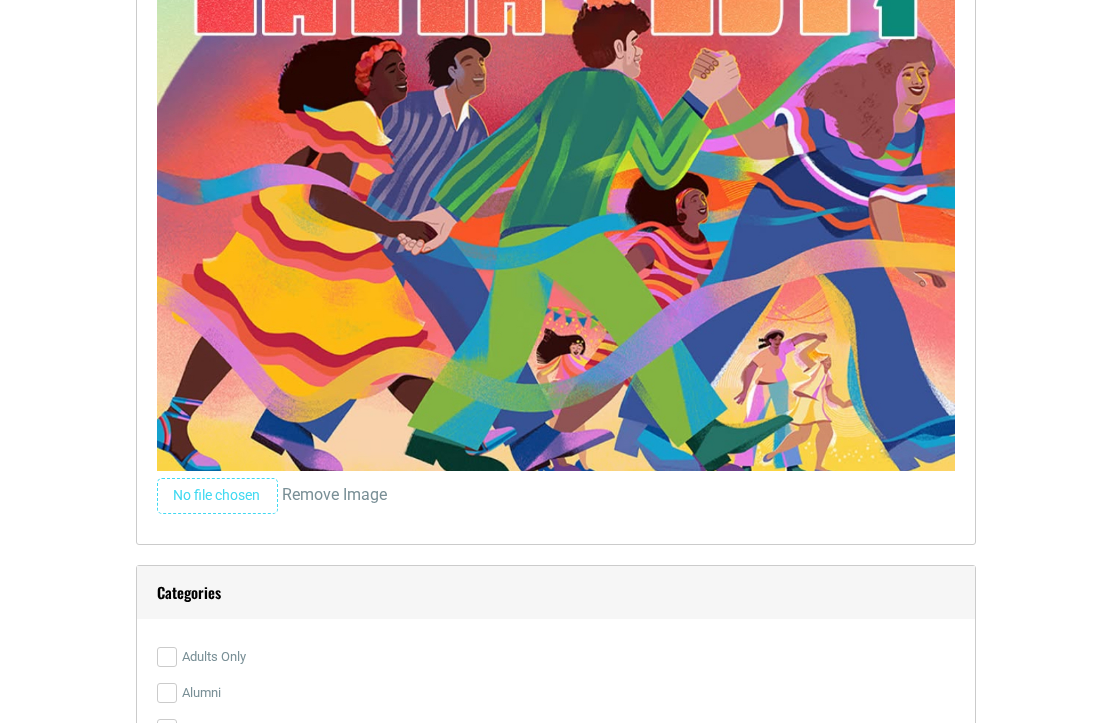click at bounding box center [556, 75] 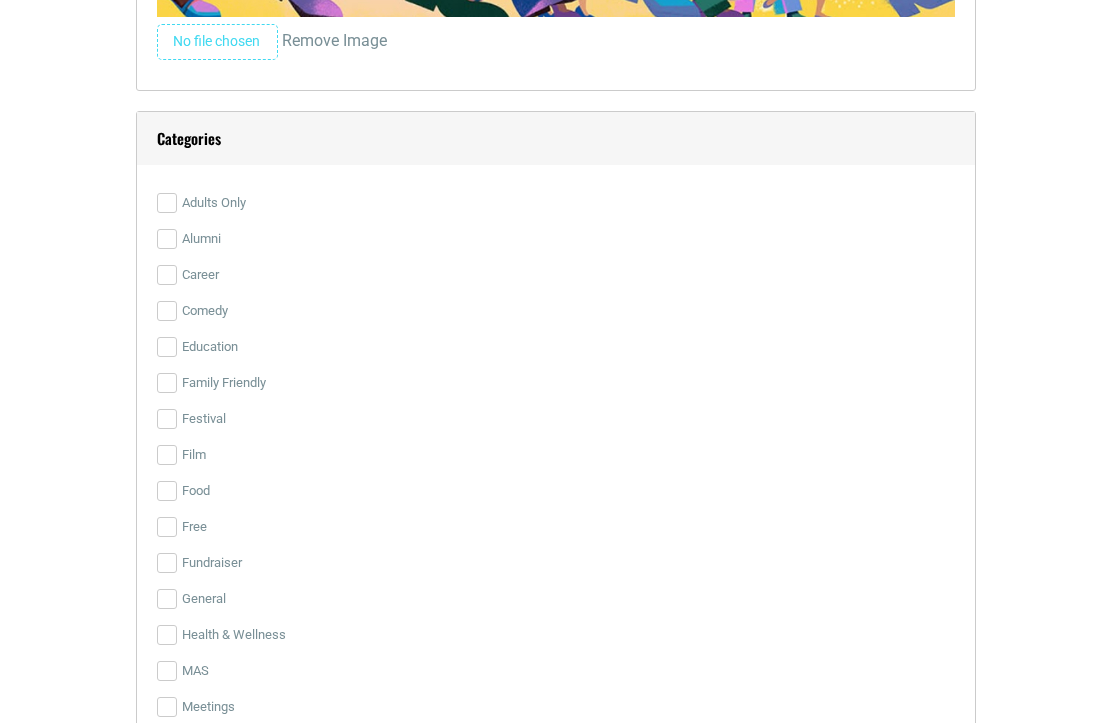 scroll, scrollTop: 4100, scrollLeft: 0, axis: vertical 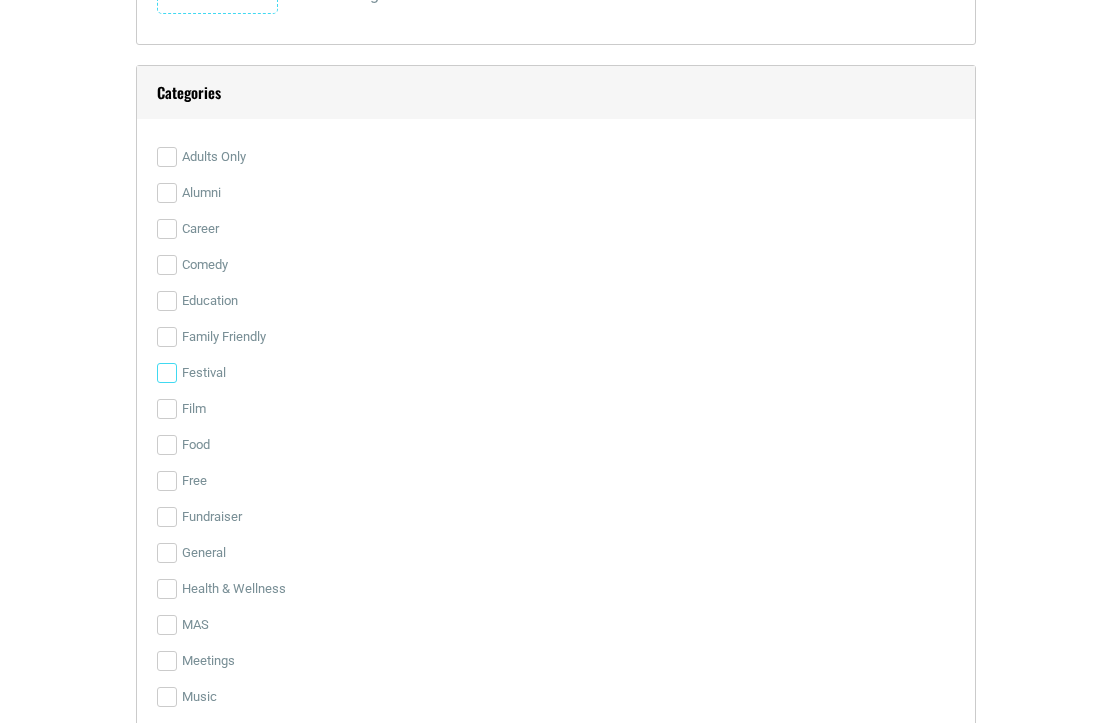 click on "Festival" at bounding box center [167, 373] 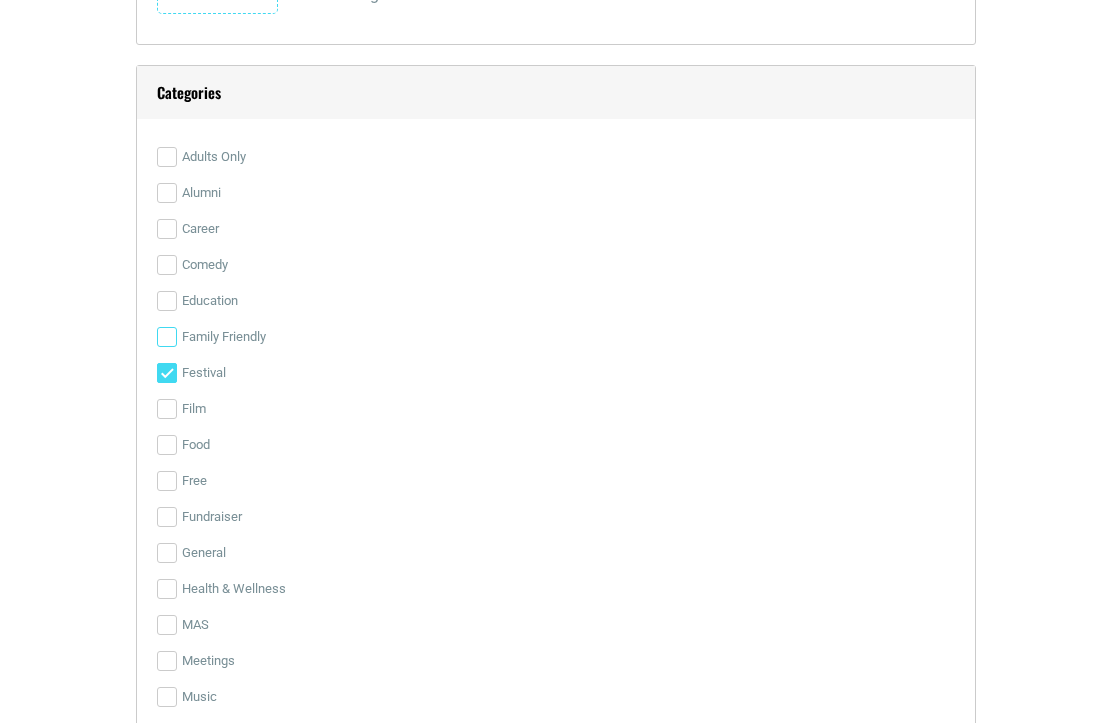 click on "Family Friendly" at bounding box center (167, 337) 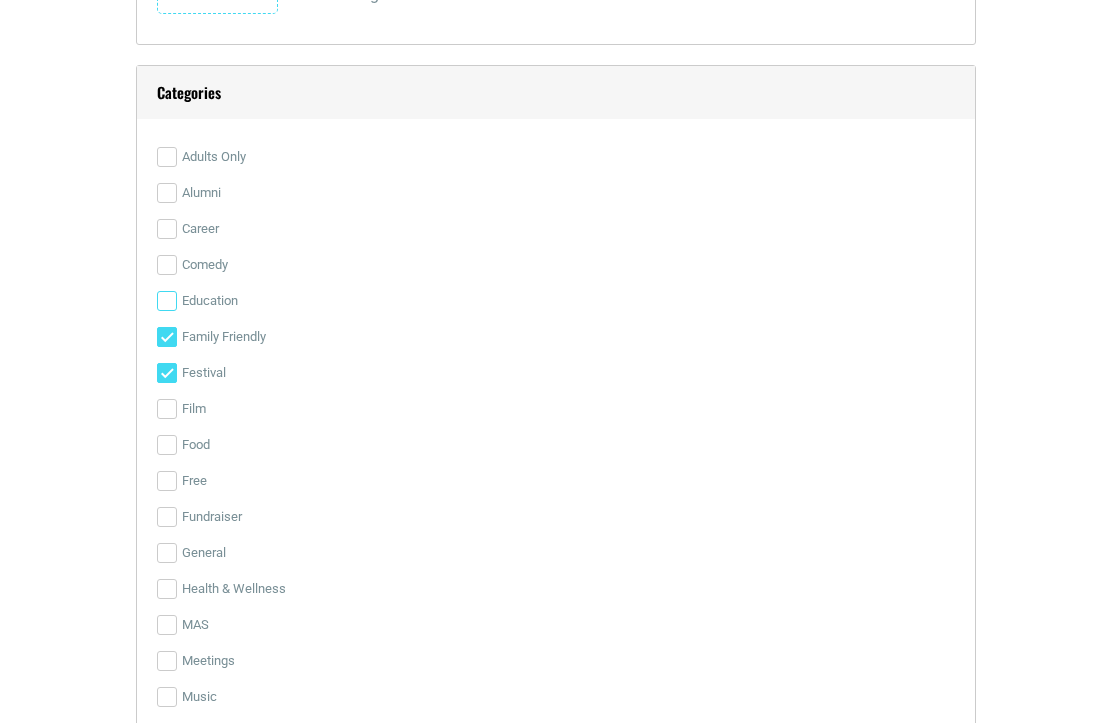click on "Education" at bounding box center (167, 301) 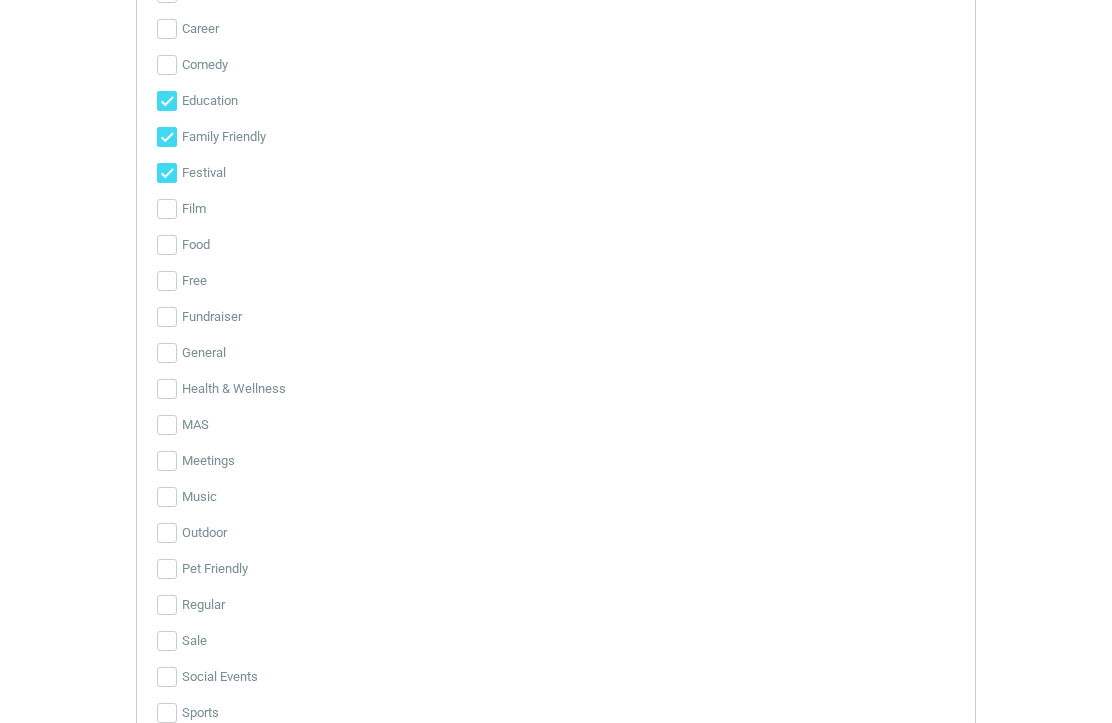 scroll, scrollTop: 4400, scrollLeft: 0, axis: vertical 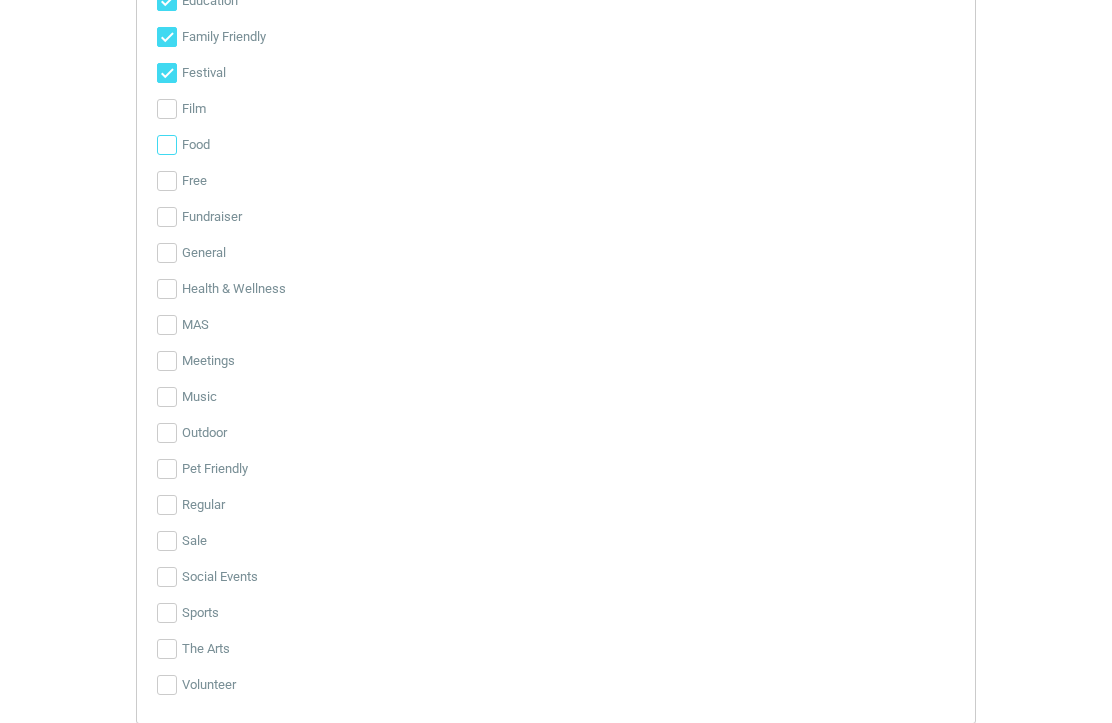 click on "Food" at bounding box center (167, 145) 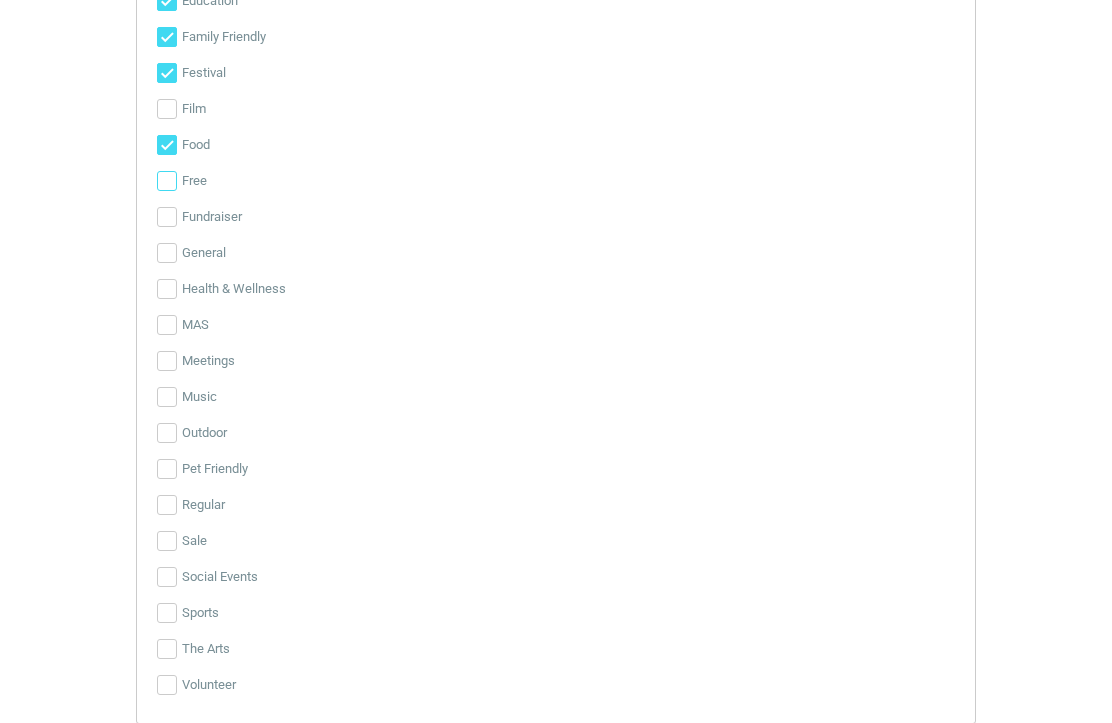 click on "Free" at bounding box center [167, 181] 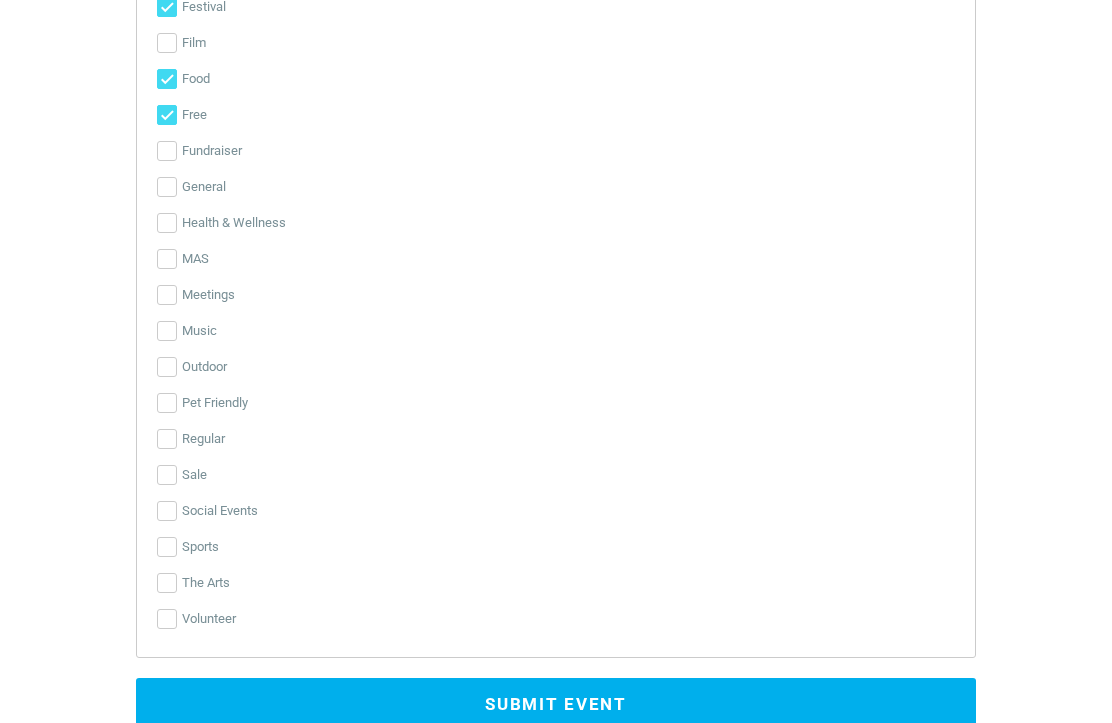 scroll, scrollTop: 4500, scrollLeft: 0, axis: vertical 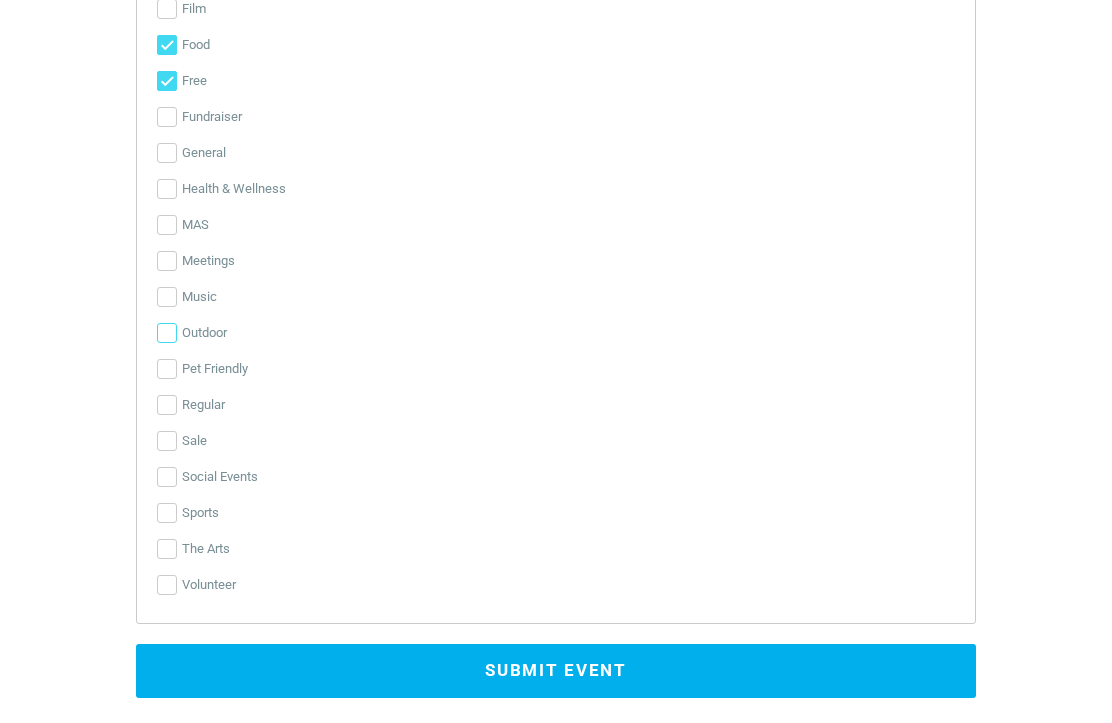 click on "Outdoor" at bounding box center [167, 333] 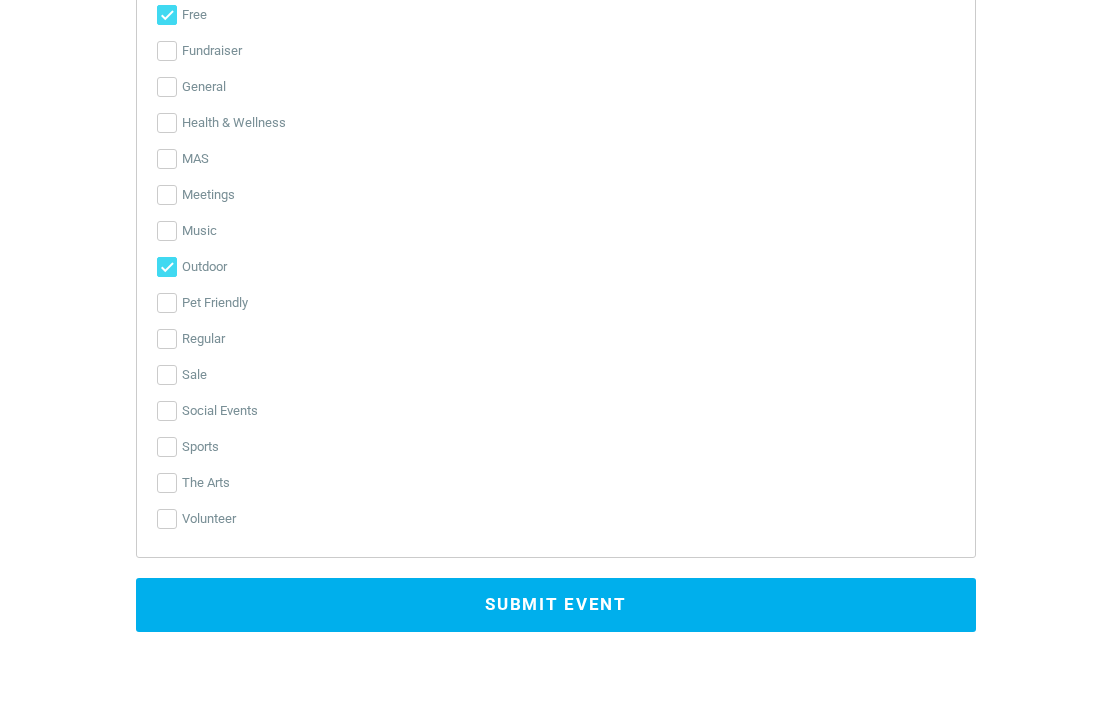 scroll, scrollTop: 4600, scrollLeft: 0, axis: vertical 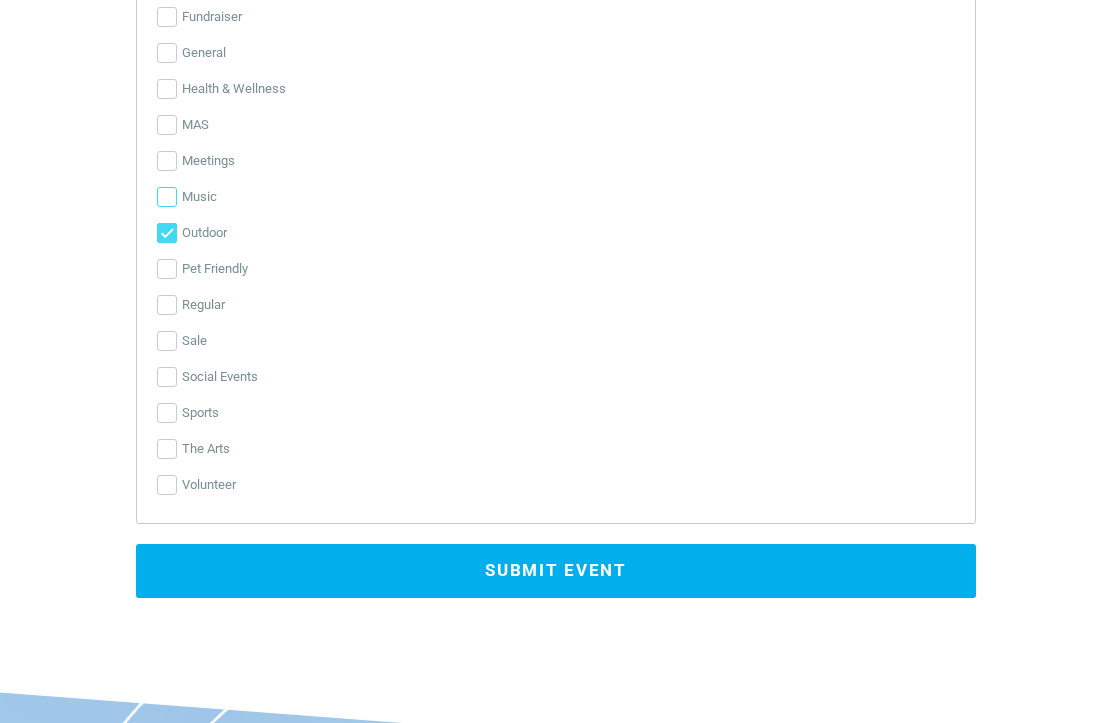 click on "Music" at bounding box center (167, 197) 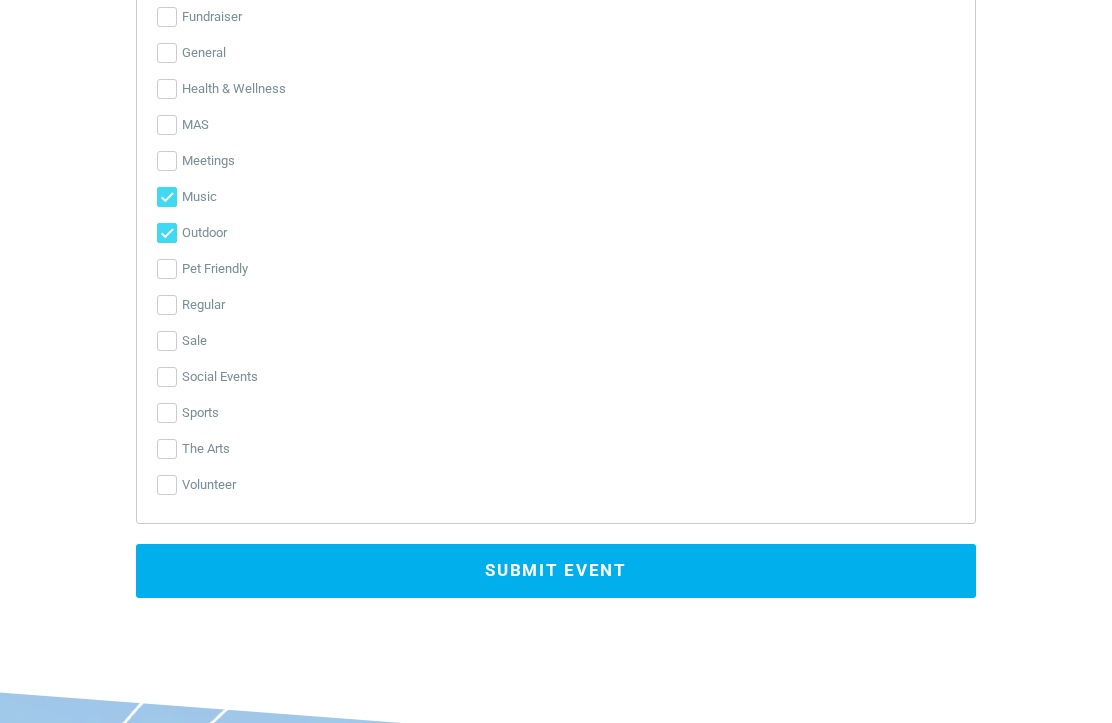 scroll, scrollTop: 4700, scrollLeft: 0, axis: vertical 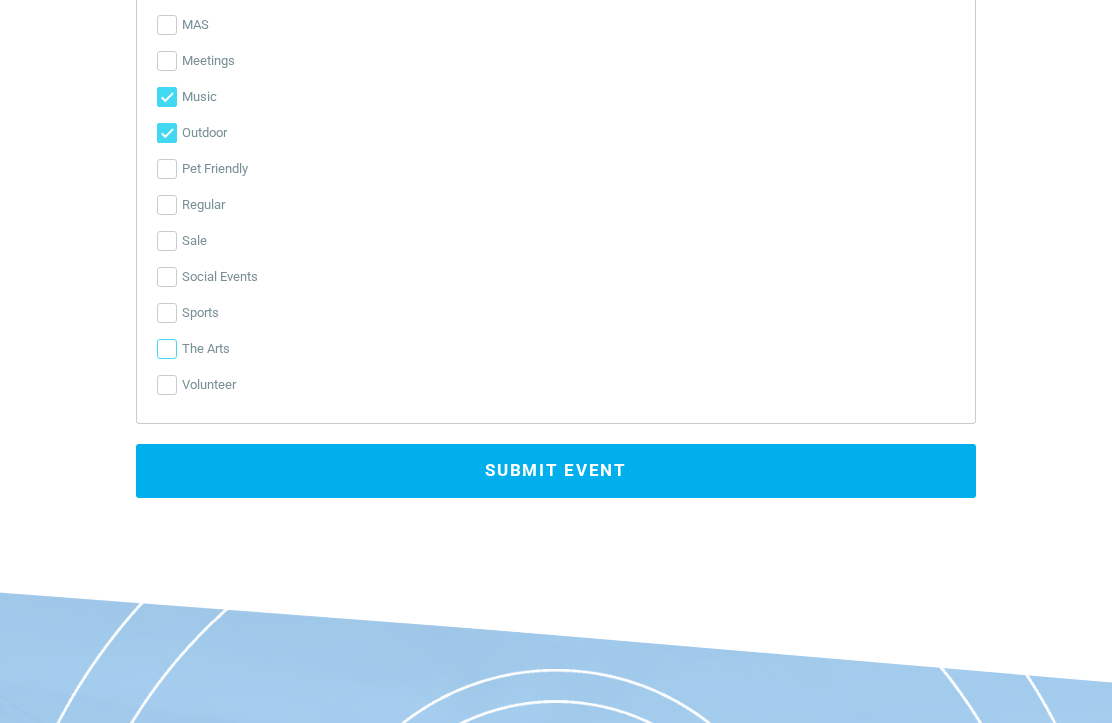 click on "The Arts" at bounding box center (556, 349) 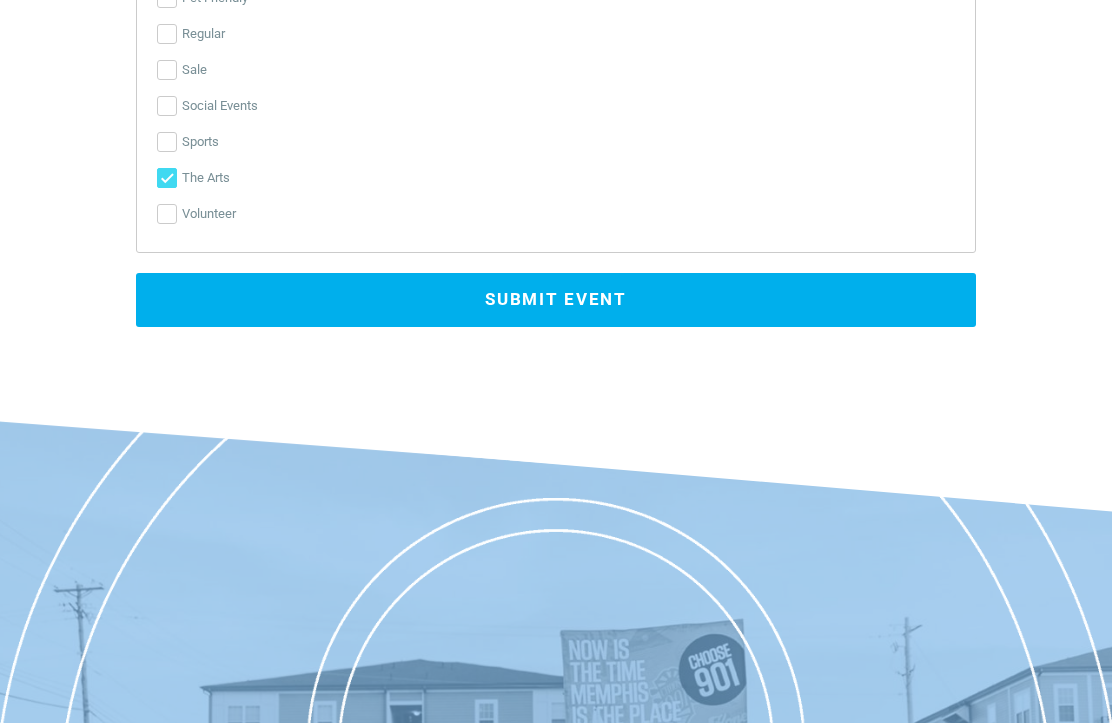 scroll, scrollTop: 5000, scrollLeft: 0, axis: vertical 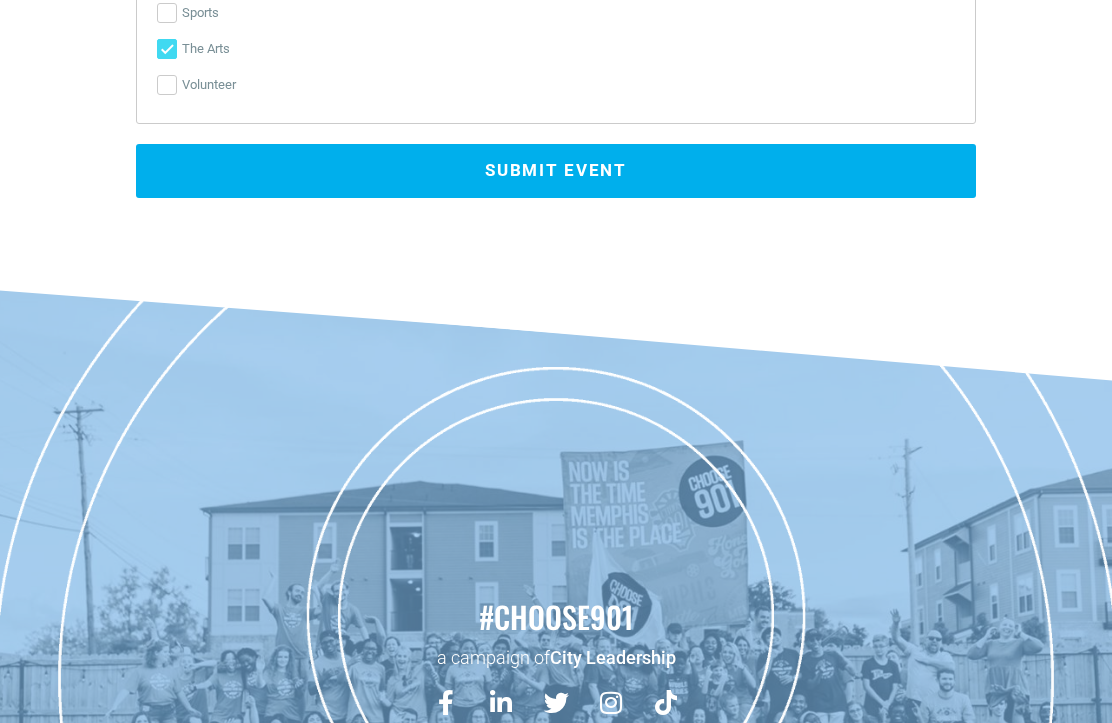 click on "Submit Event" at bounding box center [556, 171] 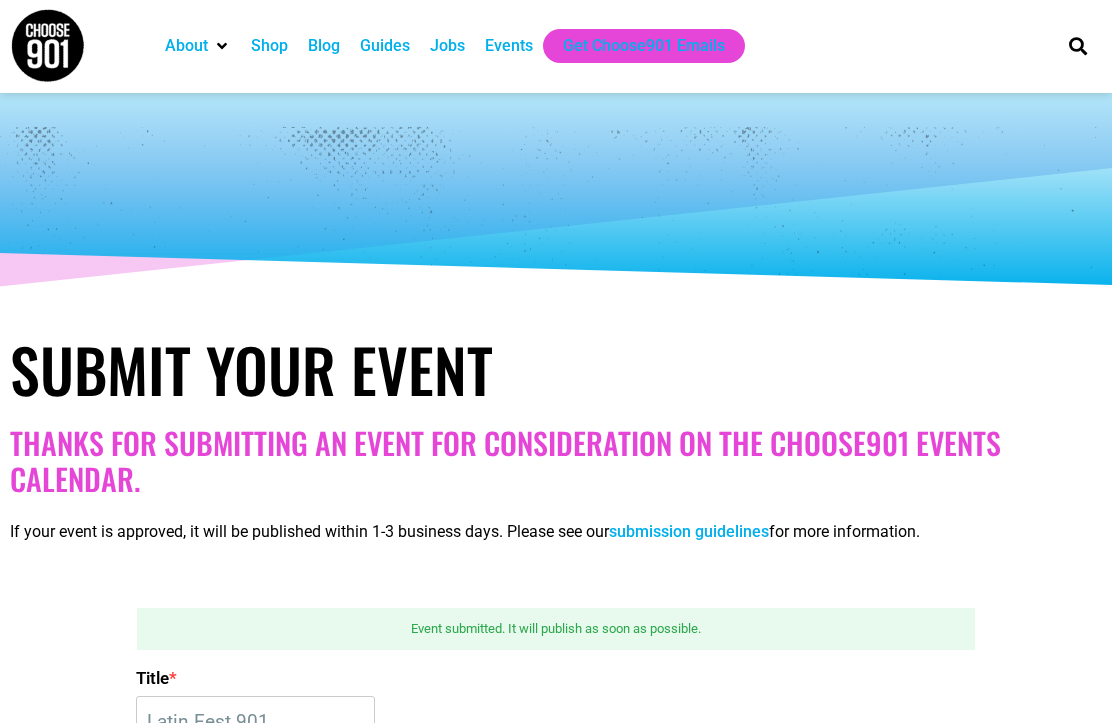 scroll, scrollTop: 0, scrollLeft: 0, axis: both 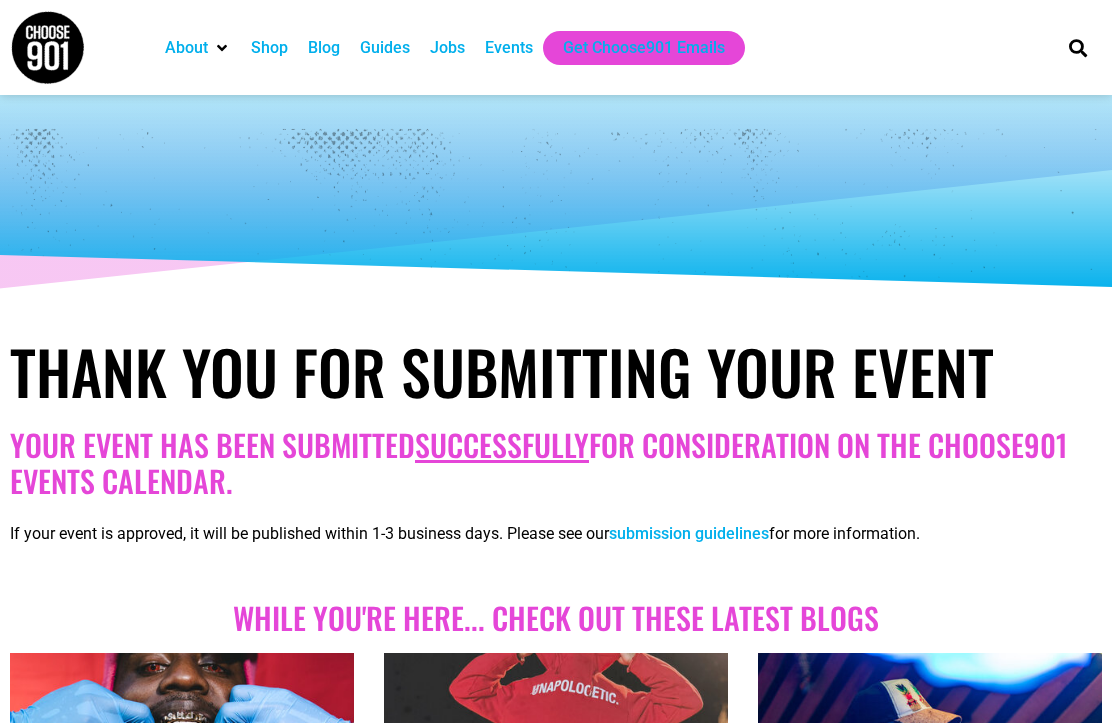 click on "Events" at bounding box center [509, 48] 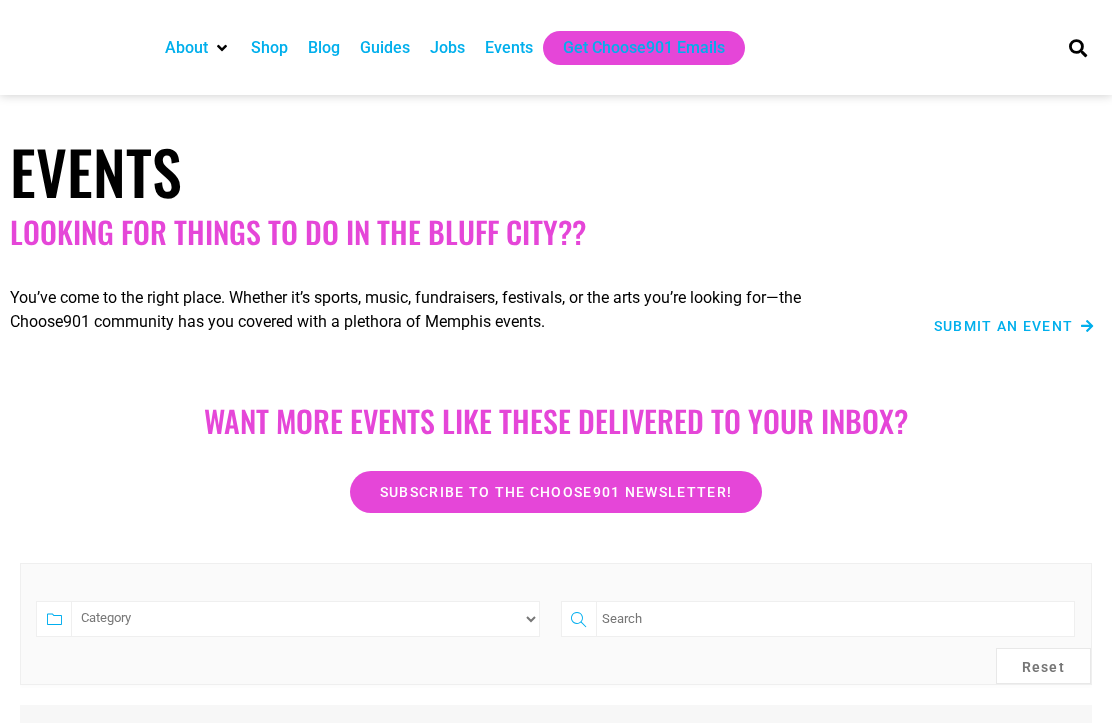scroll, scrollTop: 0, scrollLeft: 0, axis: both 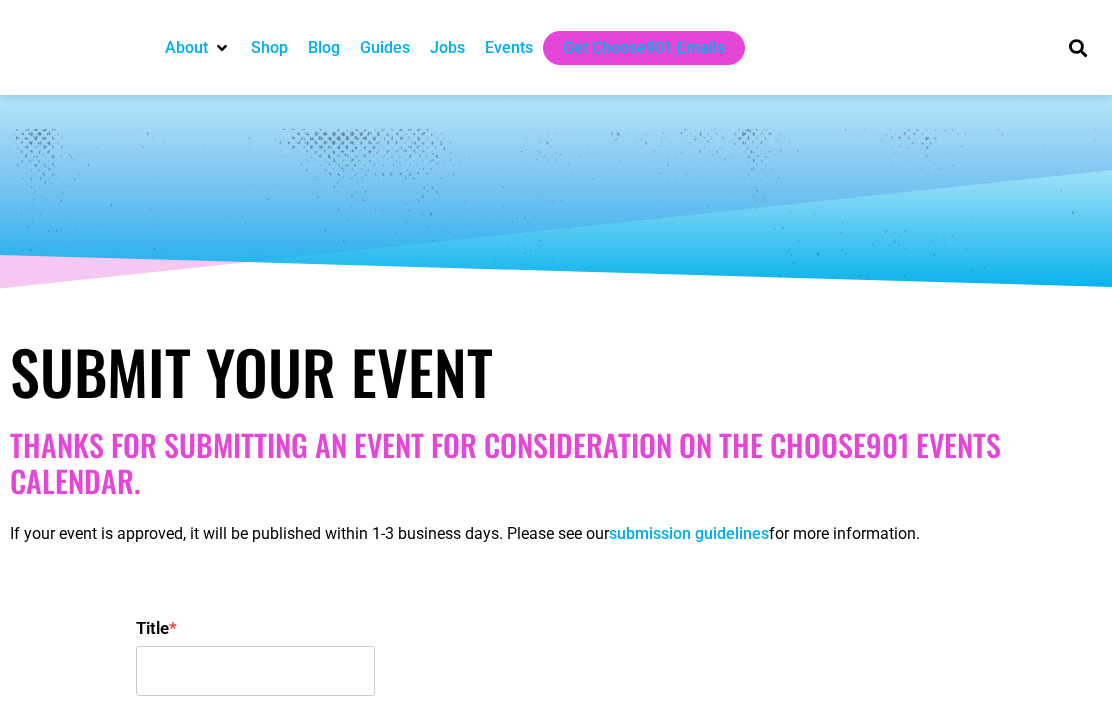 select 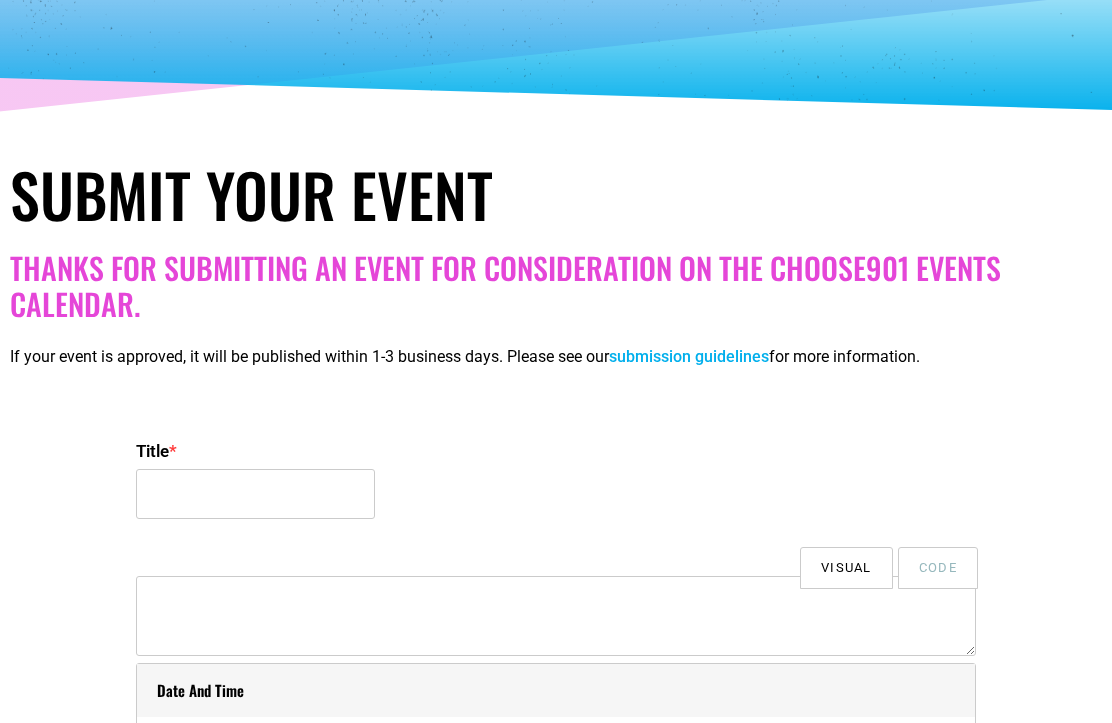 scroll, scrollTop: 375, scrollLeft: 0, axis: vertical 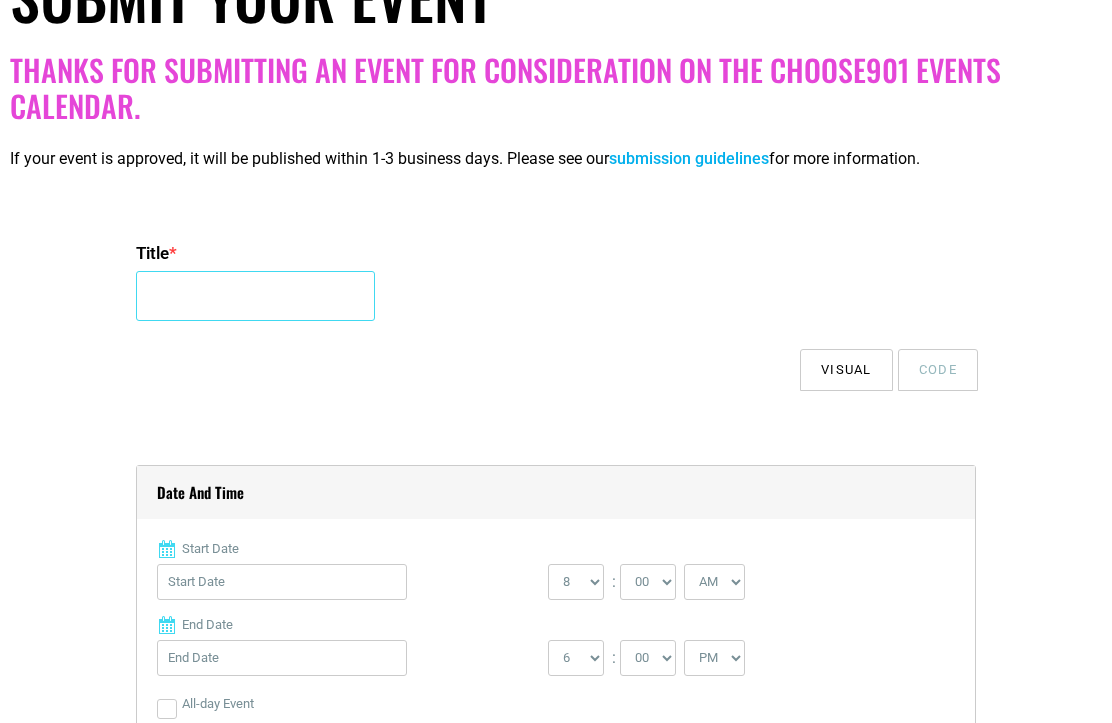click on "Title  *" at bounding box center [255, 296] 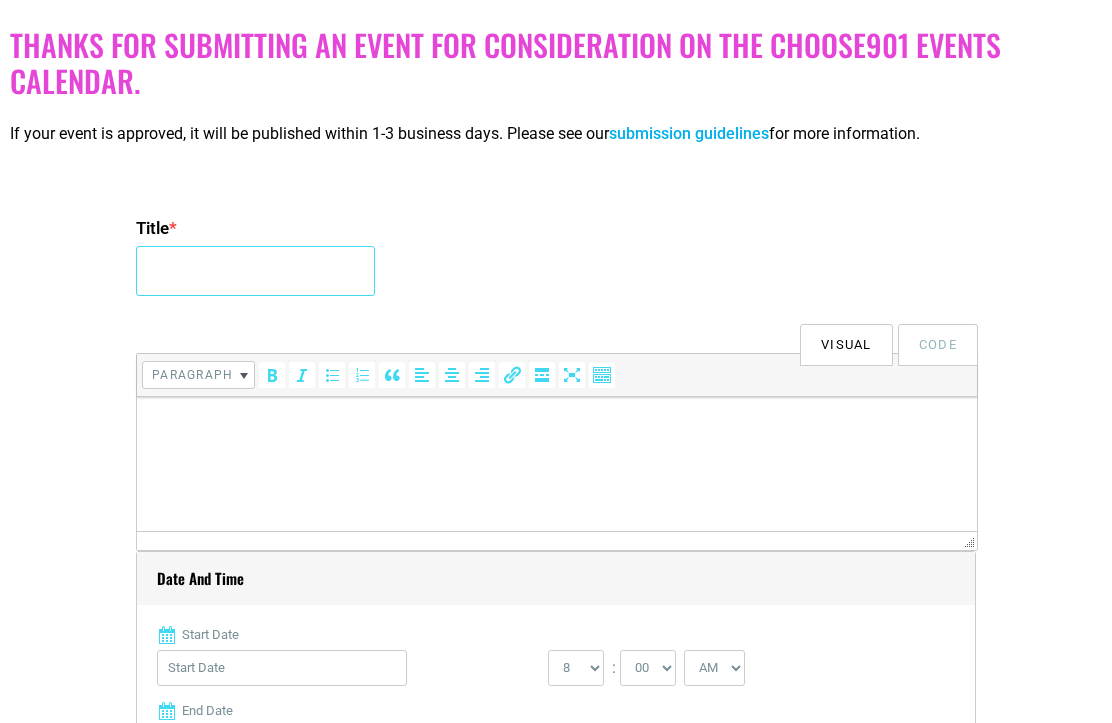 scroll, scrollTop: 0, scrollLeft: 0, axis: both 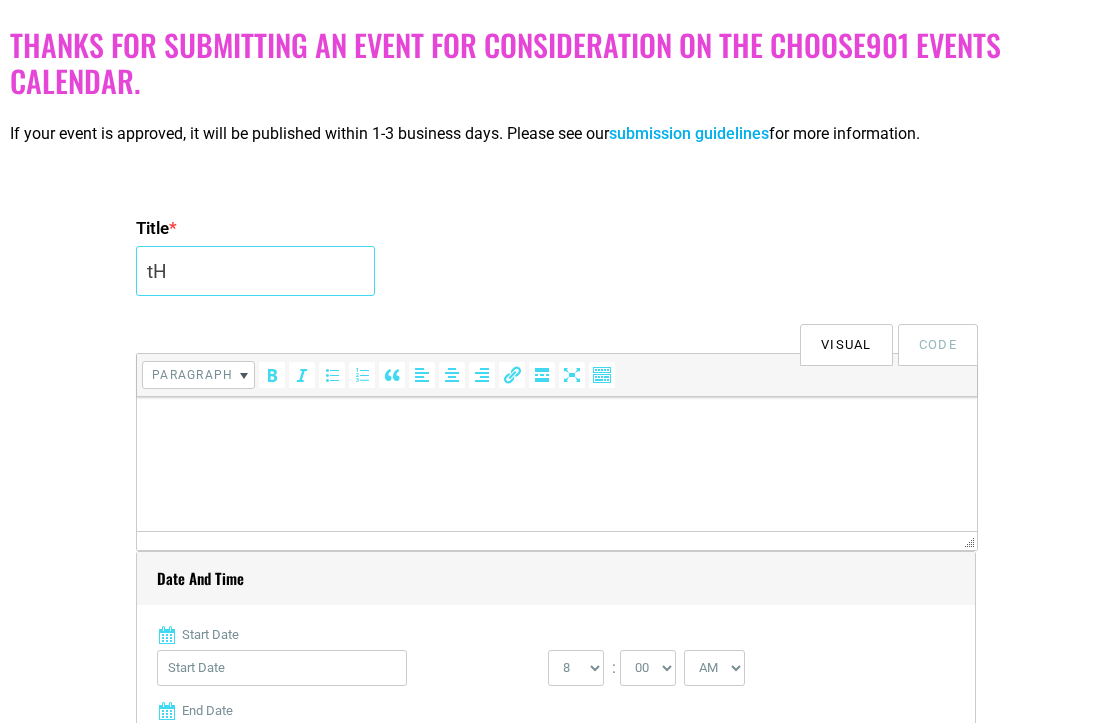 type on "t" 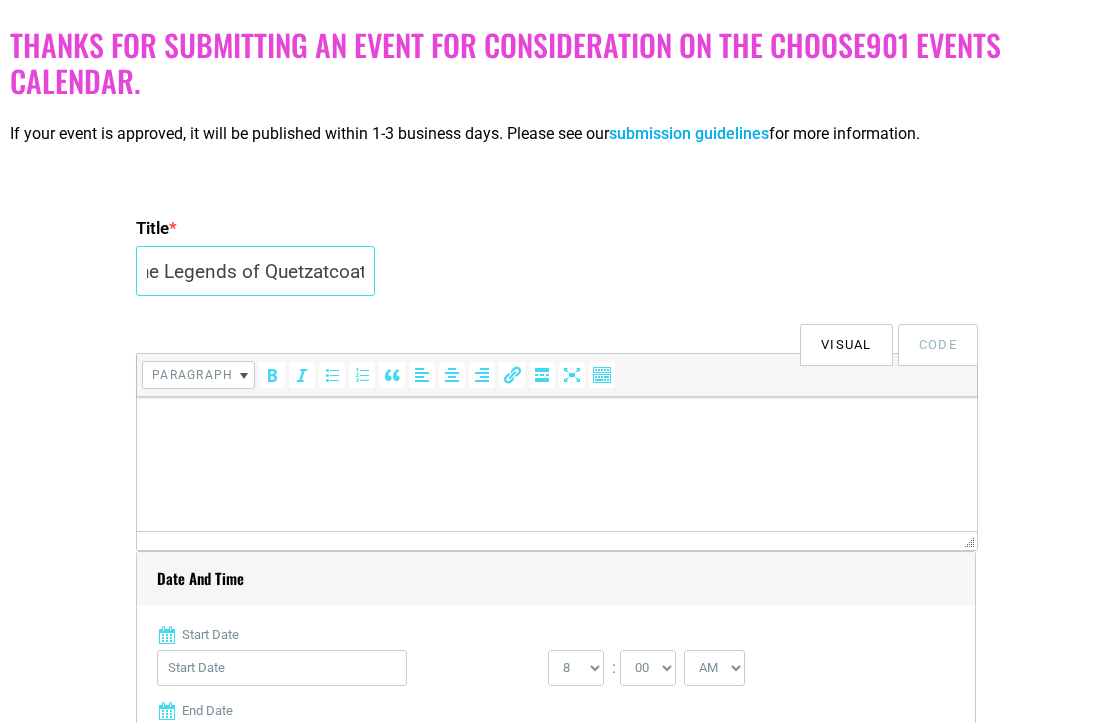scroll, scrollTop: 0, scrollLeft: 24, axis: horizontal 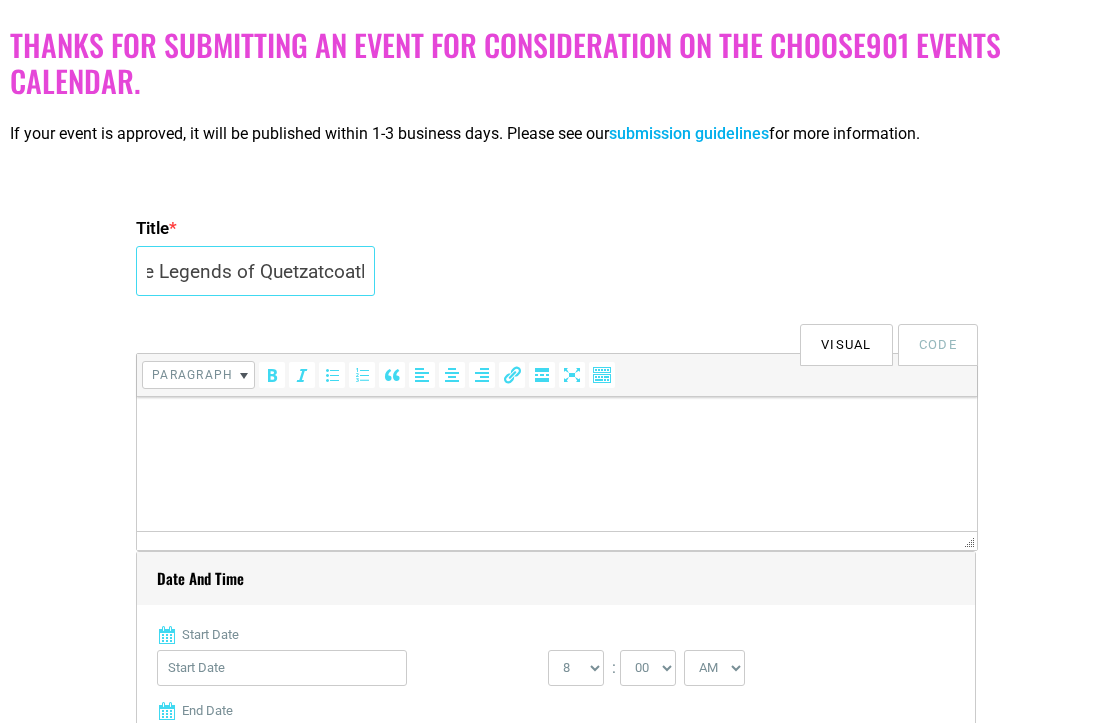 type on "The Legends of Quetzatcoatl" 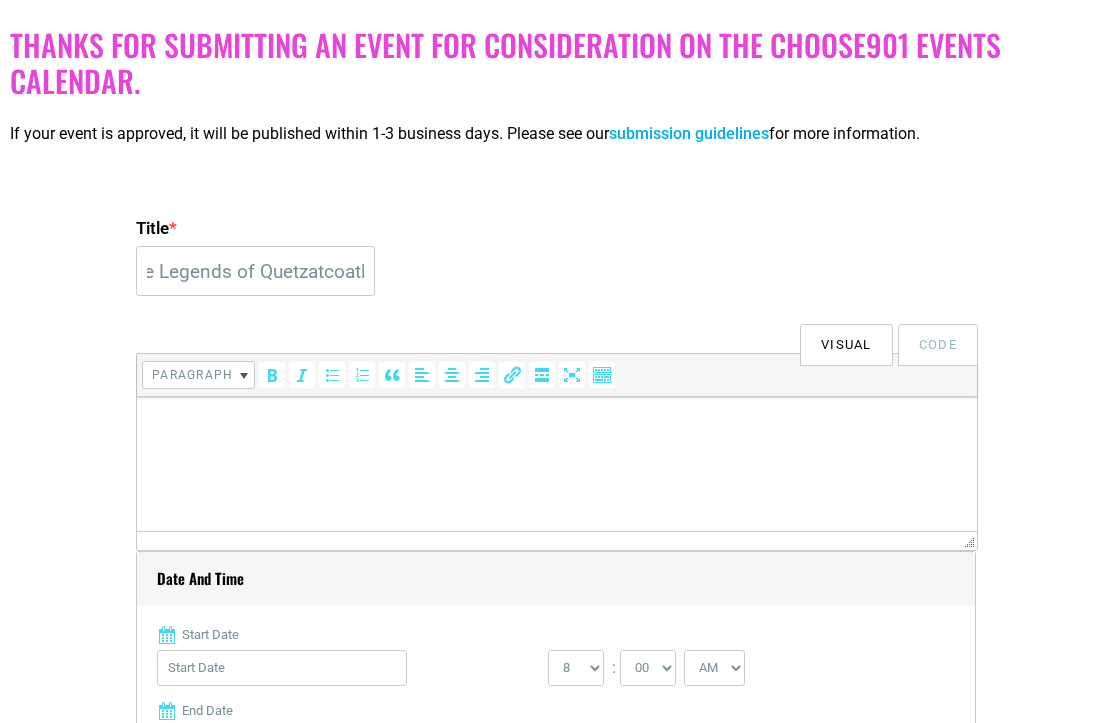 scroll, scrollTop: 0, scrollLeft: 0, axis: both 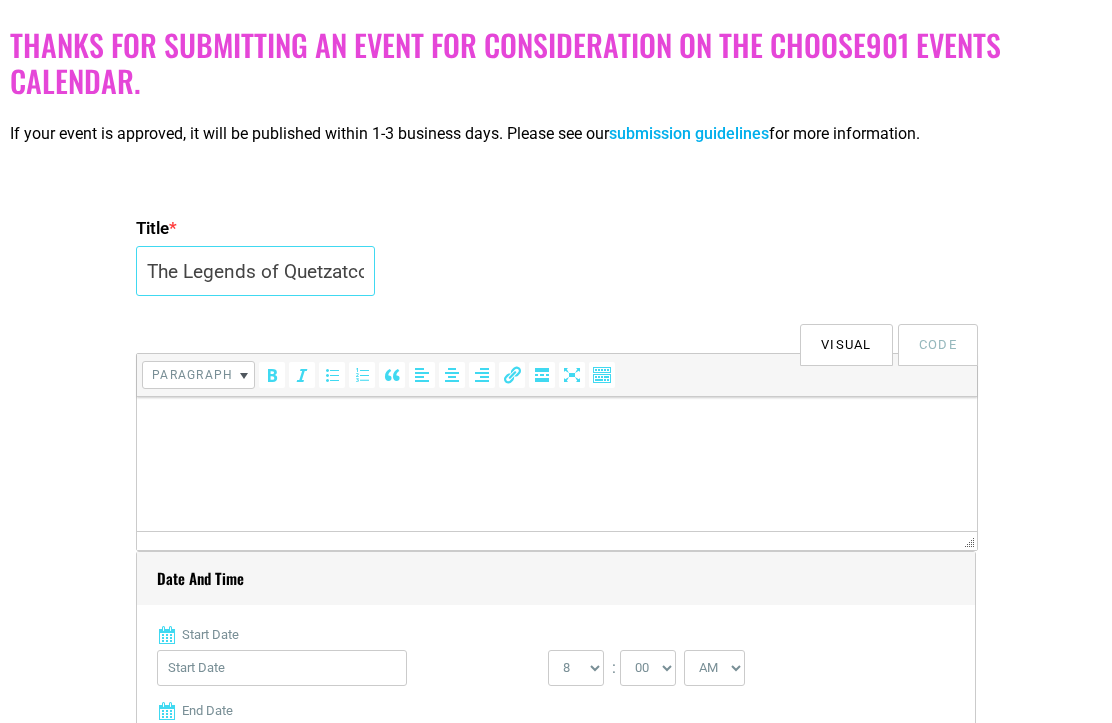 click on "The Legends of Quetzatcoatl" at bounding box center [255, 271] 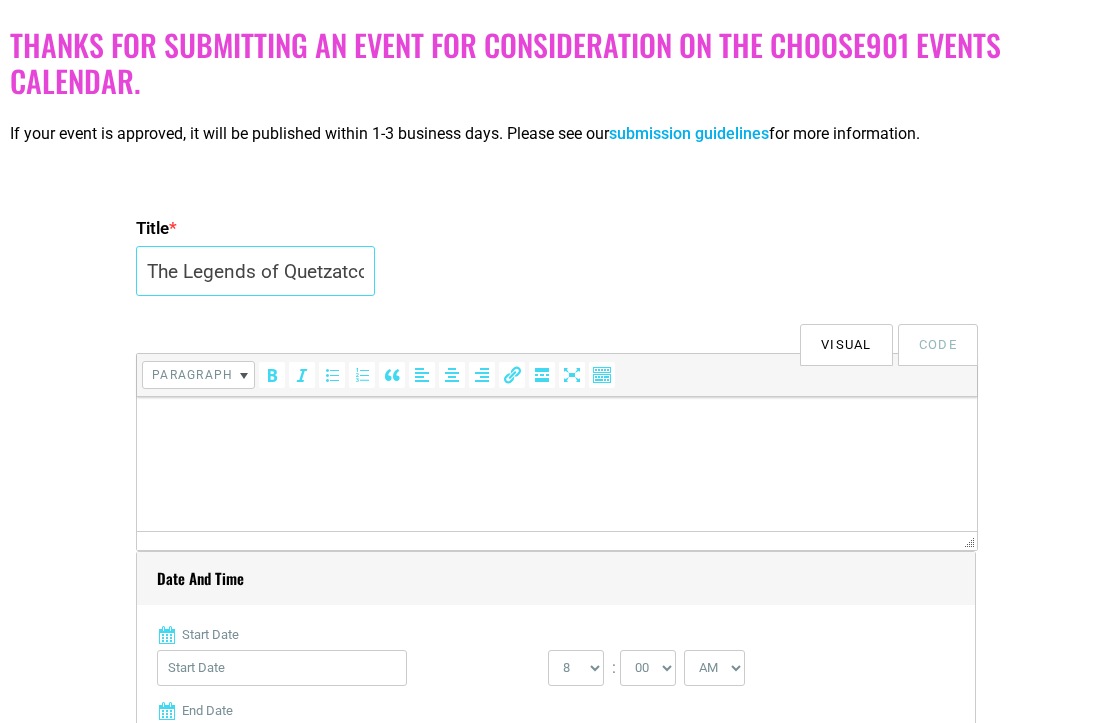 click on "The Legends of Quetzatcoatl" at bounding box center [255, 271] 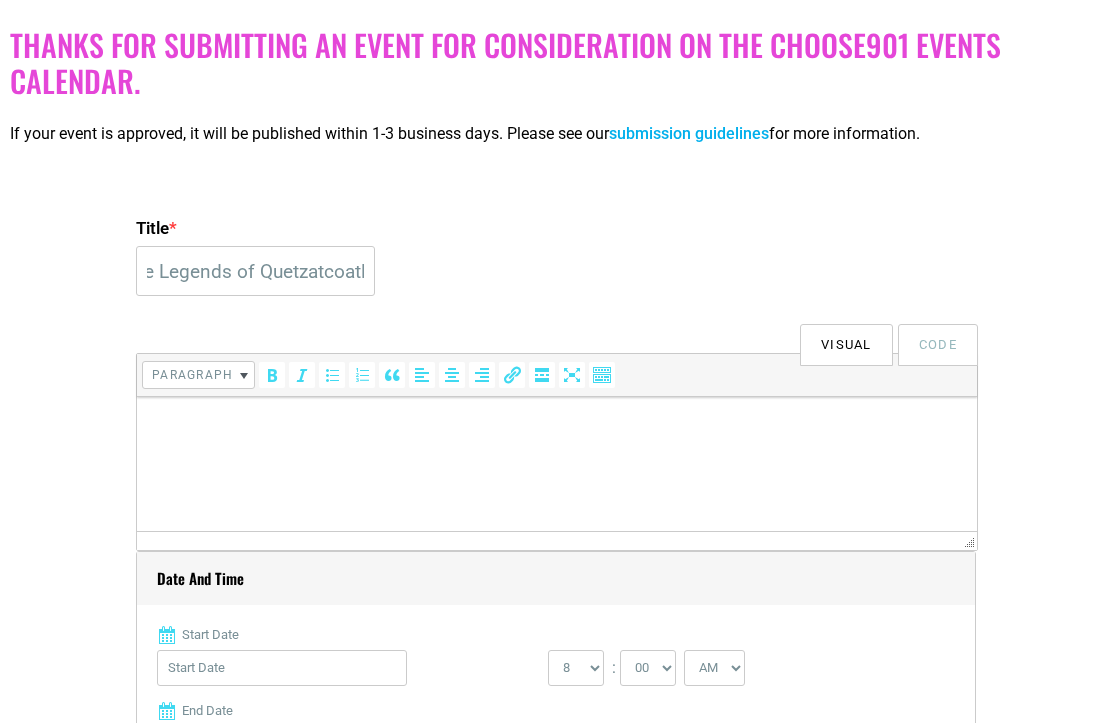 scroll, scrollTop: 0, scrollLeft: 0, axis: both 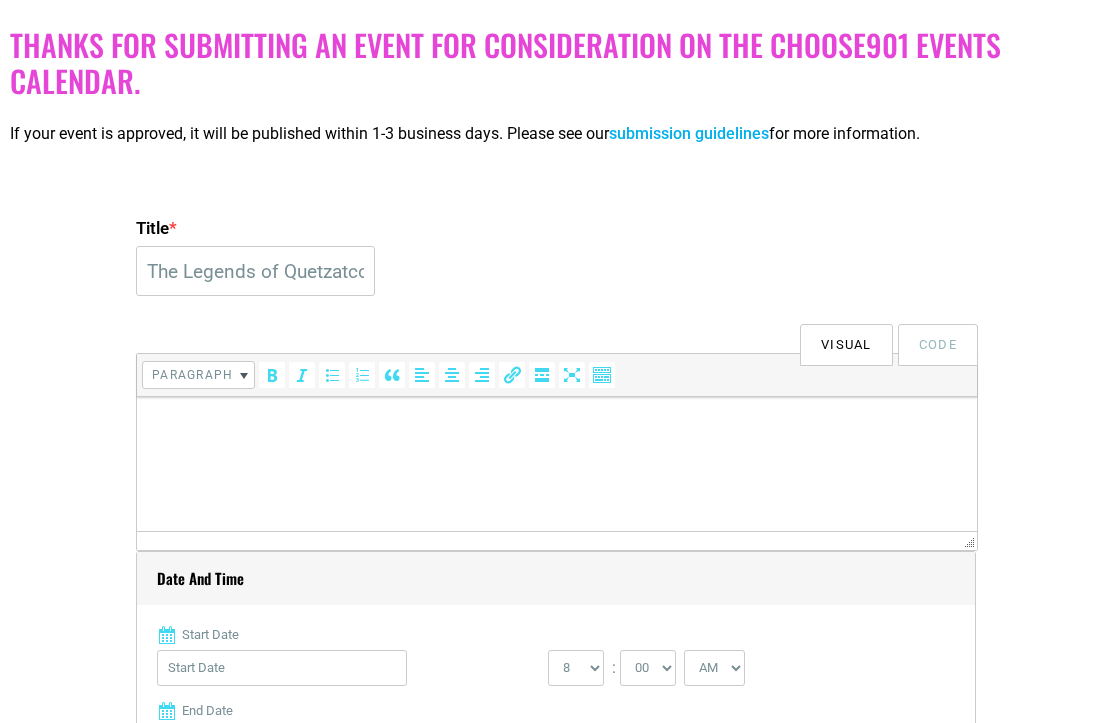 click at bounding box center (557, 425) 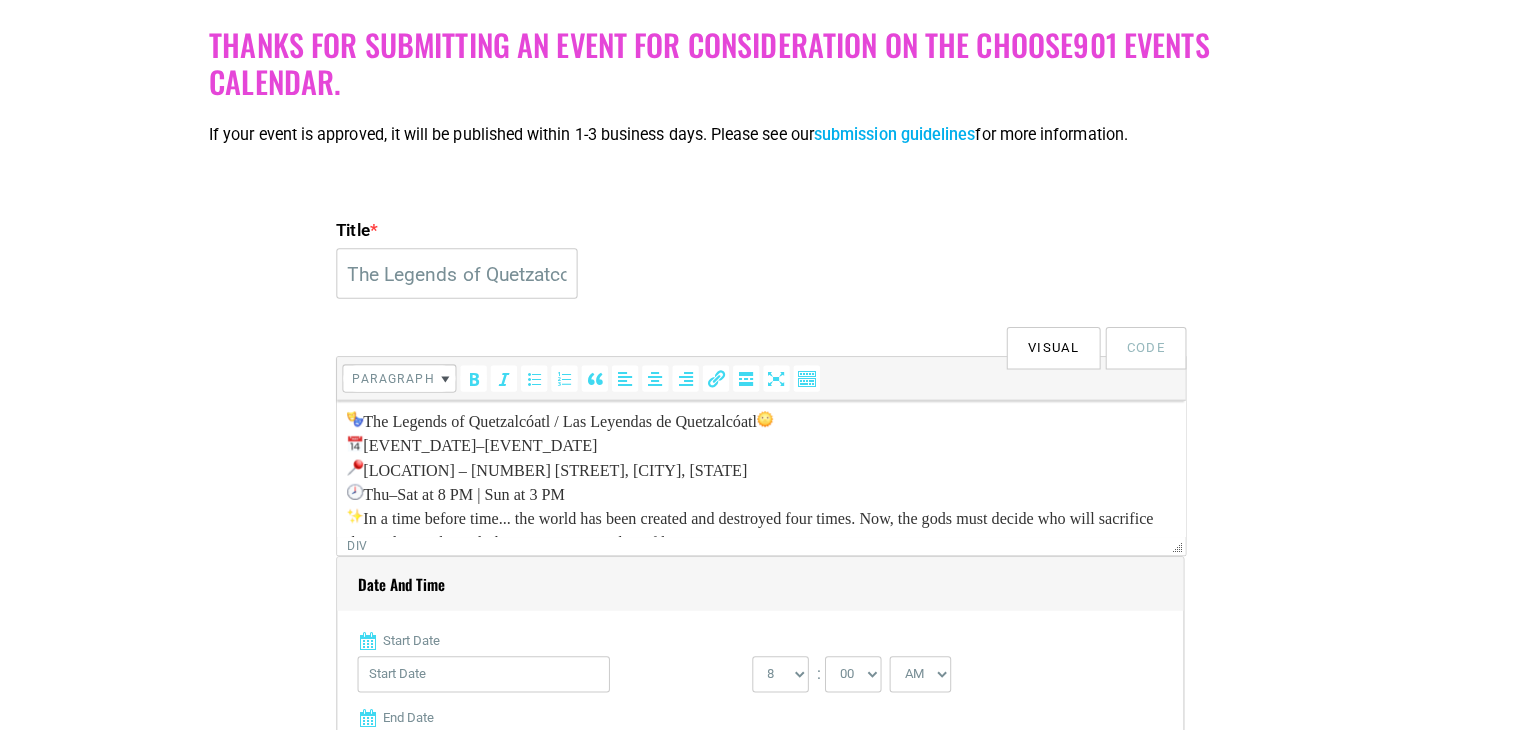 scroll, scrollTop: 191, scrollLeft: 0, axis: vertical 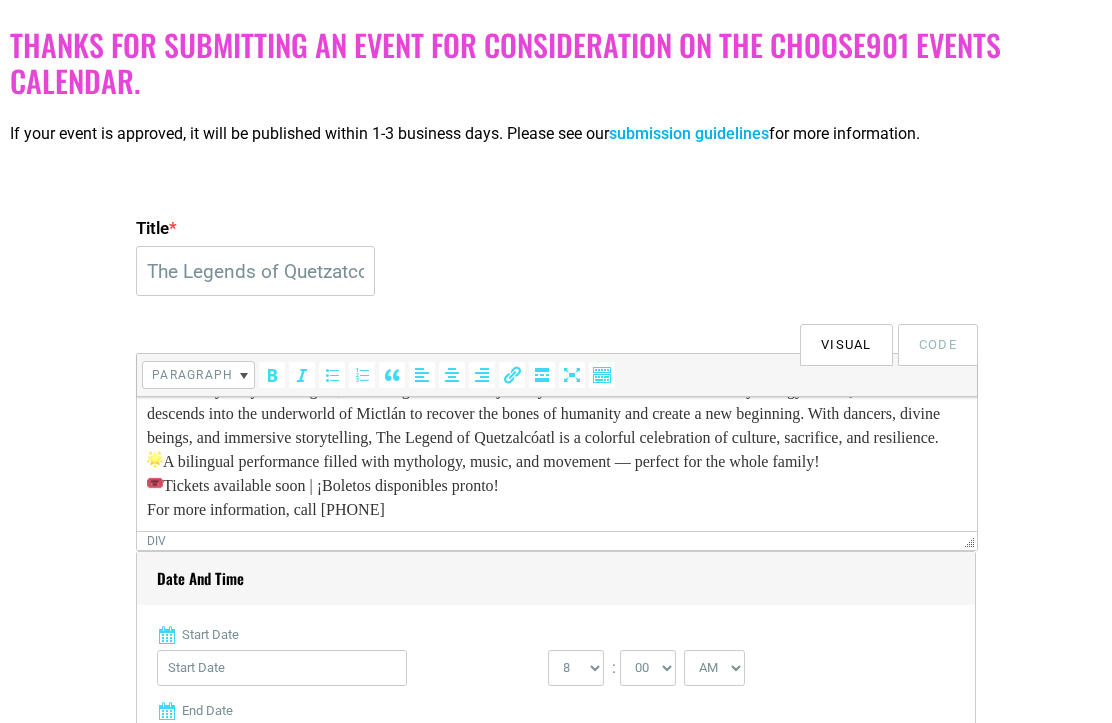 drag, startPoint x: 40, startPoint y: 200, endPoint x: 61, endPoint y: 189, distance: 23.70654 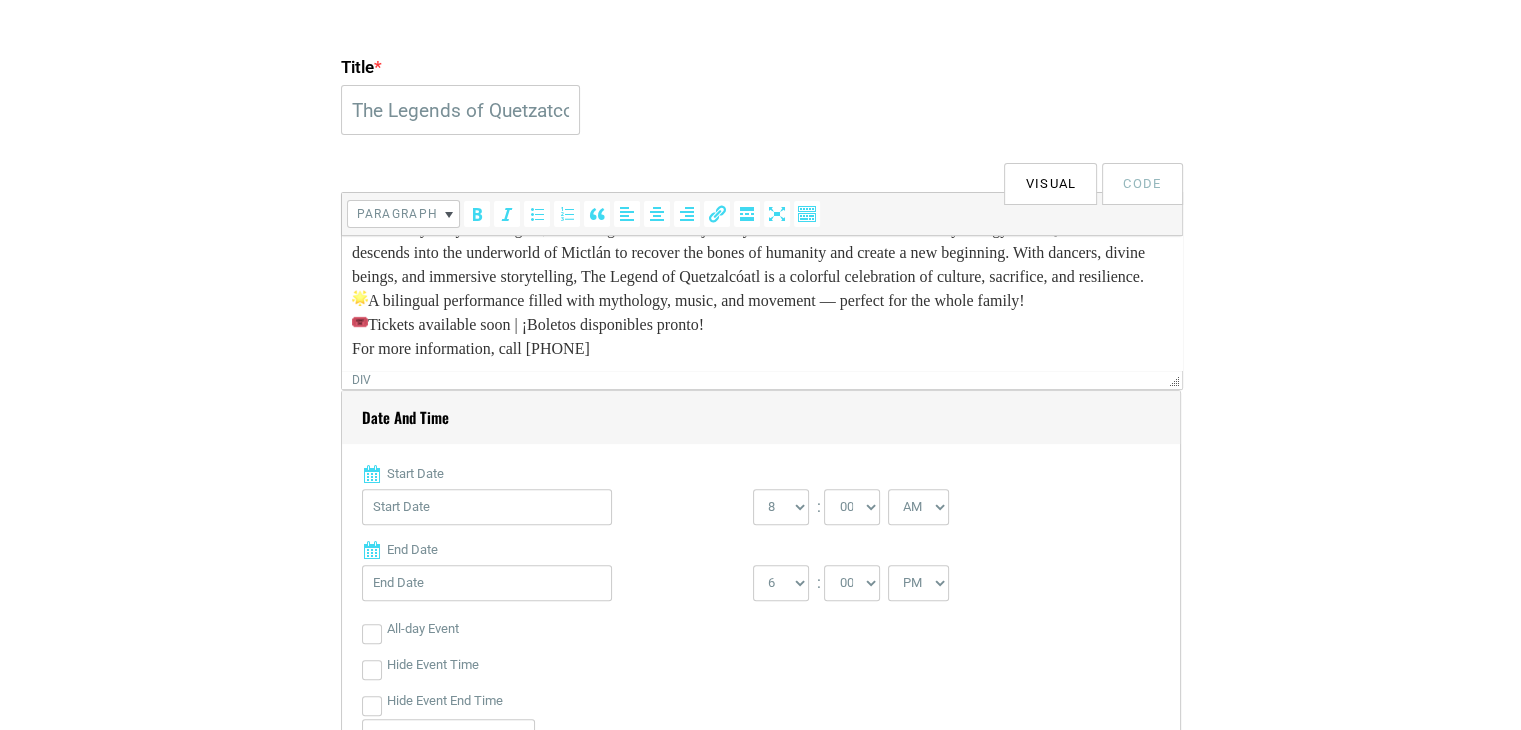 scroll, scrollTop: 600, scrollLeft: 0, axis: vertical 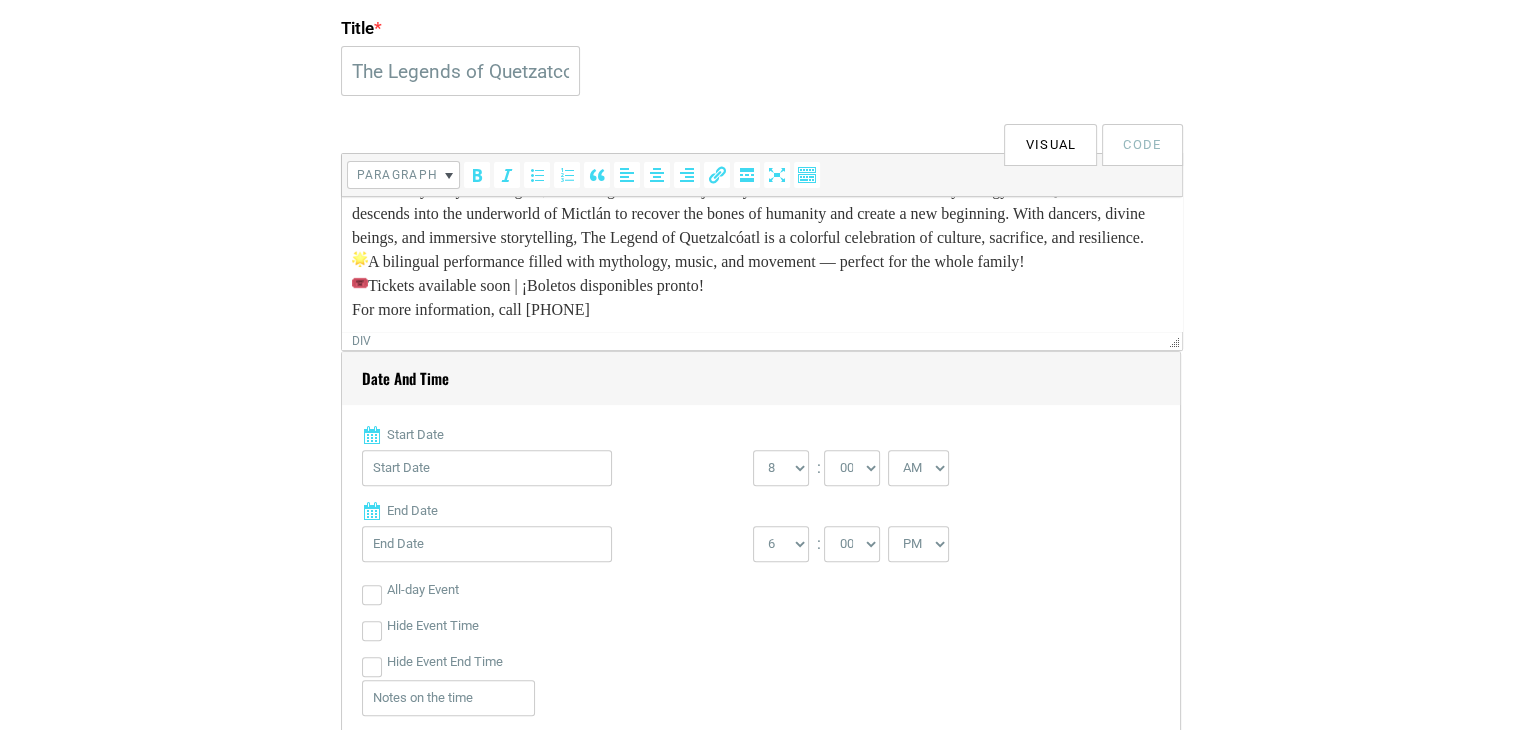 drag, startPoint x: 739, startPoint y: 289, endPoint x: 421, endPoint y: 295, distance: 318.0566 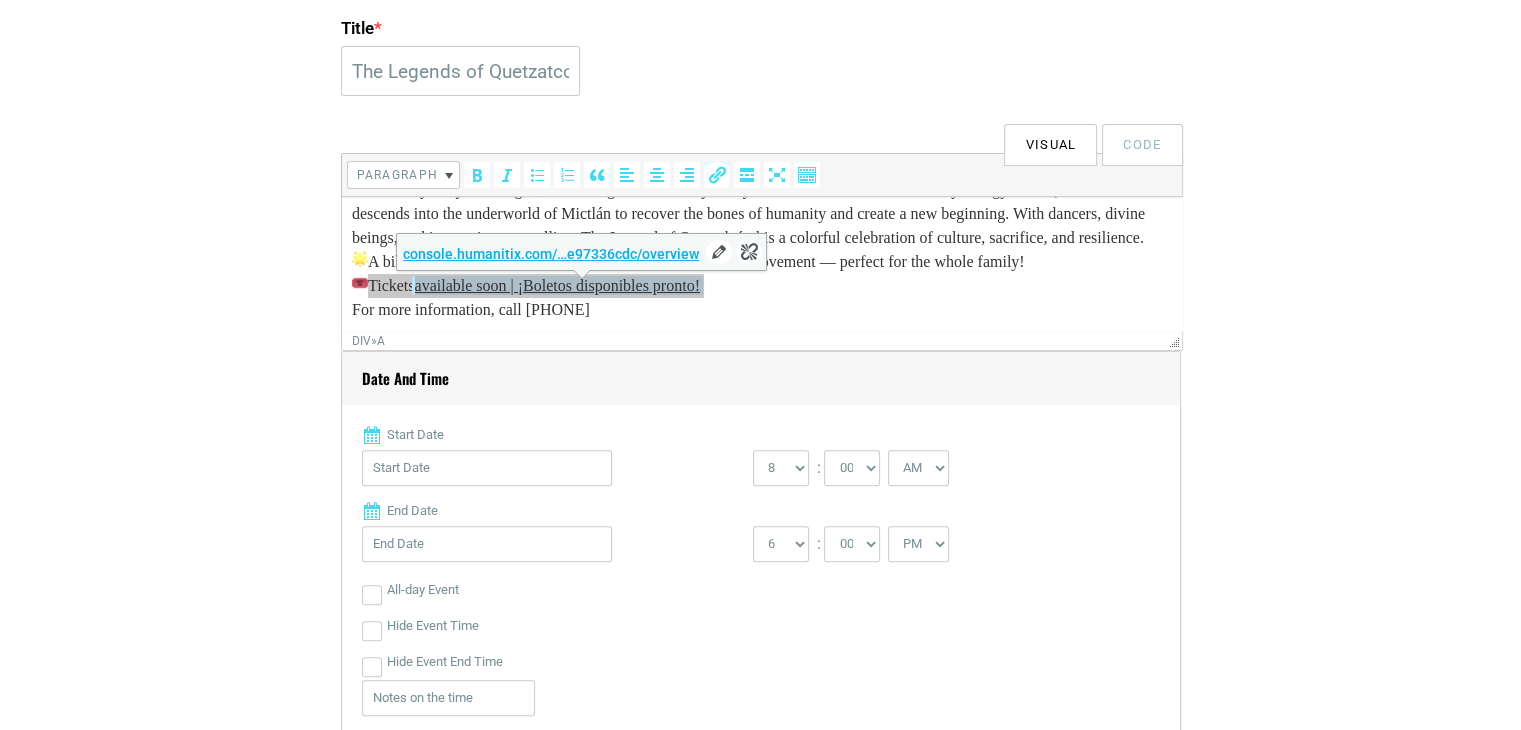 click on "console.humanitix.com/…e97336cdc/overview" at bounding box center (551, 254) 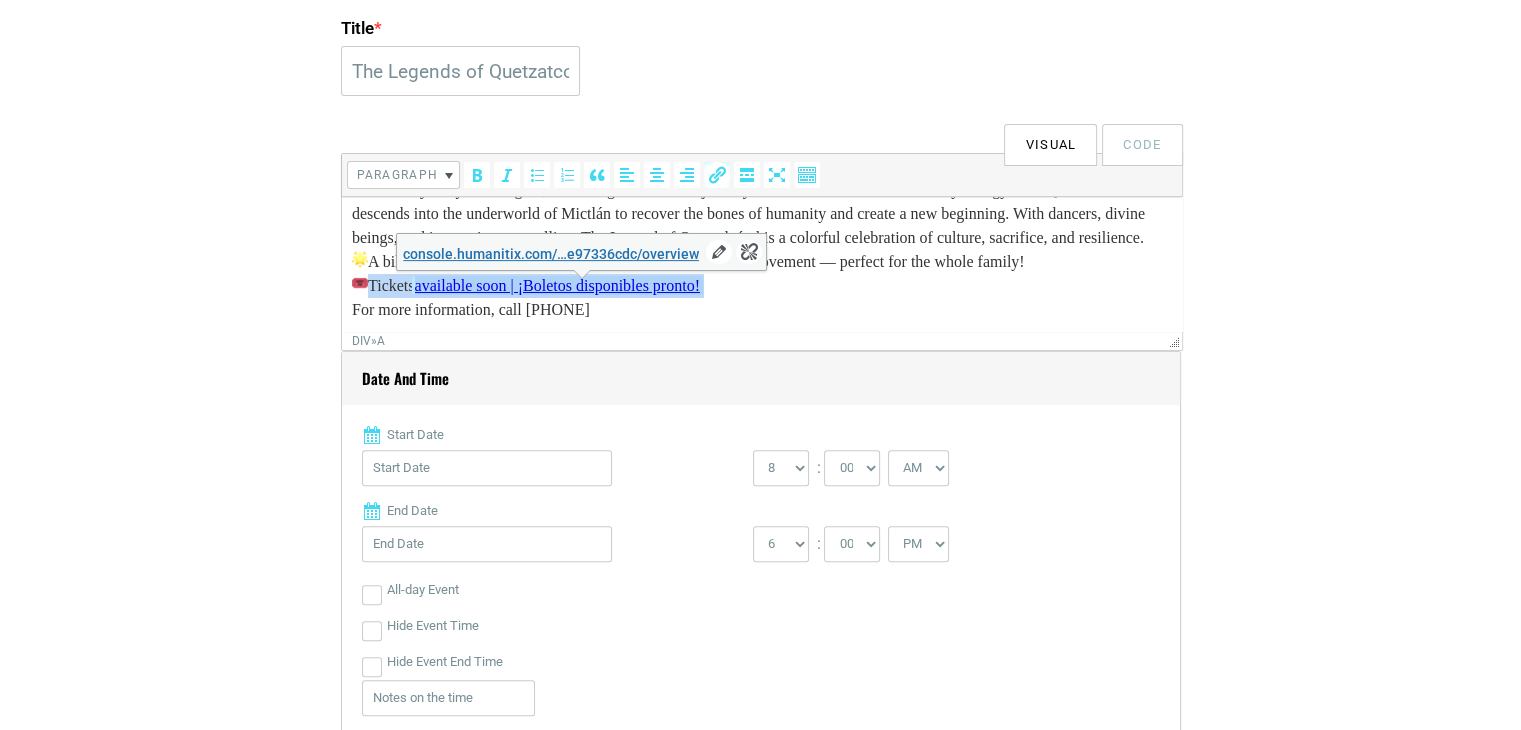 click on "Tickets  available soon | ¡Boletos disponibles pronto! For more information, call (662) 469-6095" at bounding box center [761, 298] 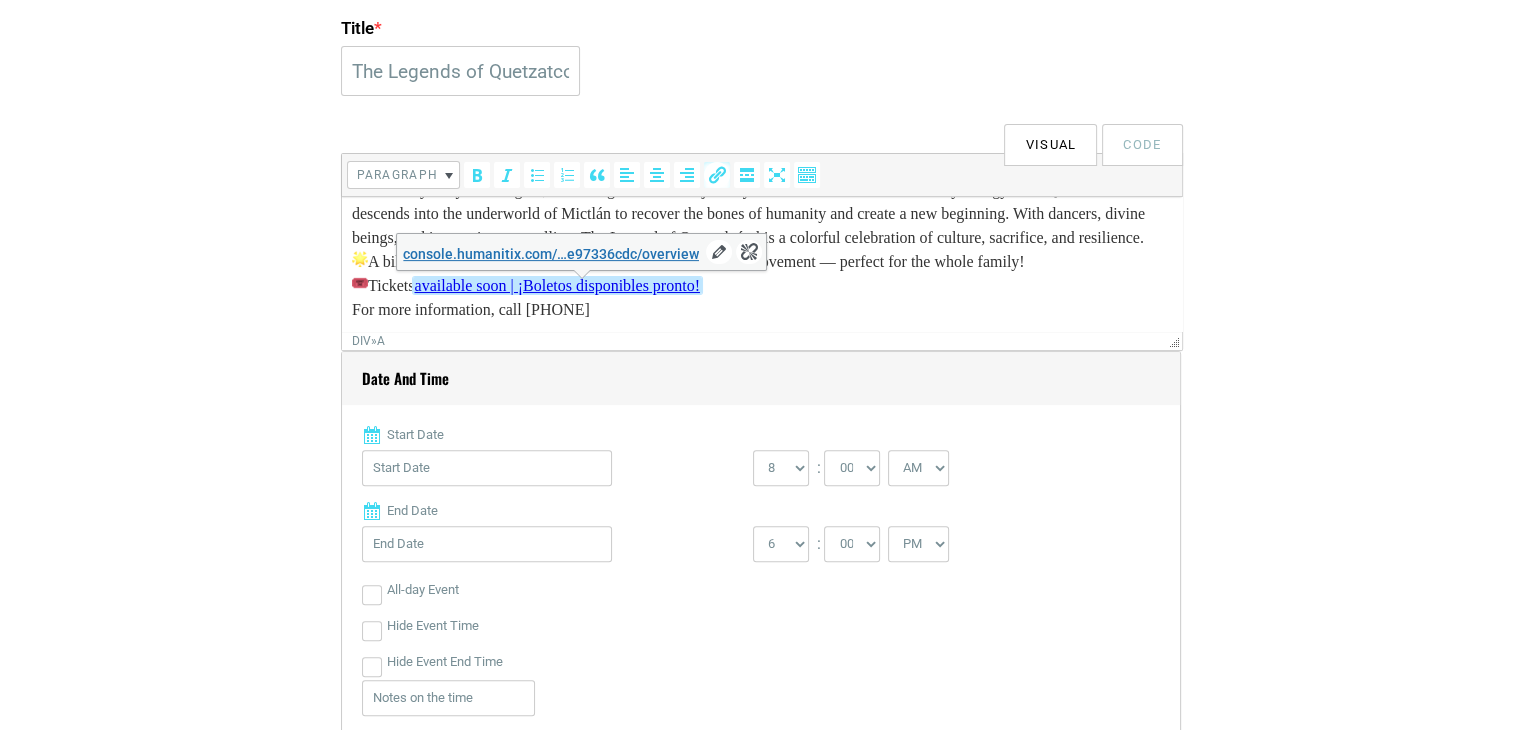 type 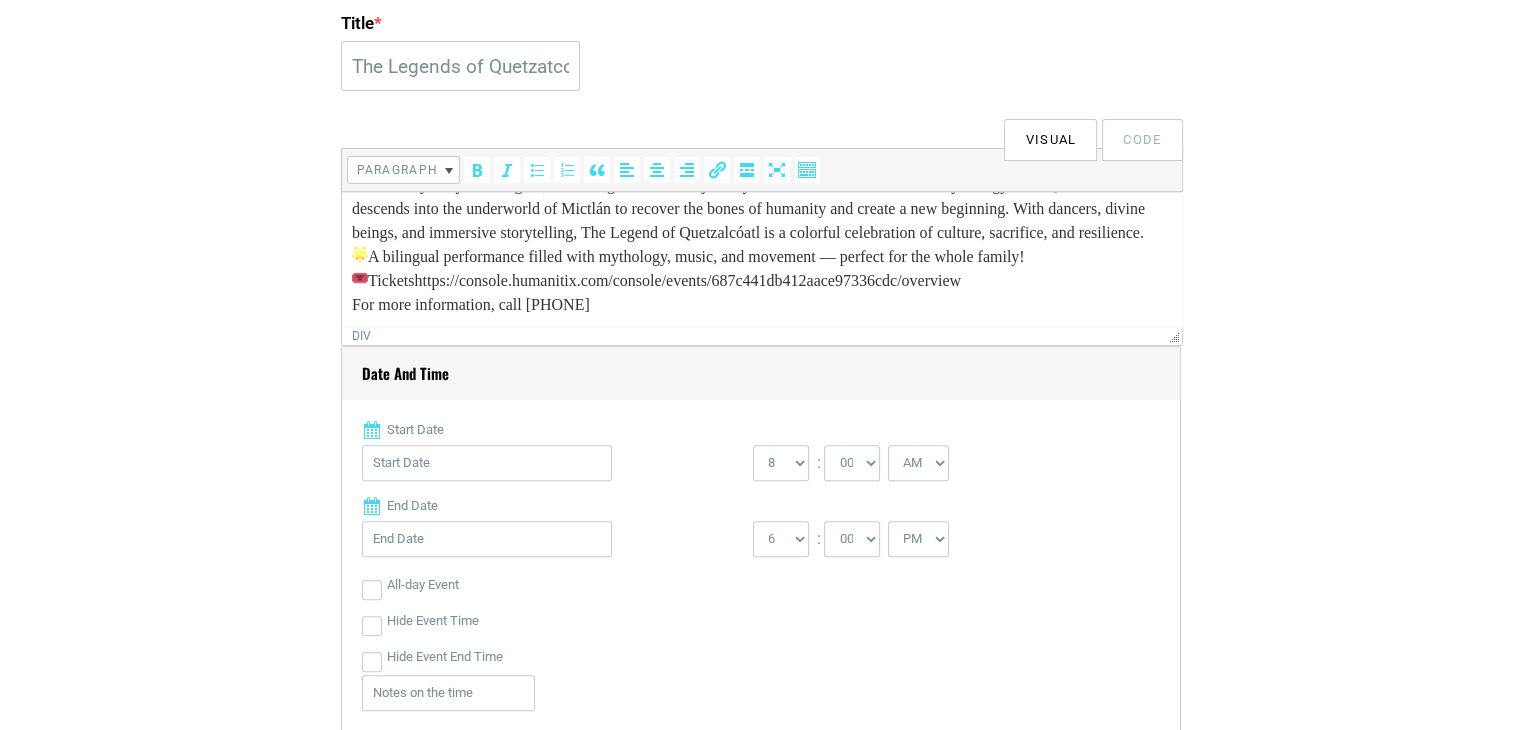 scroll, scrollTop: 700, scrollLeft: 0, axis: vertical 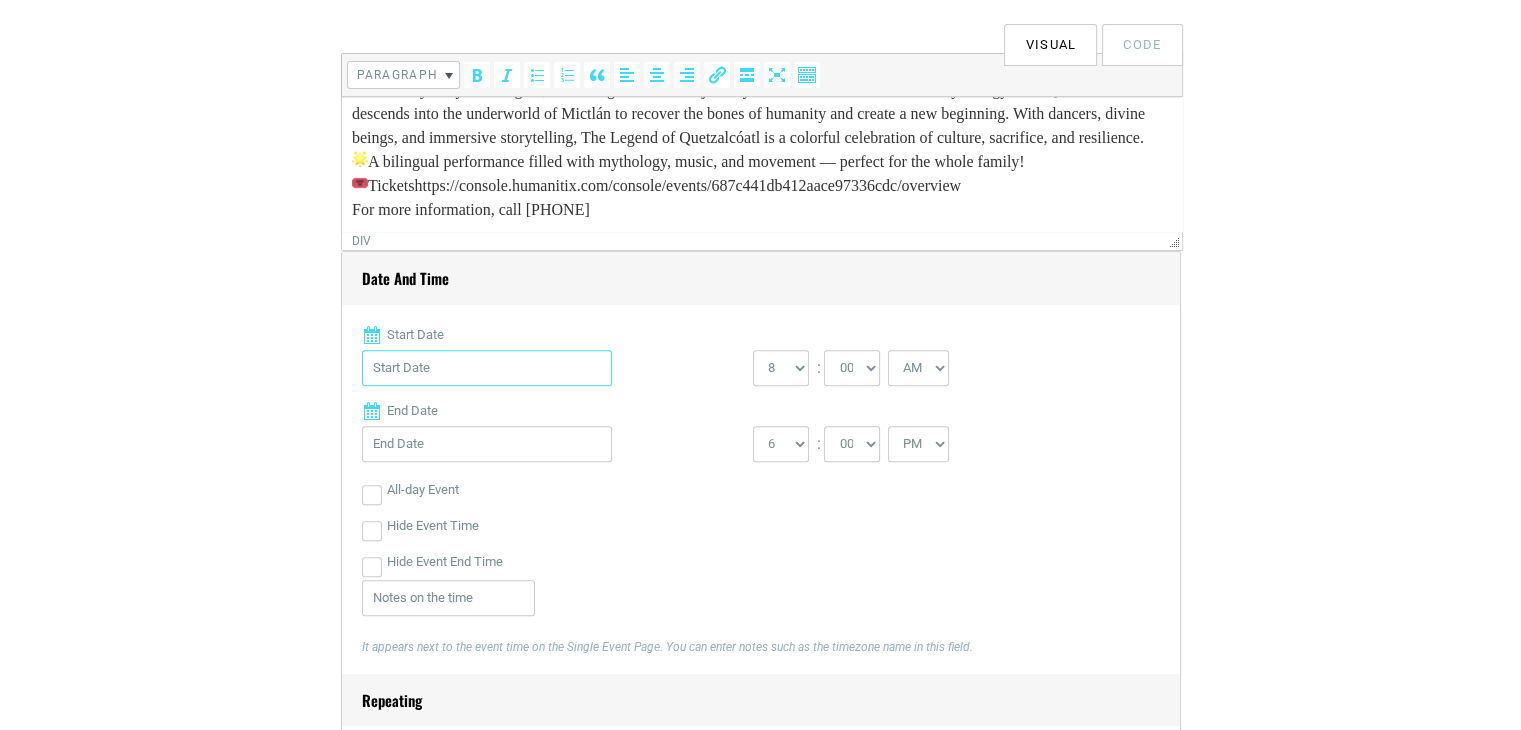click on "Start Date" at bounding box center [487, 368] 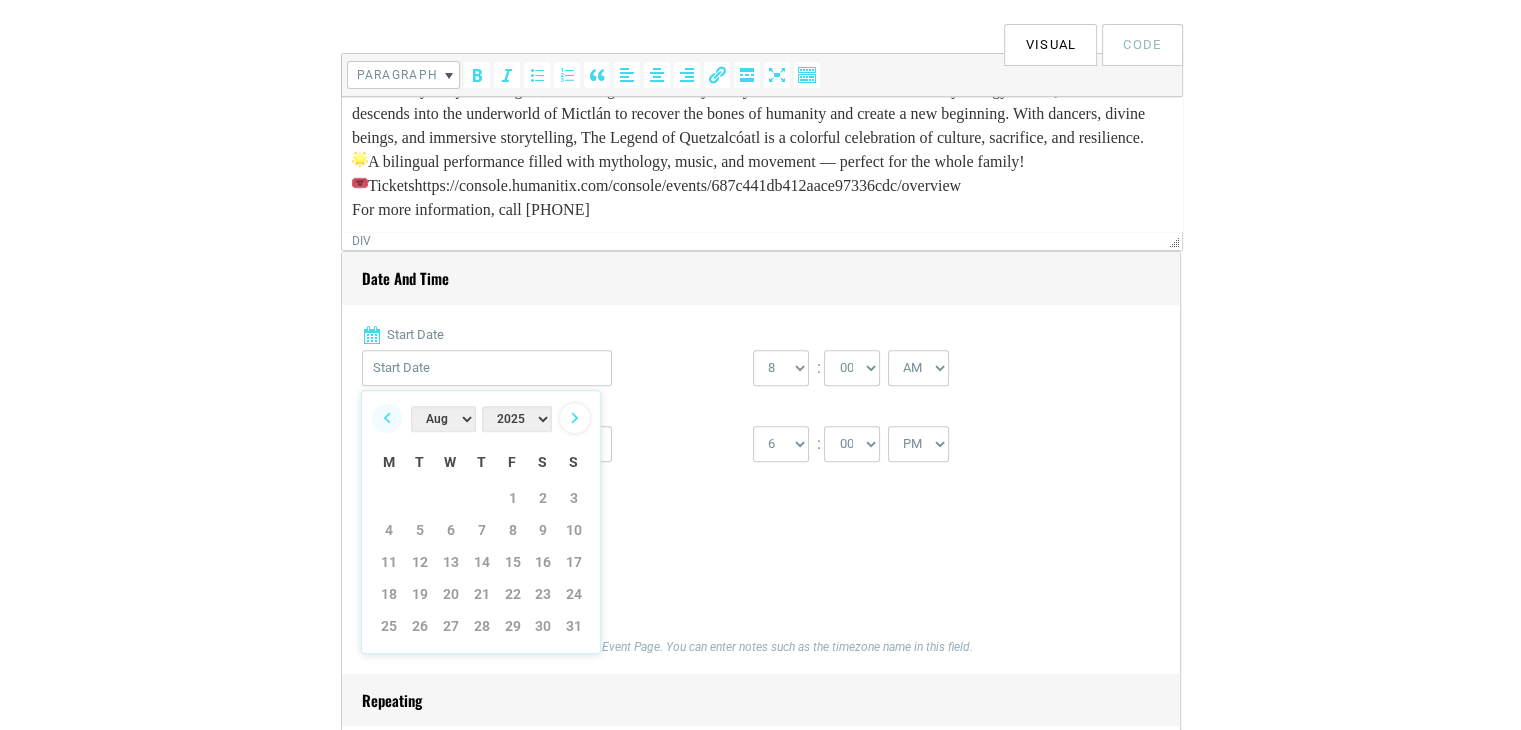 click on "Next" at bounding box center (575, 418) 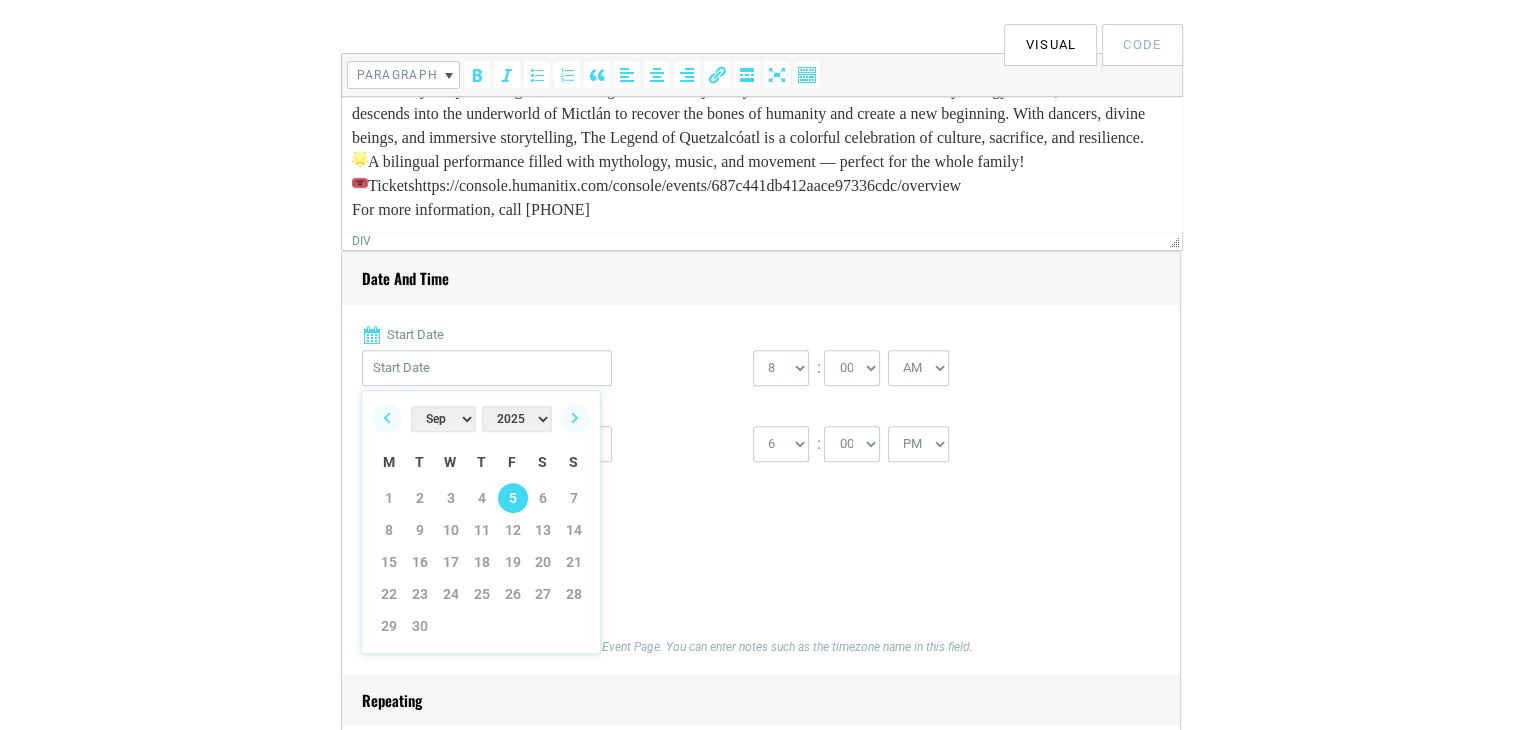 click on "5" at bounding box center [513, 498] 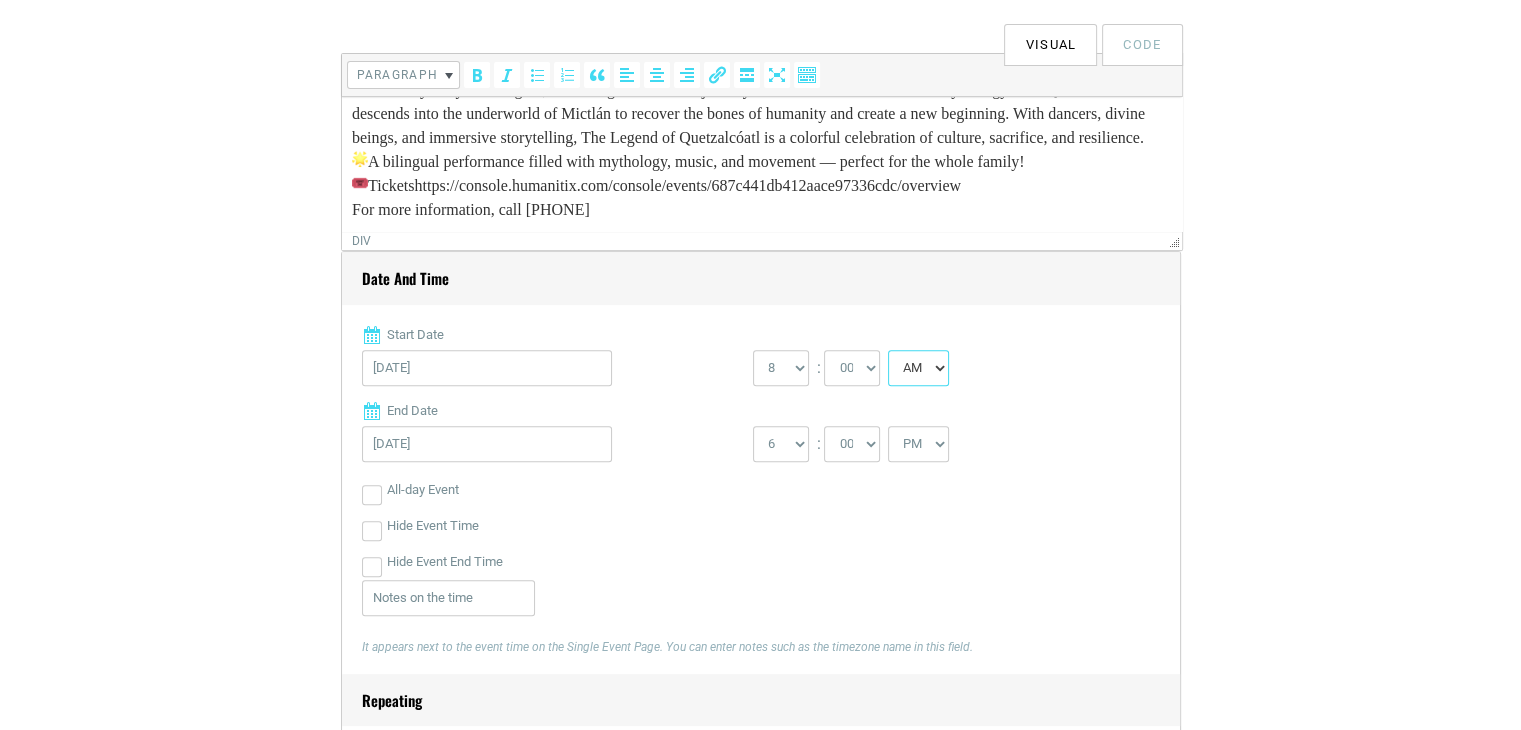 click on "AM
PM" at bounding box center (918, 368) 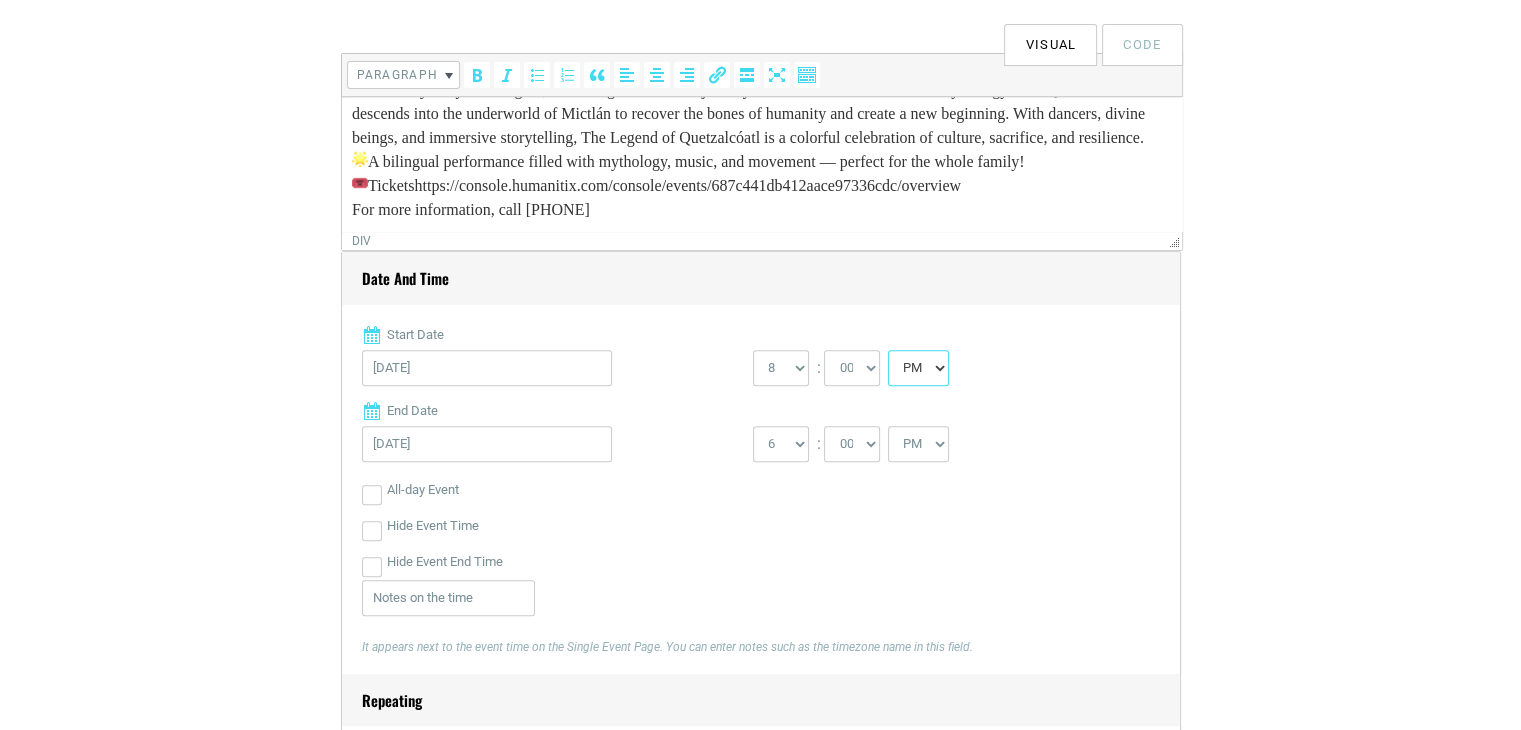 click on "AM
PM" at bounding box center [918, 368] 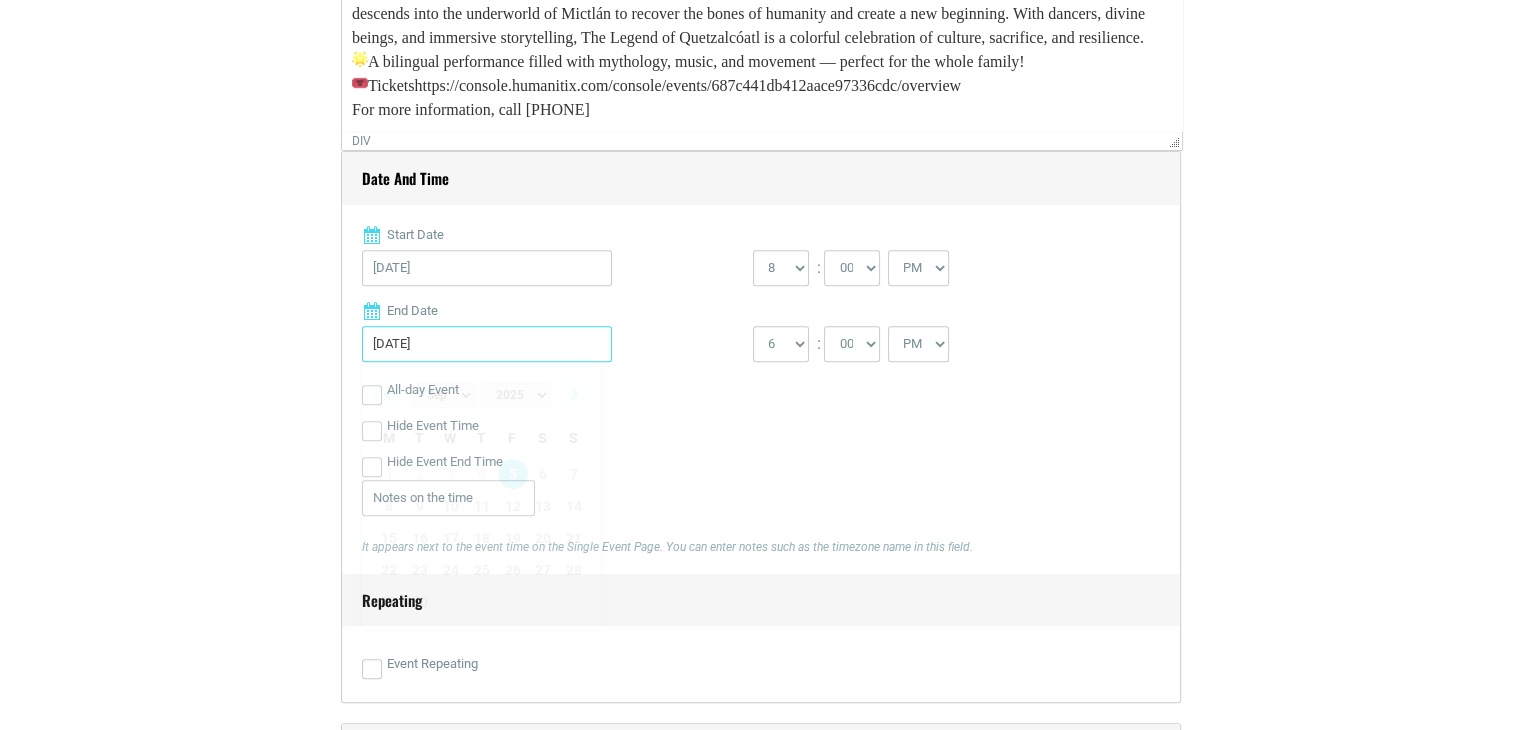 click on "09/05/2025" at bounding box center [487, 344] 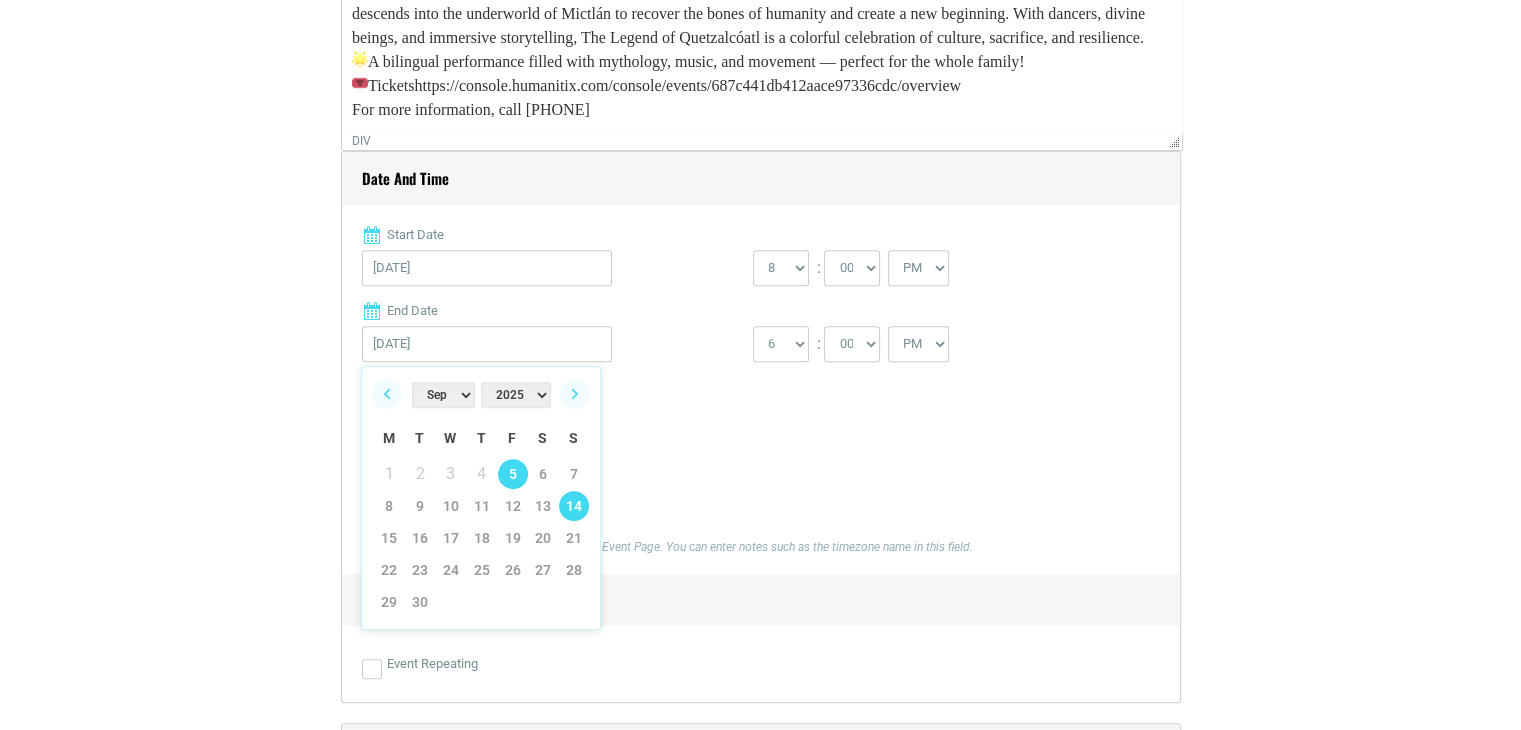 click on "14" at bounding box center [574, 506] 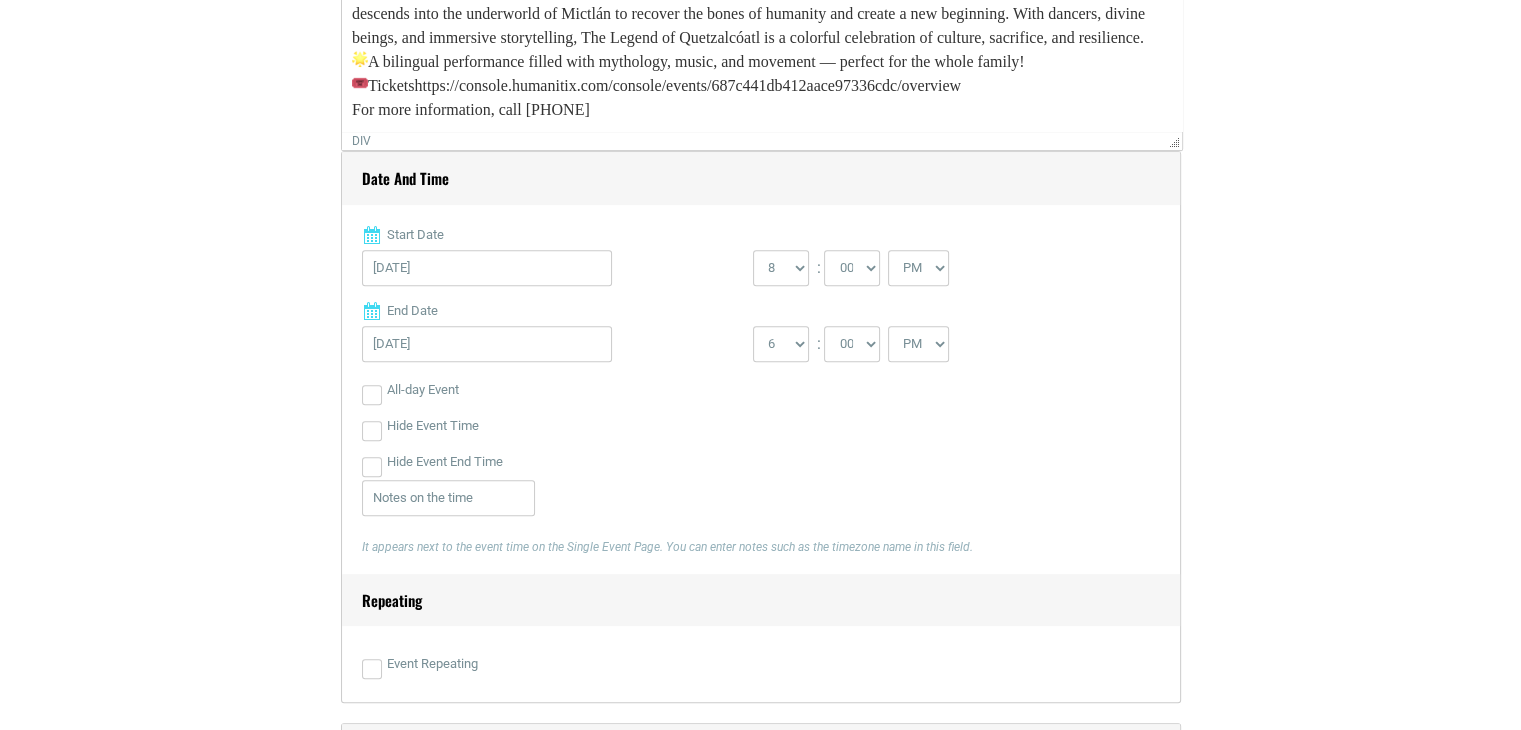 scroll, scrollTop: 1000, scrollLeft: 0, axis: vertical 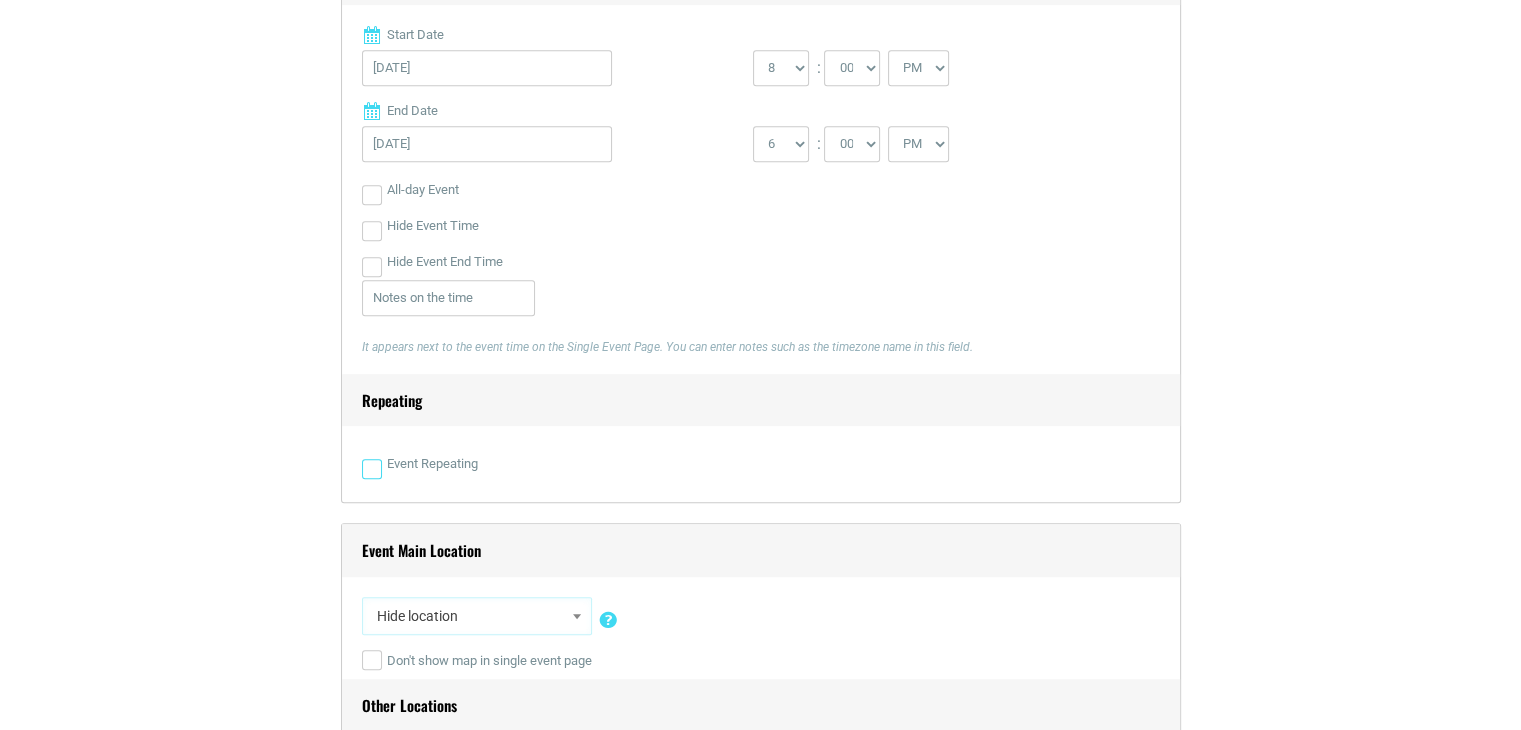 click on "Event Repeating" at bounding box center [372, 469] 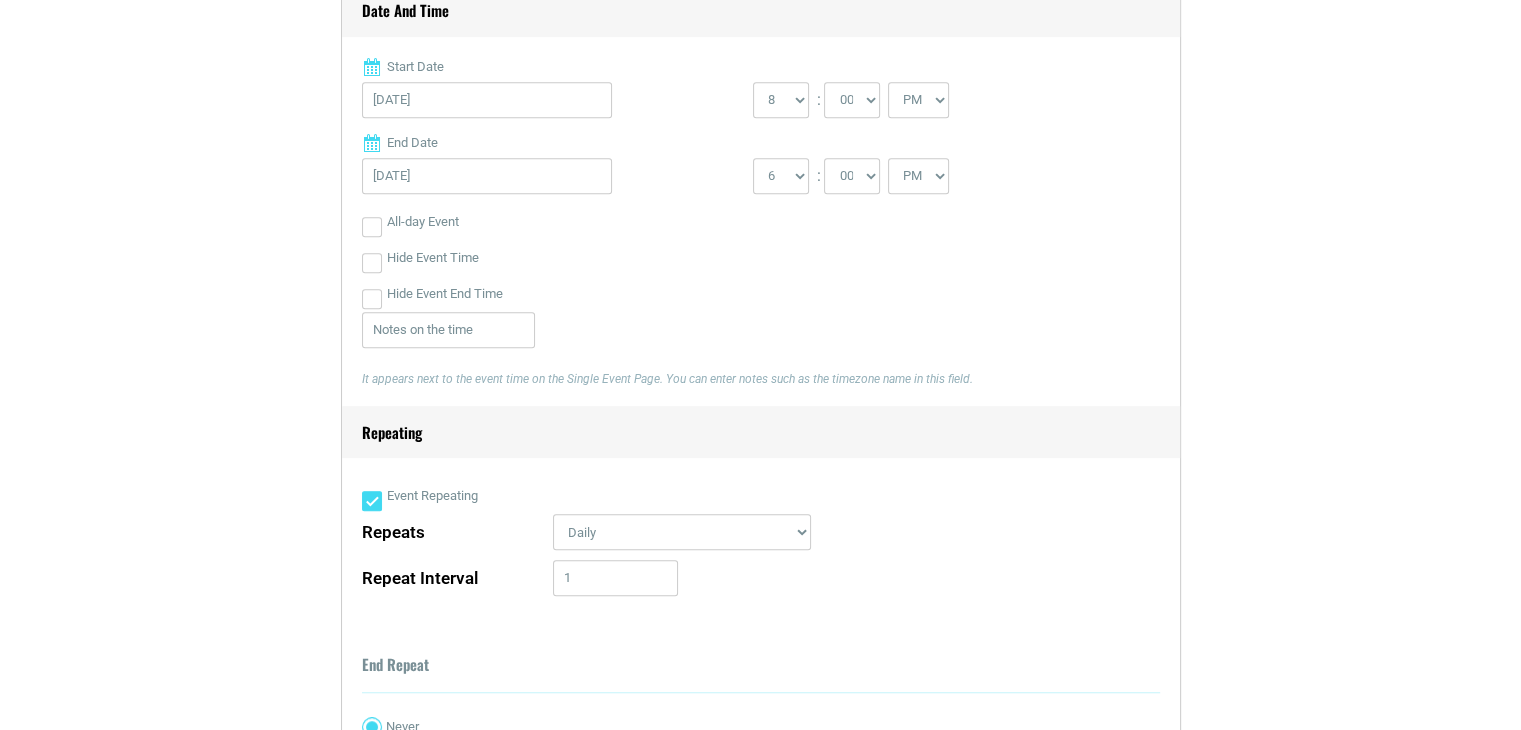 scroll, scrollTop: 1100, scrollLeft: 0, axis: vertical 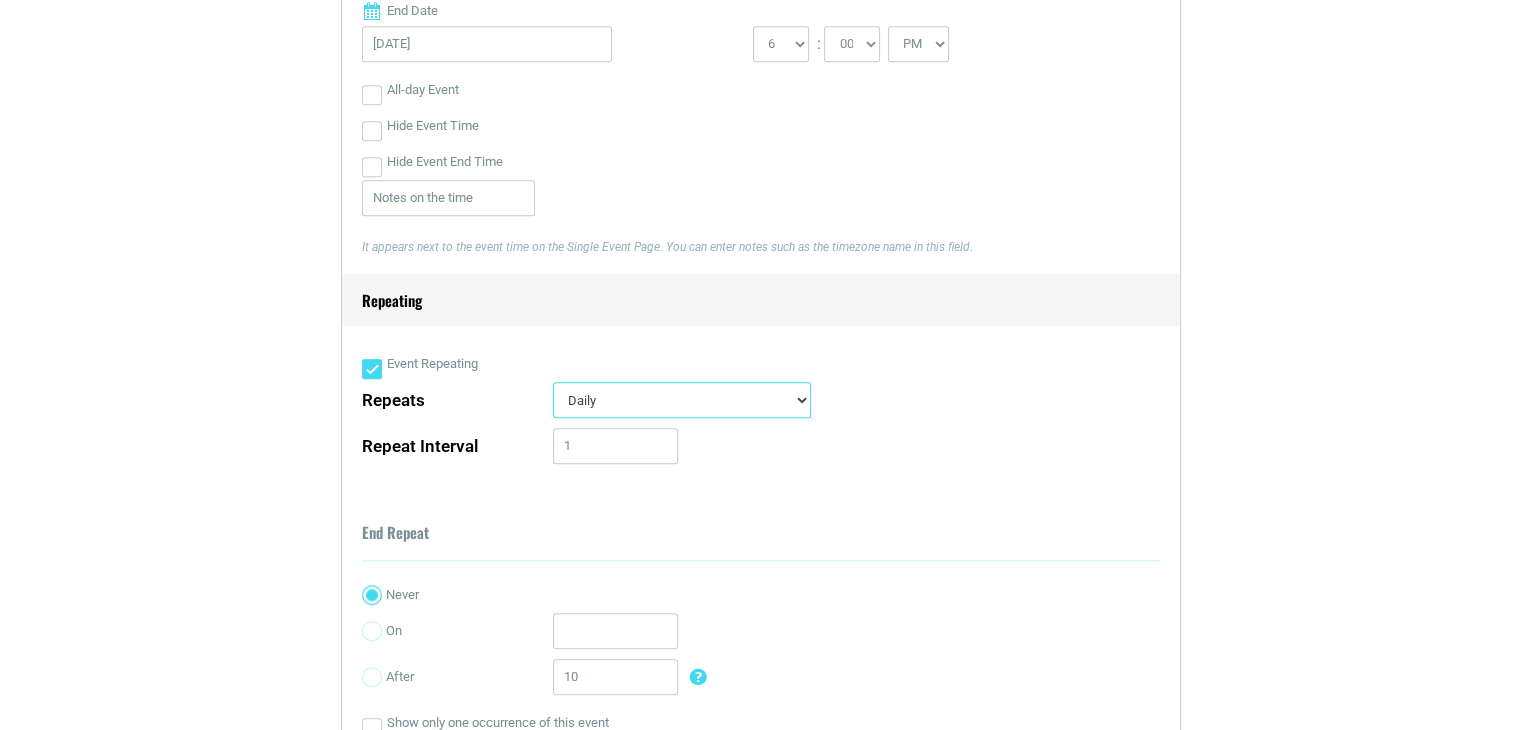 click on "Daily
Every Weekday
Every Weekend
Certain Weekdays
Weekly
Monthly
Yearly
Custom Days
Advanced" at bounding box center [682, 400] 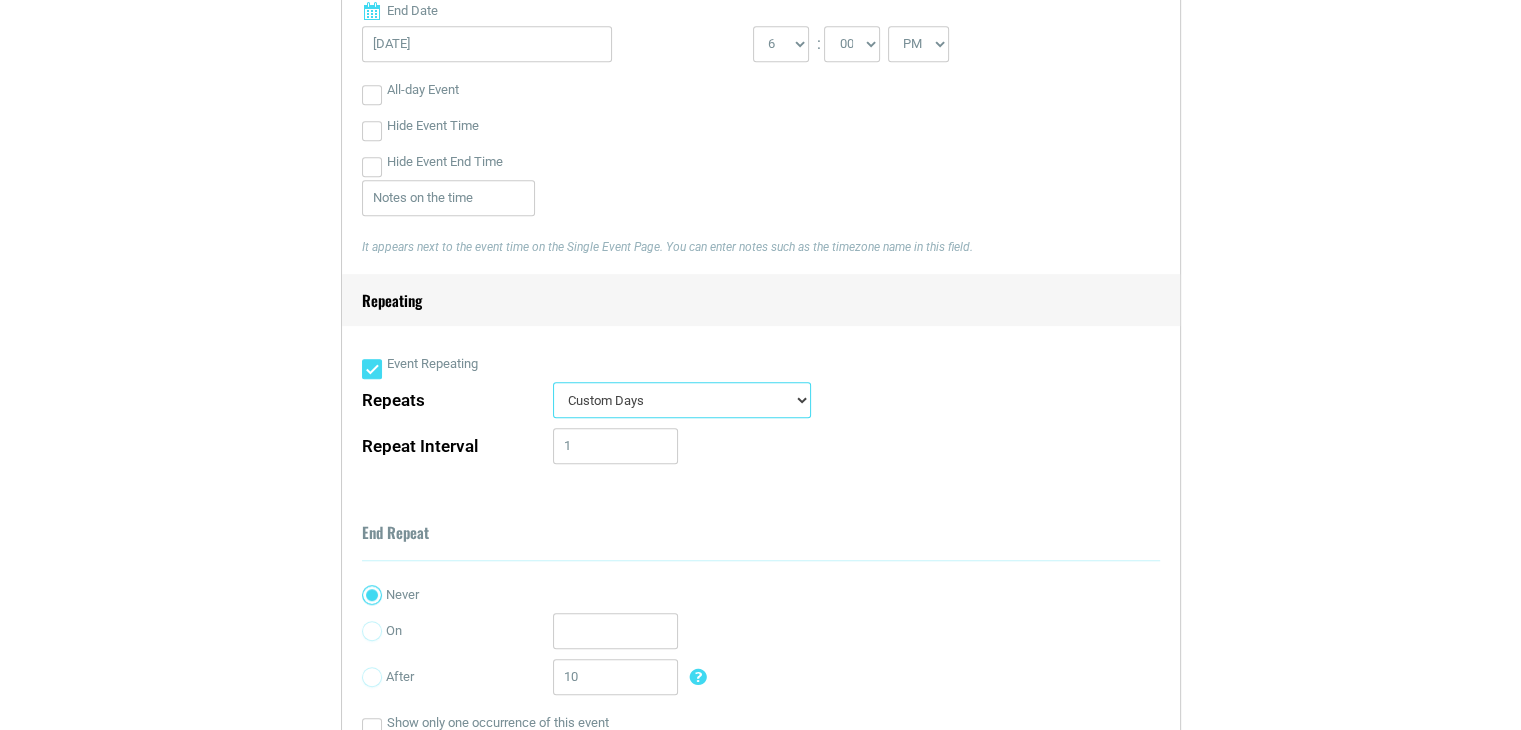 click on "Daily
Every Weekday
Every Weekend
Certain Weekdays
Weekly
Monthly
Yearly
Custom Days
Advanced" at bounding box center [682, 400] 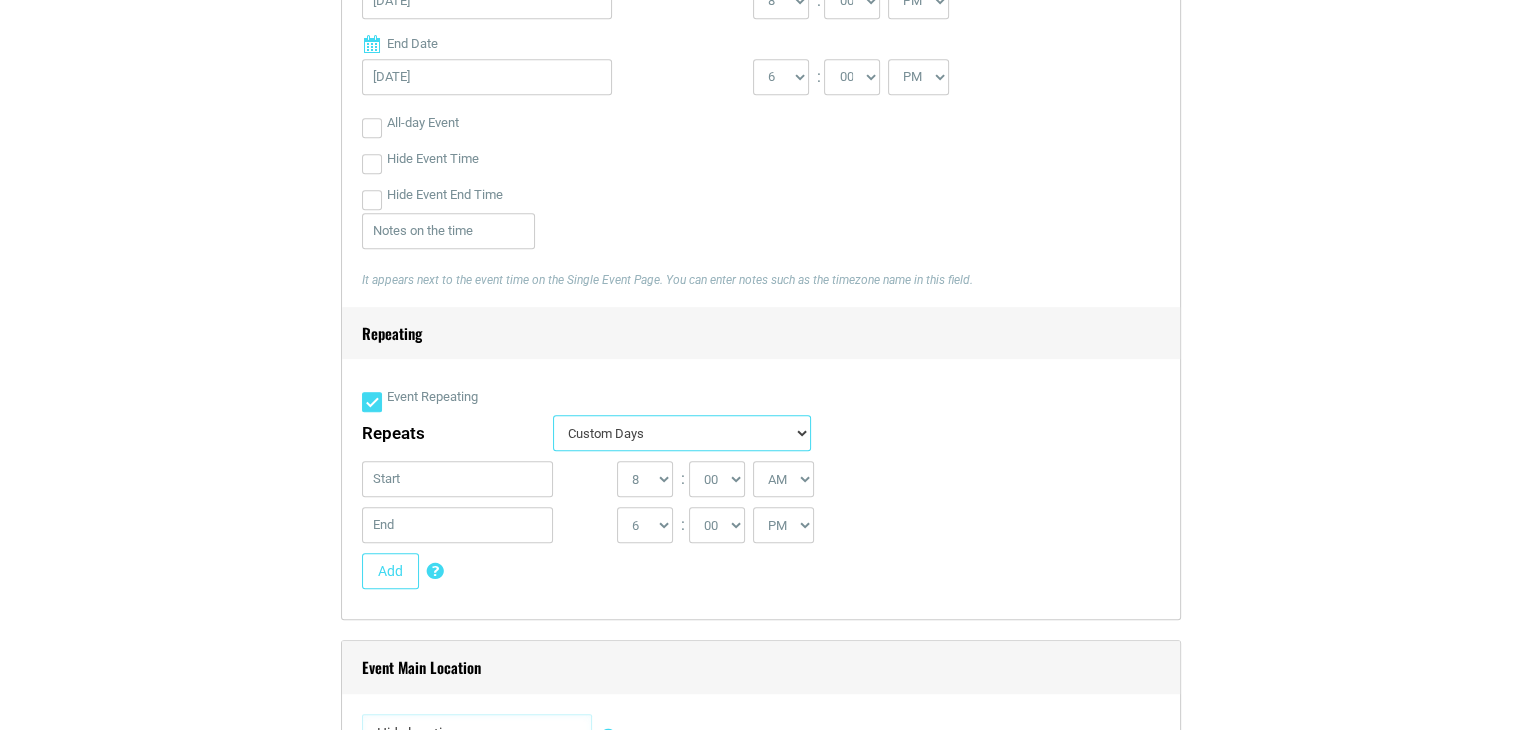 scroll, scrollTop: 1100, scrollLeft: 0, axis: vertical 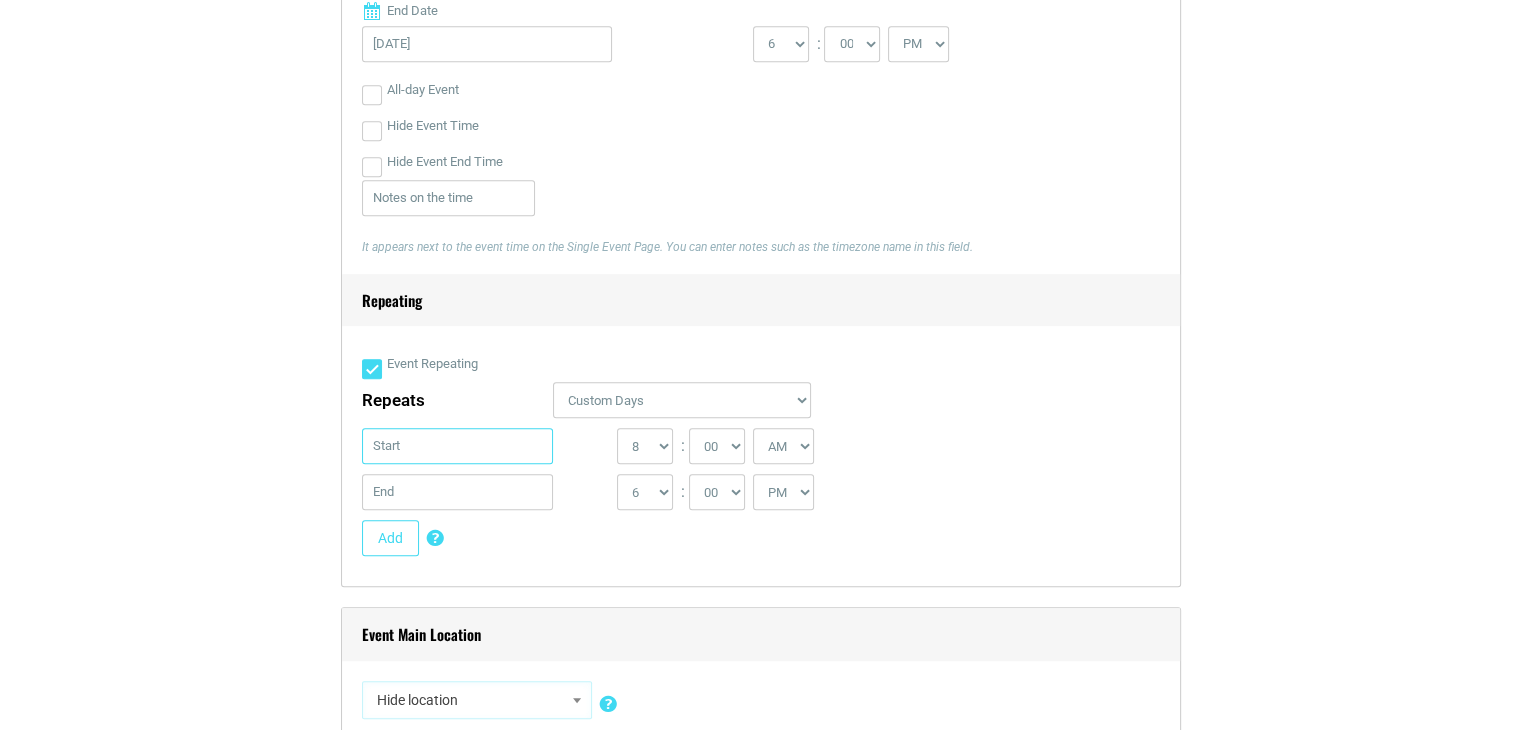 click at bounding box center (458, 446) 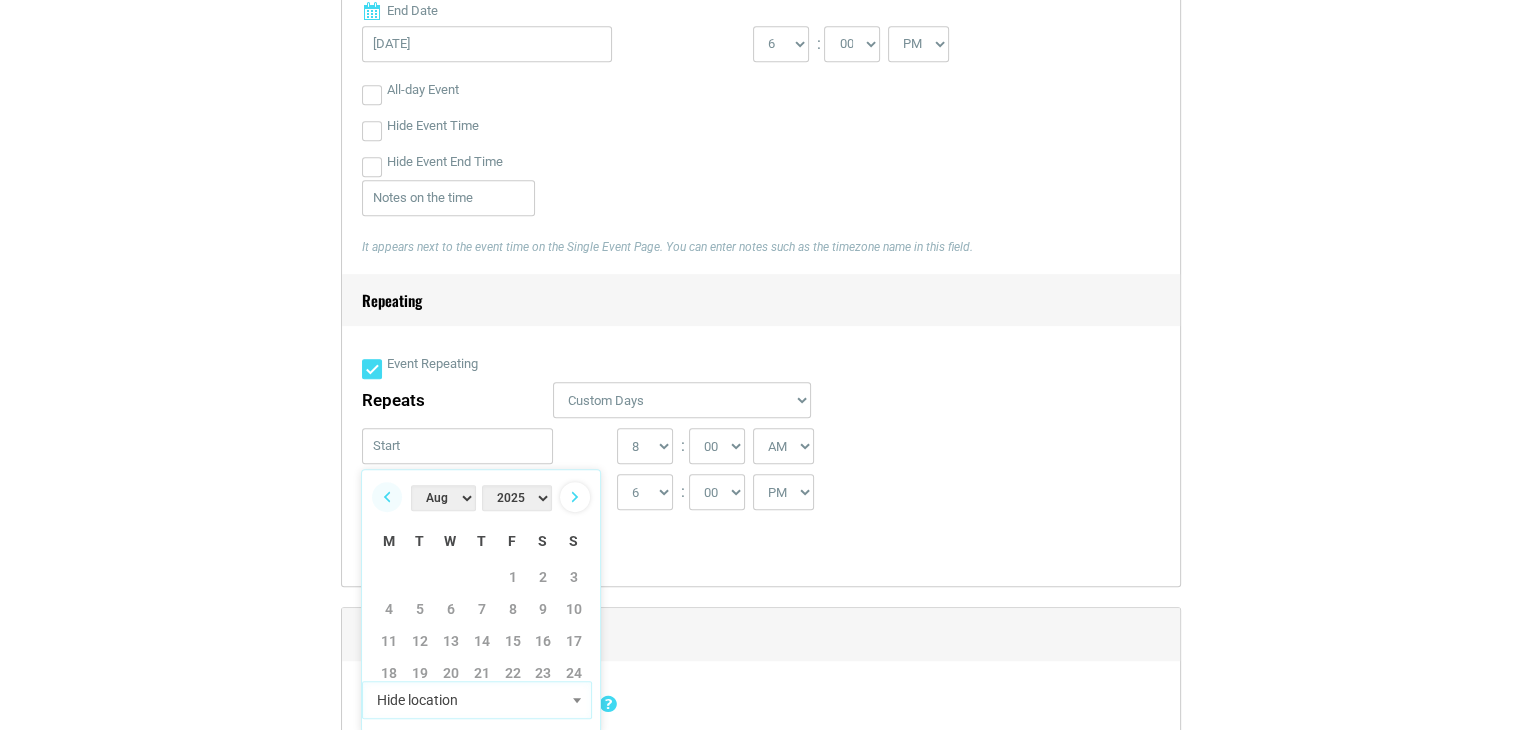 click on "Next" at bounding box center [575, 497] 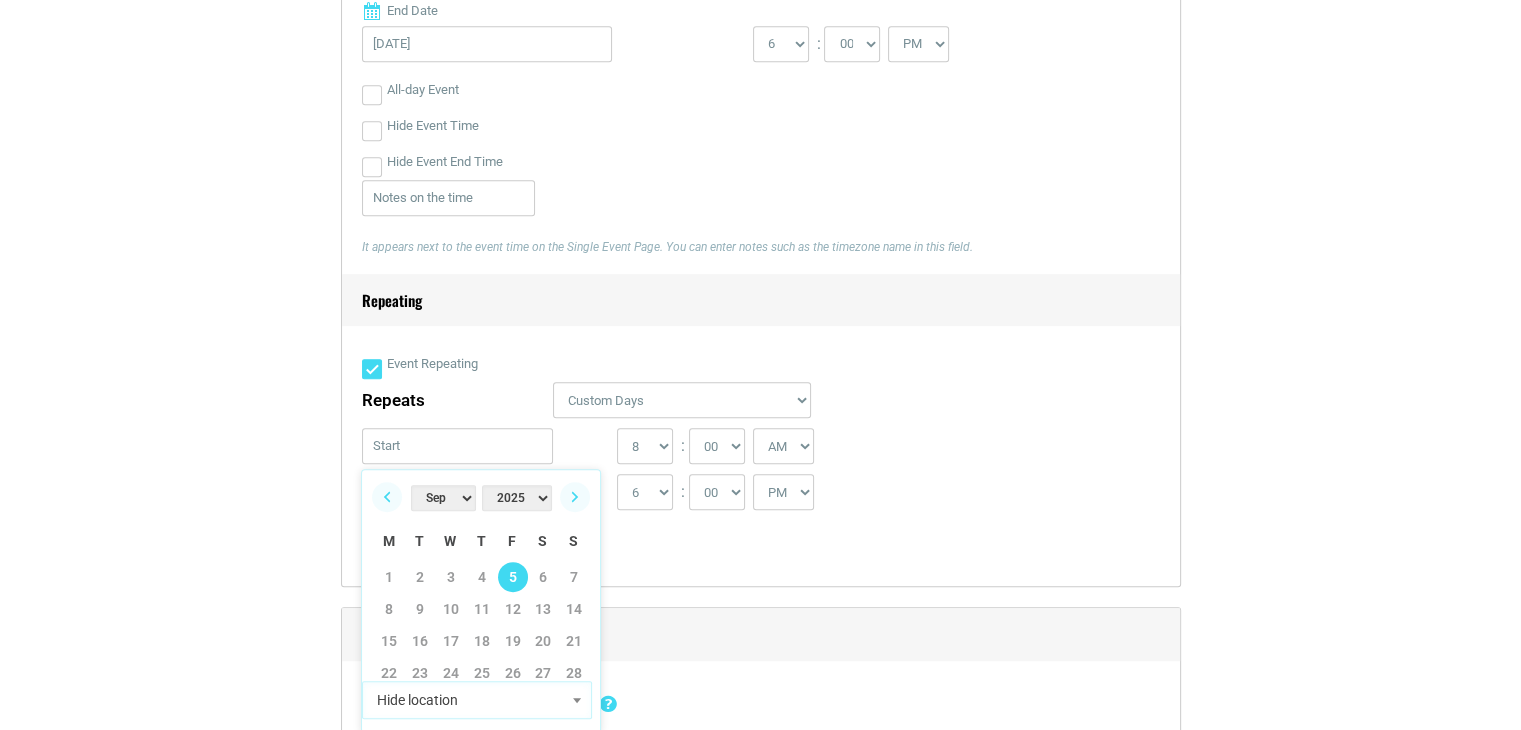 click on "5" at bounding box center (513, 577) 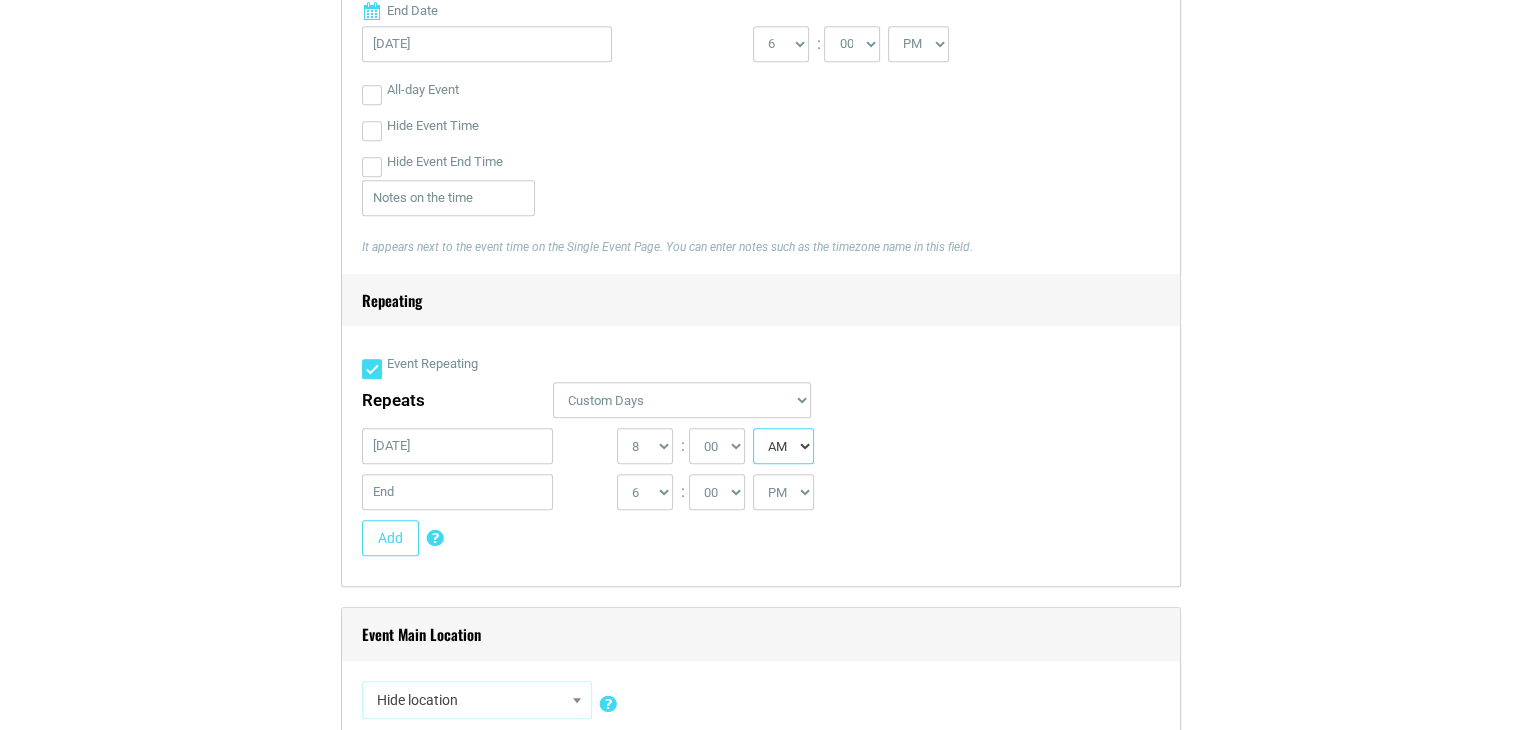 click on "AM
PM" at bounding box center (783, 446) 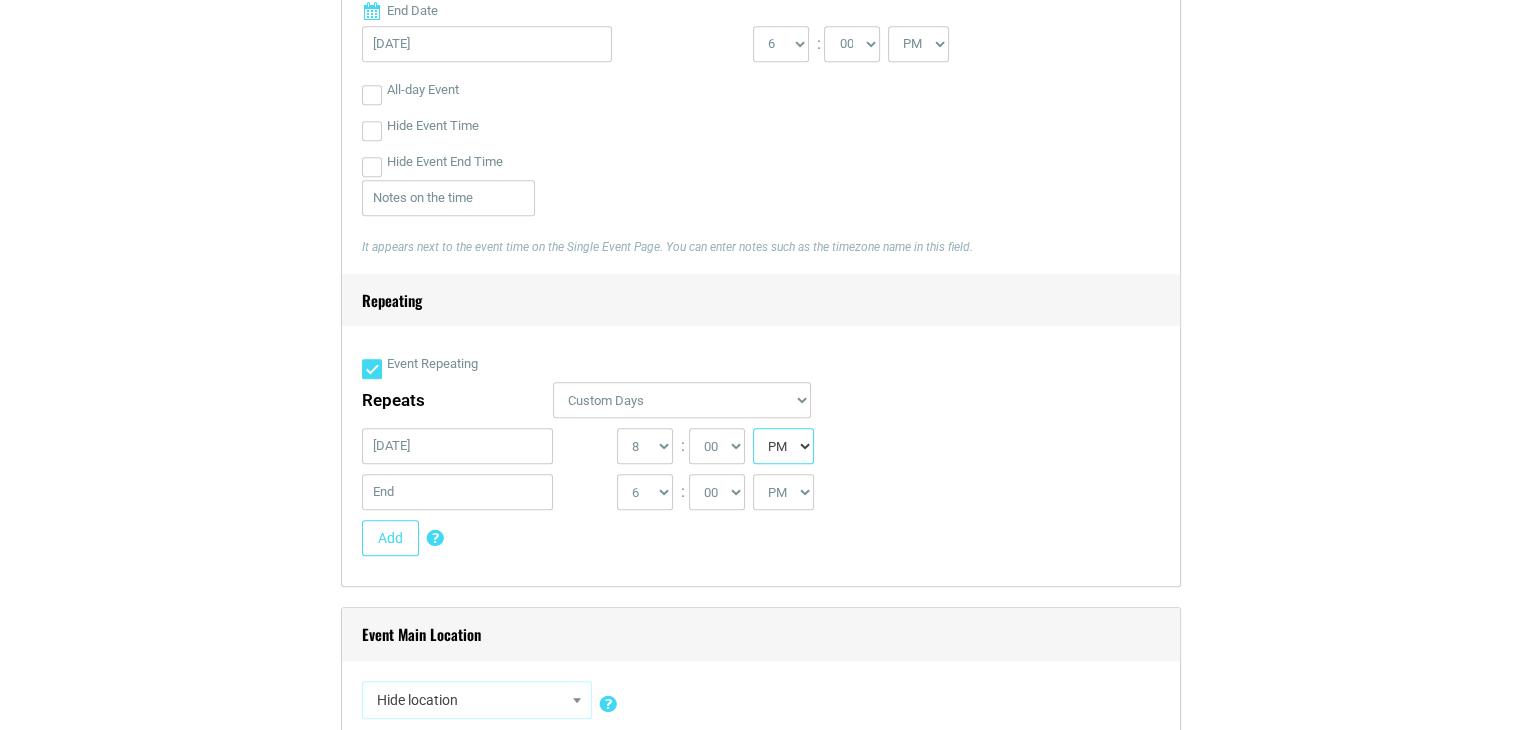 click on "AM
PM" at bounding box center (783, 446) 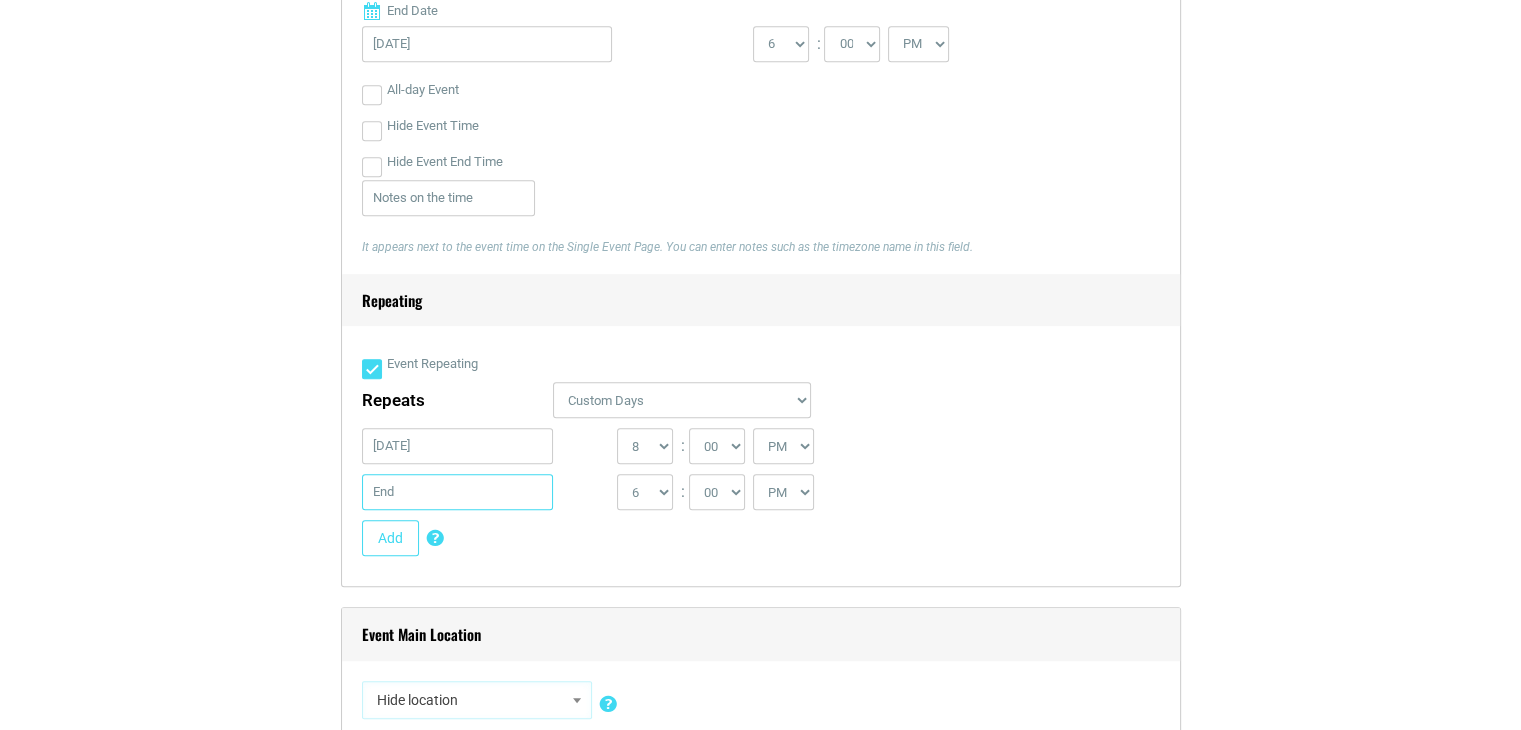 click at bounding box center [458, 492] 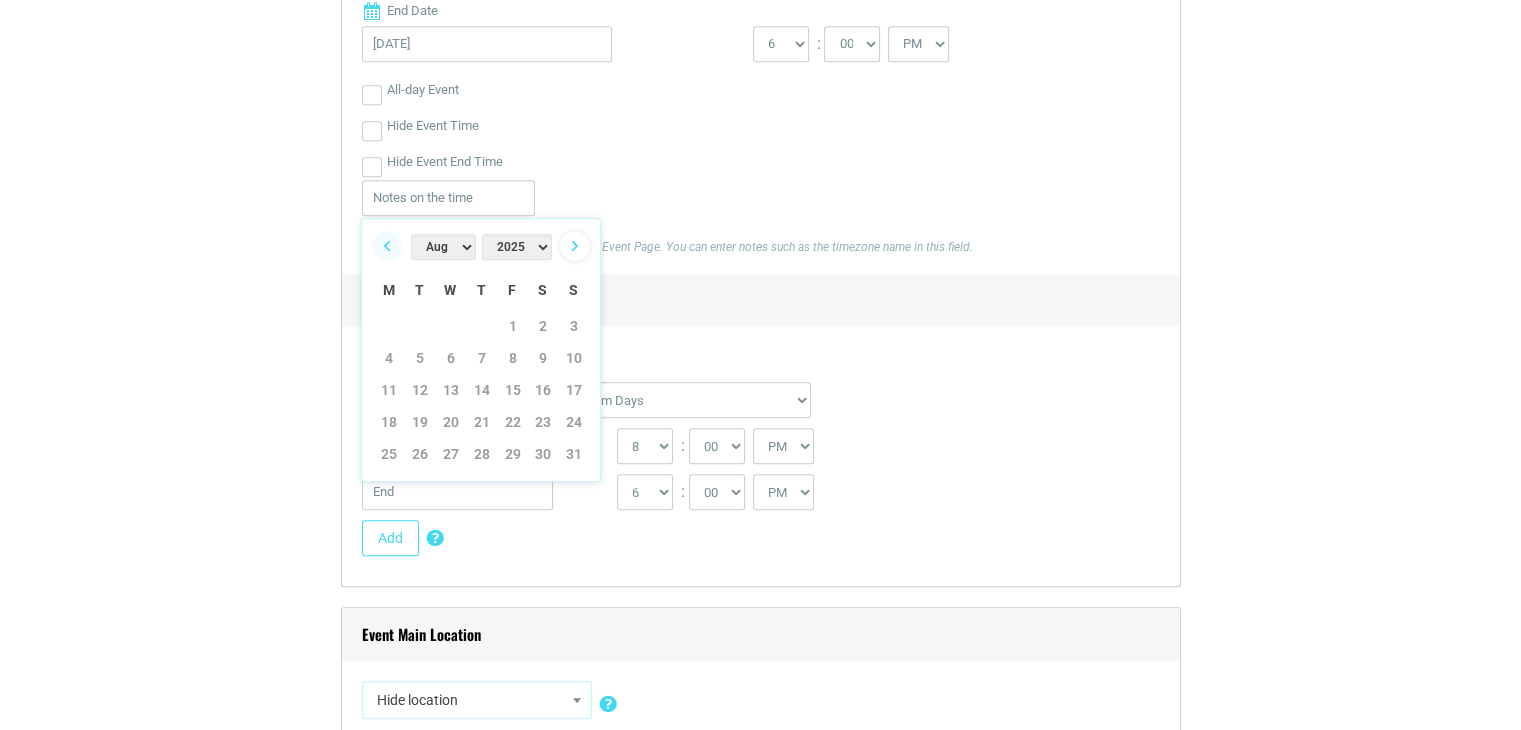 click on "Next" at bounding box center (575, 246) 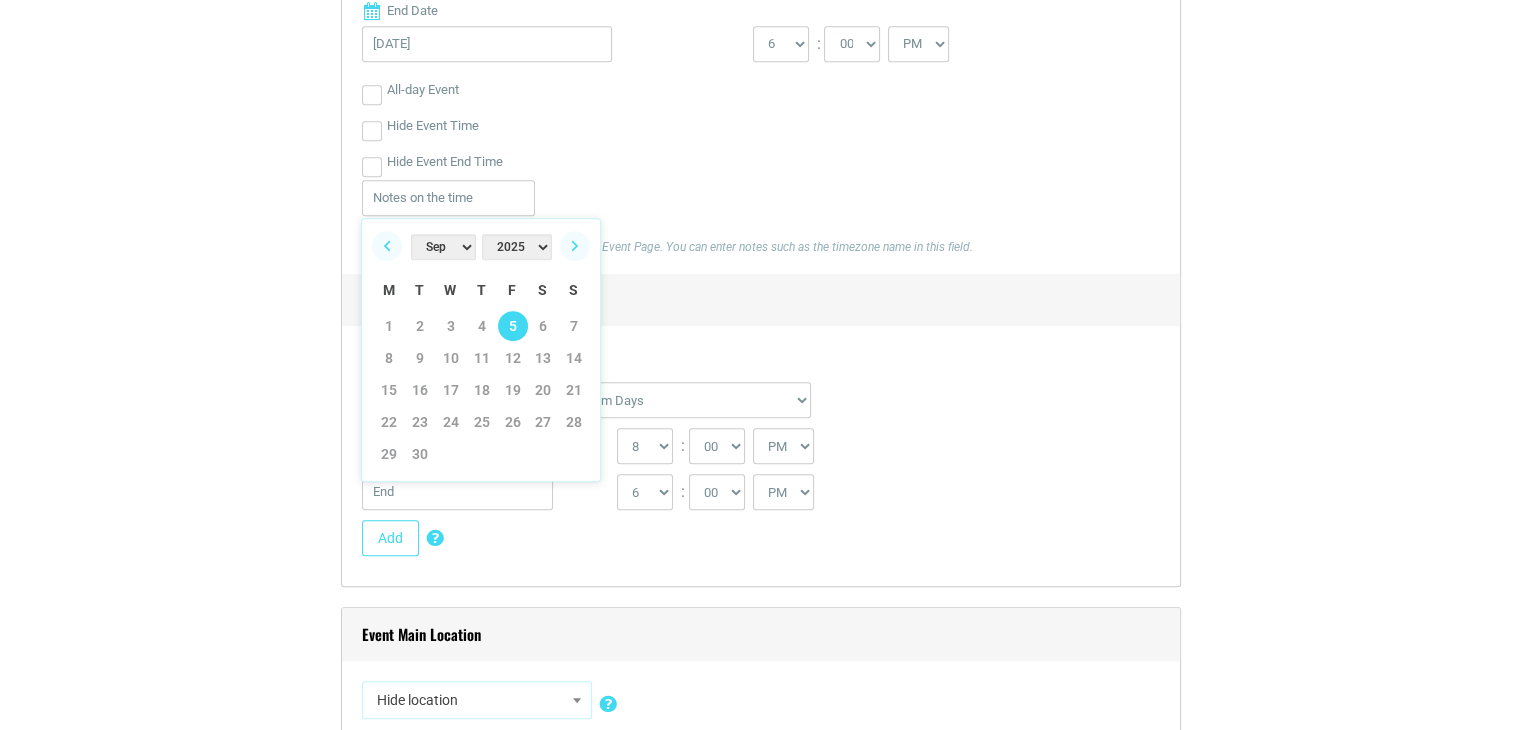 click on "5" at bounding box center (513, 326) 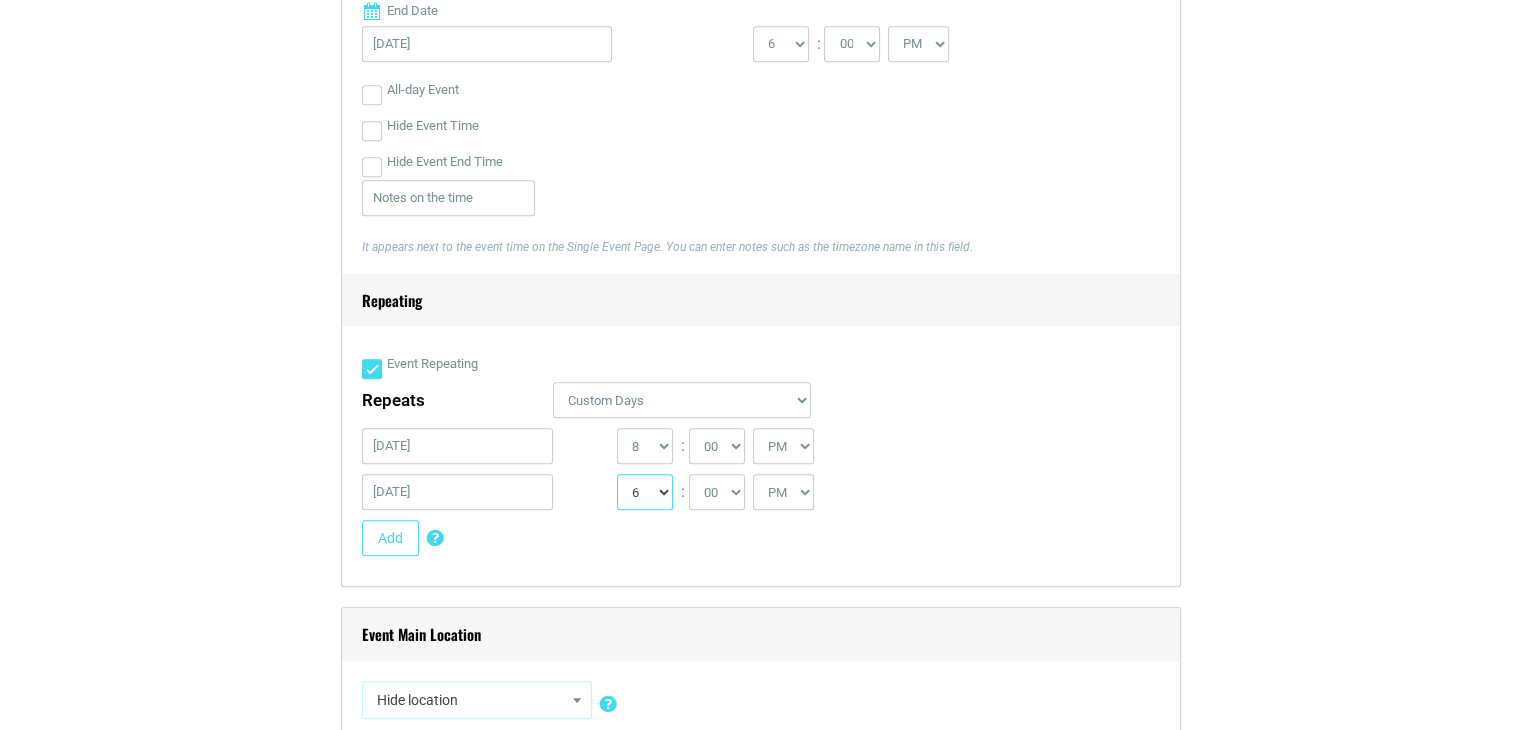 click on "1
2
3
4
5
6
7
8
9
10
11
12" at bounding box center [645, 492] 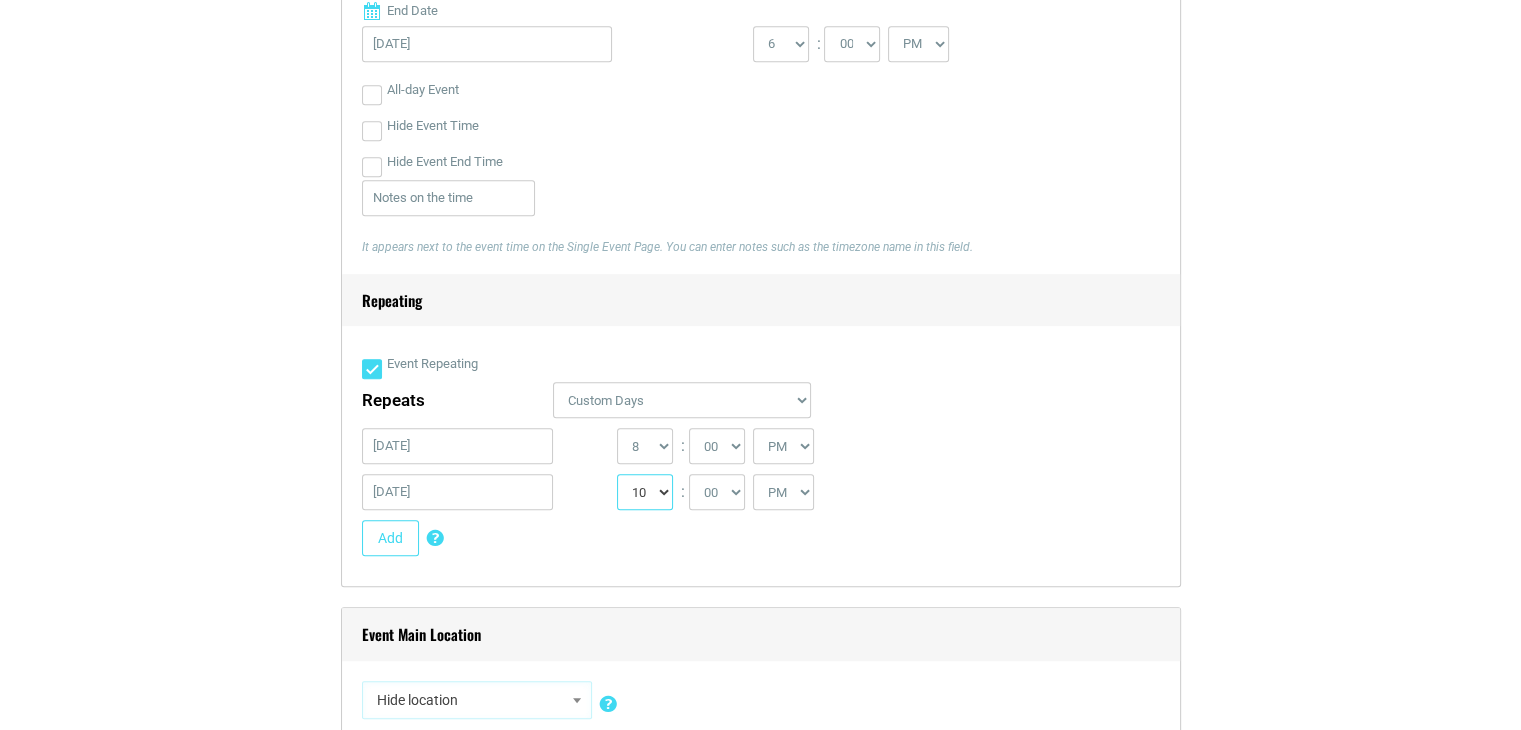 click on "1
2
3
4
5
6
7
8
9
10
11
12" at bounding box center (645, 492) 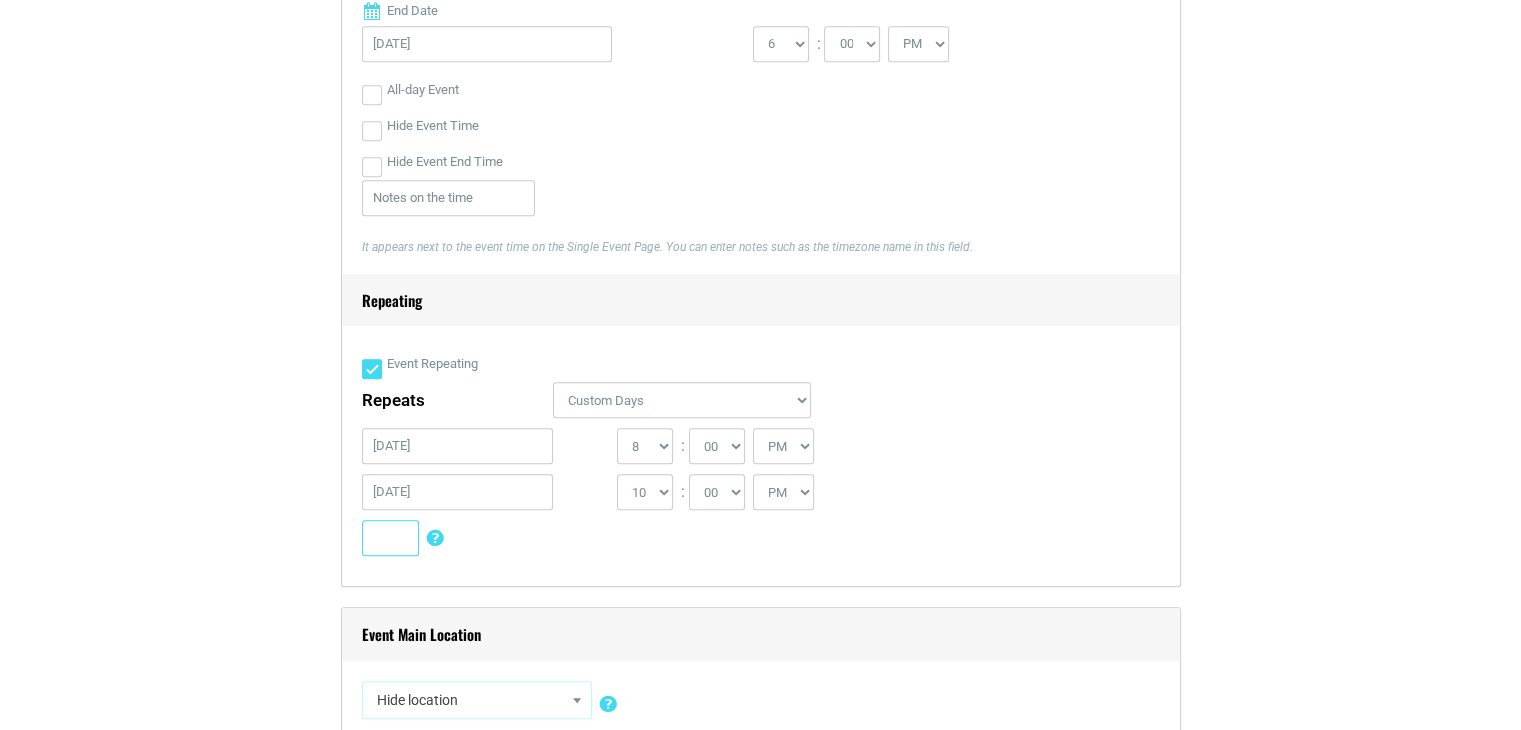 click on "Add" at bounding box center [390, 538] 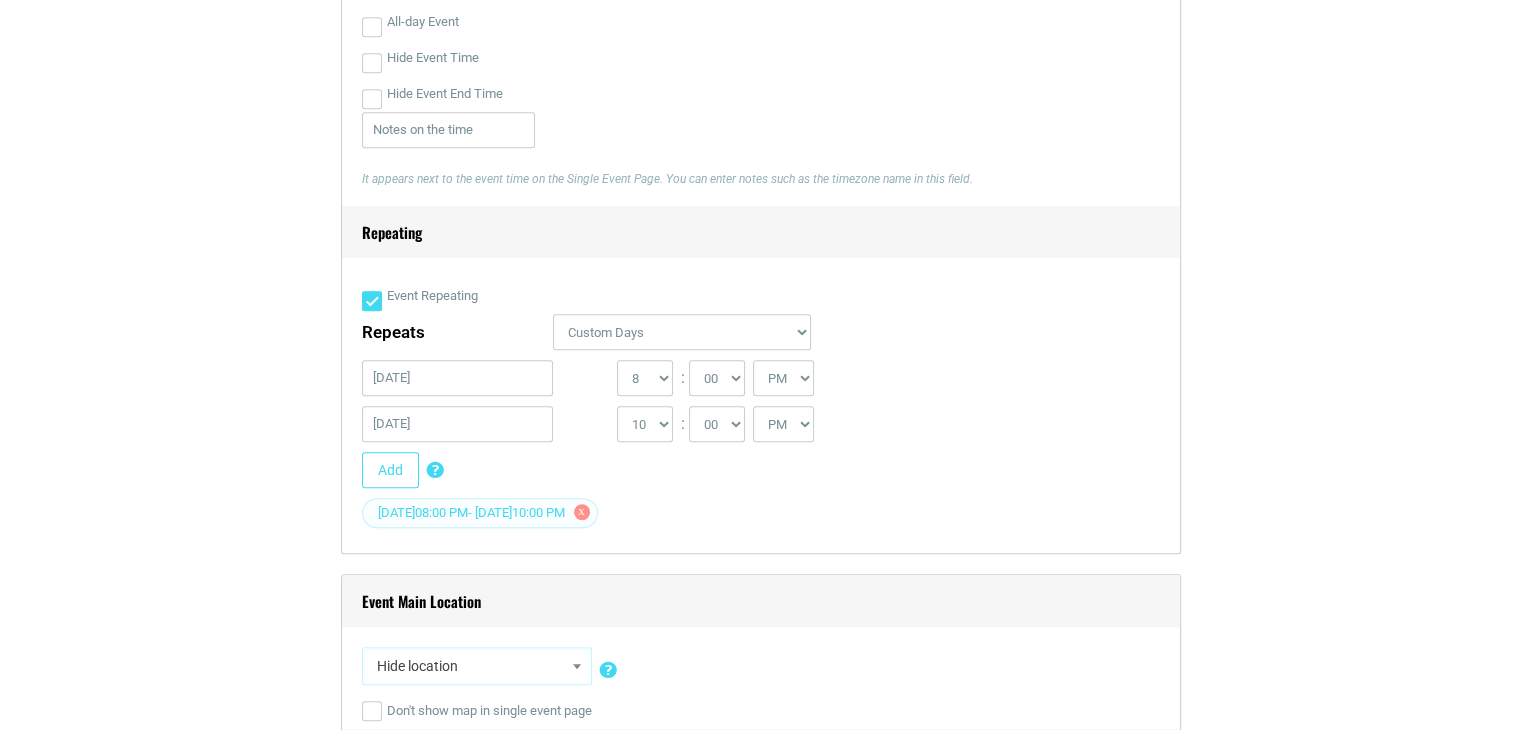 scroll, scrollTop: 1200, scrollLeft: 0, axis: vertical 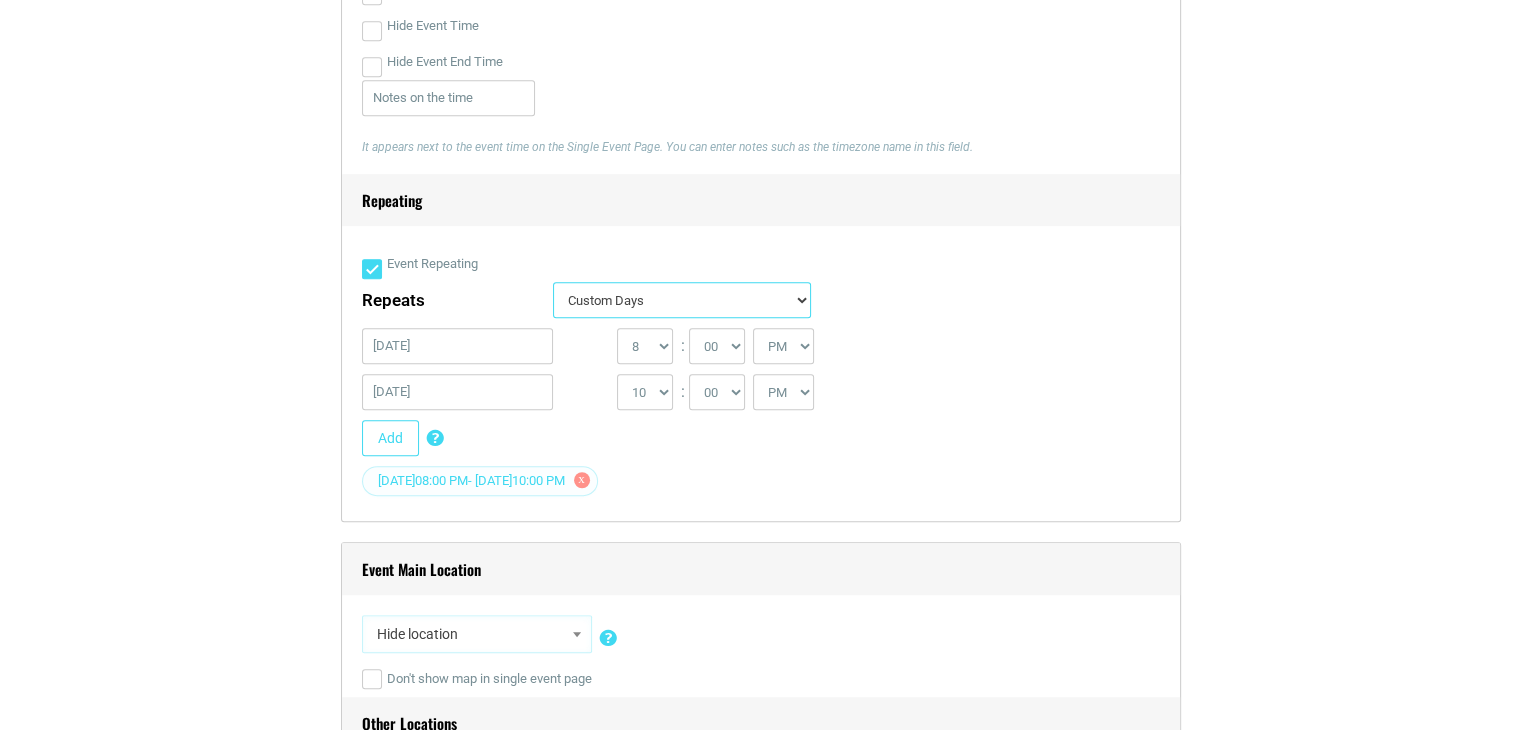 click on "Daily
Every Weekday
Every Weekend
Certain Weekdays
Weekly
Monthly
Yearly
Custom Days
Advanced" at bounding box center (682, 300) 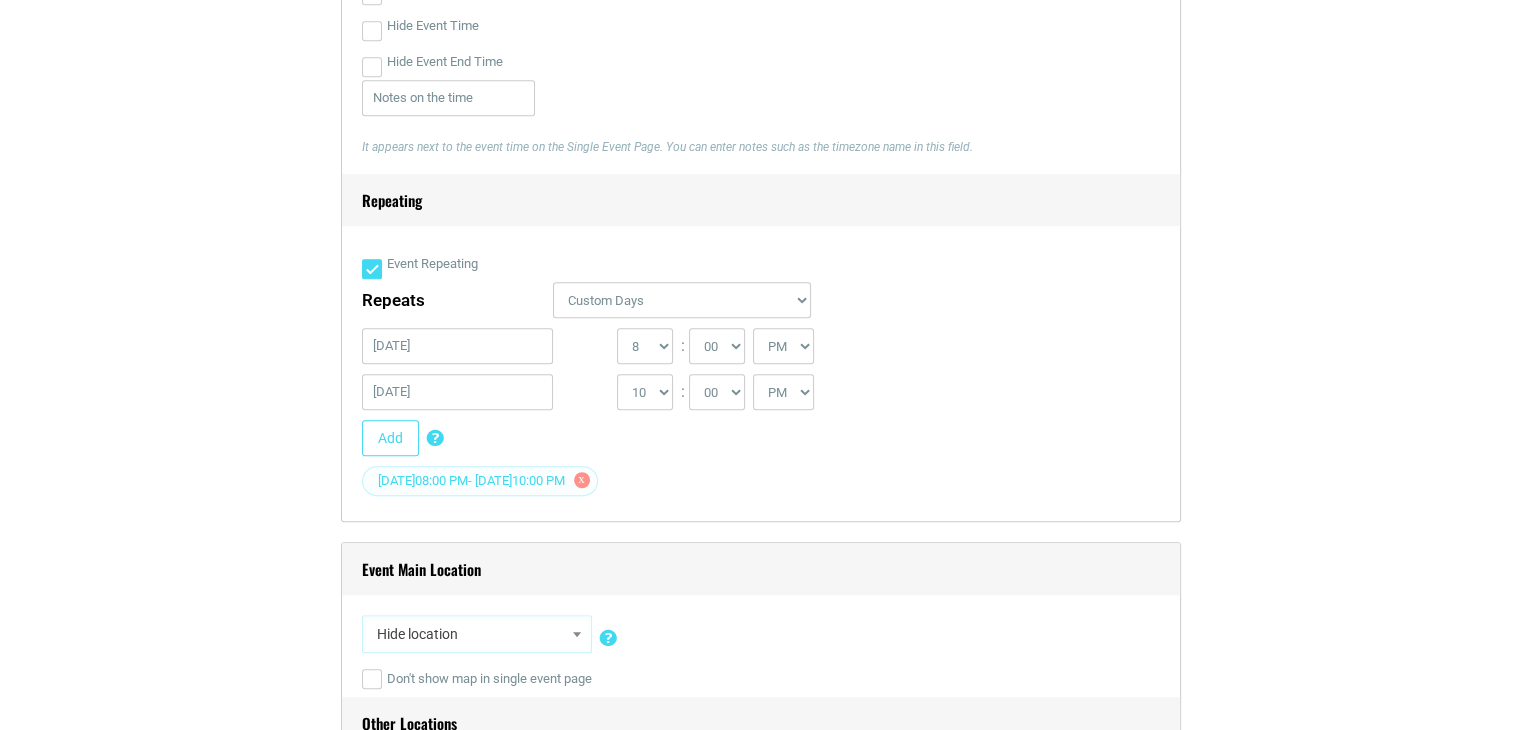 click on "1
2
3
4
5
6
7
8
9
10
11
12
:
00
05
10
15
20
25
30
35
40
45 50 55 AM PM" at bounding box center (810, 397) 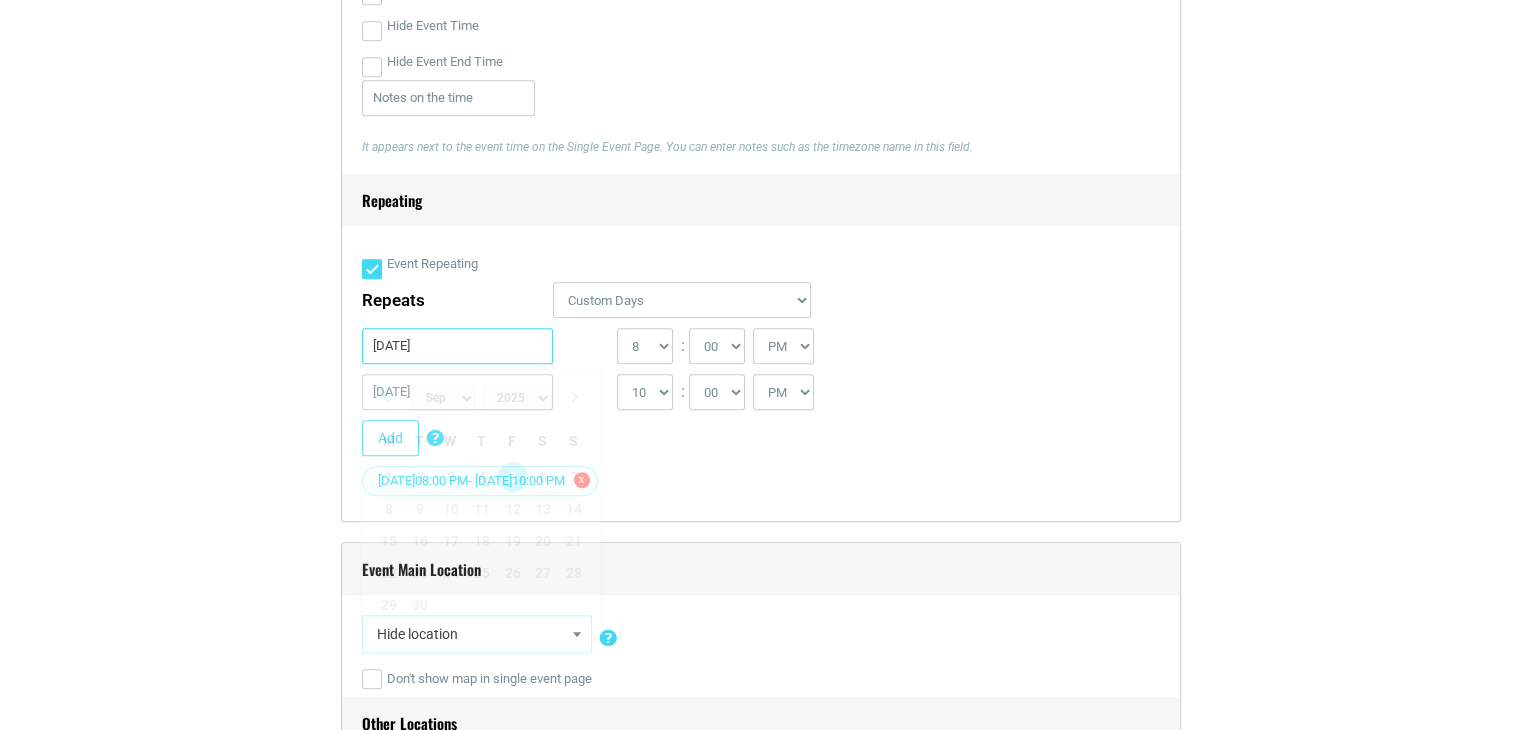 click on "09/05/2025" at bounding box center [458, 346] 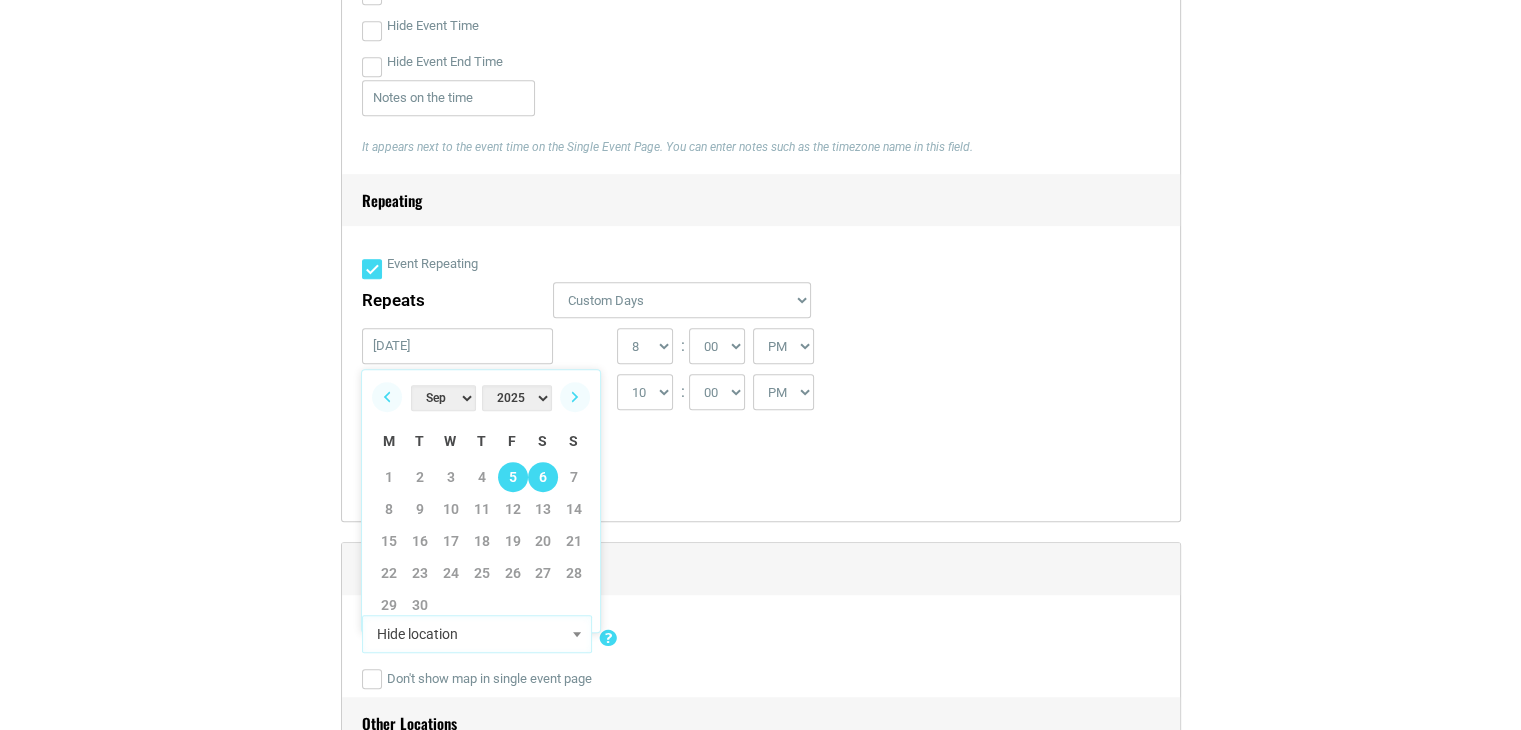 click on "6" at bounding box center (543, 477) 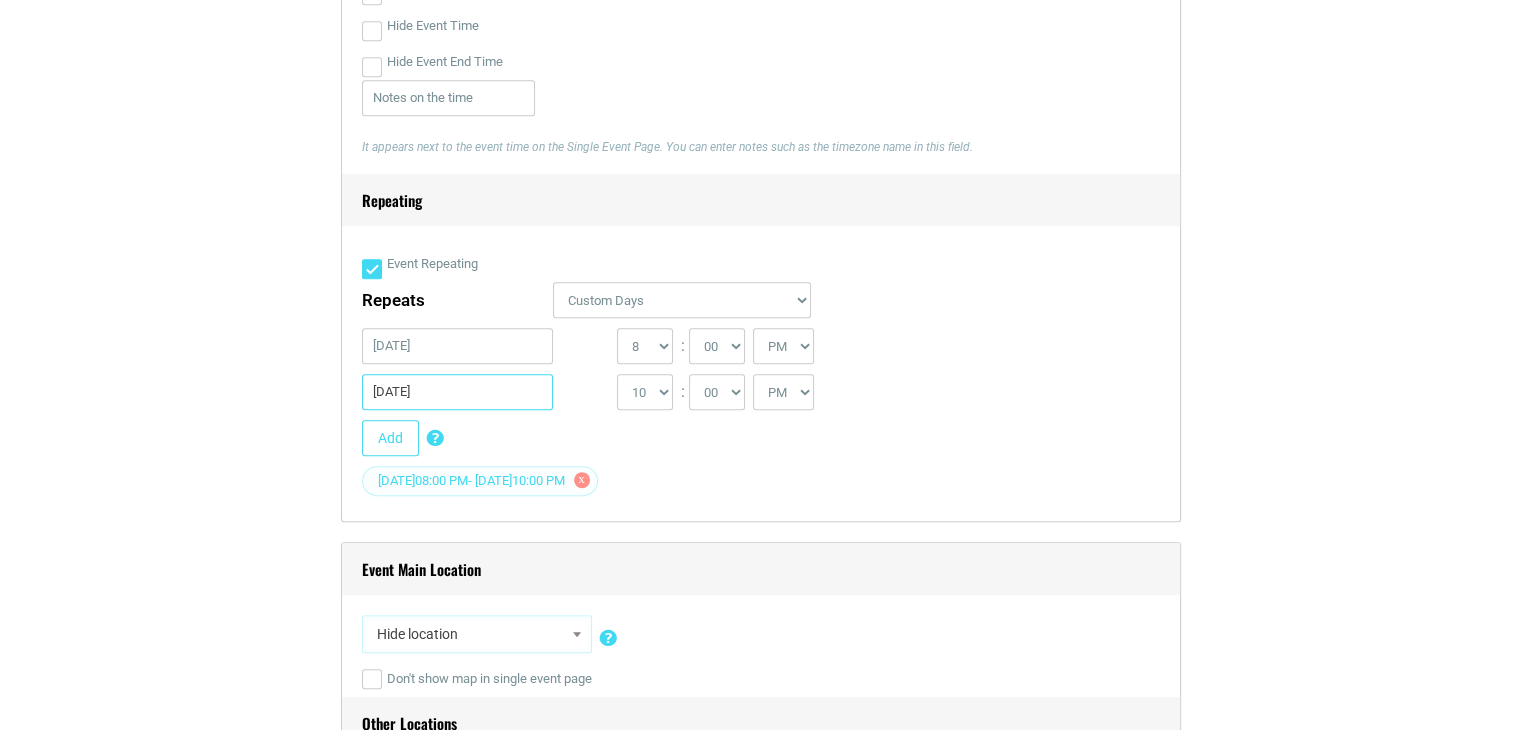 click on "09/05/2025" at bounding box center [458, 392] 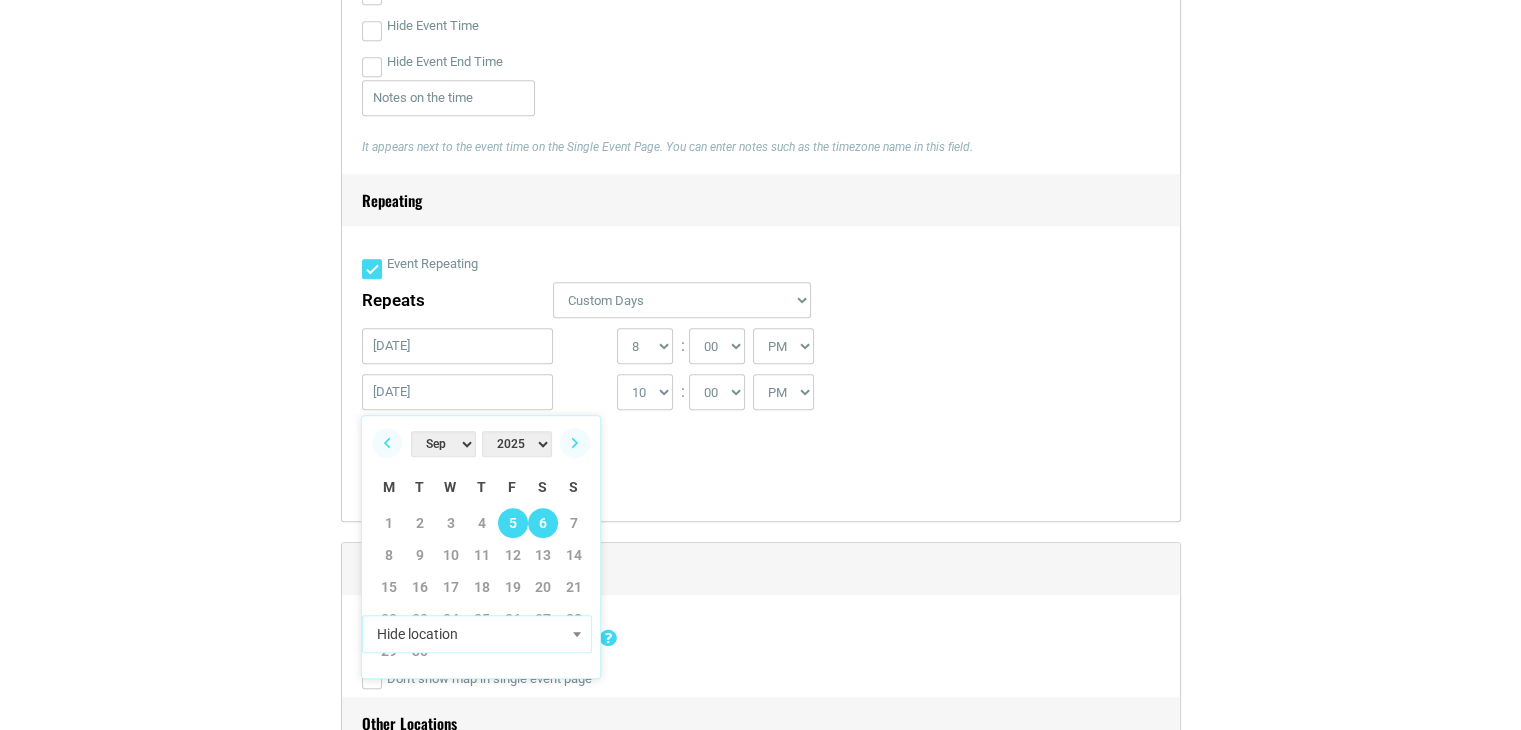 click on "6" at bounding box center (543, 523) 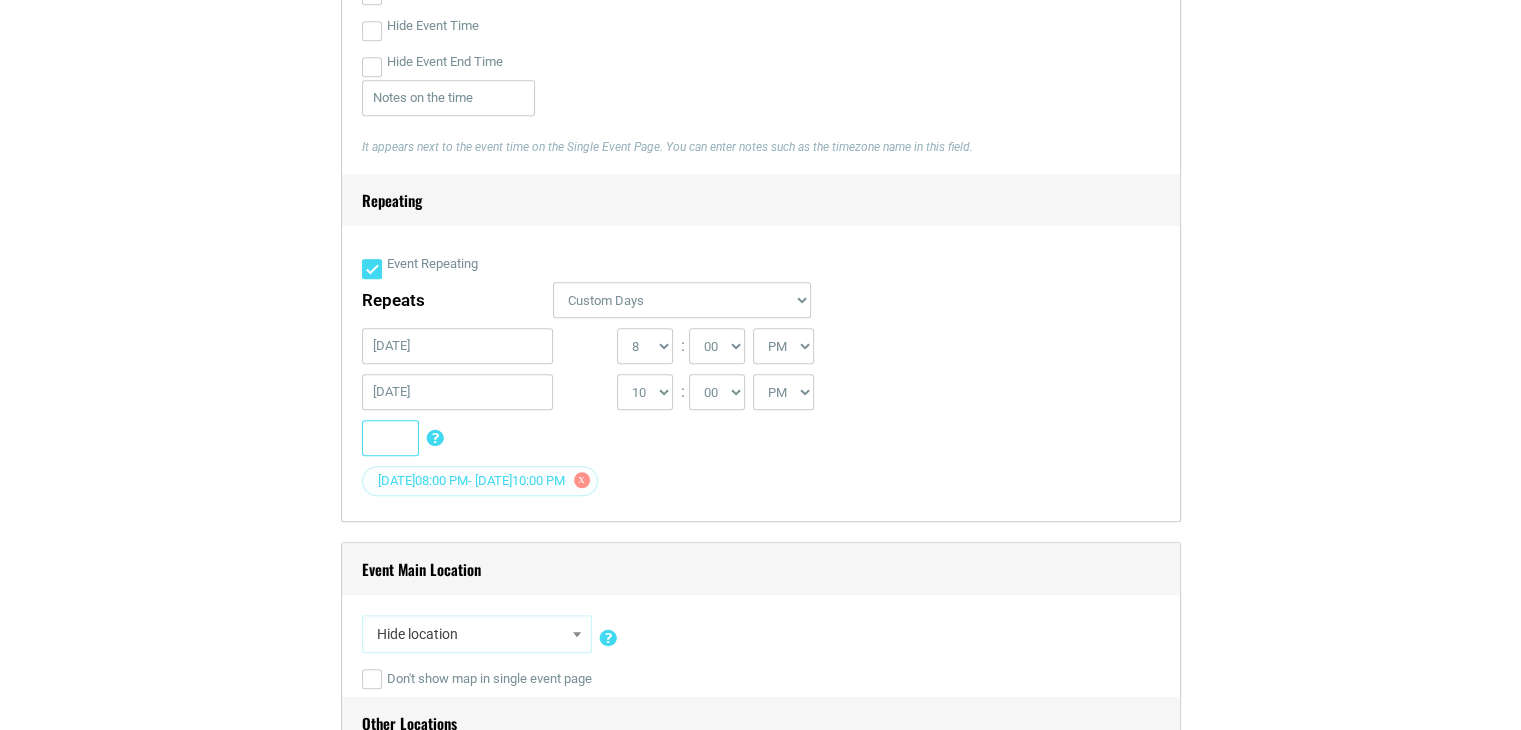 click on "Add" at bounding box center (390, 438) 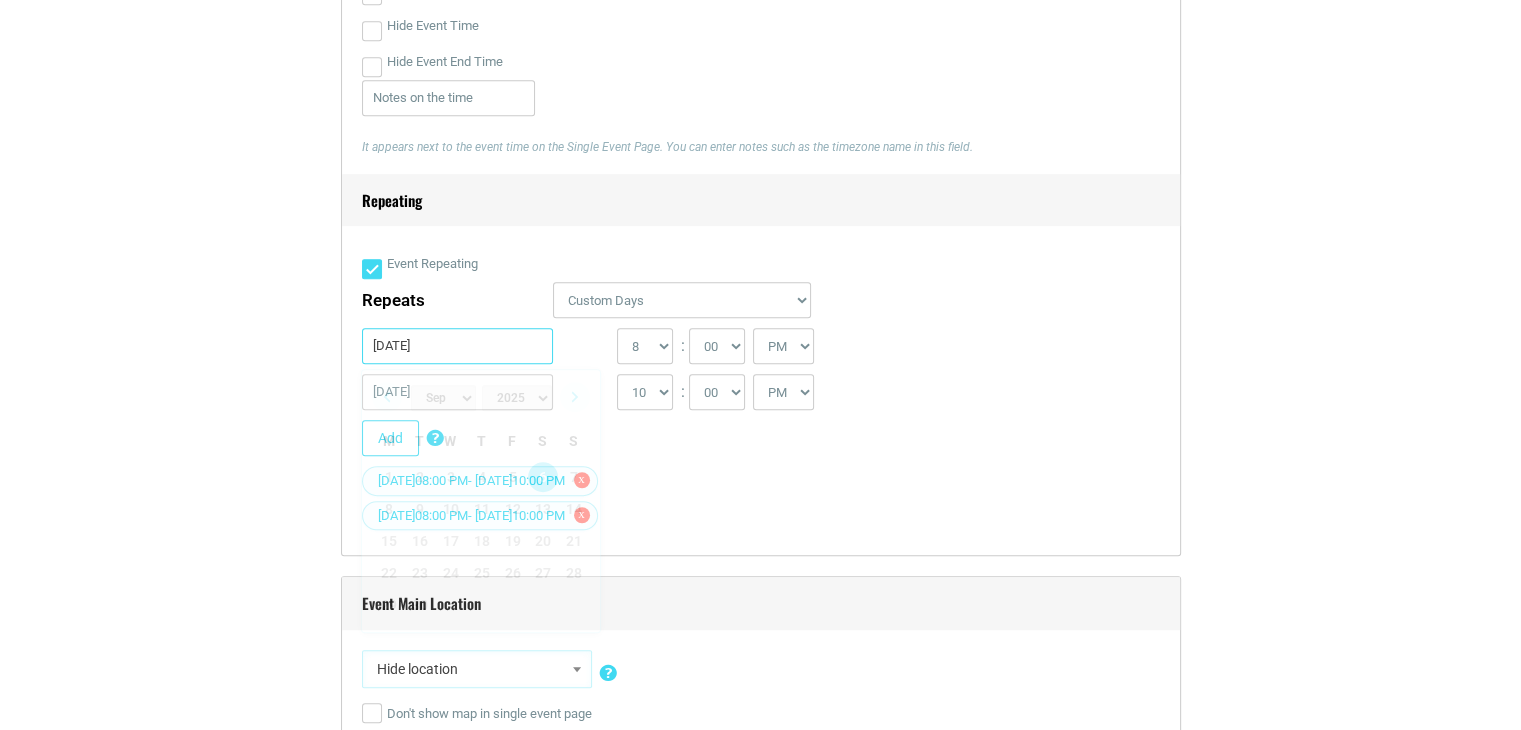 click on "09/06/2025" at bounding box center [458, 346] 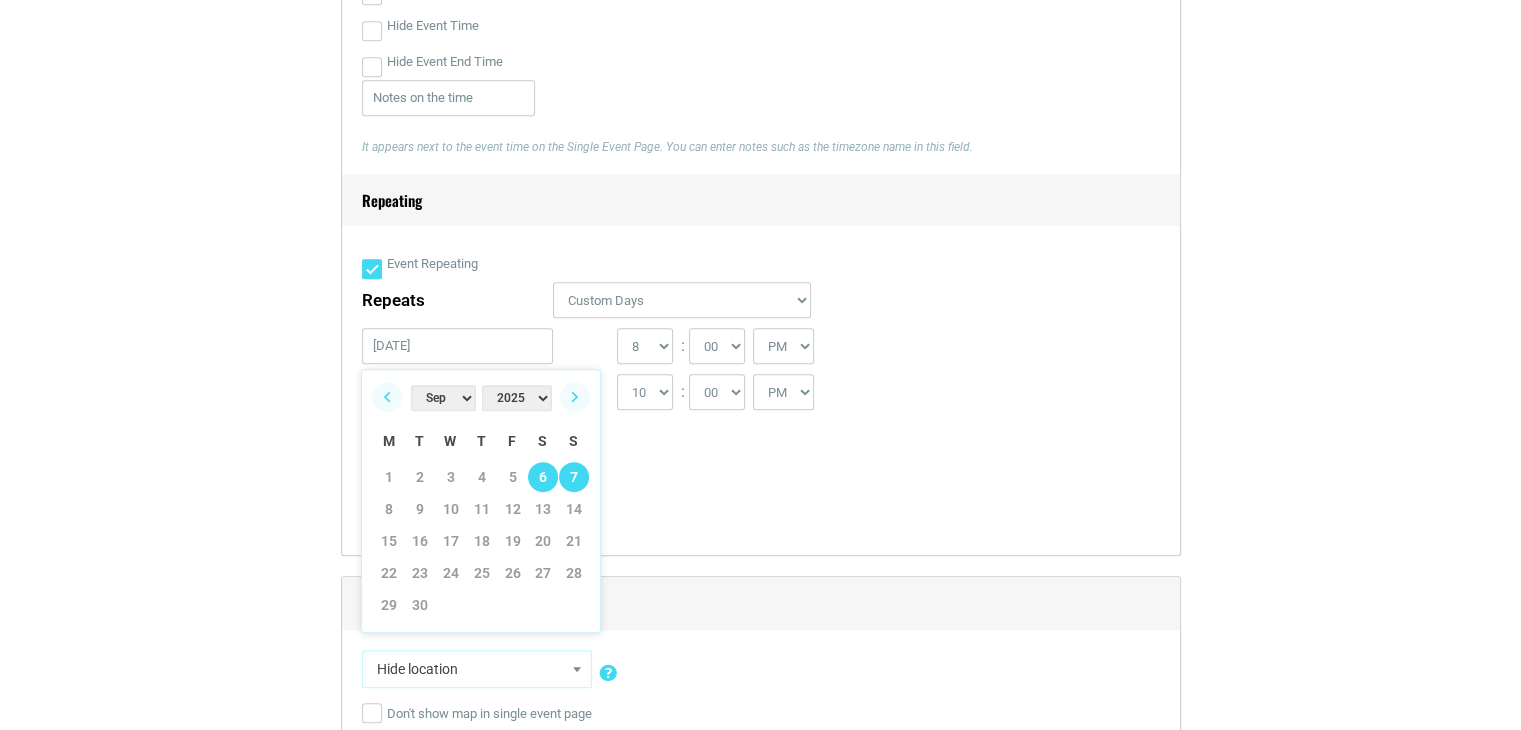click on "7" at bounding box center (574, 477) 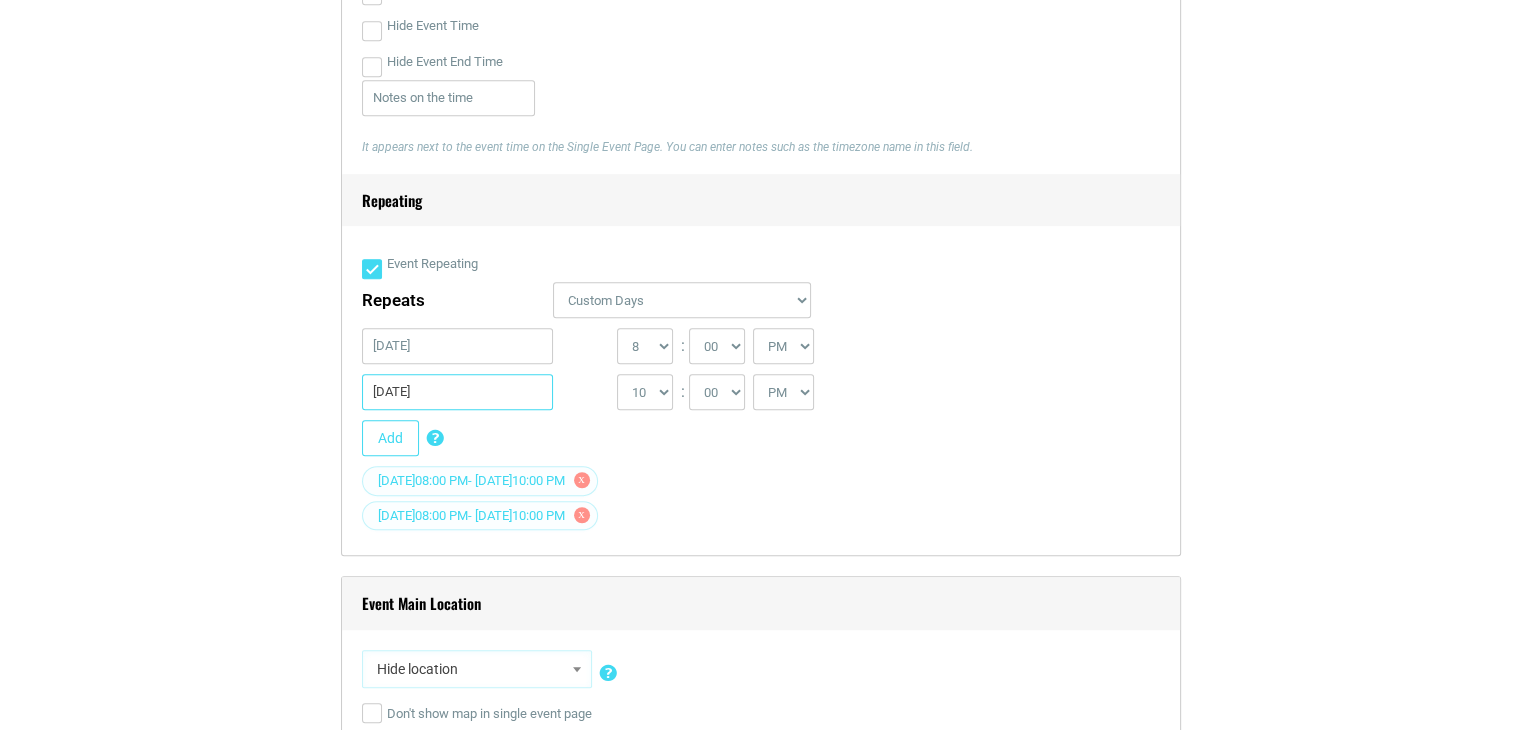 click on "09/06/2025" at bounding box center (458, 392) 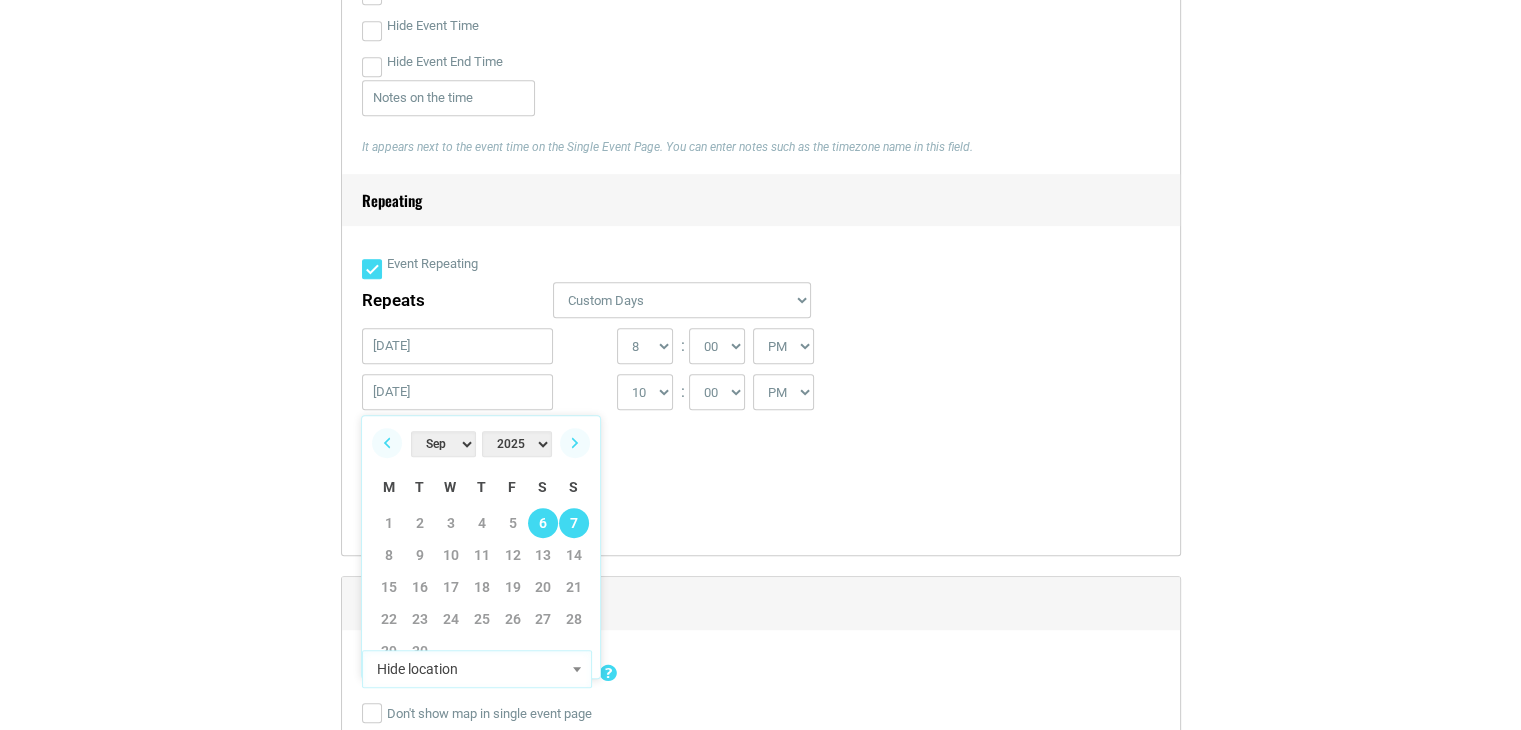 click on "7" at bounding box center (574, 523) 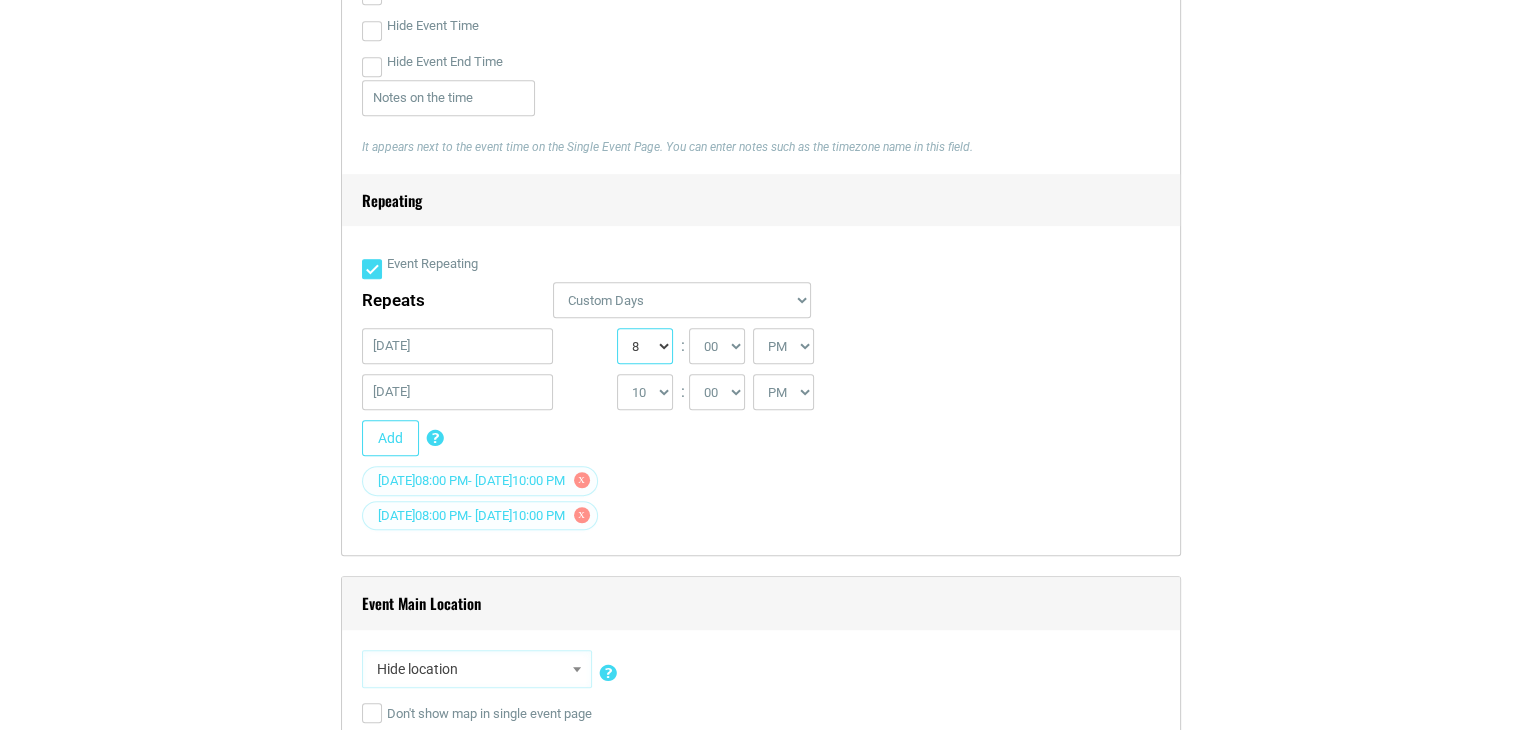 click on "0
1
2
3
4
5
6
7
8
9
10
11
12" at bounding box center [645, 346] 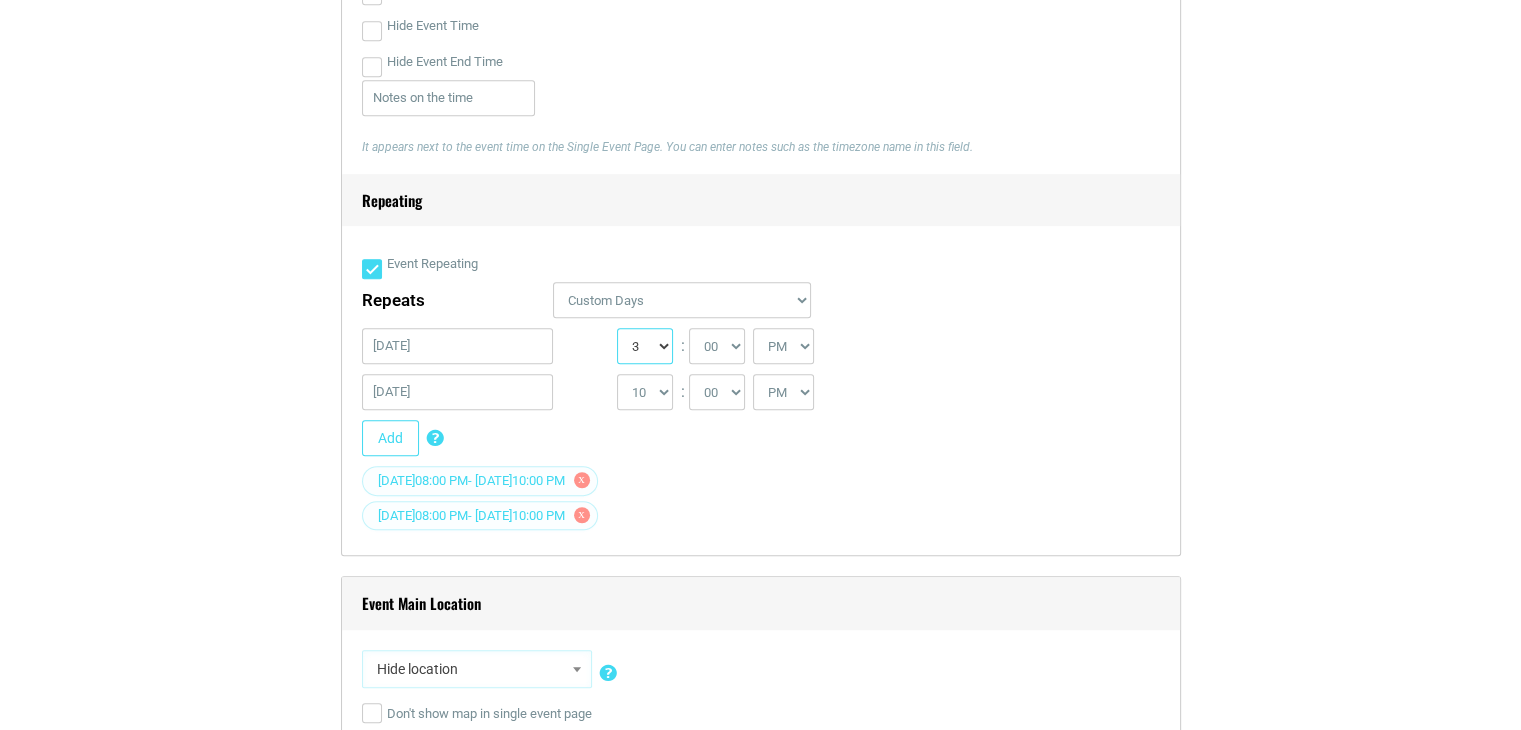 click on "0
1
2
3
4
5
6
7
8
9
10
11
12" at bounding box center (645, 346) 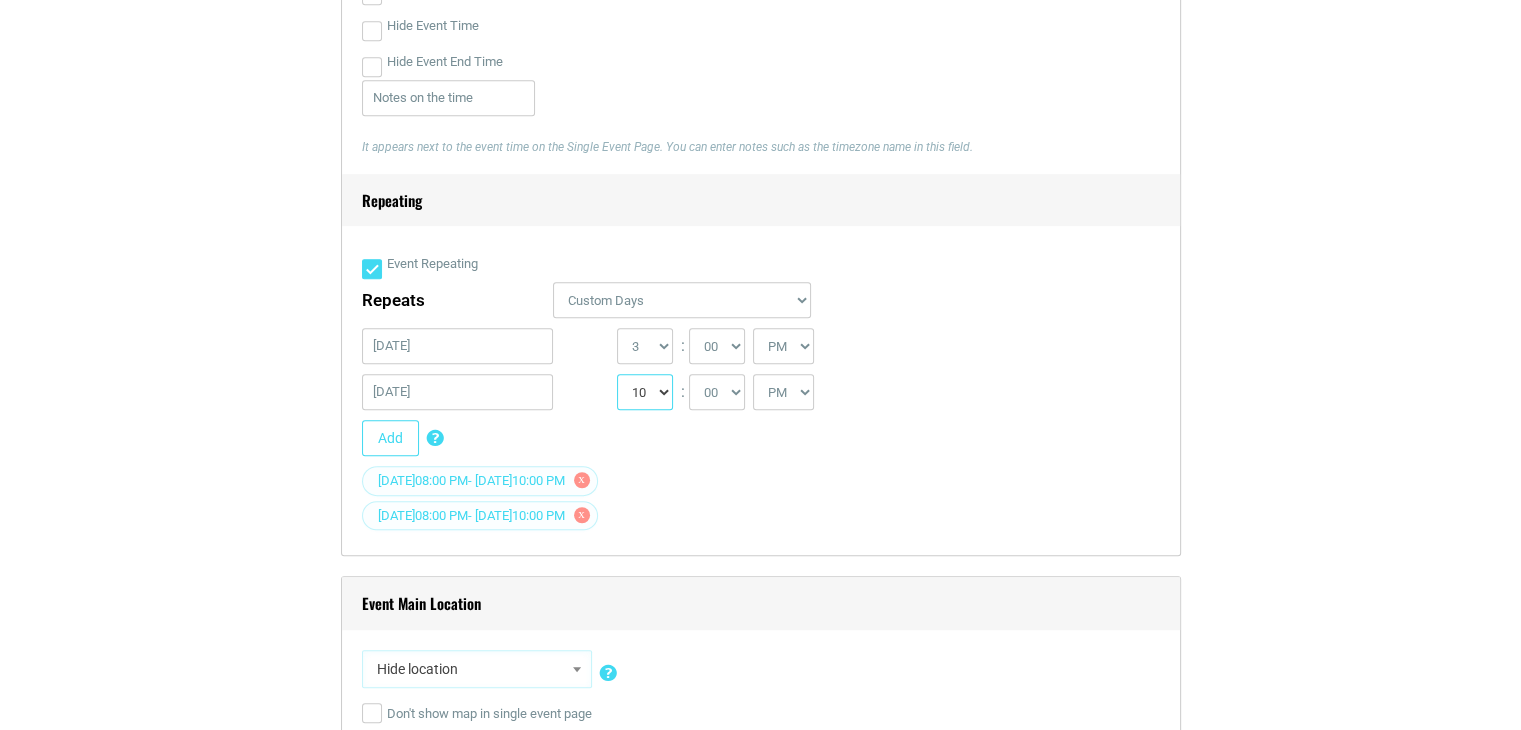 click on "1
2
3
4
5
6
7
8
9
10
11
12" at bounding box center [645, 392] 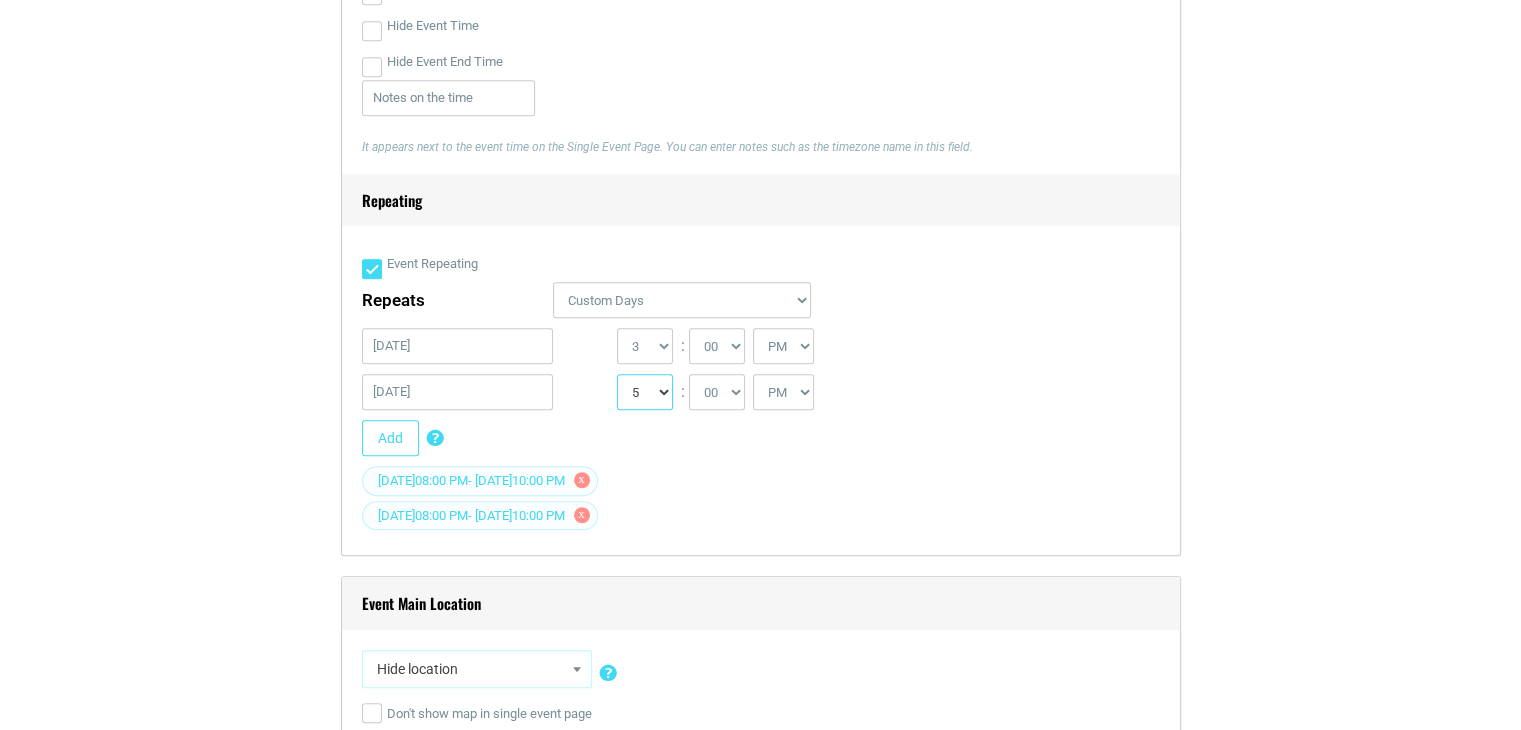 click on "1
2
3
4
5
6
7
8
9
10
11
12" at bounding box center [645, 392] 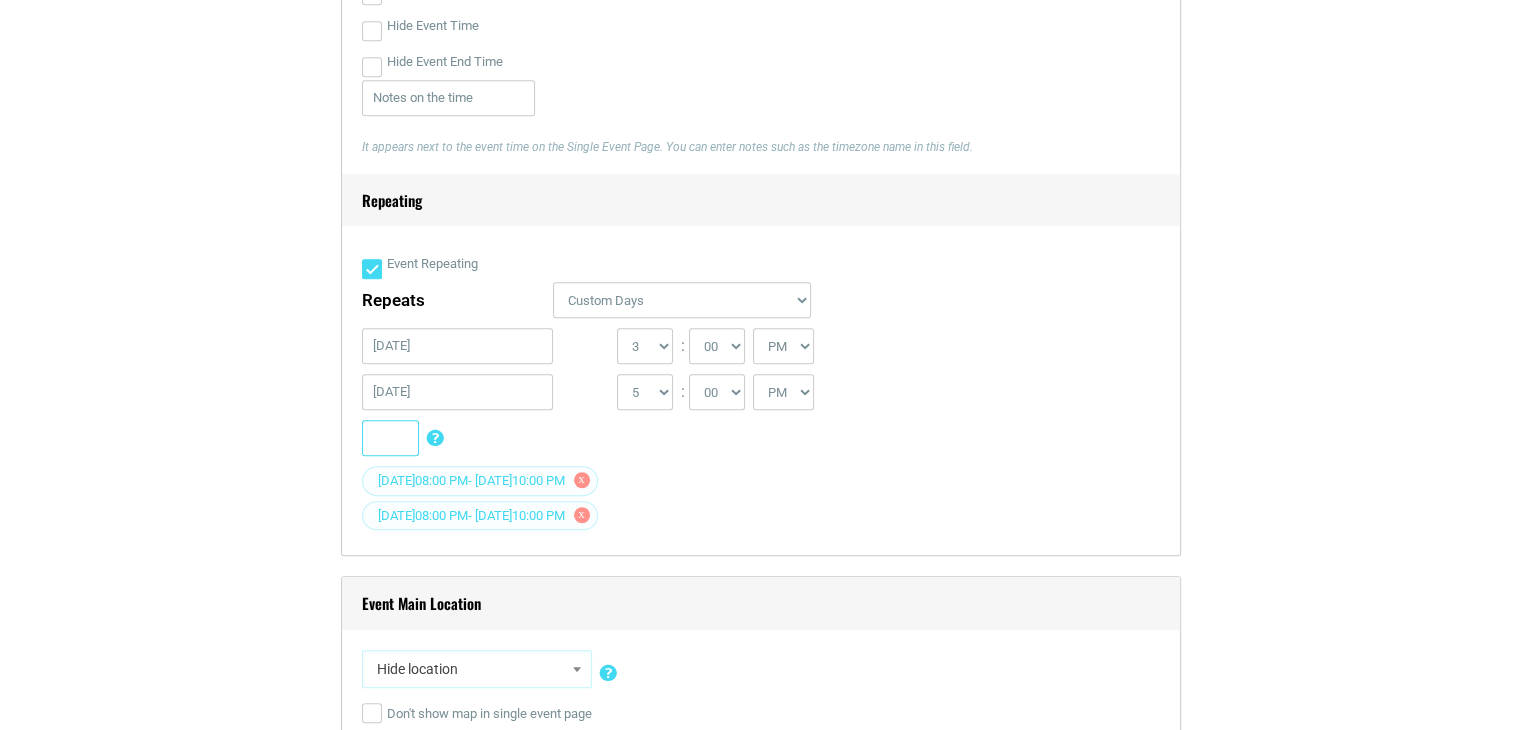 click on "Add" at bounding box center (390, 438) 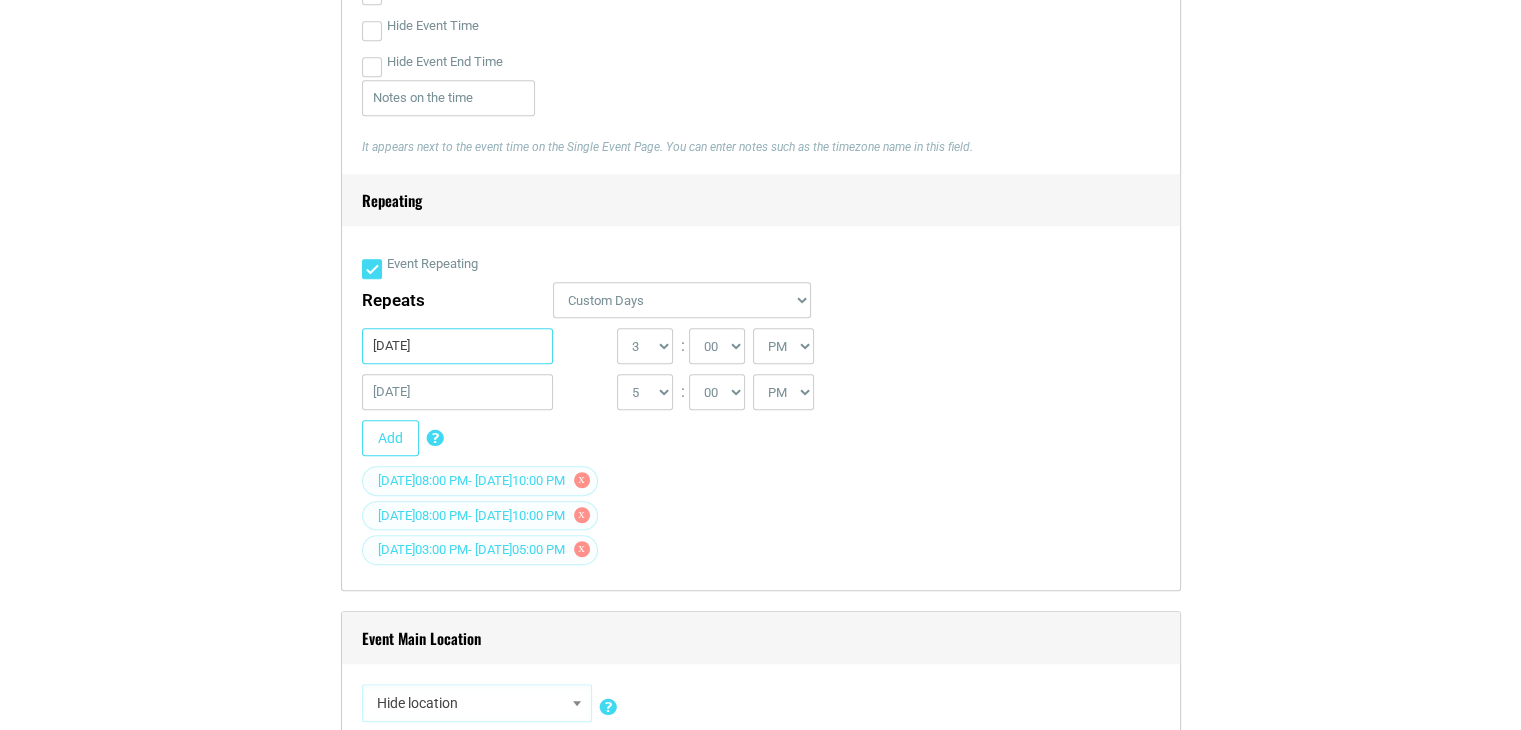 click on "09/07/2025" at bounding box center (458, 346) 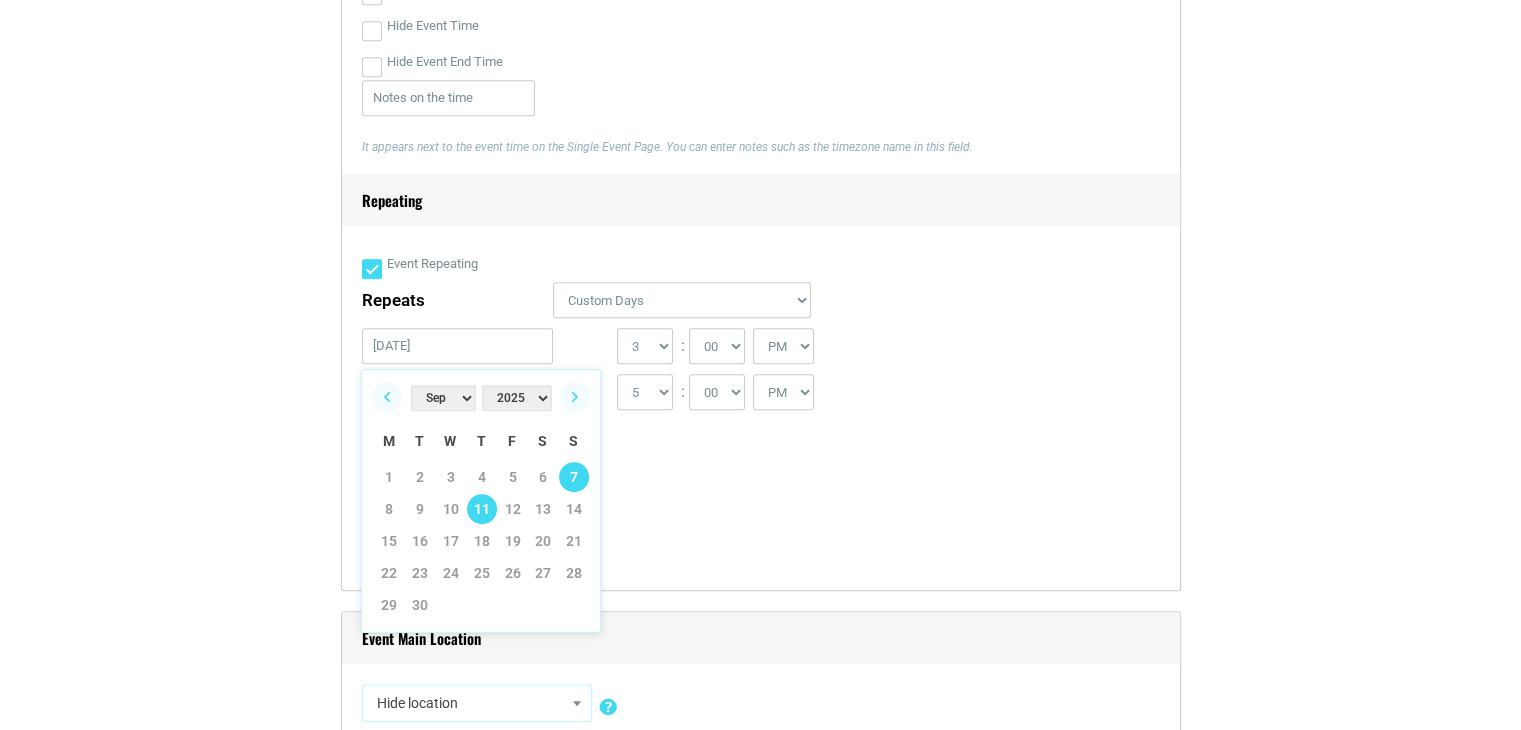 click on "11" at bounding box center [482, 509] 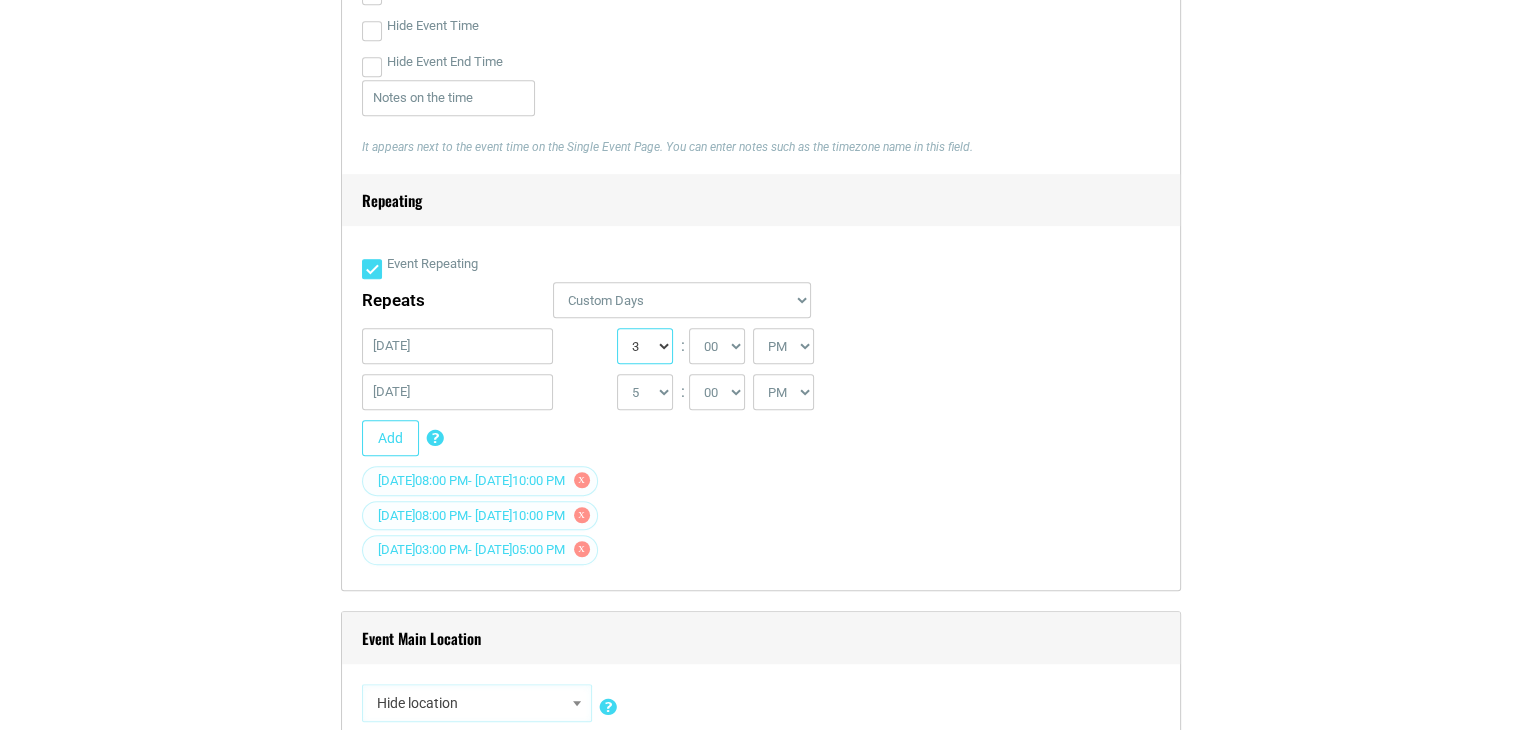 click on "0
1
2
3
4
5
6
7
8
9
10
11
12" at bounding box center [645, 346] 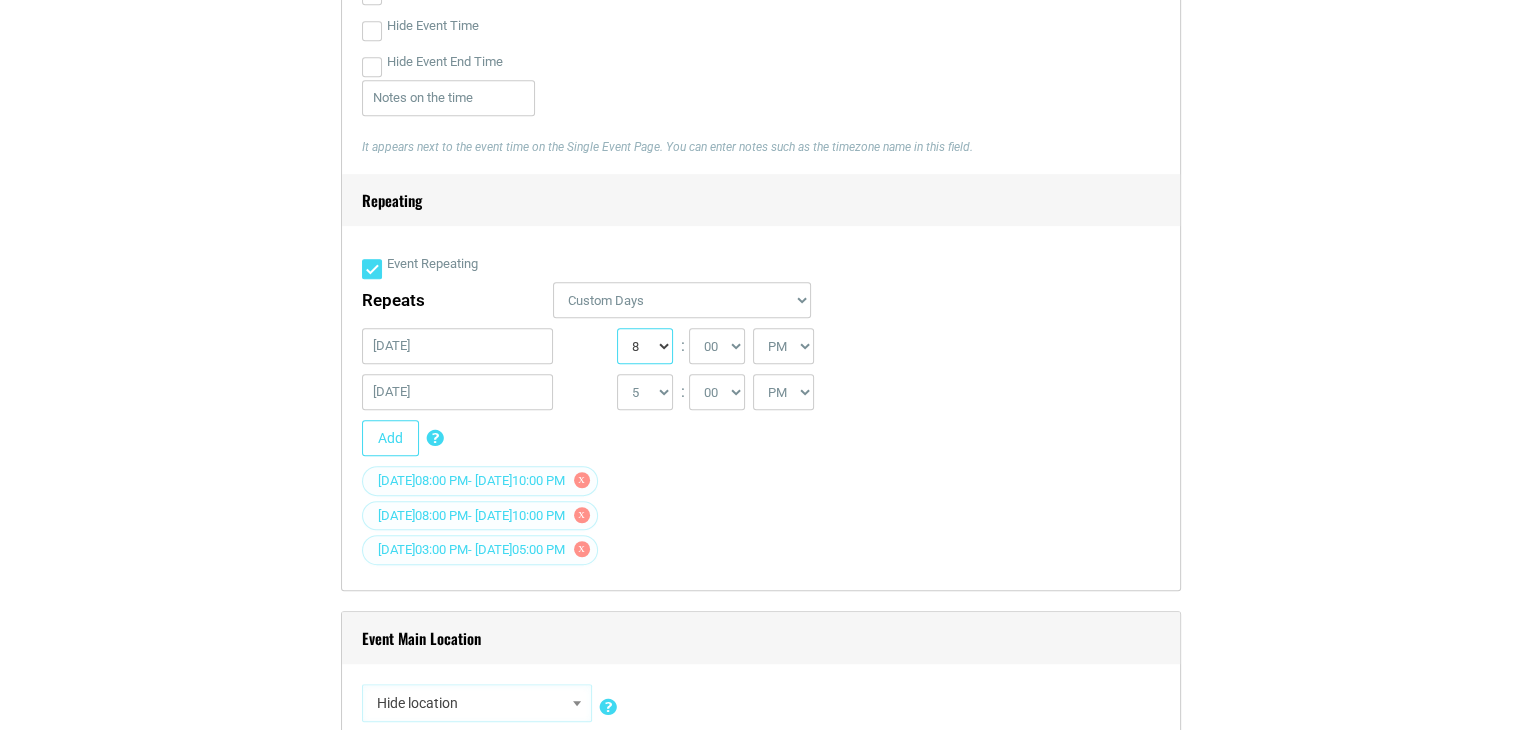 click on "0
1
2
3
4
5
6
7
8
9
10
11
12" at bounding box center (645, 346) 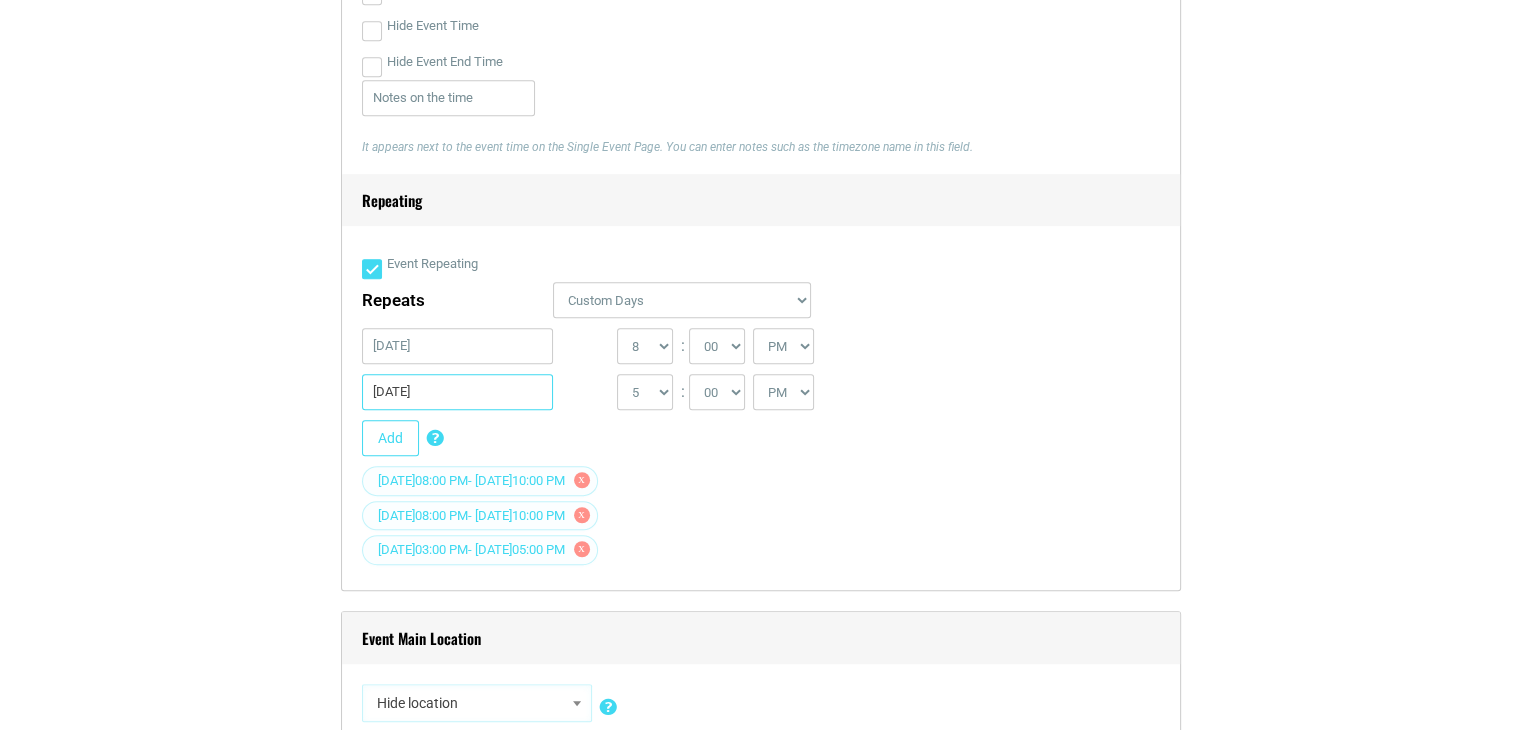 click on "09/07/2025" at bounding box center (458, 392) 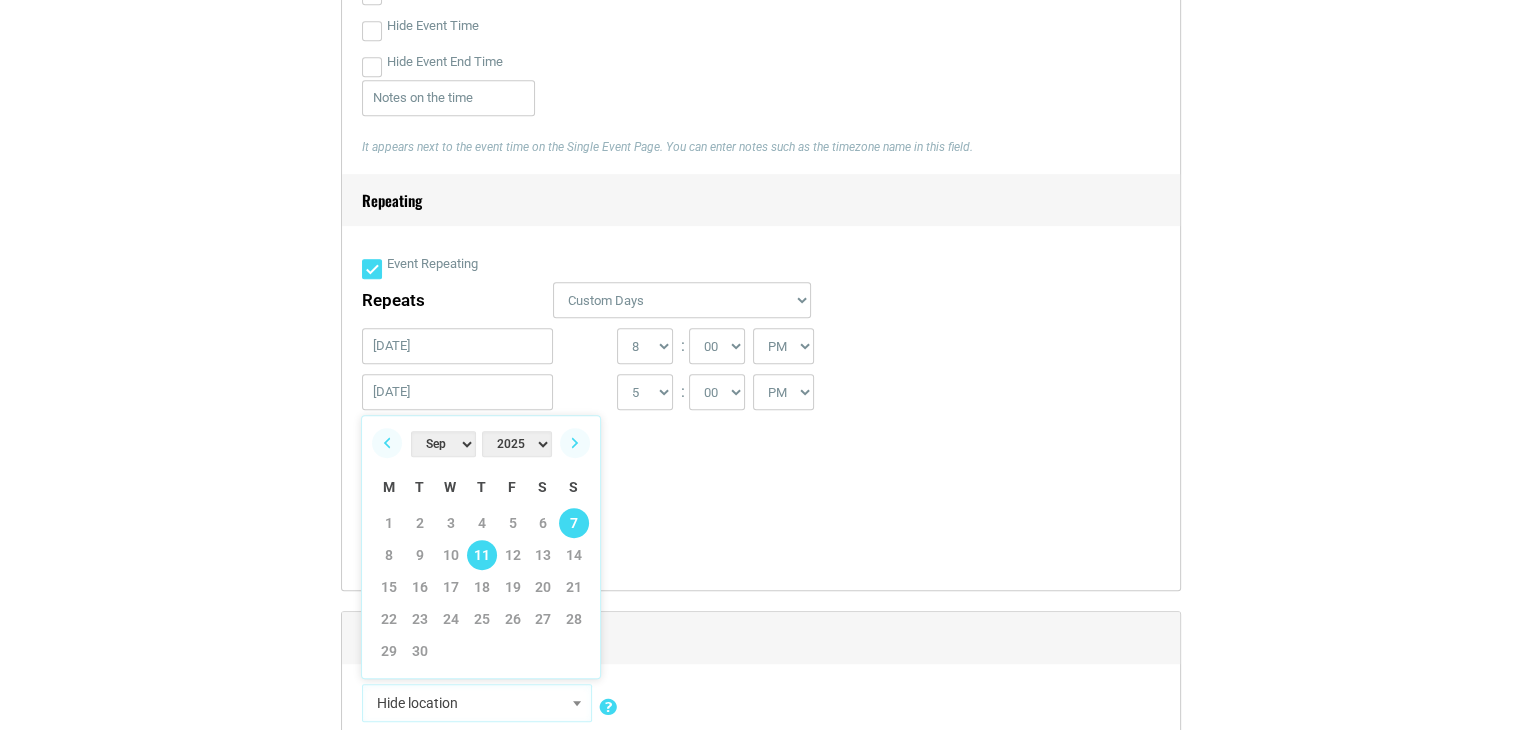 click on "11" at bounding box center [482, 555] 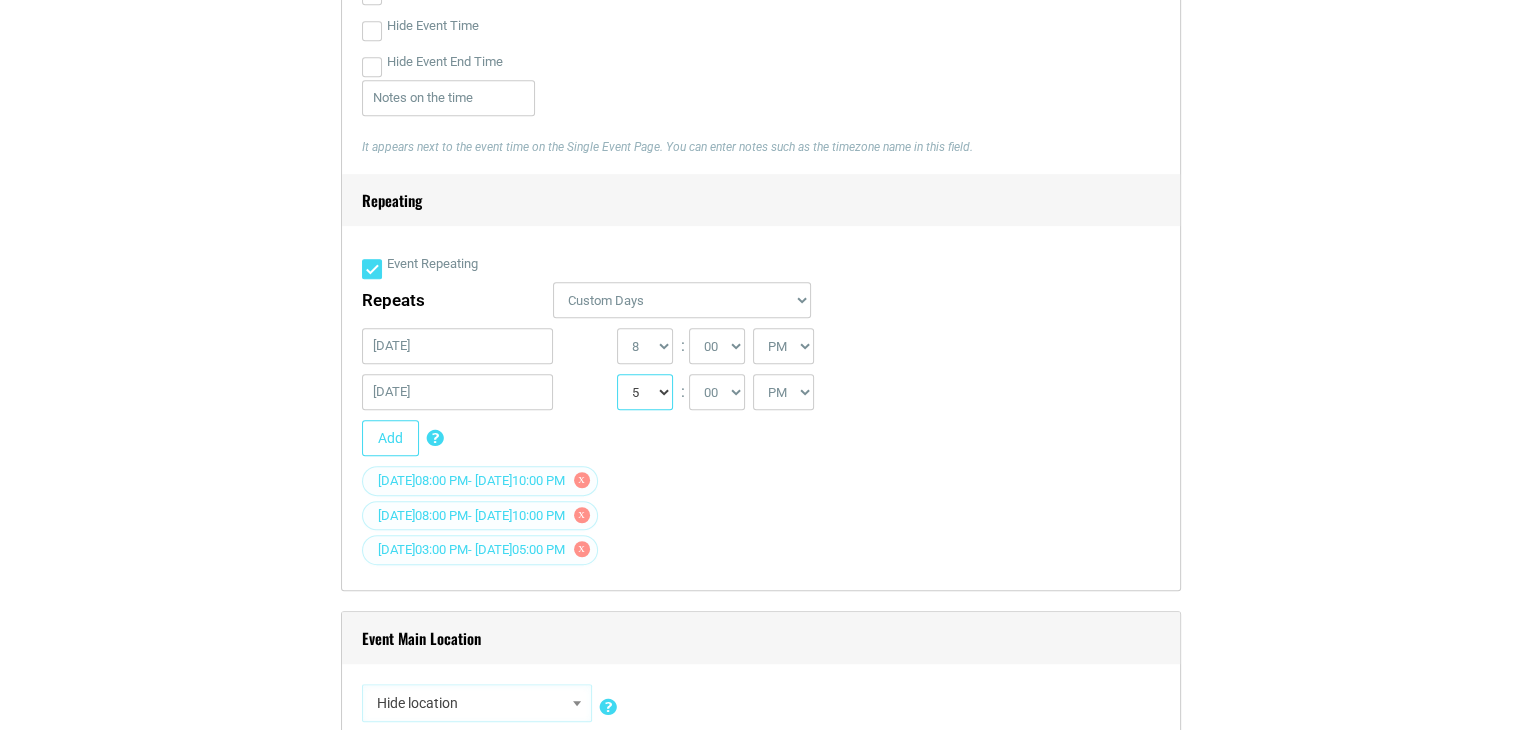 click on "1
2
3
4
5
6
7
8
9
10
11
12" at bounding box center (645, 392) 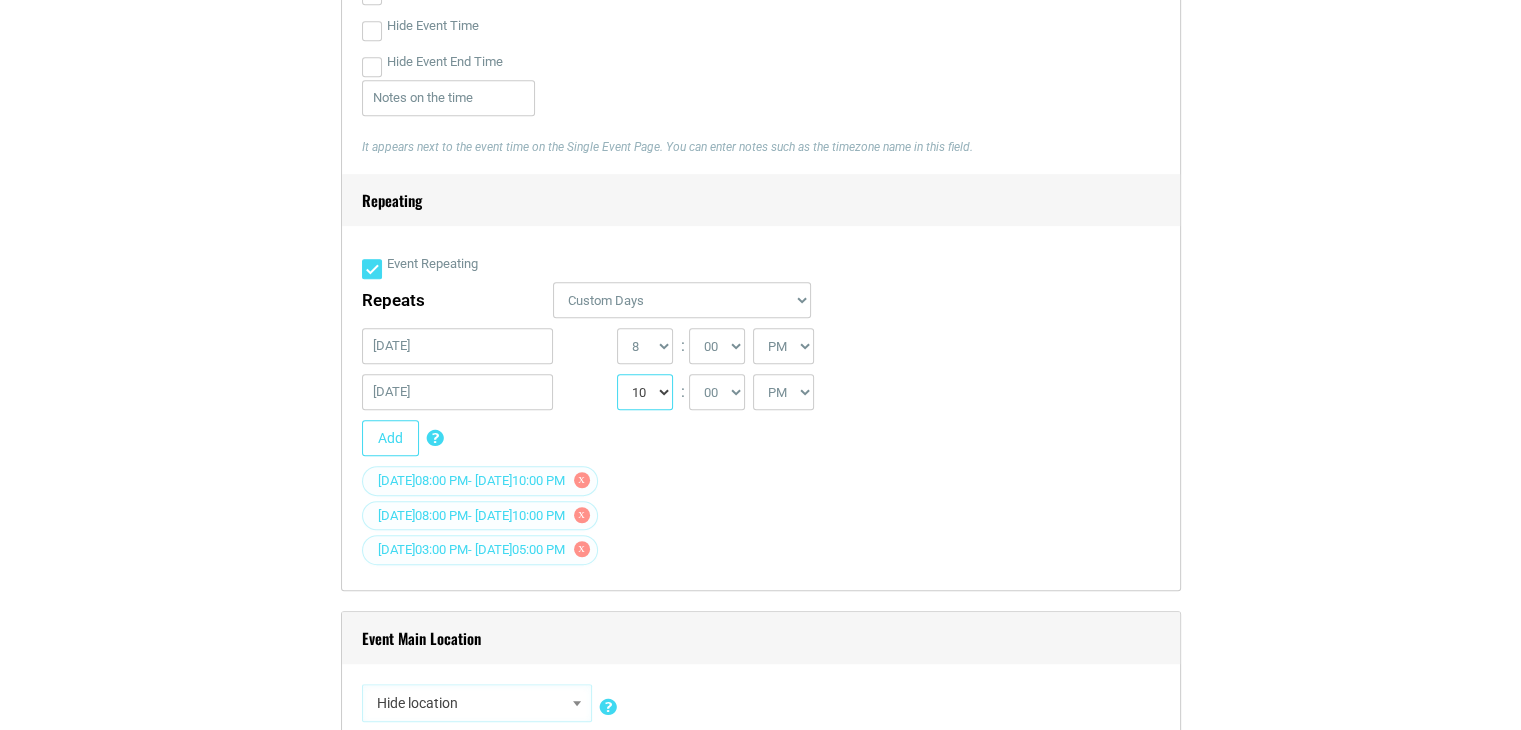 click on "1
2
3
4
5
6
7
8
9
10
11
12" at bounding box center [645, 392] 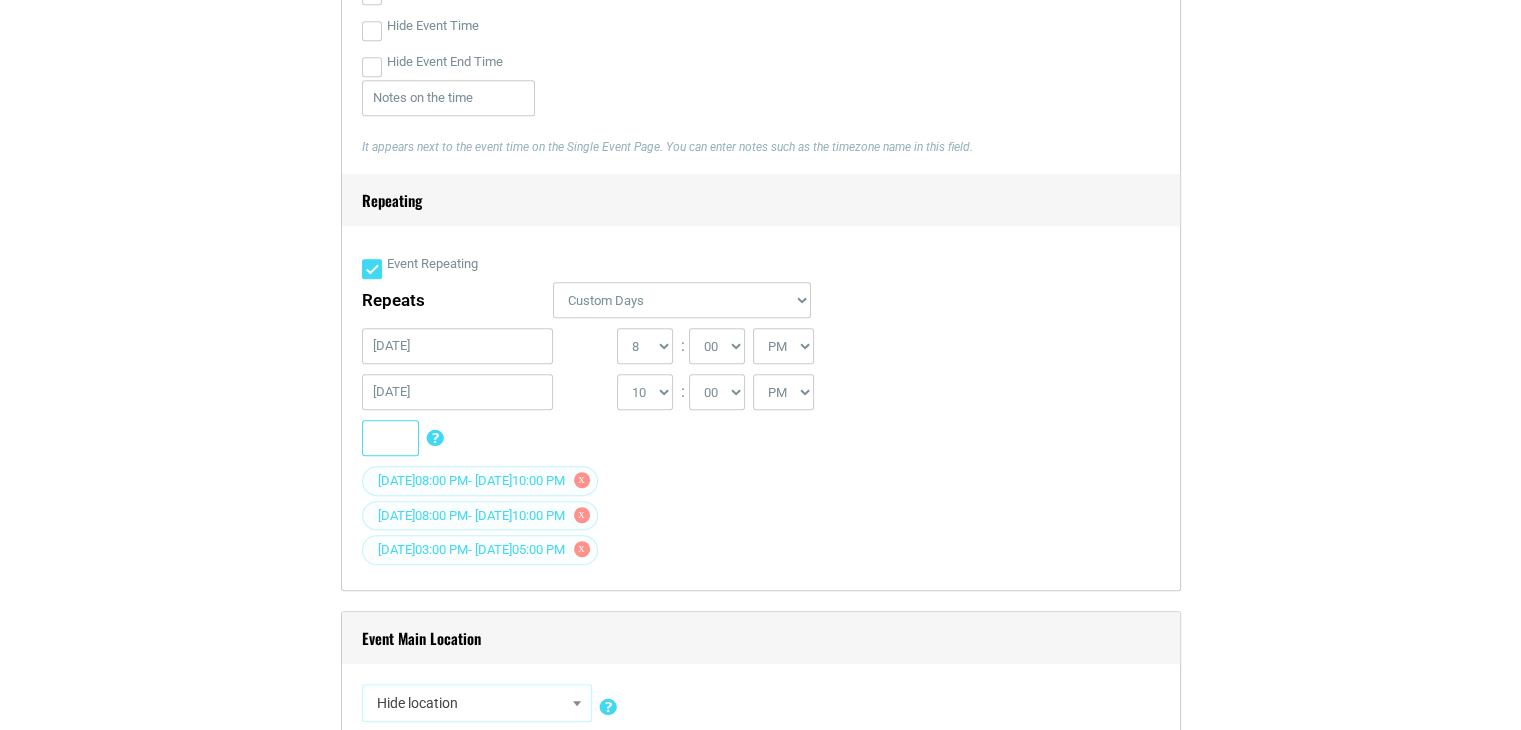 click on "Add" at bounding box center (390, 438) 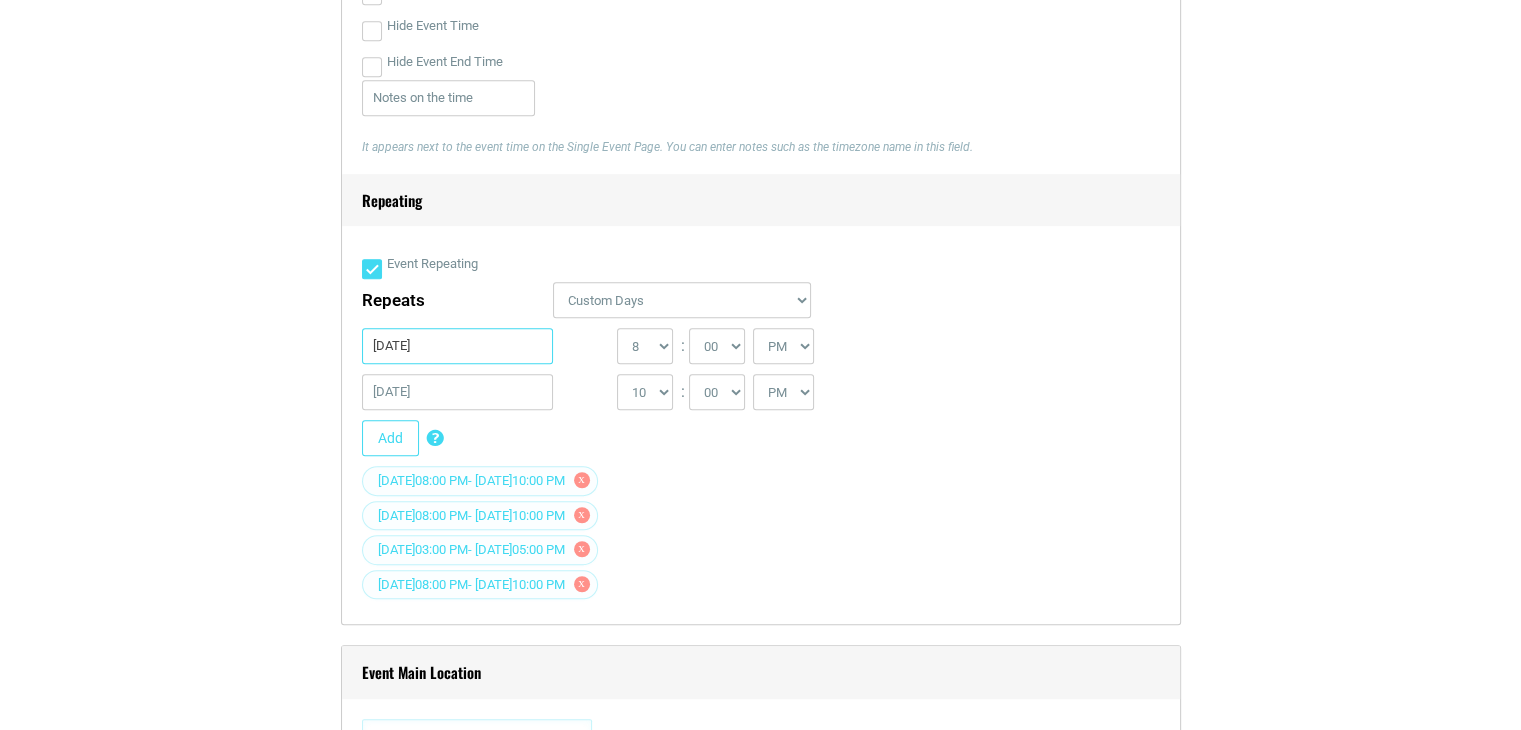 click on "09/11/2025" at bounding box center [458, 346] 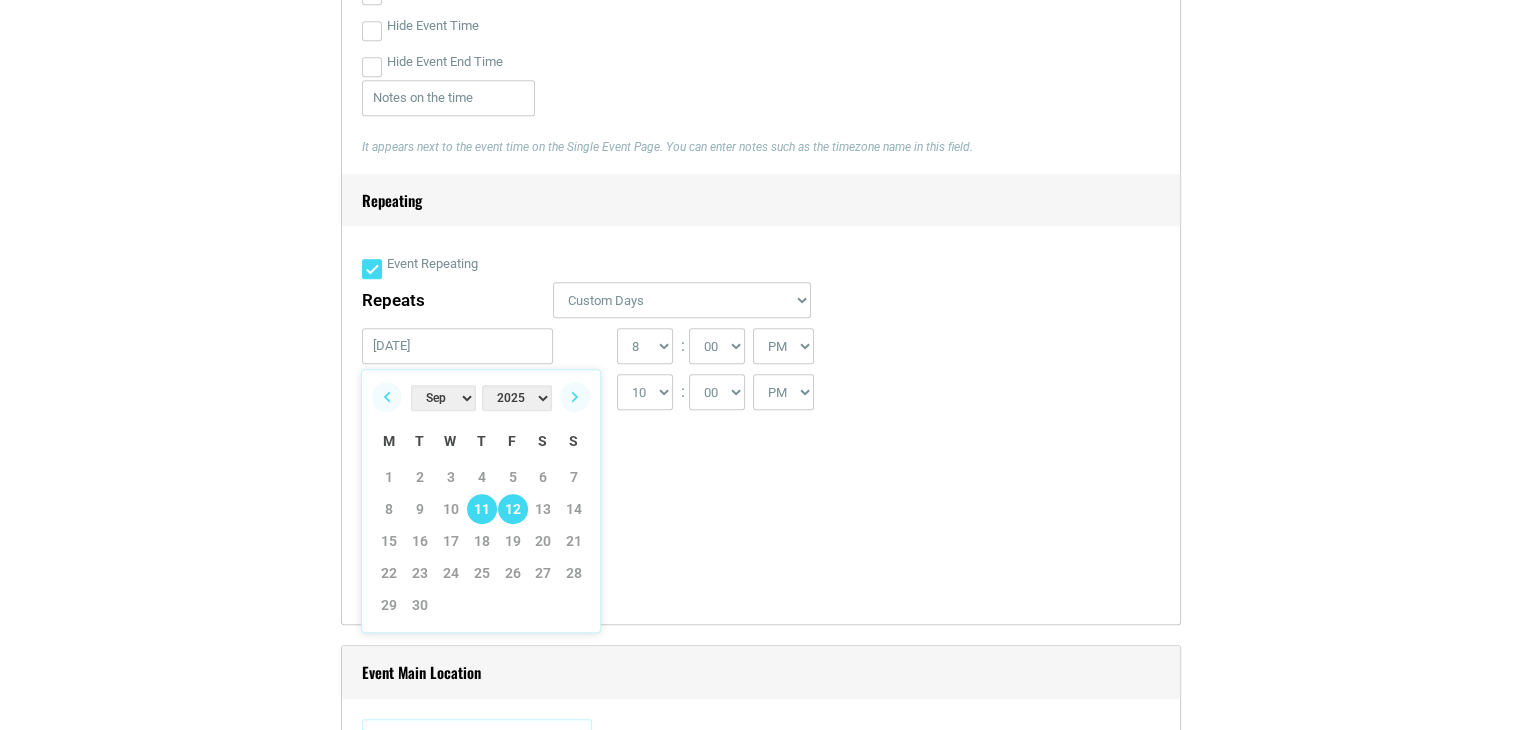 click on "12" at bounding box center [513, 509] 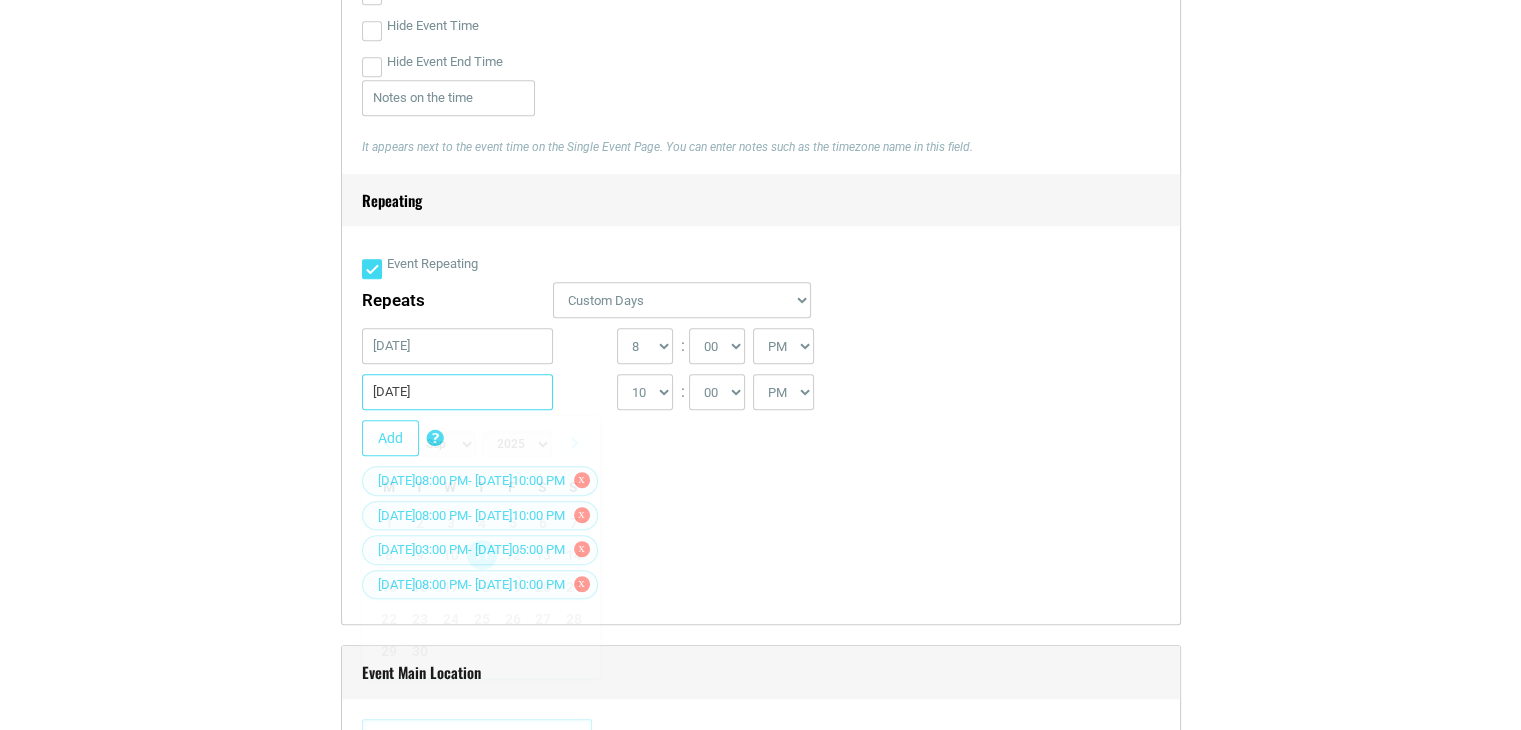 click on "09/11/2025" at bounding box center (458, 392) 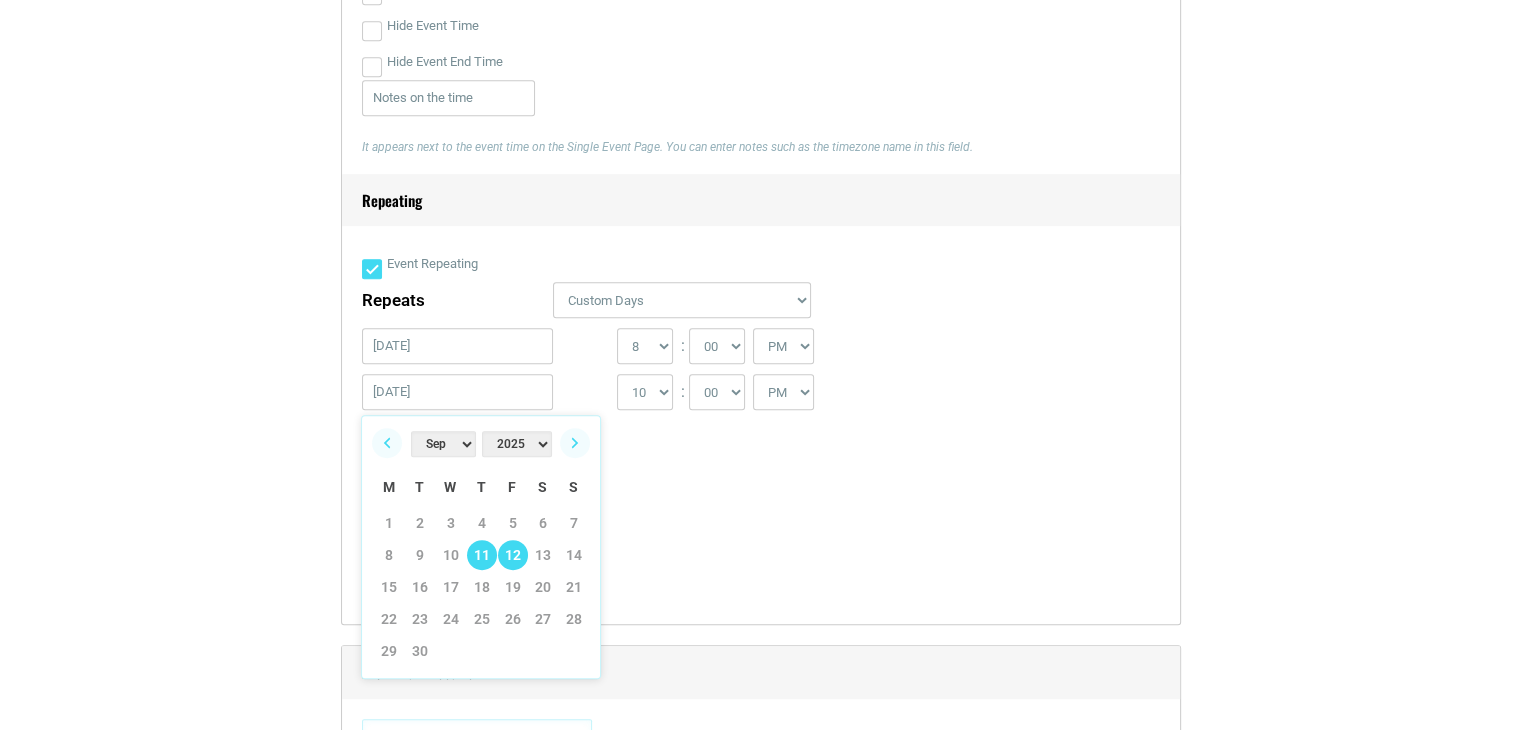 click on "12" at bounding box center (513, 555) 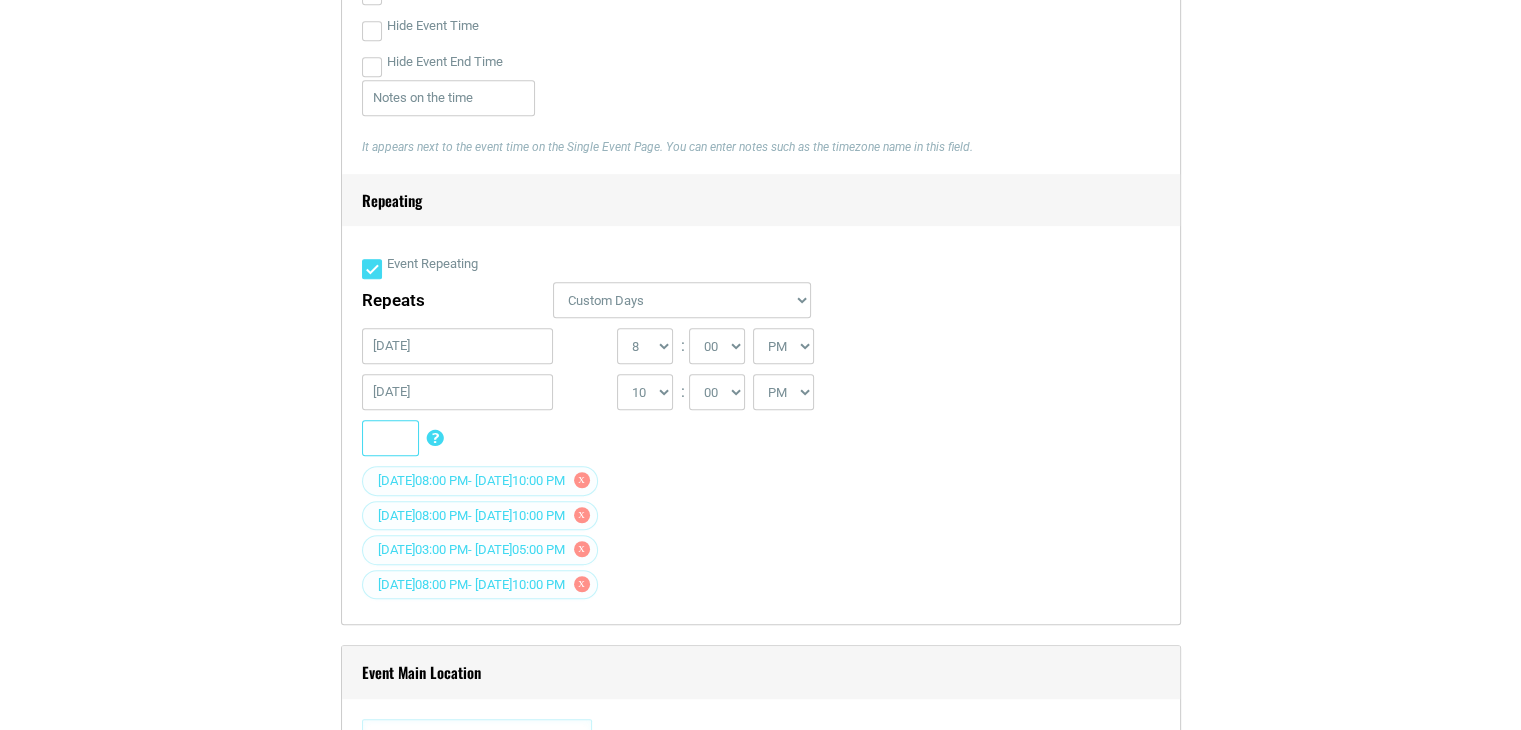 click on "Add" at bounding box center (390, 438) 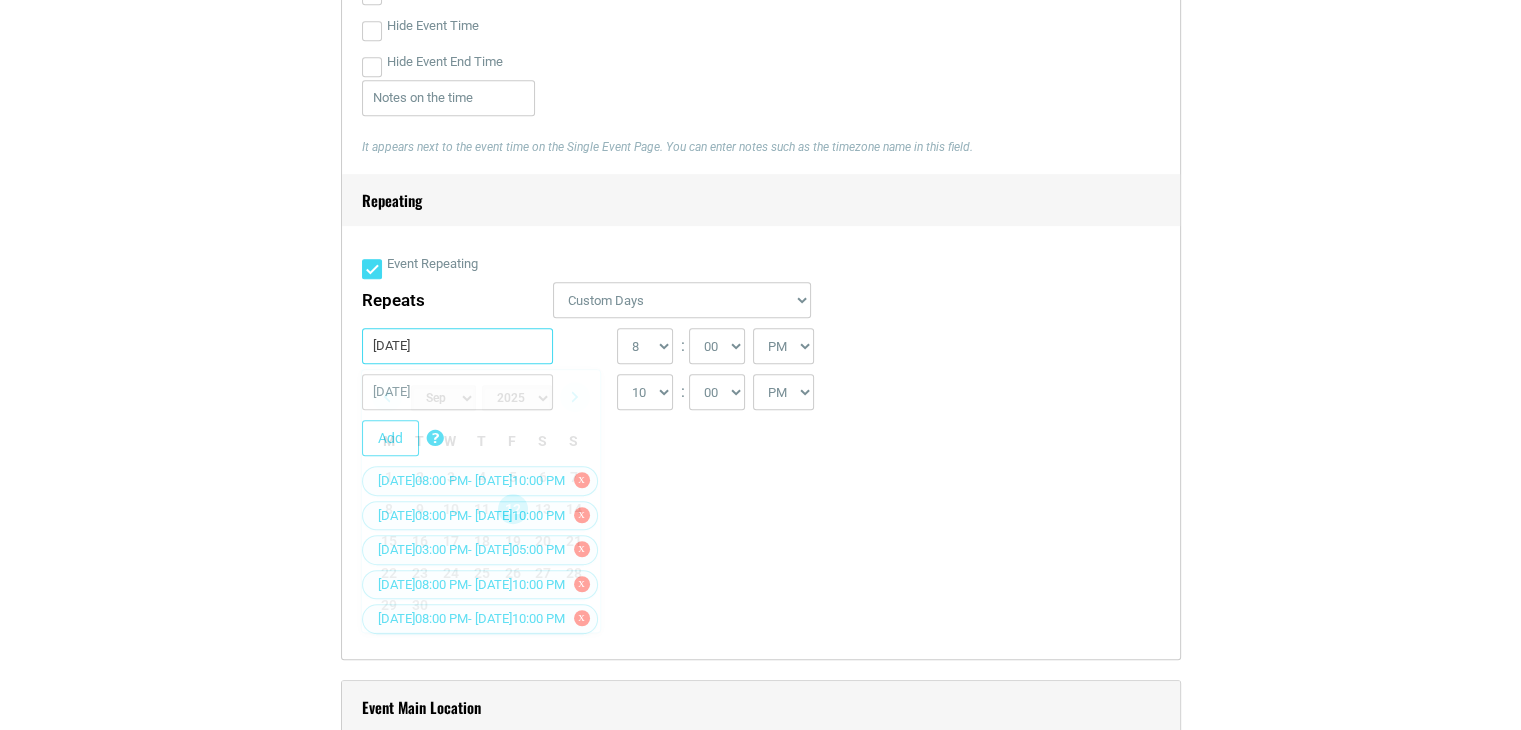 click on "09/12/2025" at bounding box center [458, 346] 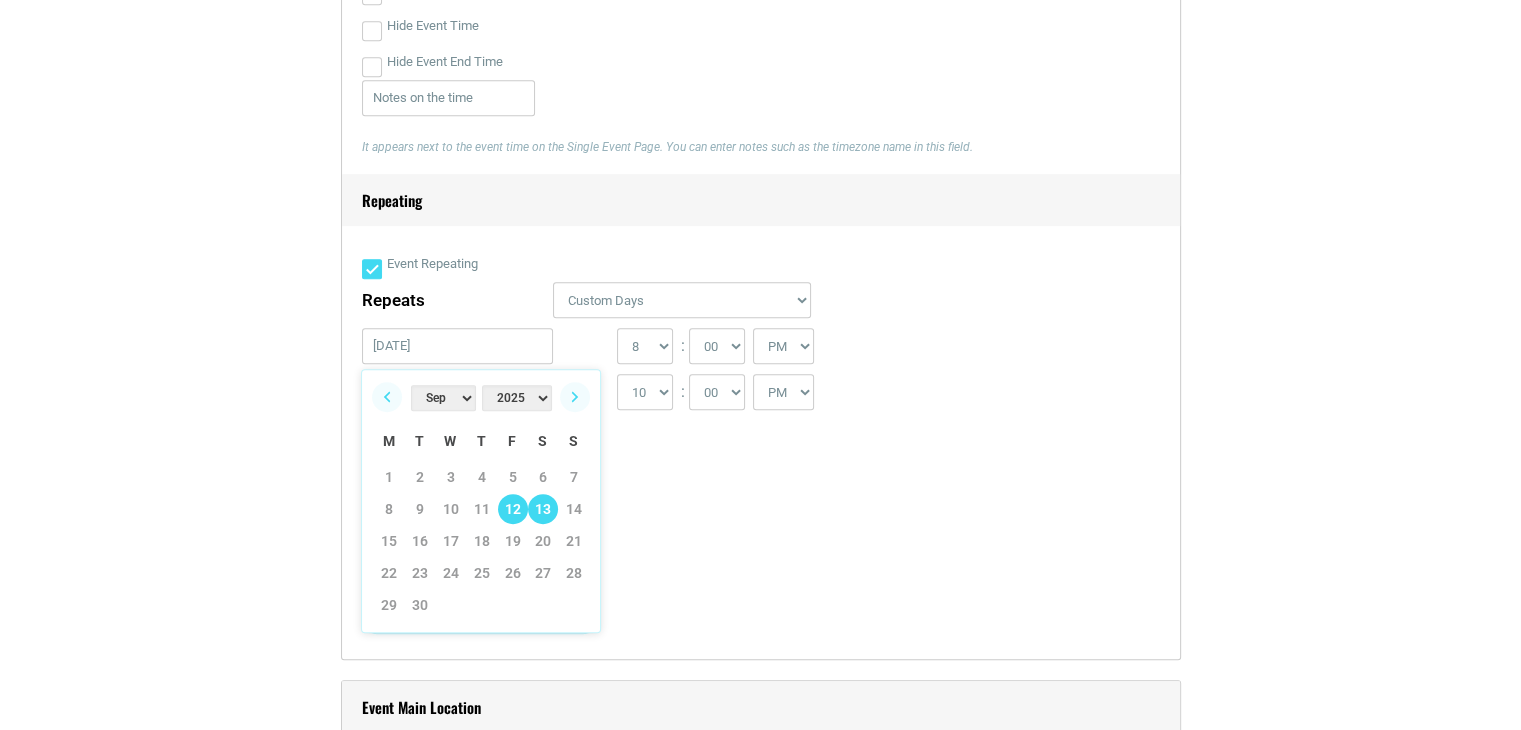 click on "13" at bounding box center [543, 509] 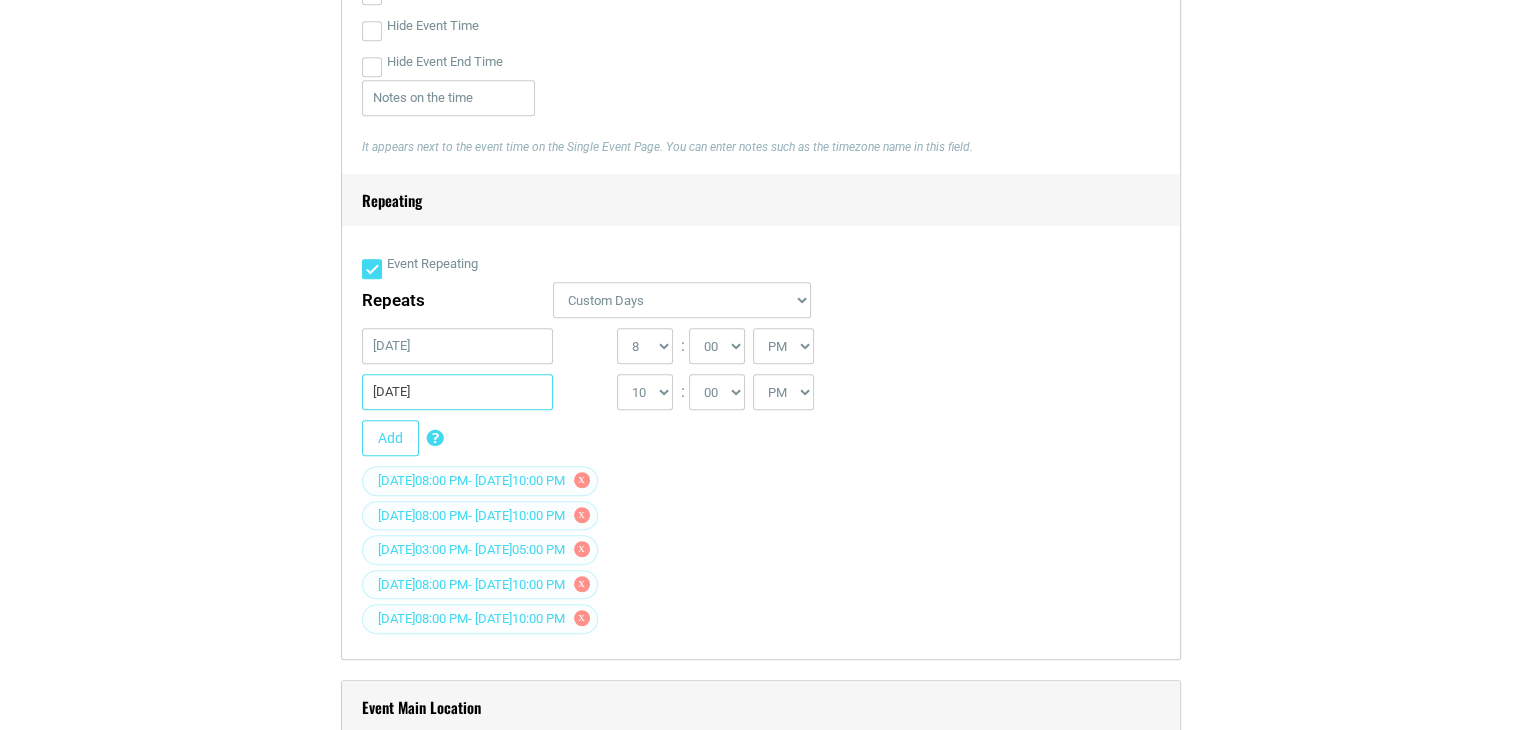 click on "09/12/2025" at bounding box center (458, 392) 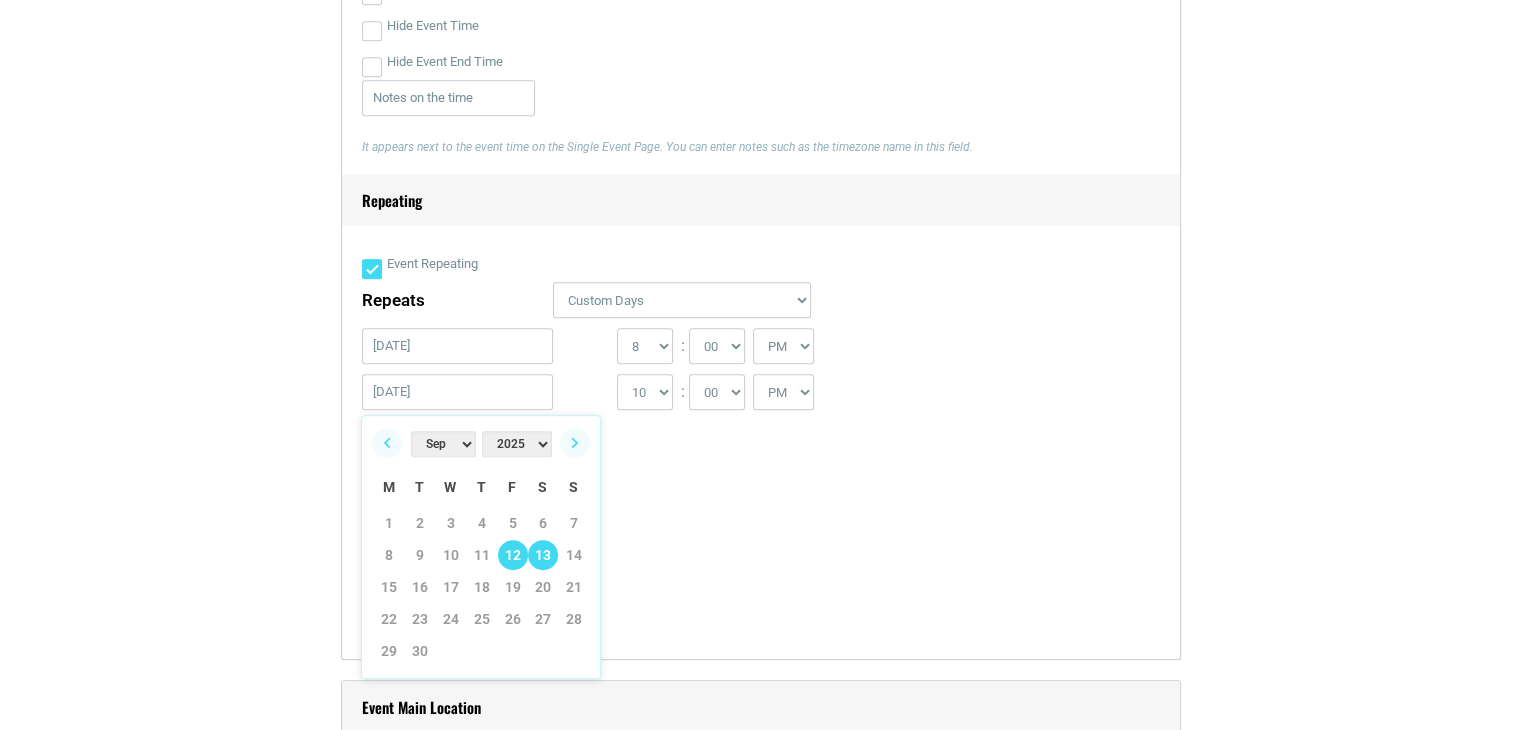 click on "13" at bounding box center (543, 555) 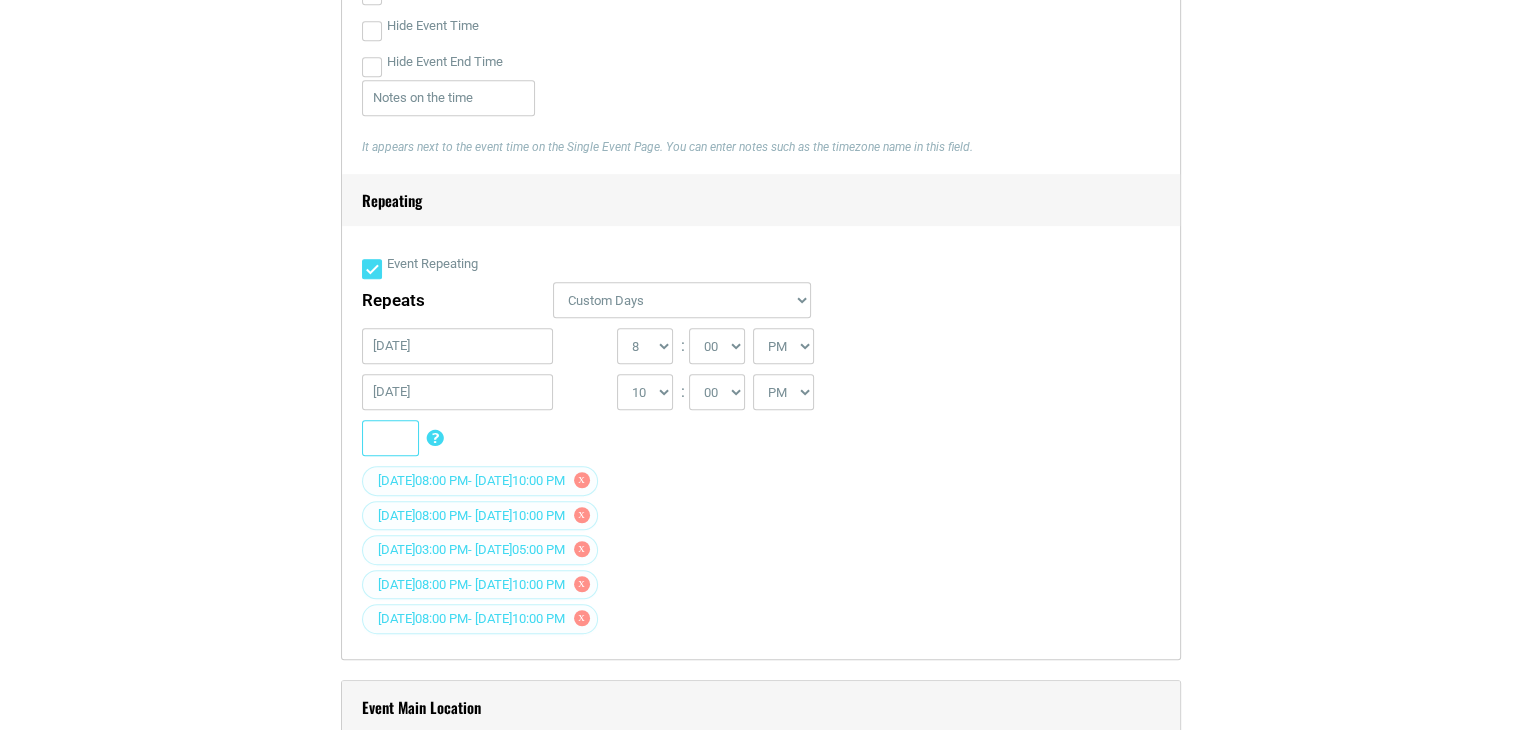 click on "Add" at bounding box center (390, 438) 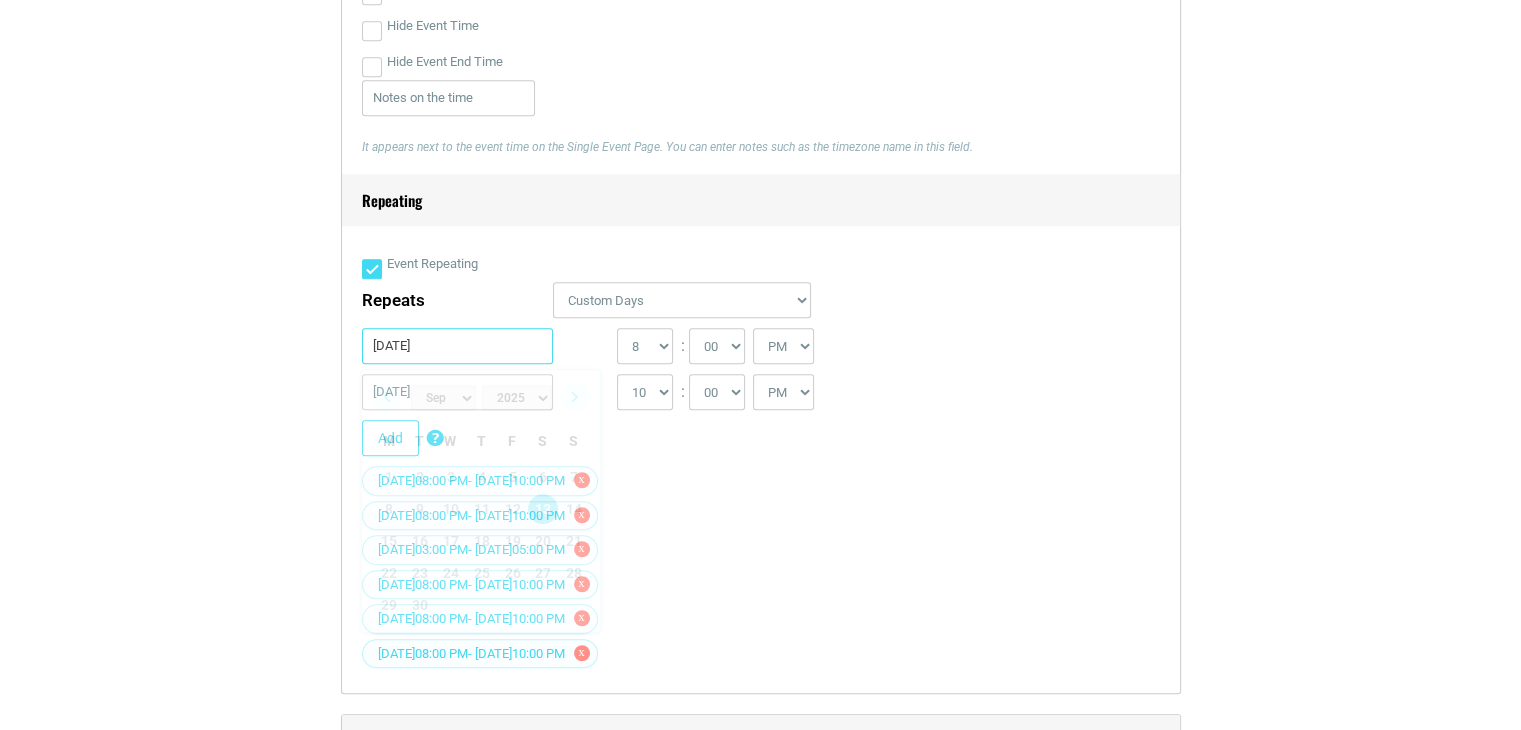 click on "09/13/2025" at bounding box center (458, 346) 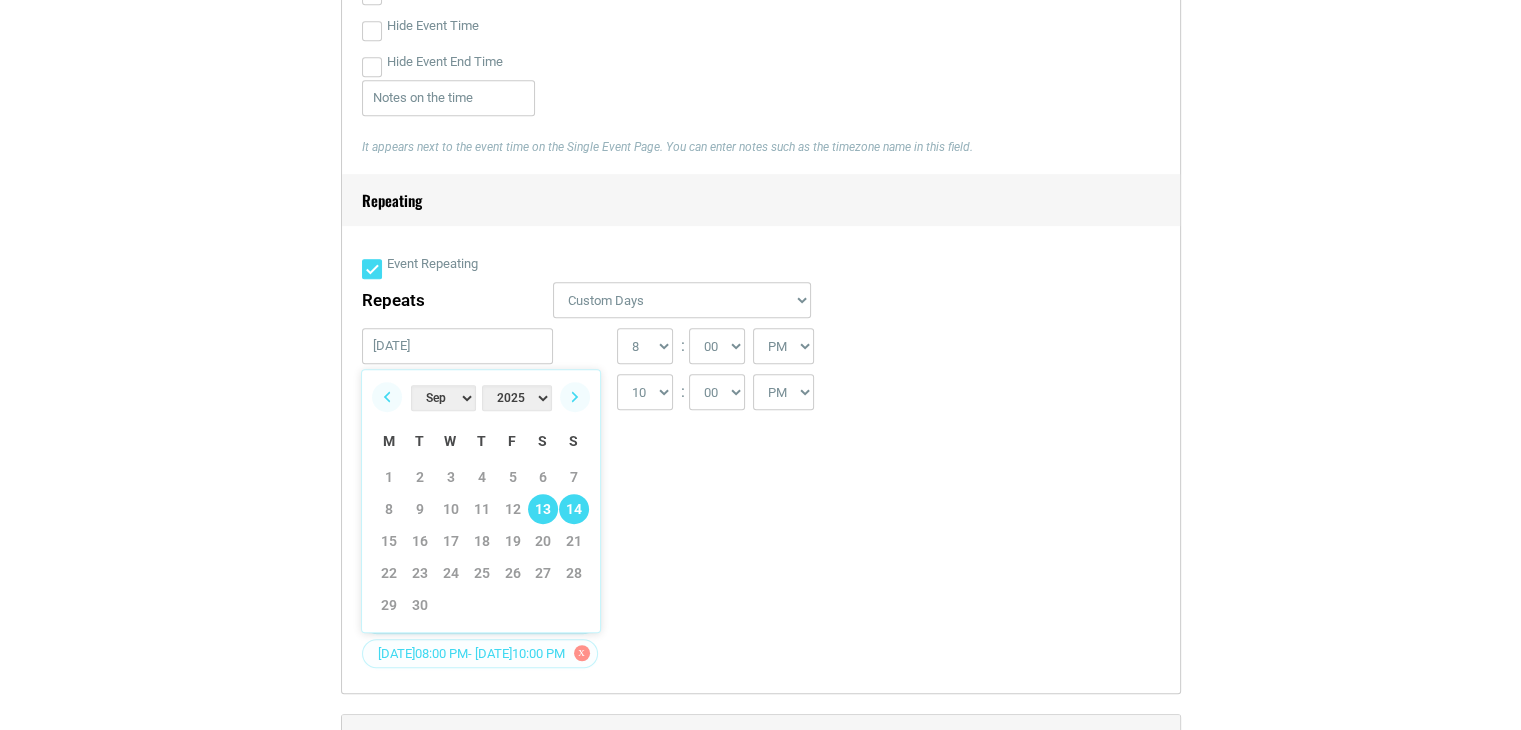 click on "14" at bounding box center (574, 509) 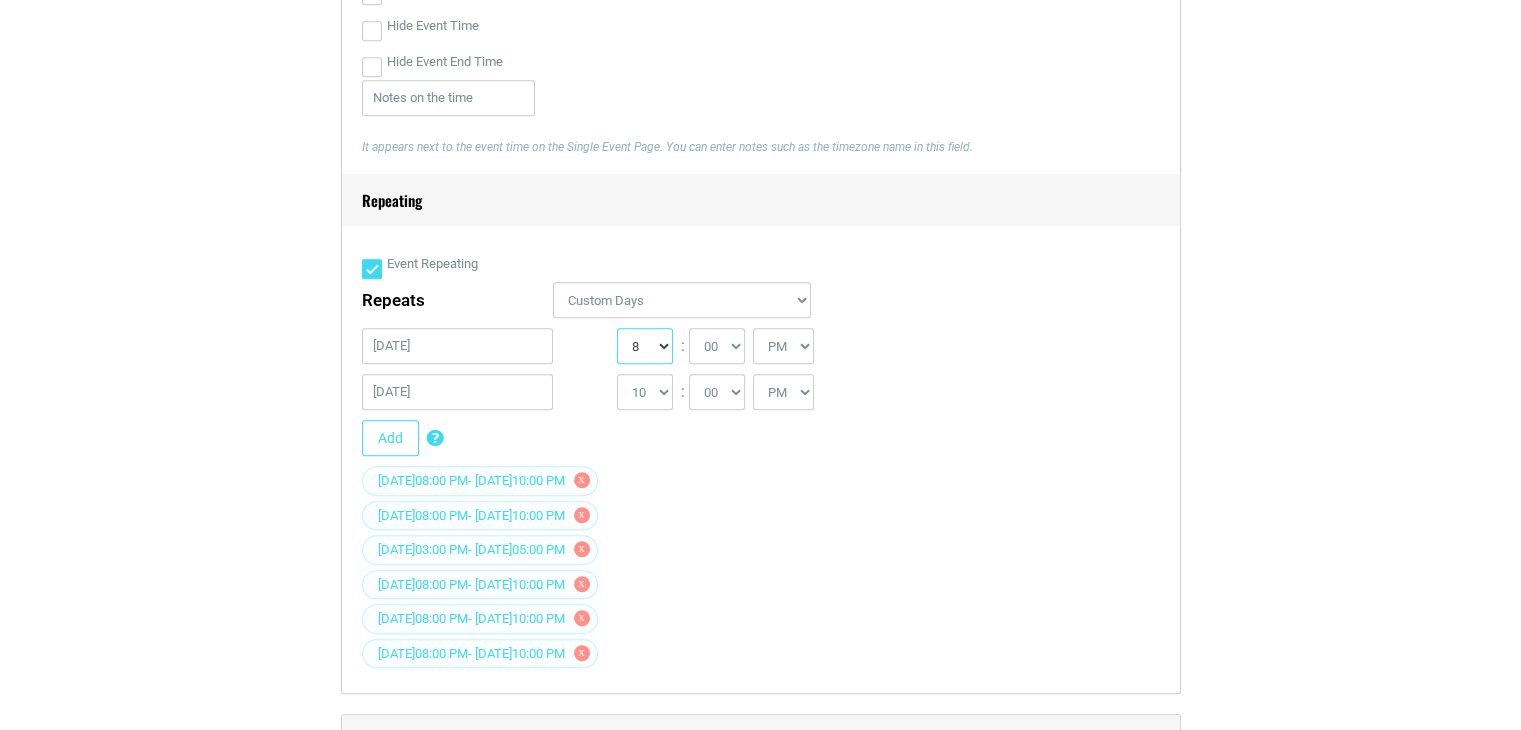 click on "0
1
2
3
4
5
6
7
8
9
10
11
12" at bounding box center [645, 346] 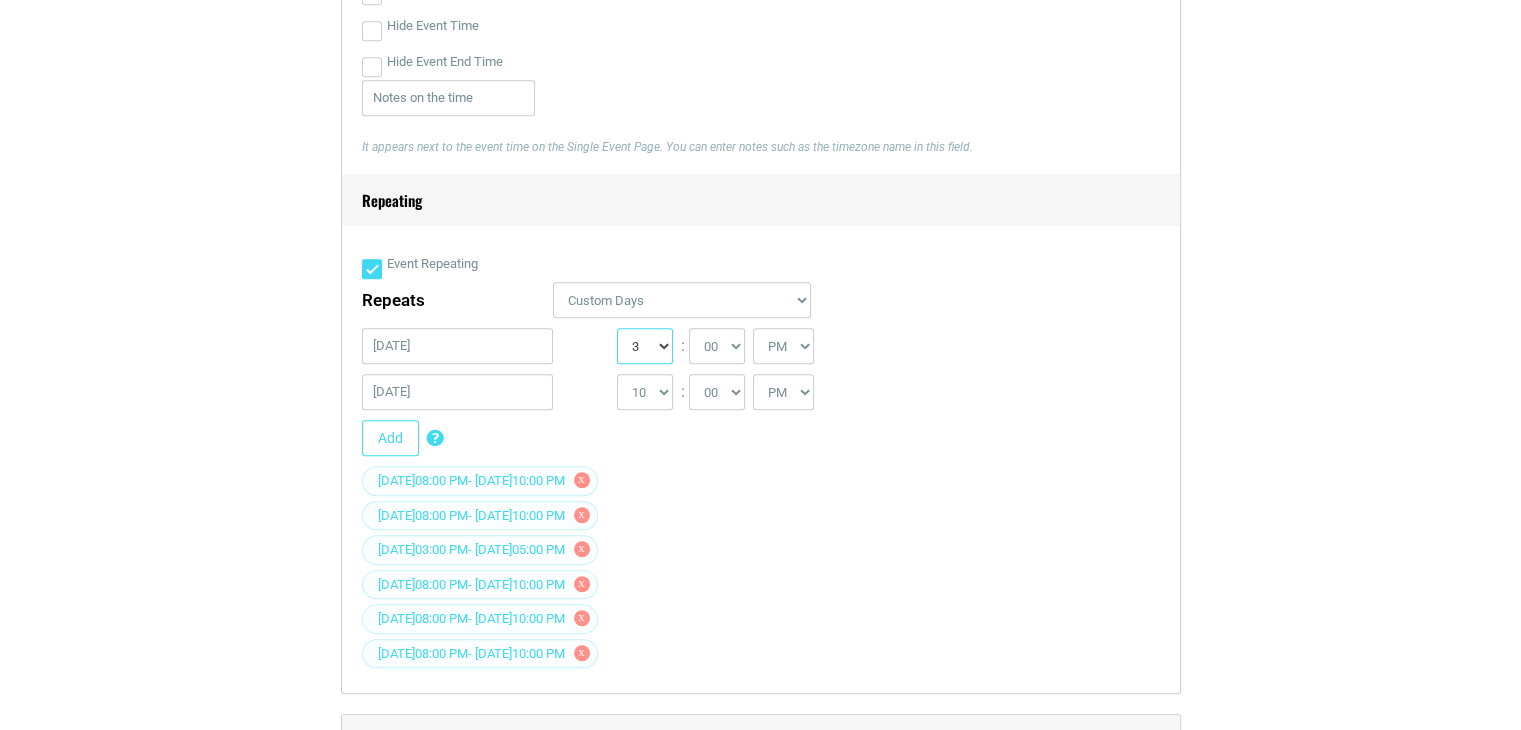 click on "0
1
2
3
4
5
6
7
8
9
10
11
12" at bounding box center [645, 346] 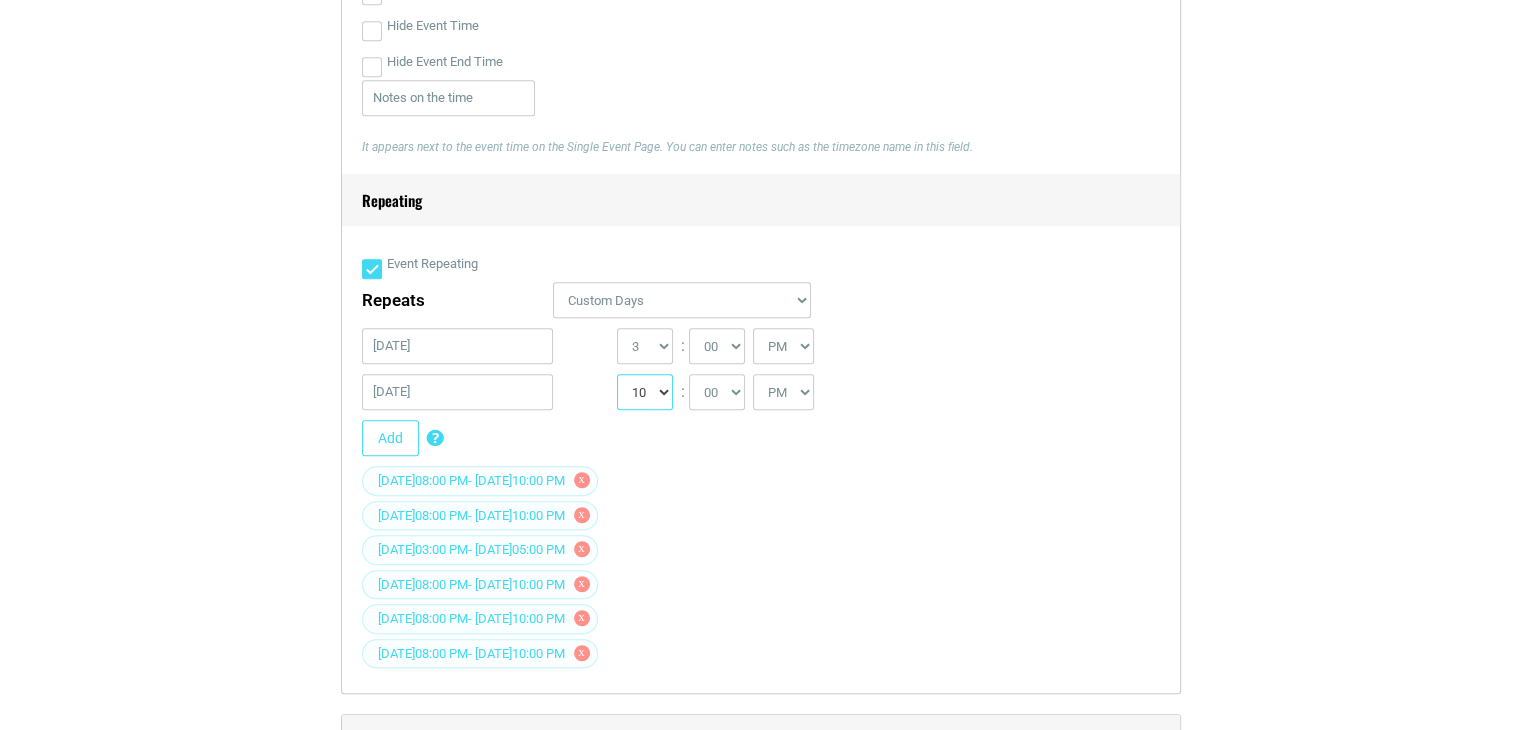 click on "1
2
3
4
5
6
7
8
9
10
11
12" at bounding box center [645, 392] 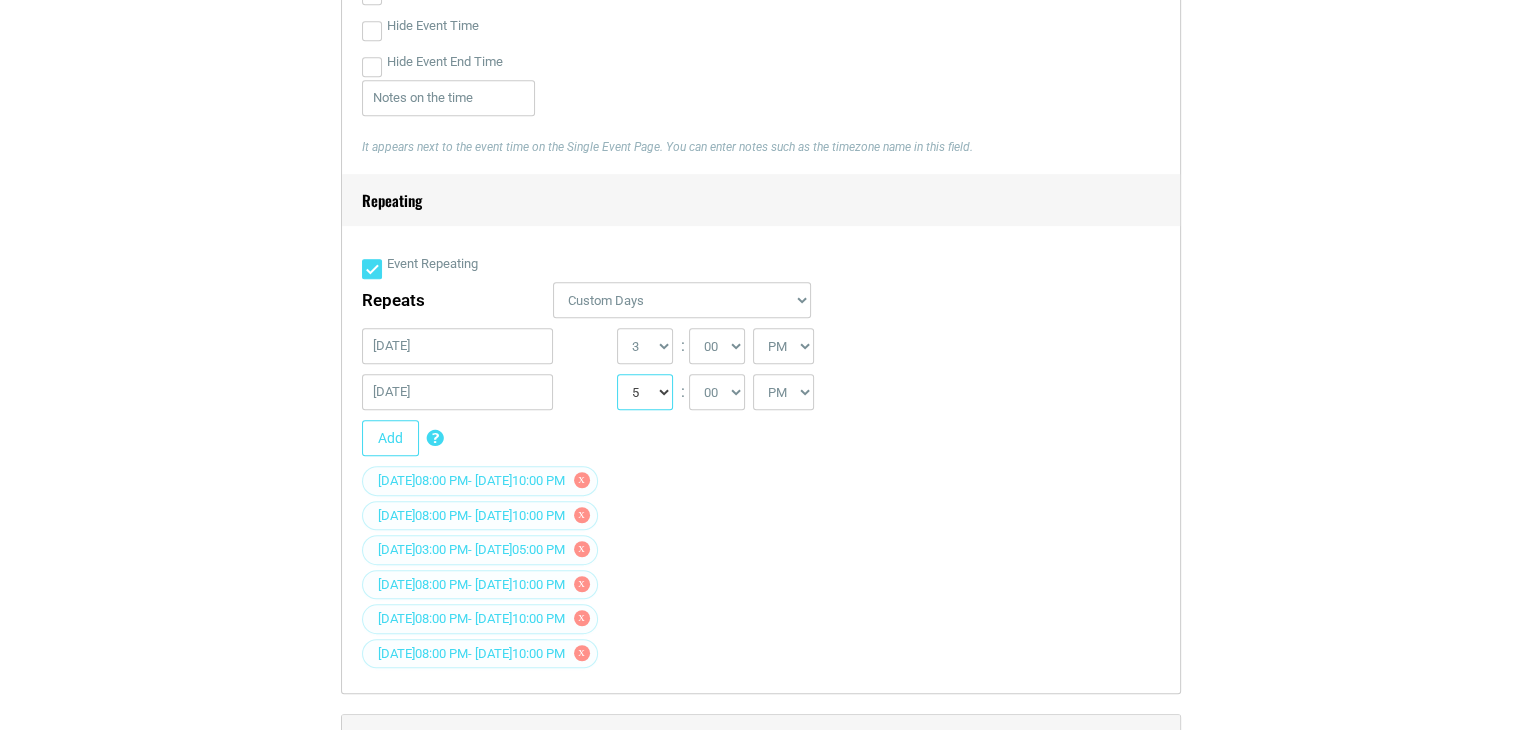 click on "1
2
3
4
5
6
7
8
9
10
11
12" at bounding box center [645, 392] 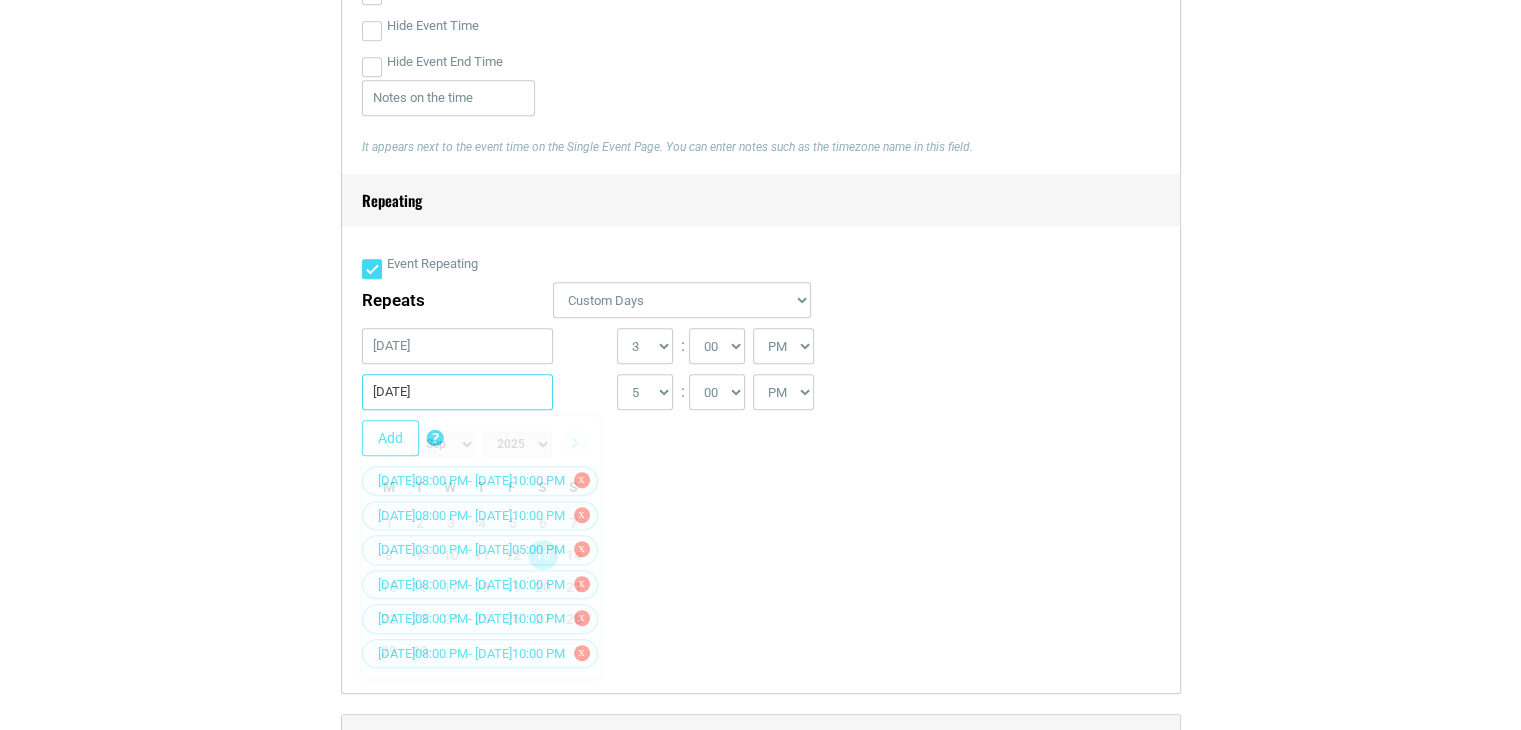click on "09/13/2025" at bounding box center (458, 392) 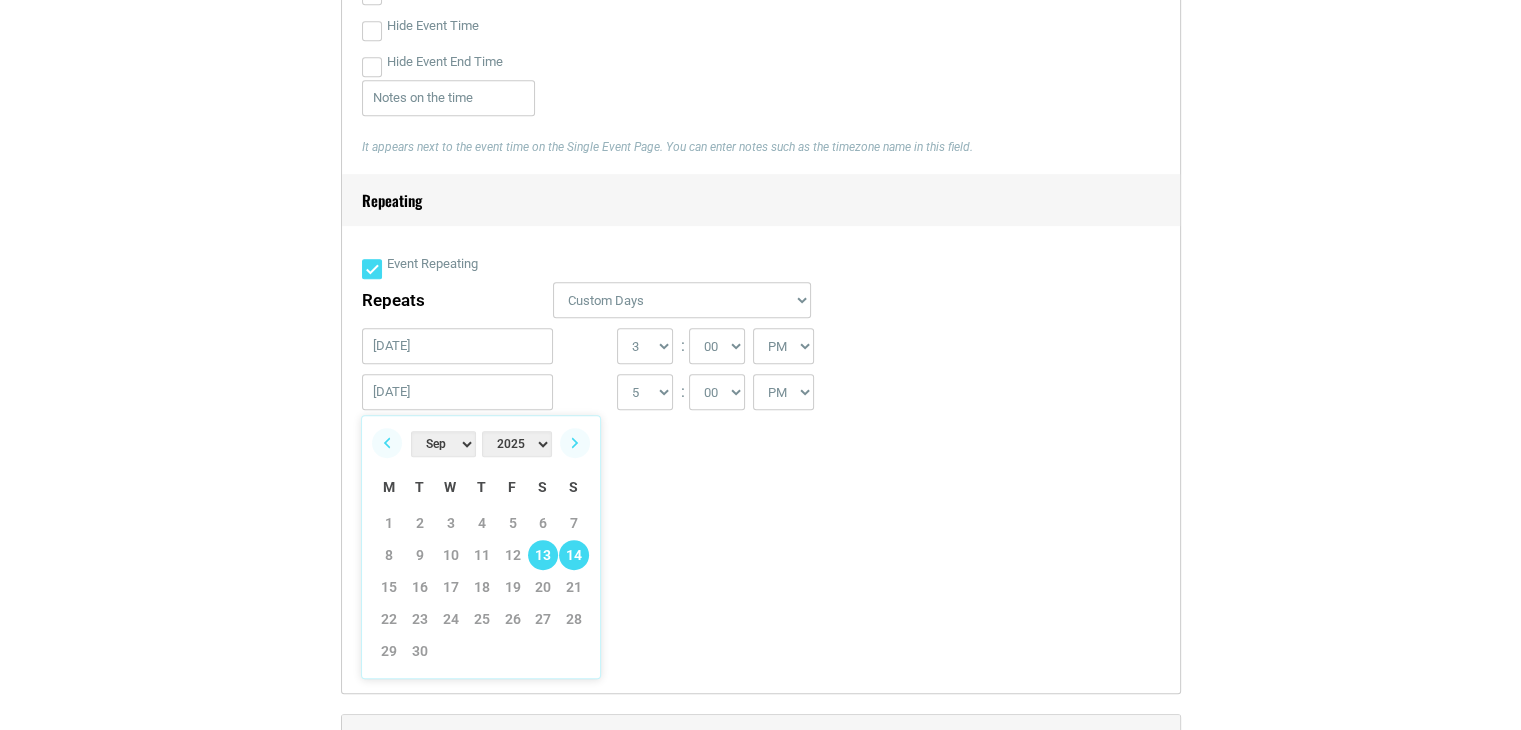 click on "14" at bounding box center (574, 555) 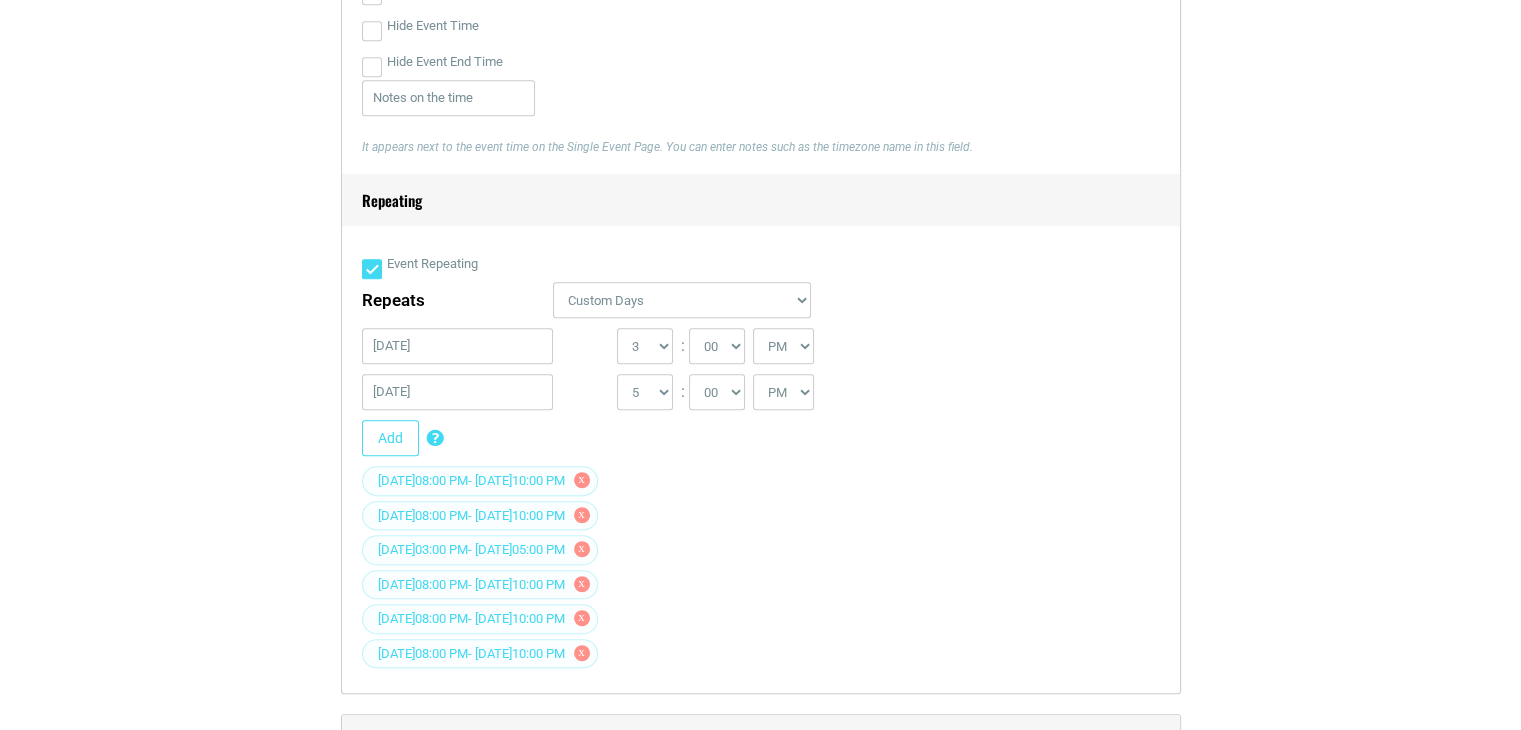 scroll, scrollTop: 1300, scrollLeft: 0, axis: vertical 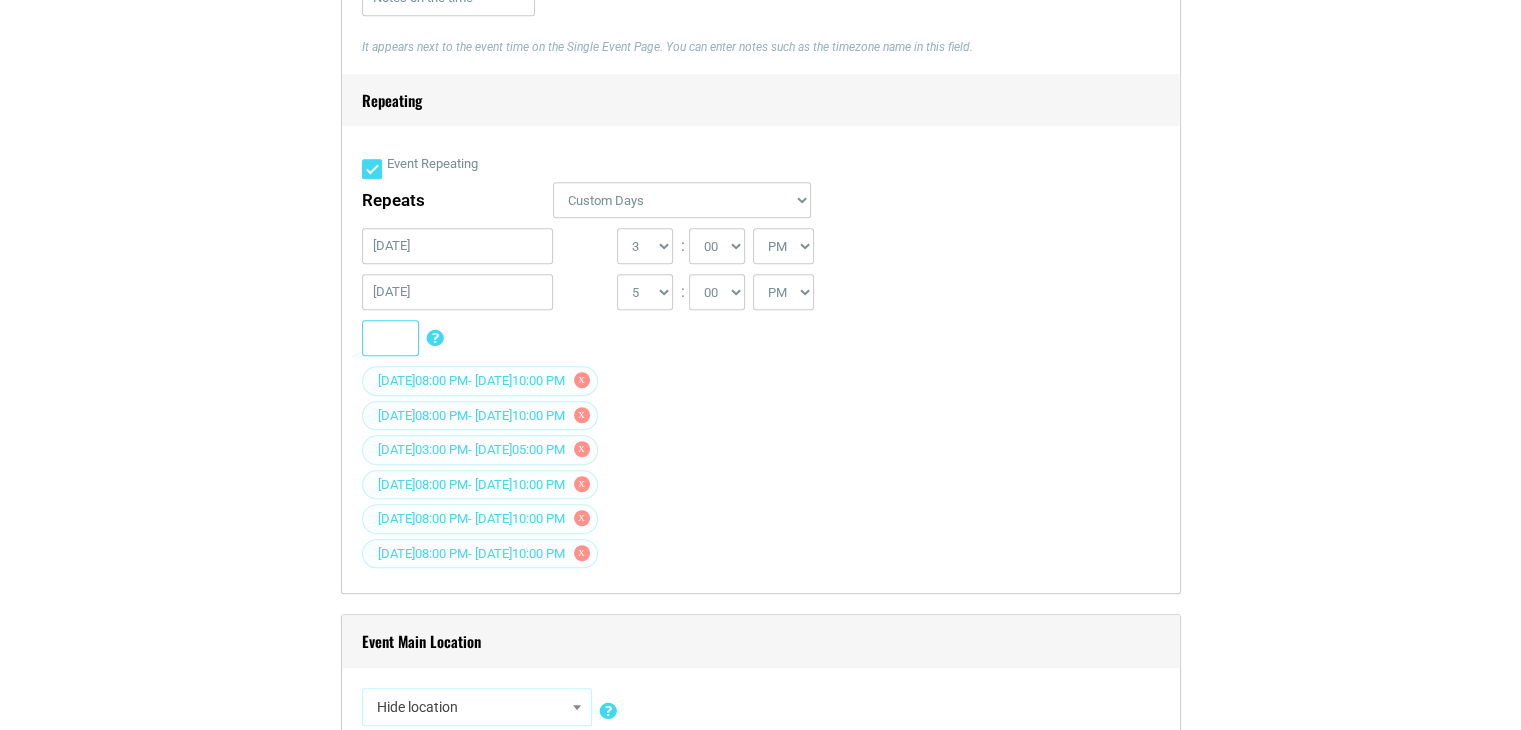 click on "Add" at bounding box center [390, 338] 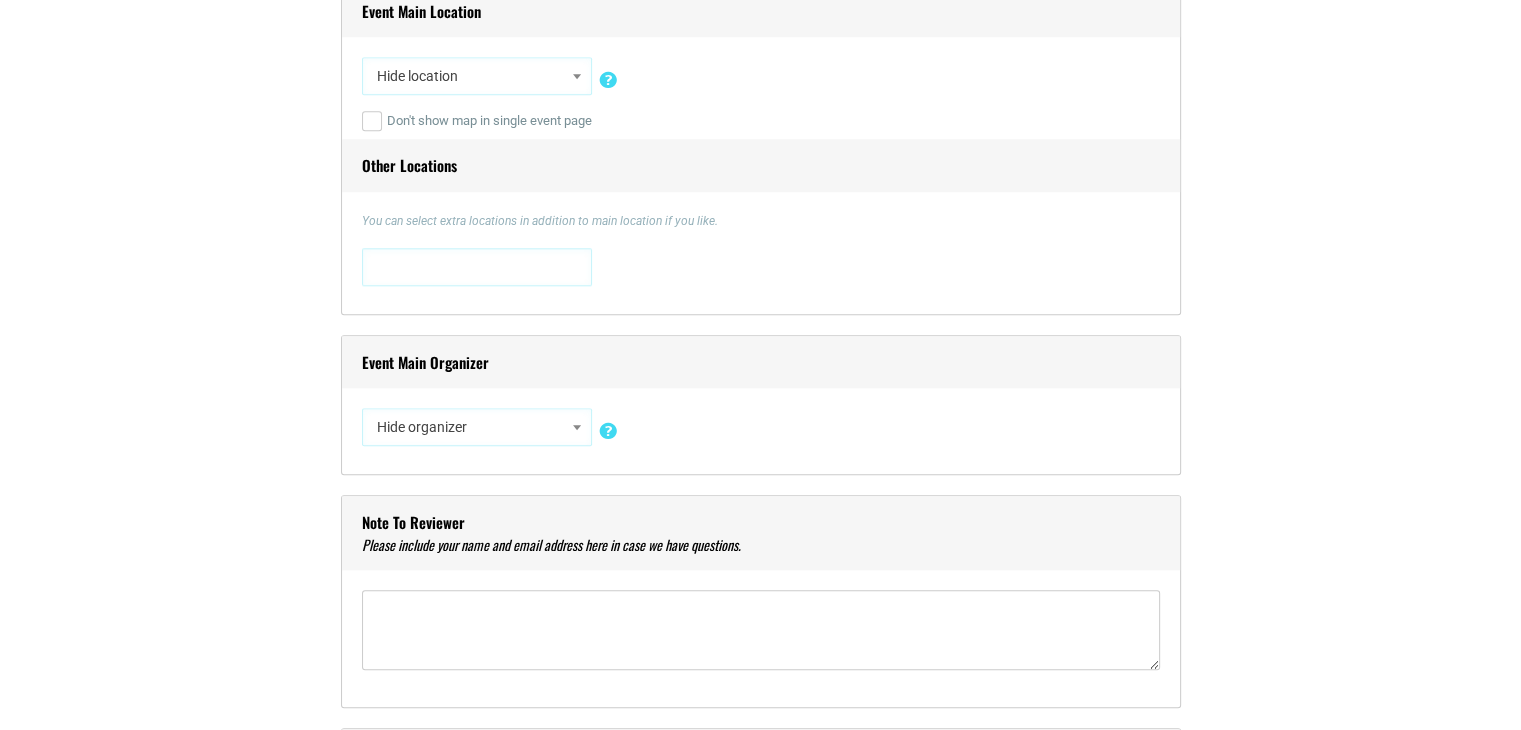 scroll, scrollTop: 2000, scrollLeft: 0, axis: vertical 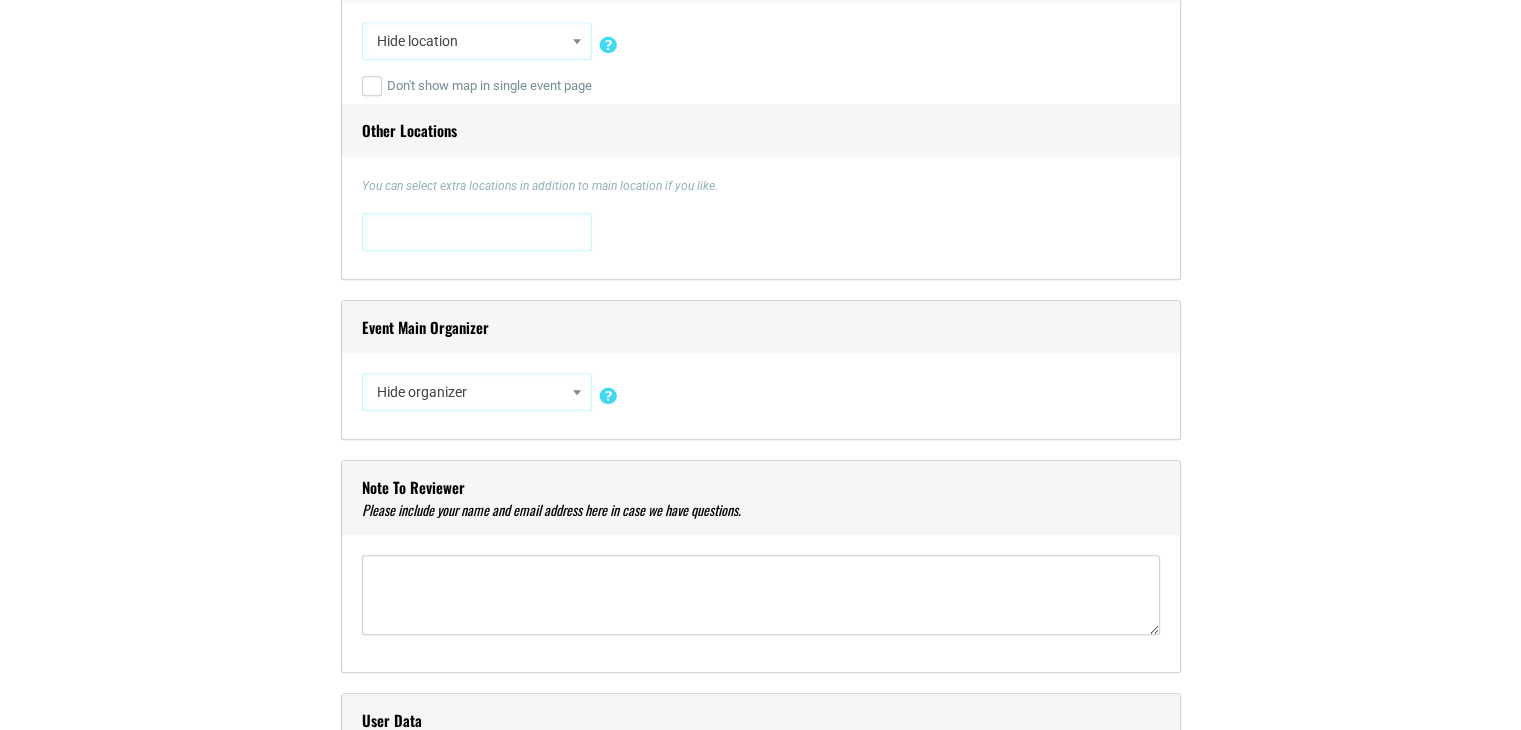 click on "You can select extra locations in addition to main location if you like." at bounding box center (761, 186) 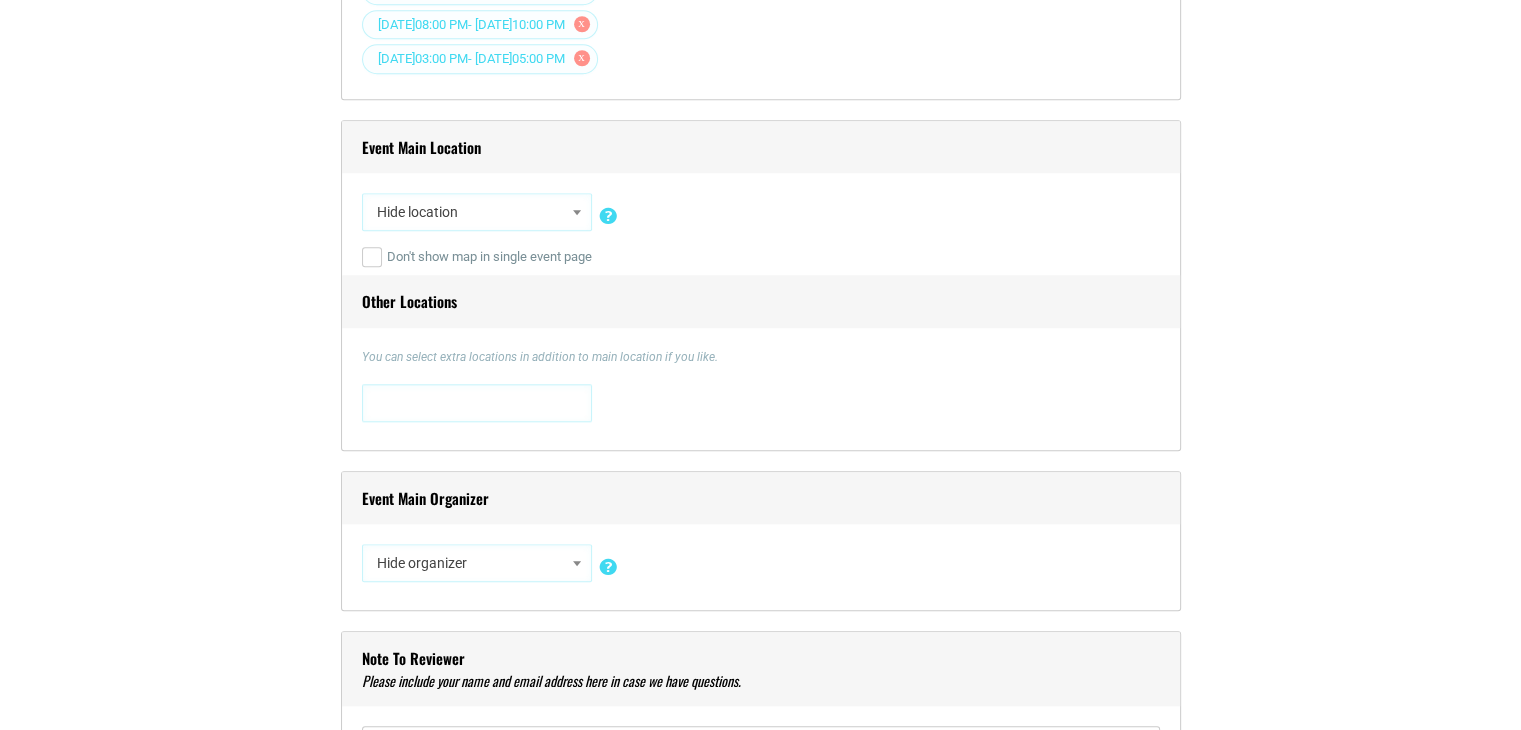 scroll, scrollTop: 1800, scrollLeft: 0, axis: vertical 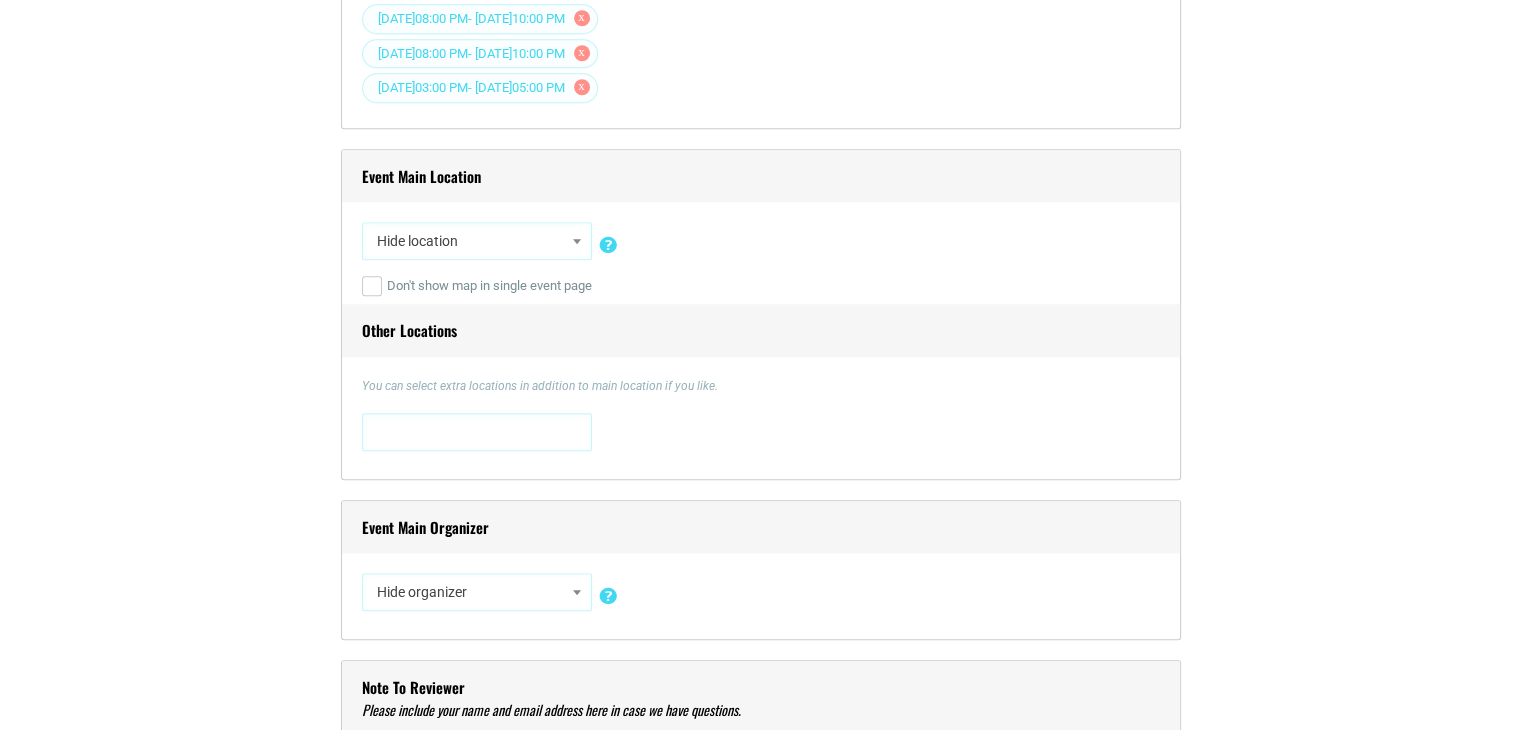 click at bounding box center (577, 241) 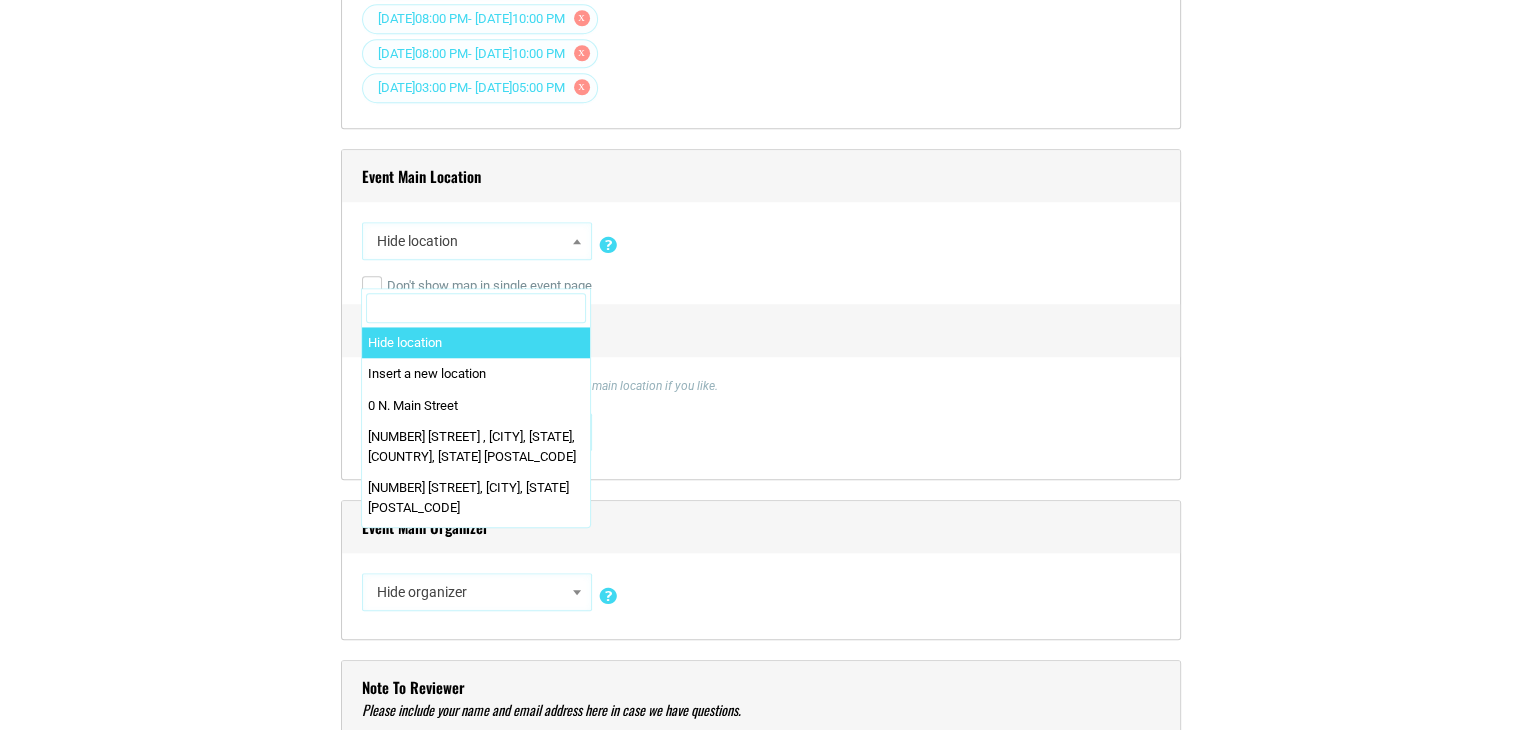 click at bounding box center [476, 308] 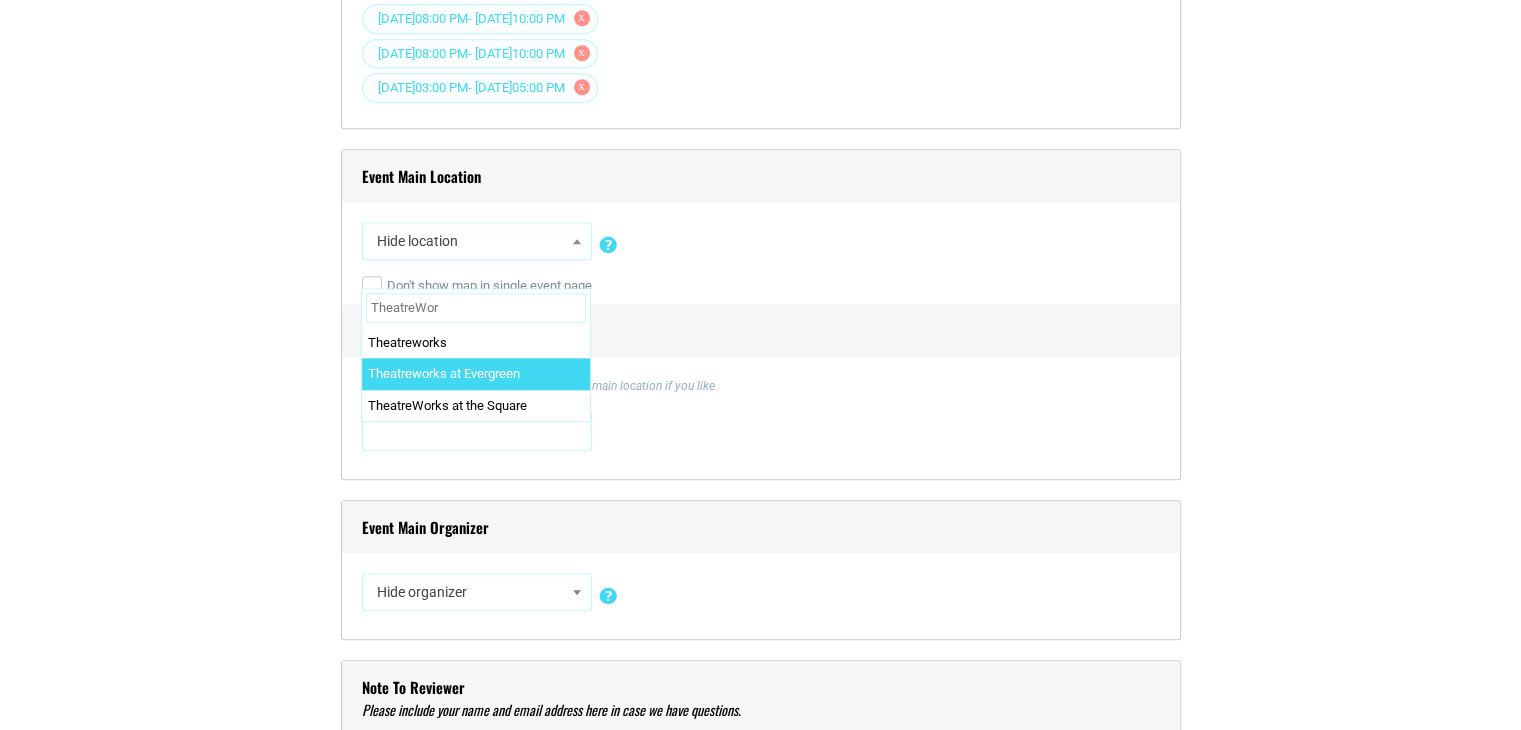 type on "TheatreWor" 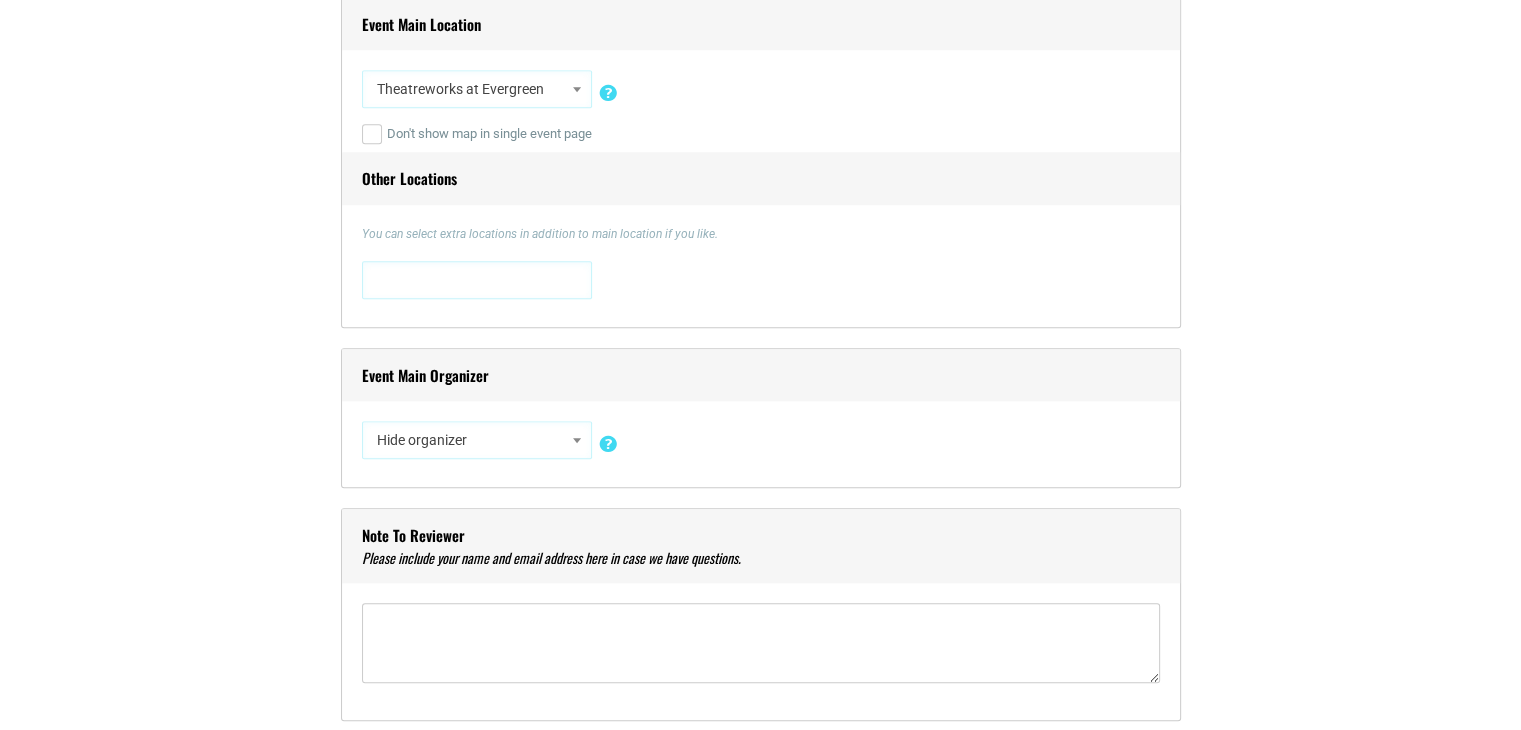 scroll, scrollTop: 2000, scrollLeft: 0, axis: vertical 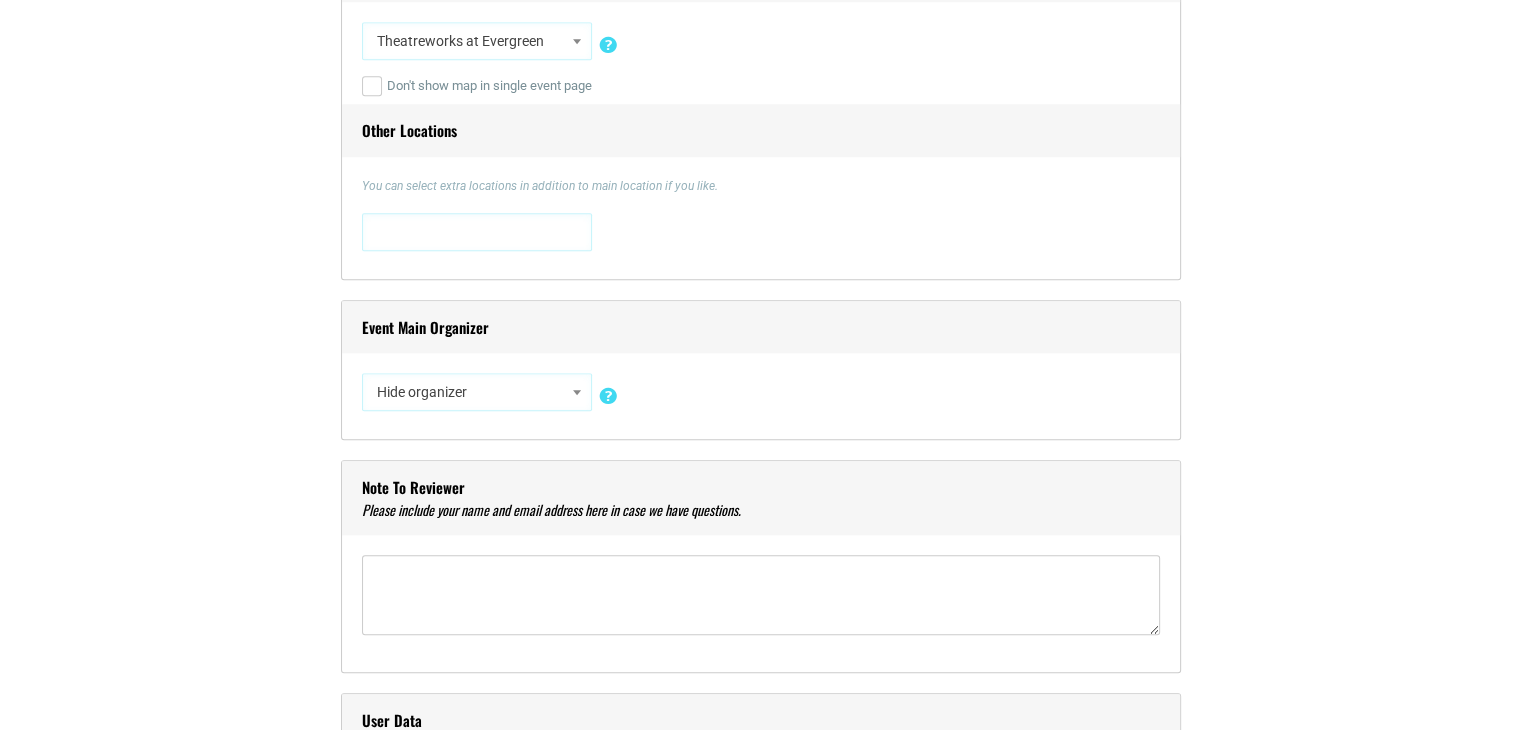 click at bounding box center (577, 392) 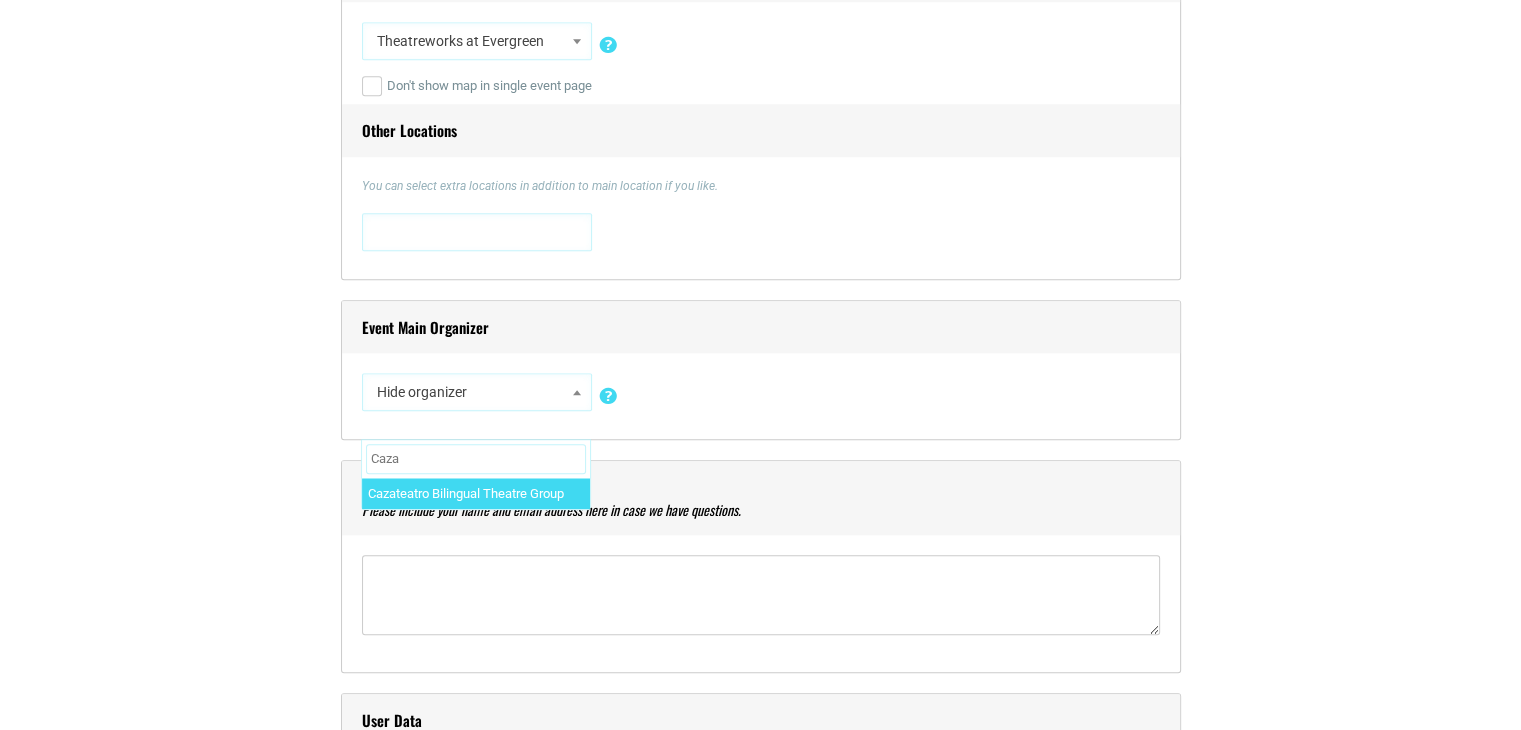 type on "Caza" 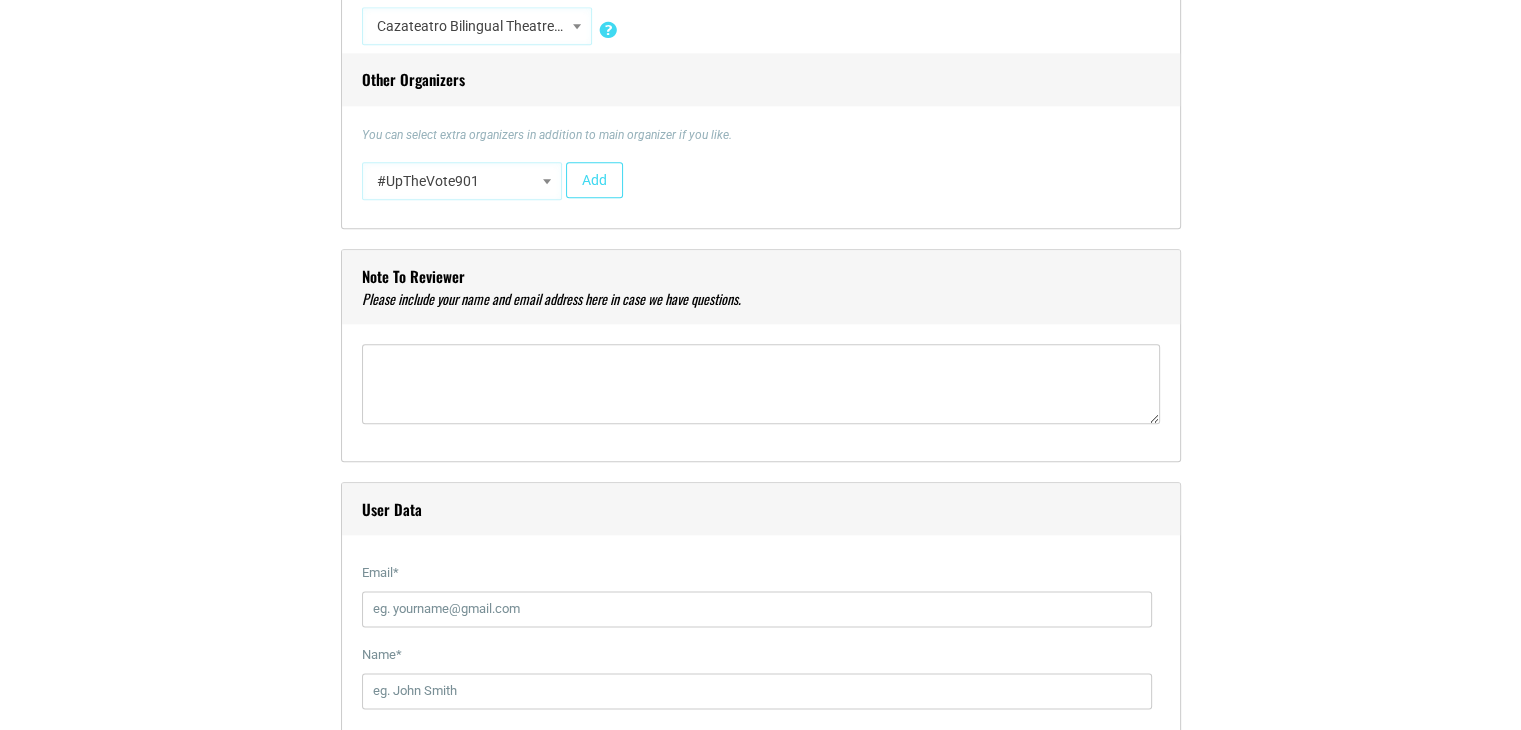 scroll, scrollTop: 2400, scrollLeft: 0, axis: vertical 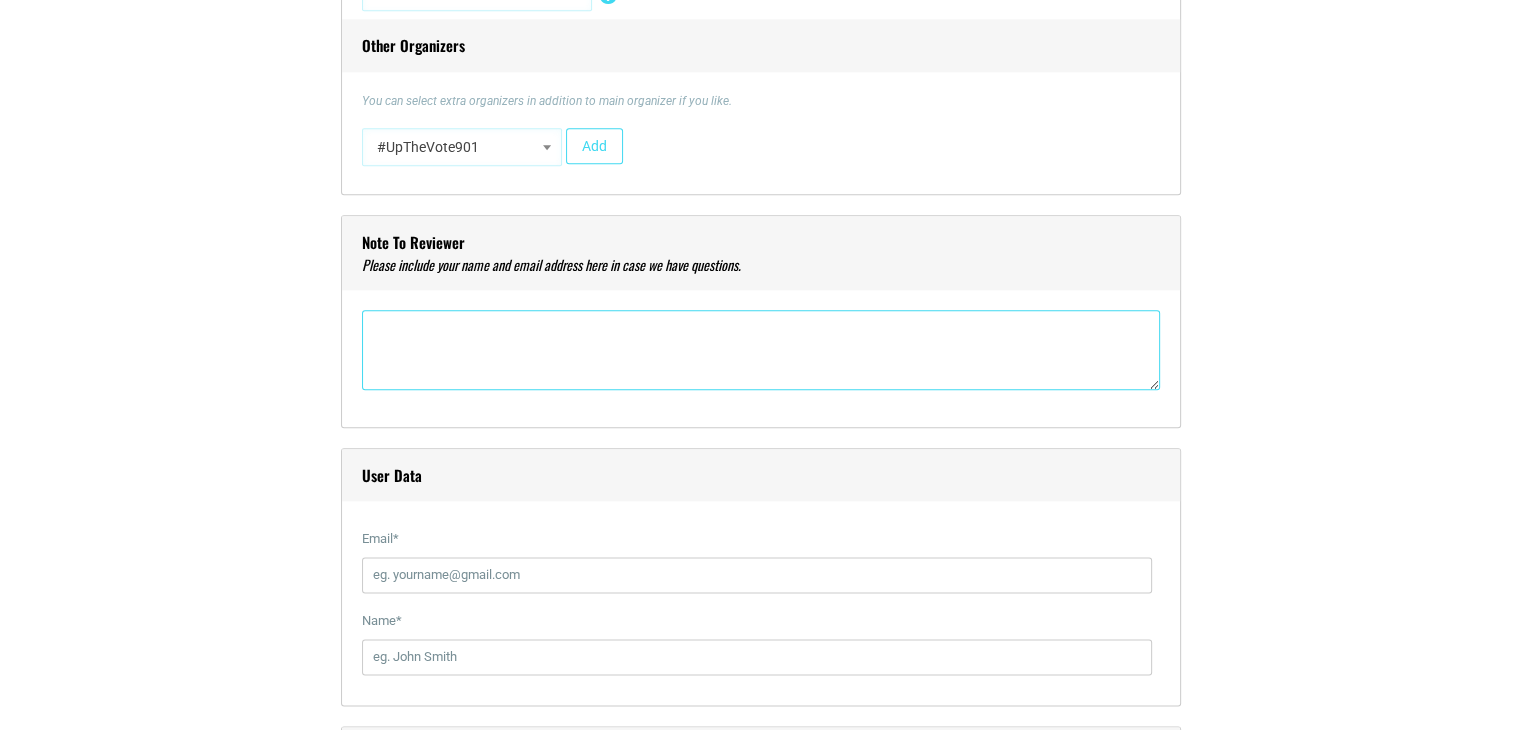 click at bounding box center [761, 350] 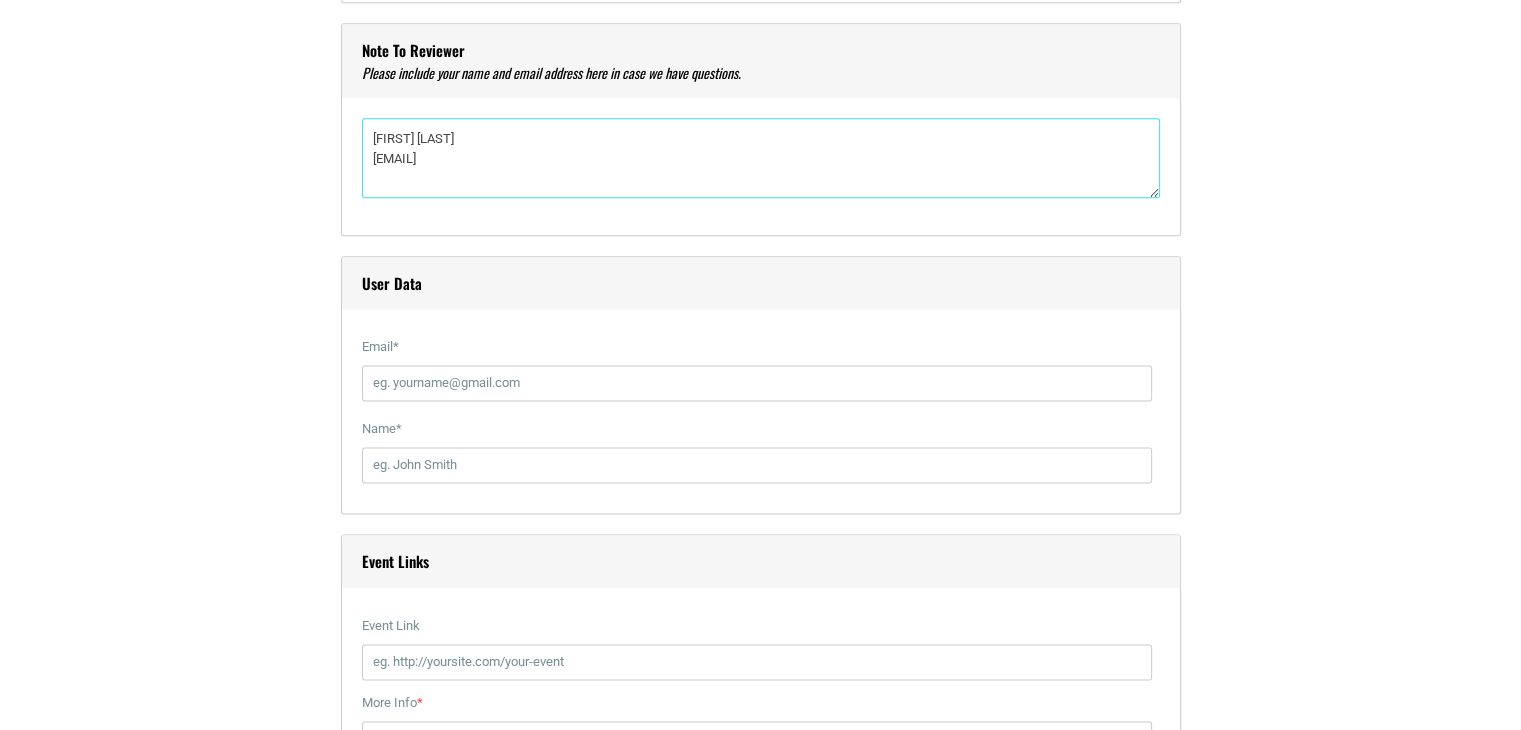 scroll, scrollTop: 2600, scrollLeft: 0, axis: vertical 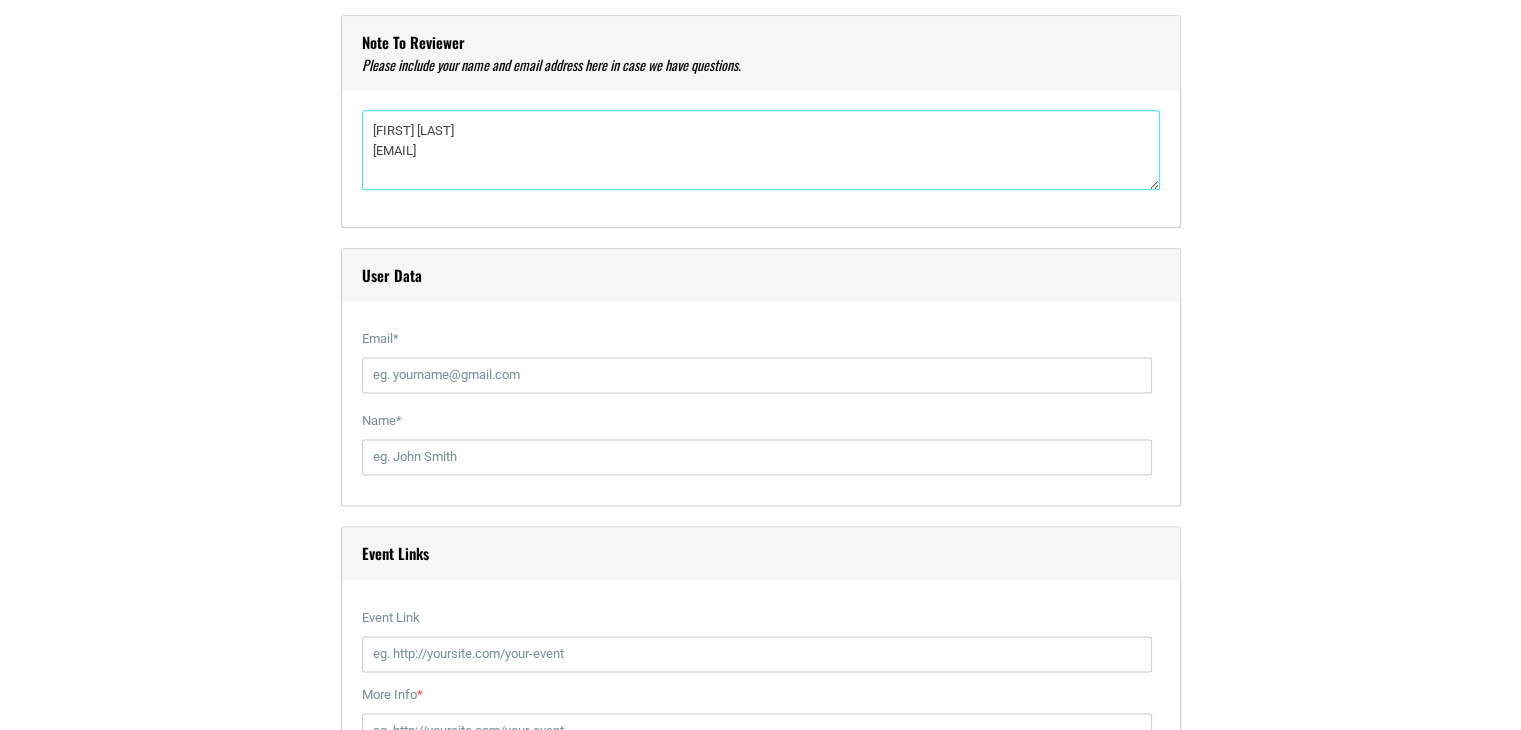 type on "[FIRST] [LAST]
[EMAIL]" 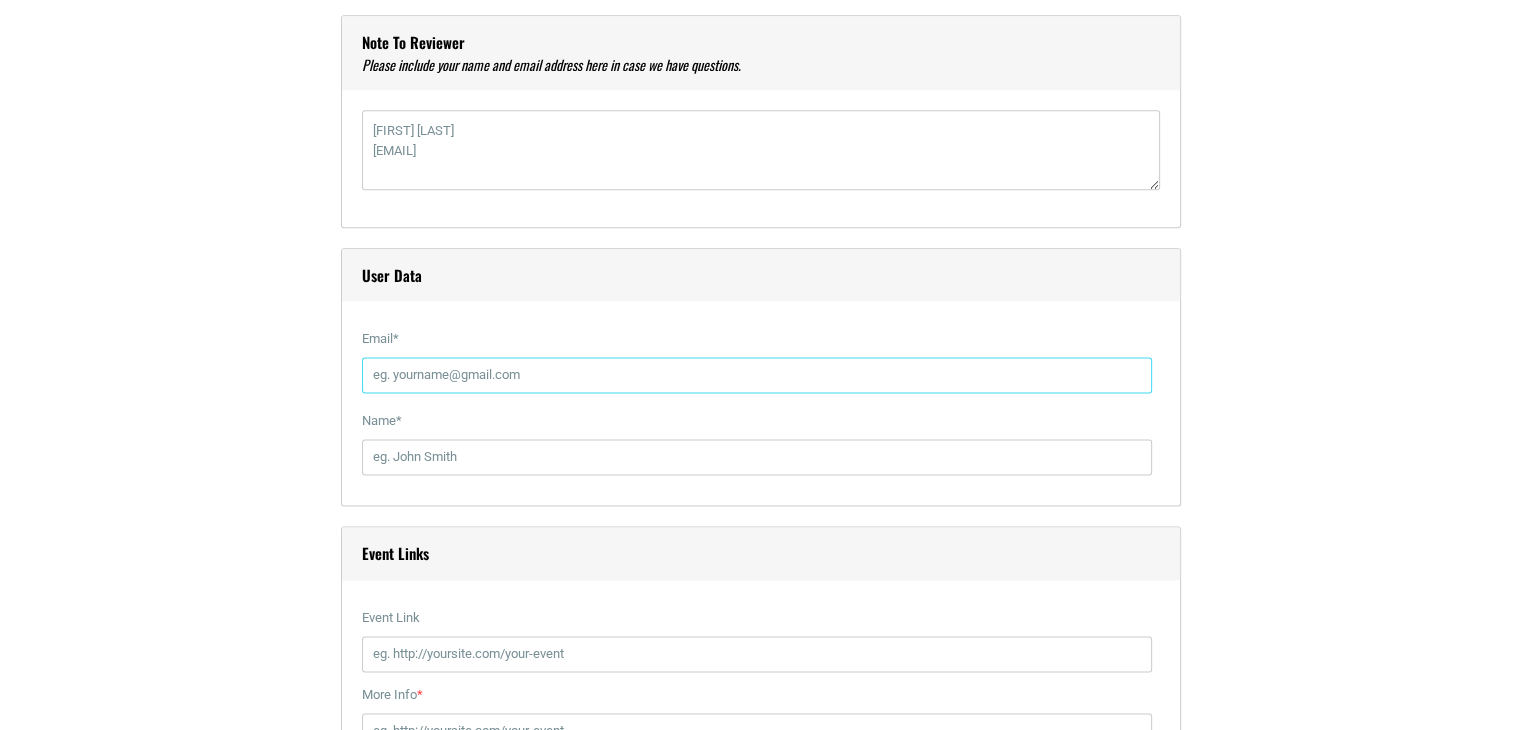 click on "Email *" at bounding box center (757, 375) 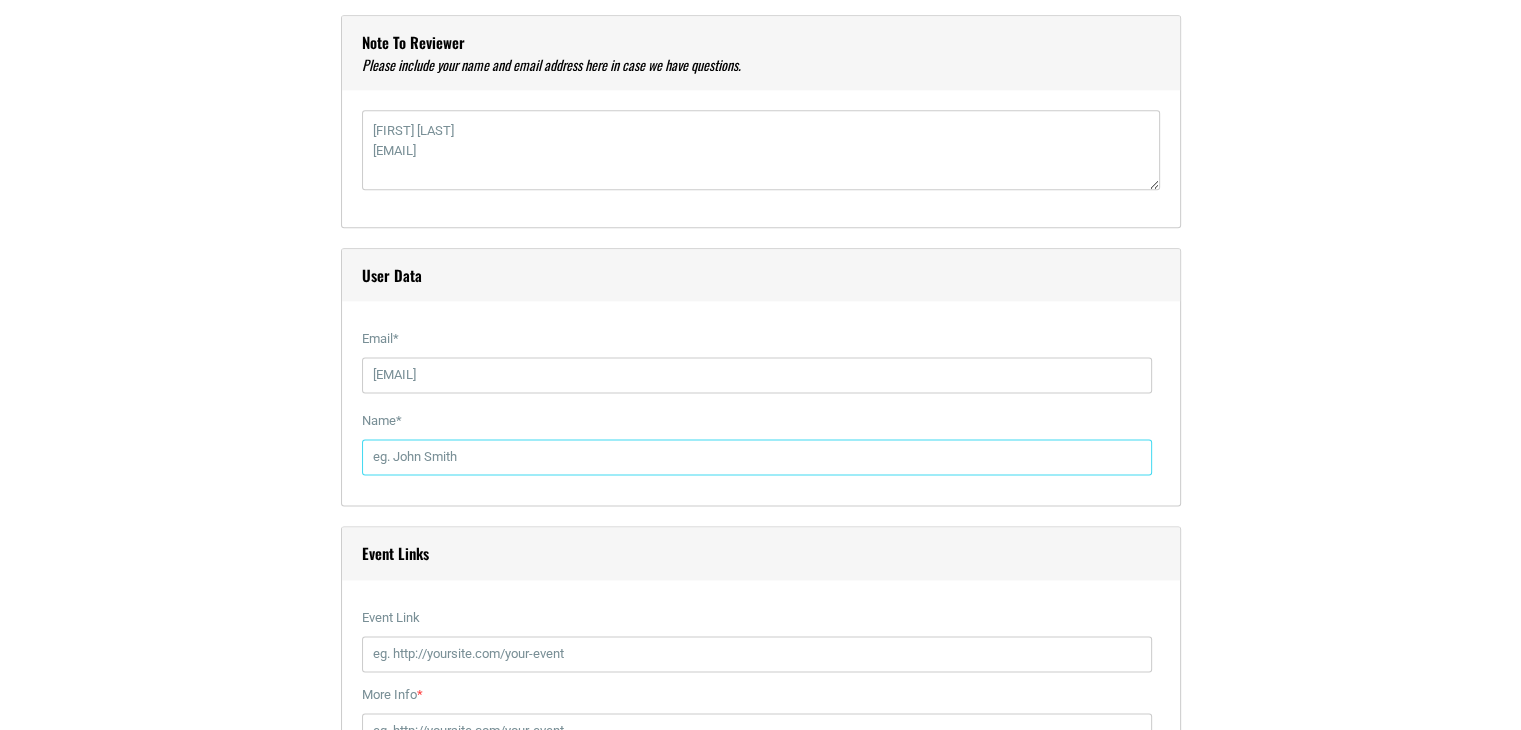 type on "[FIRST] [LAST]" 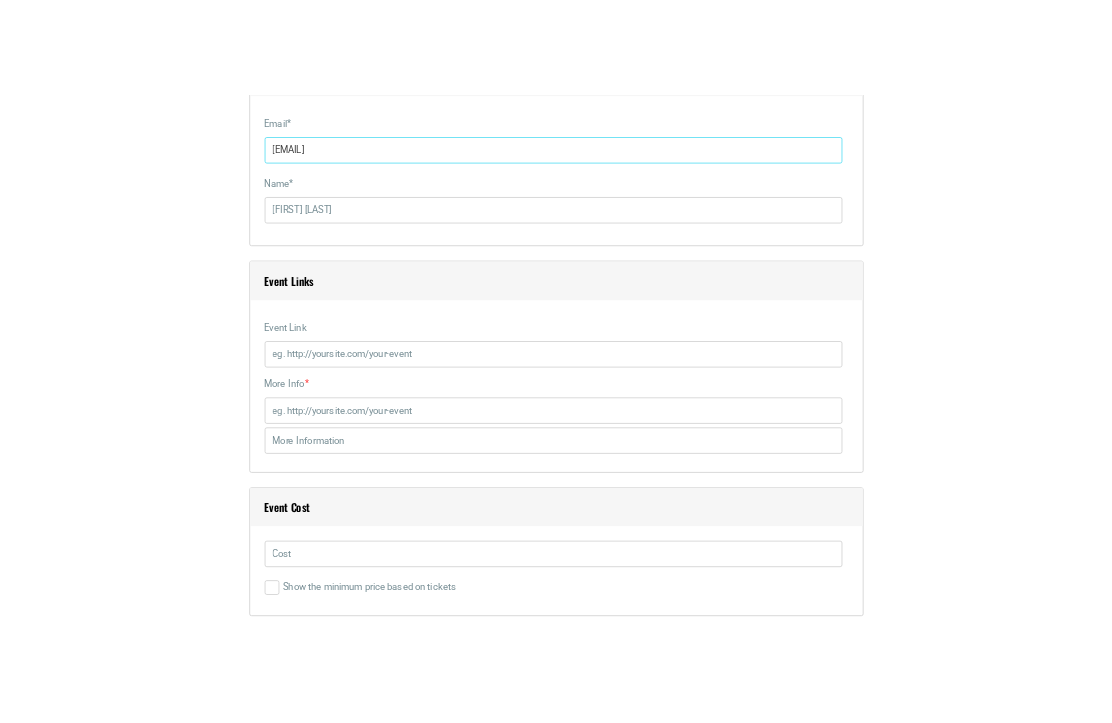 scroll, scrollTop: 2900, scrollLeft: 0, axis: vertical 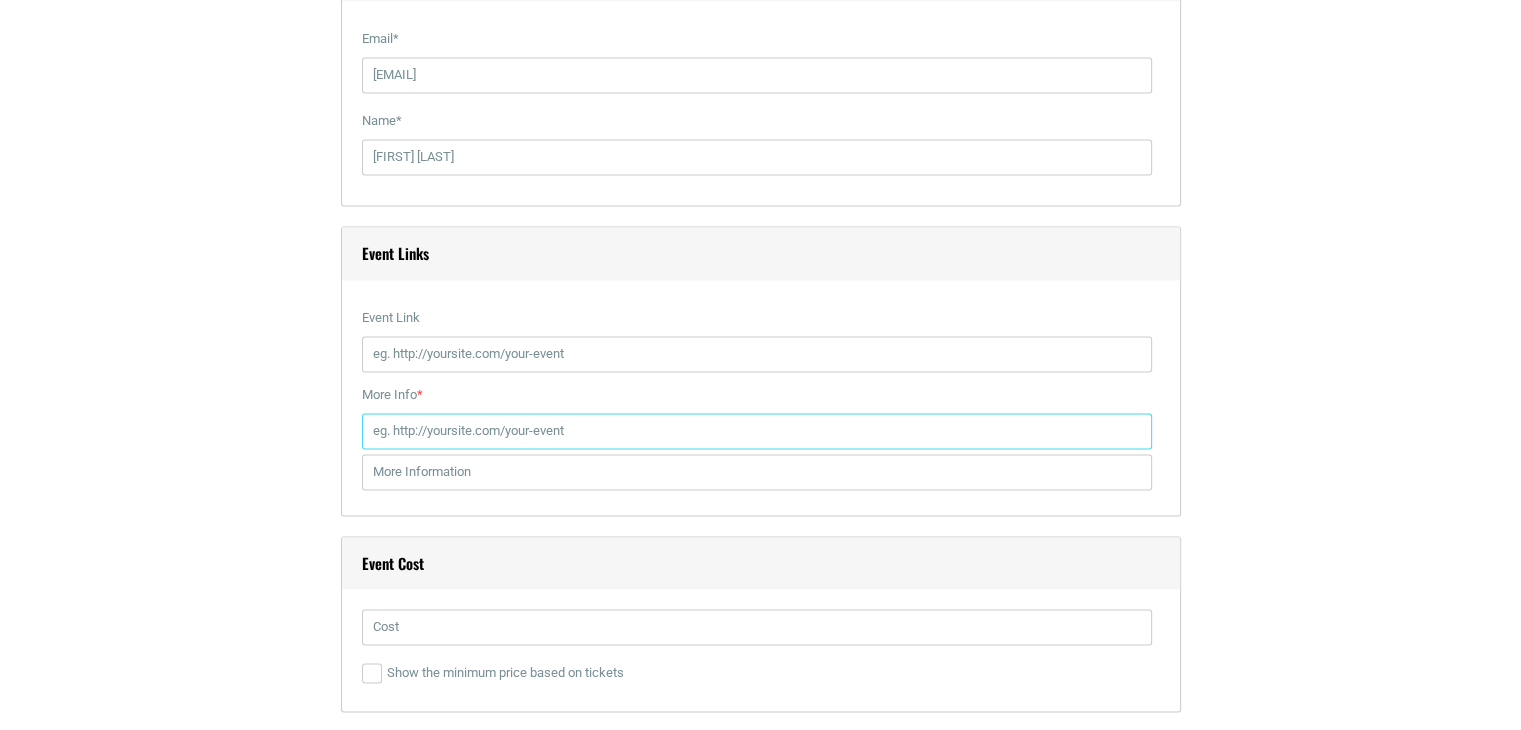 paste on "https://cazateatro.org/calendar/" 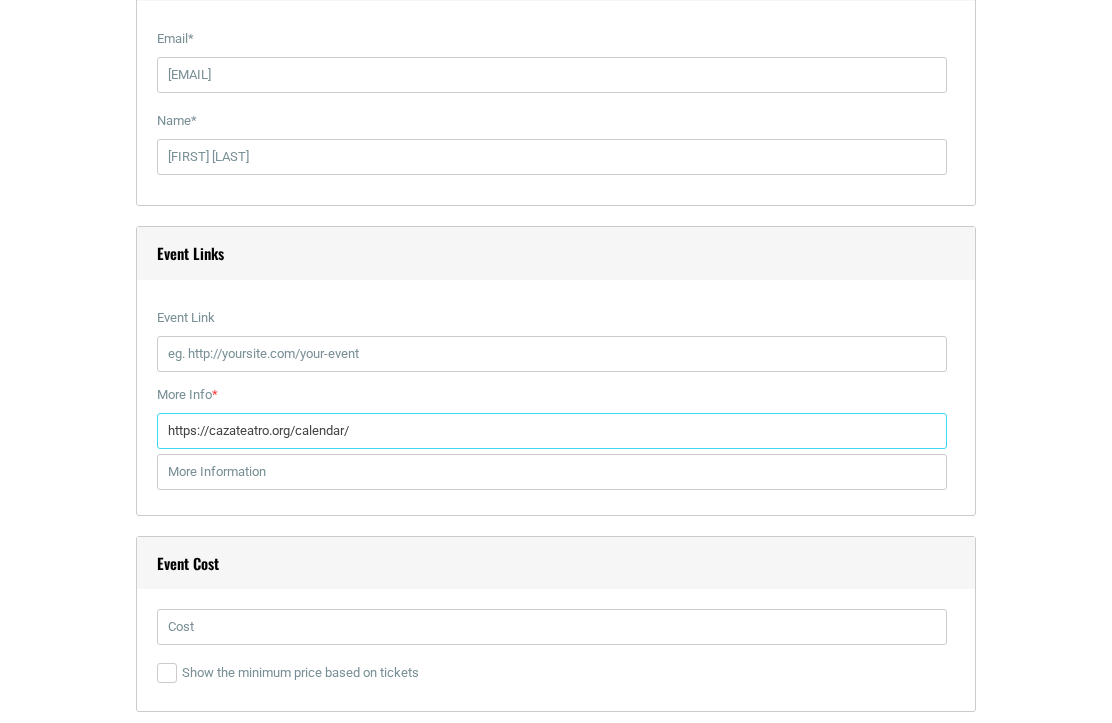 type on "https://cazateatro.org/calendar/" 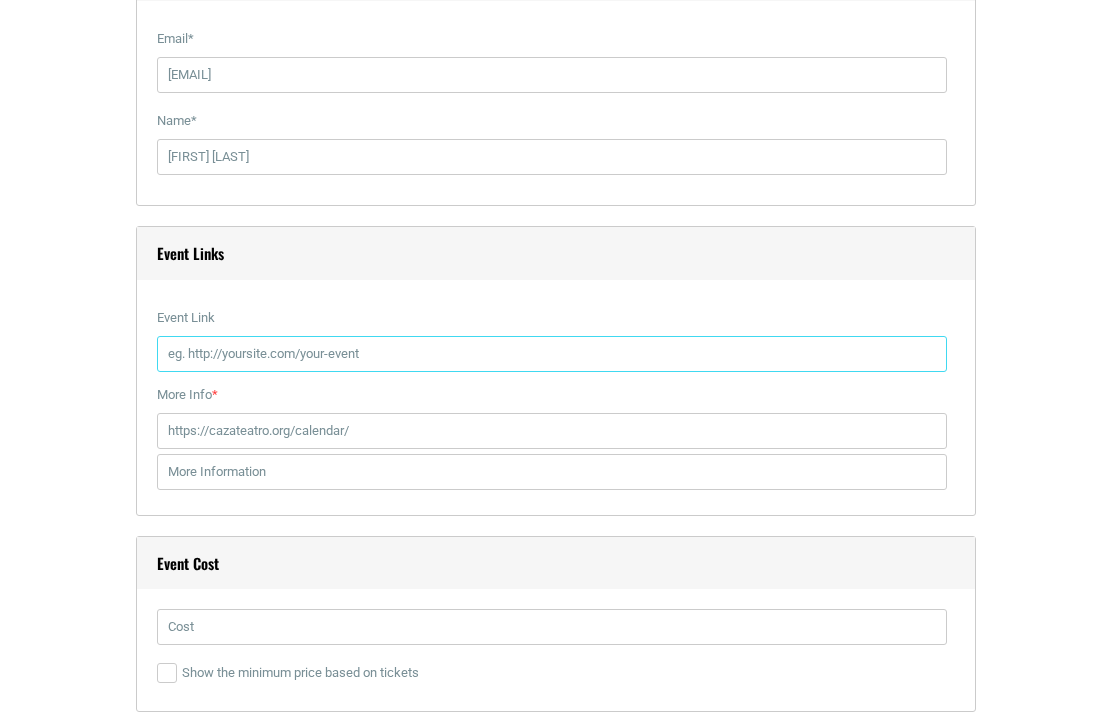 click on "Event Link" at bounding box center (552, 354) 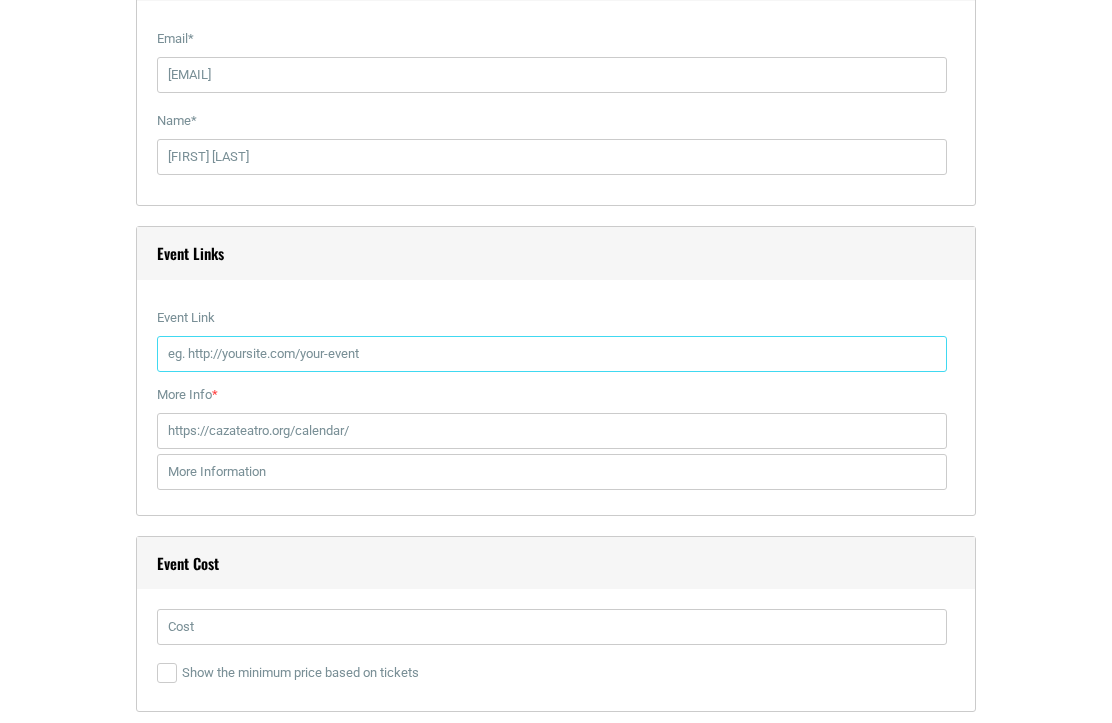 paste on "https://www.facebook.com/share/1HEFZWgiBi/" 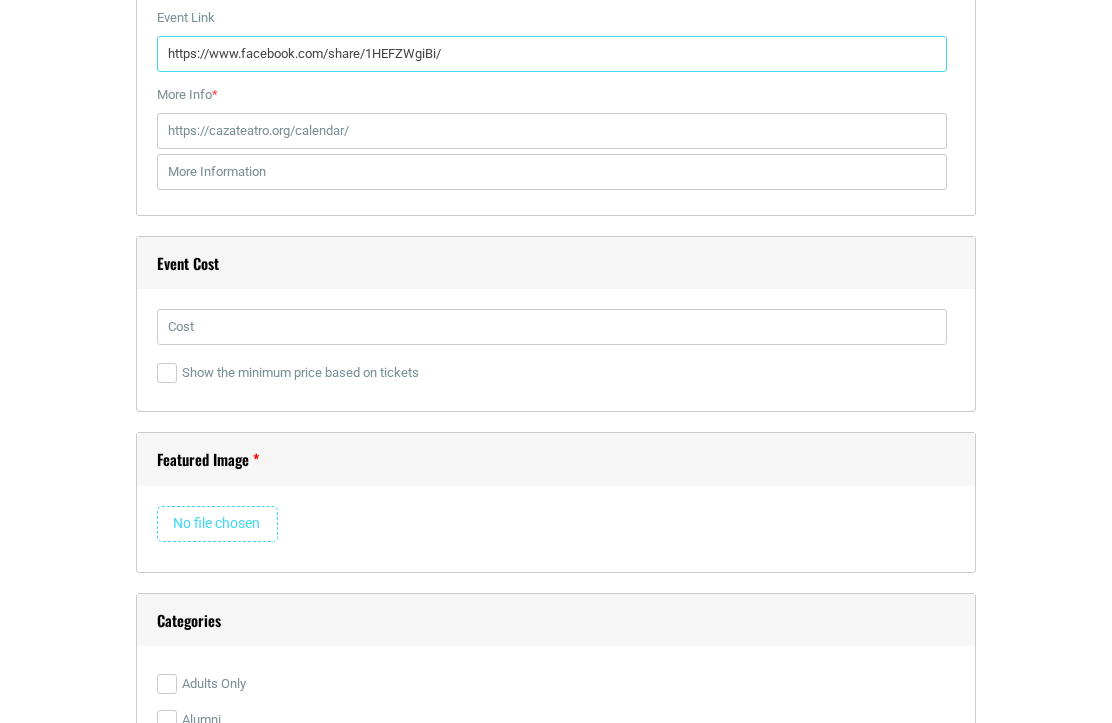 scroll, scrollTop: 3300, scrollLeft: 0, axis: vertical 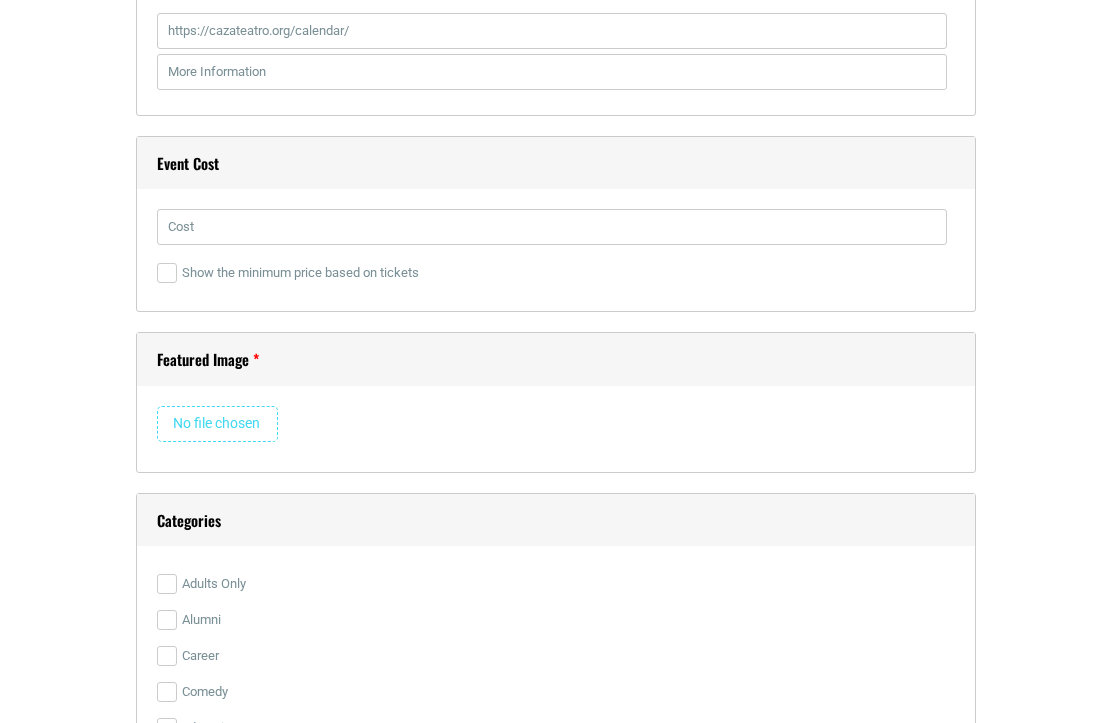 type on "https://www.facebook.com/share/1HEFZWgiBi/" 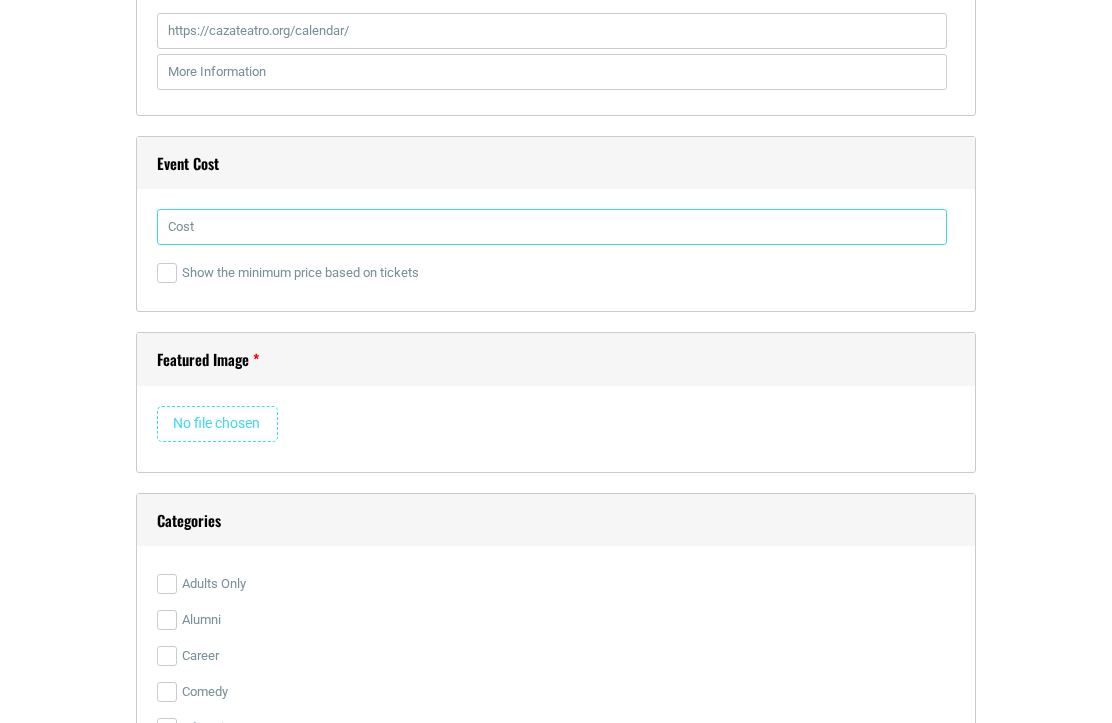 click at bounding box center [552, 227] 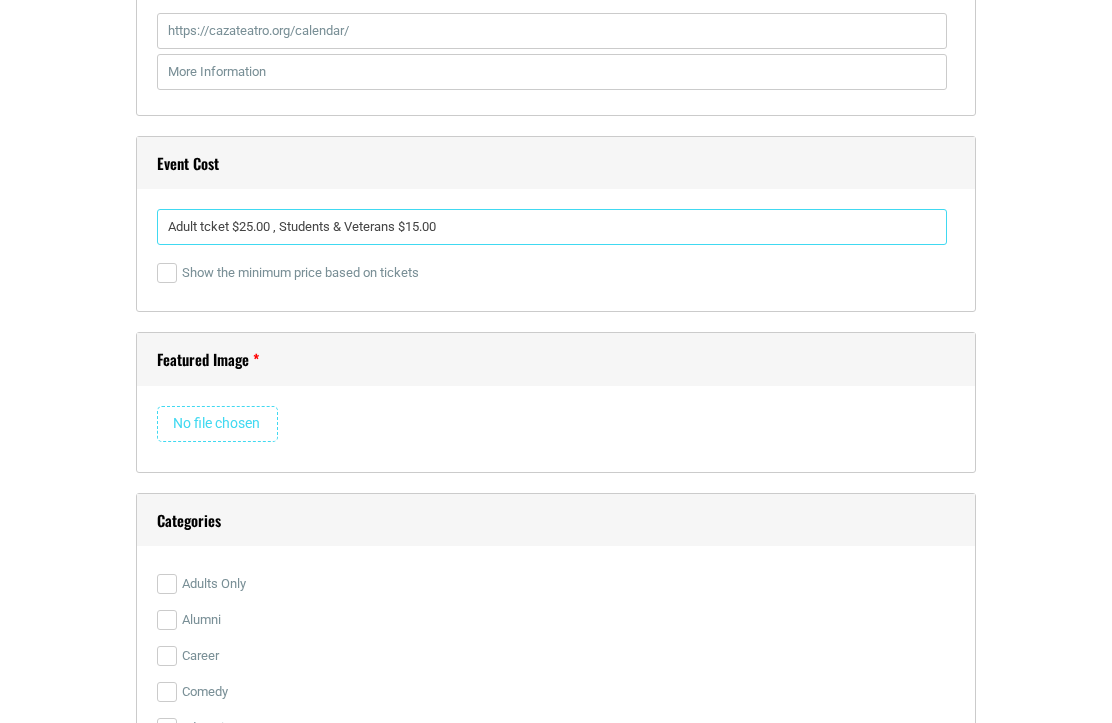 type on "Adult tcket $25.00 , Students & Veterans $15.00" 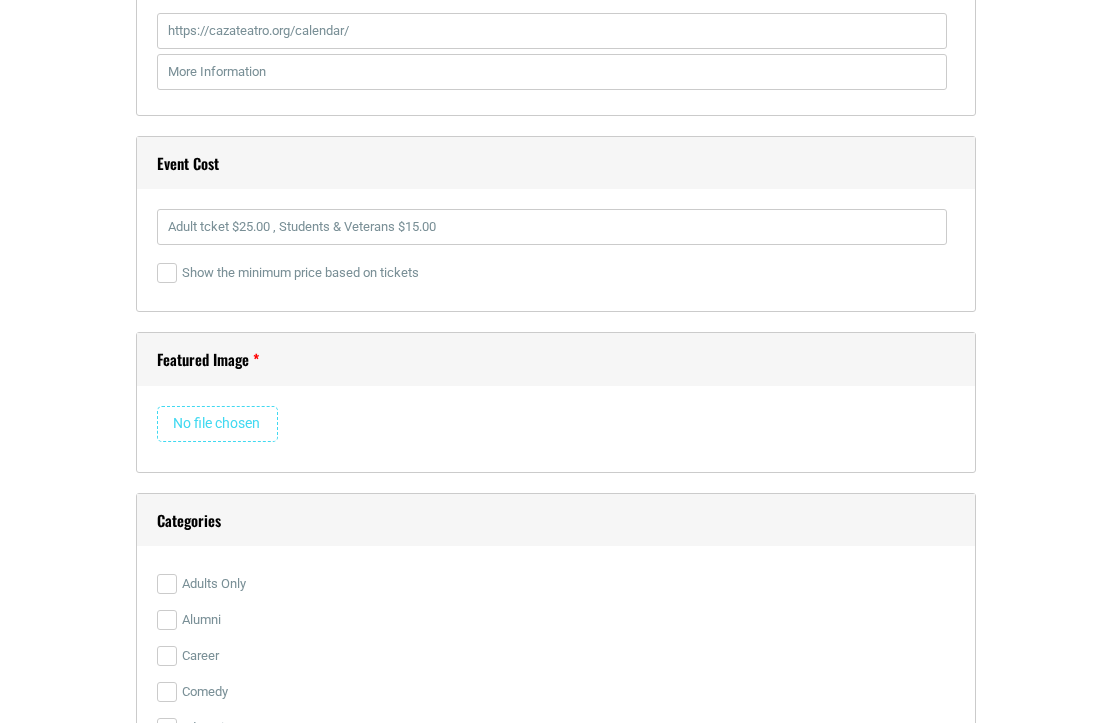 click at bounding box center (217, 424) 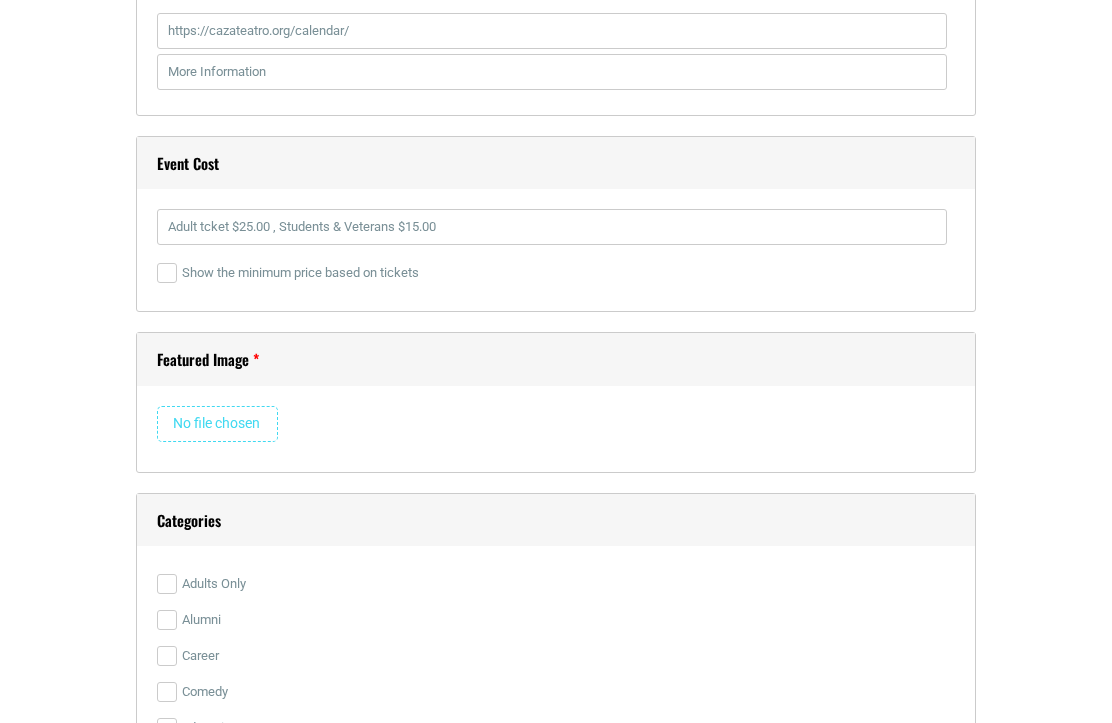 type on "C:\fakepath\The Legends of Quetzatcoatl.jpeg" 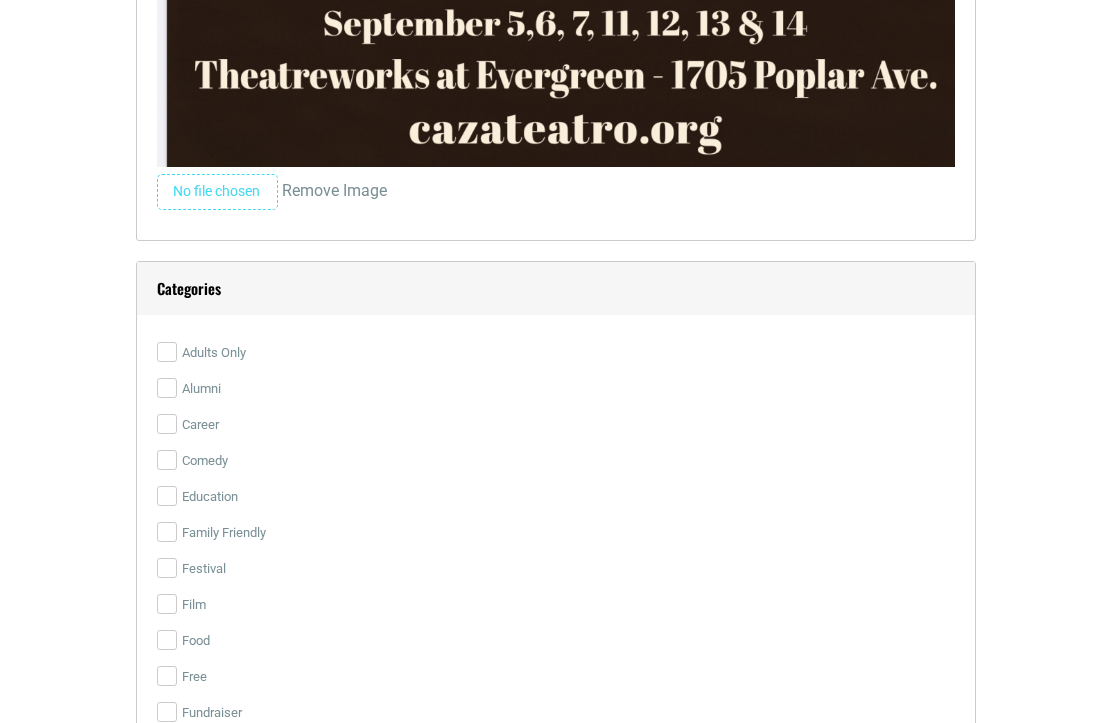 scroll, scrollTop: 4800, scrollLeft: 0, axis: vertical 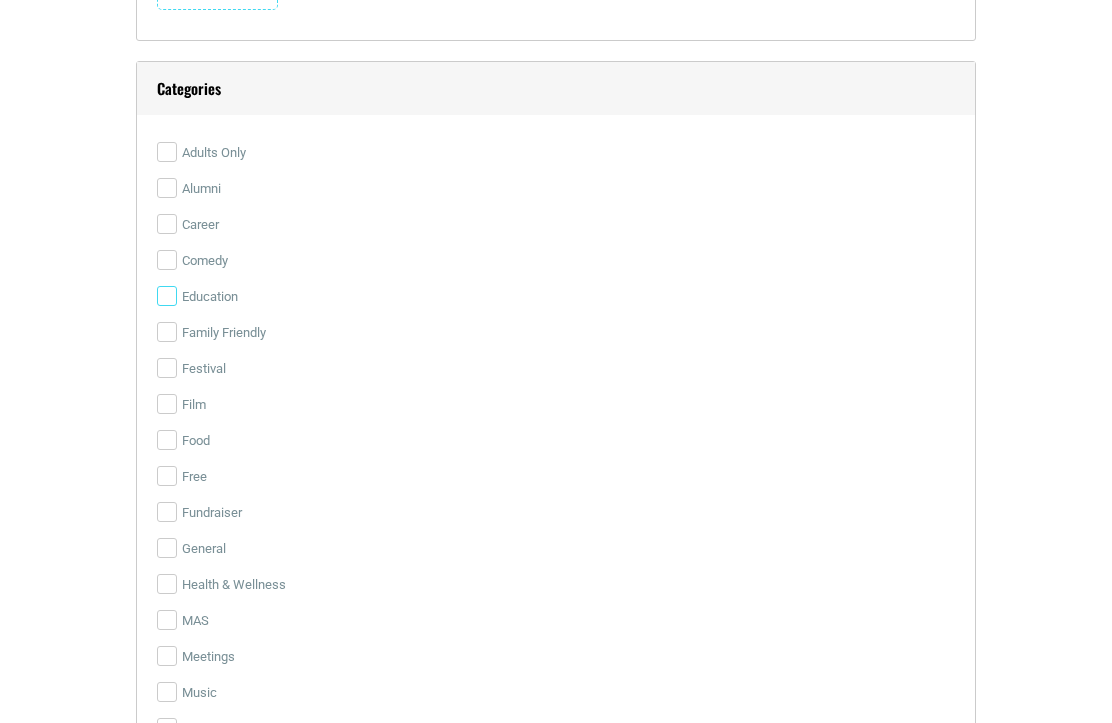 click on "Education" at bounding box center [167, 296] 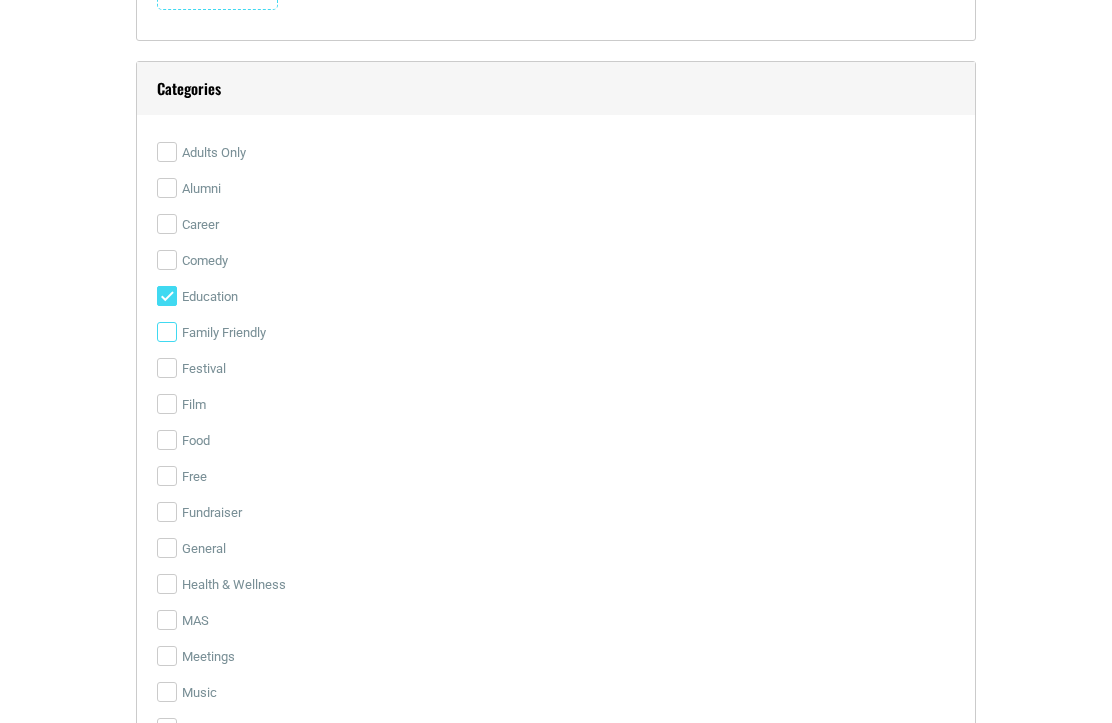 click on "Family Friendly" at bounding box center (167, 332) 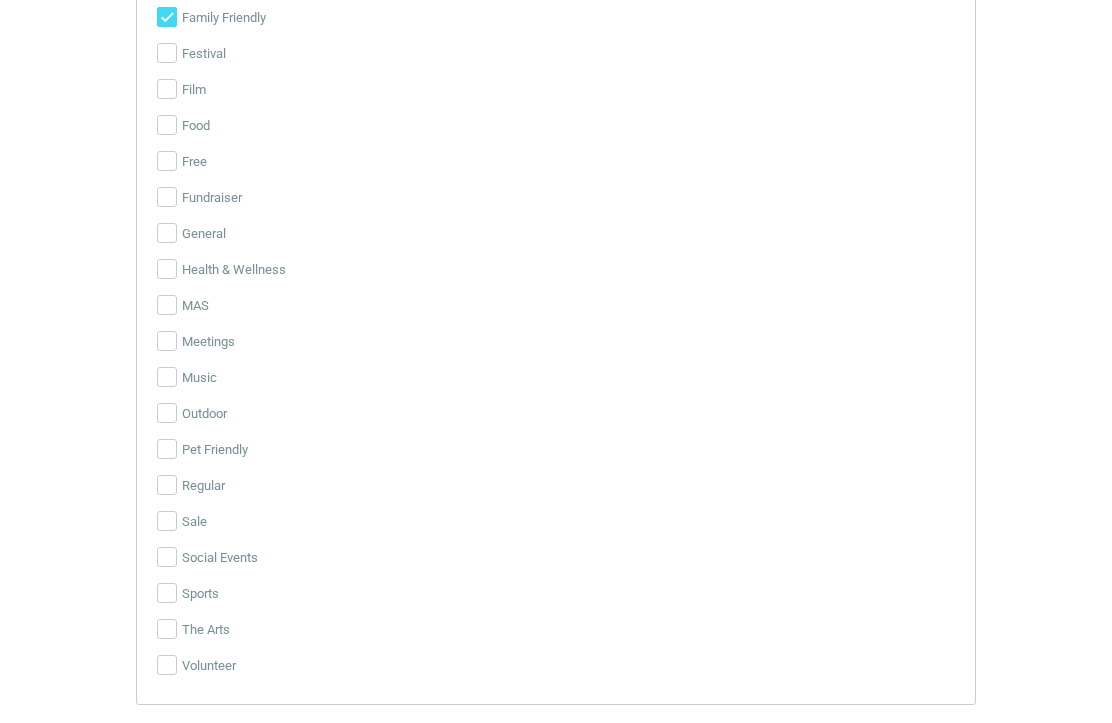 scroll, scrollTop: 5200, scrollLeft: 0, axis: vertical 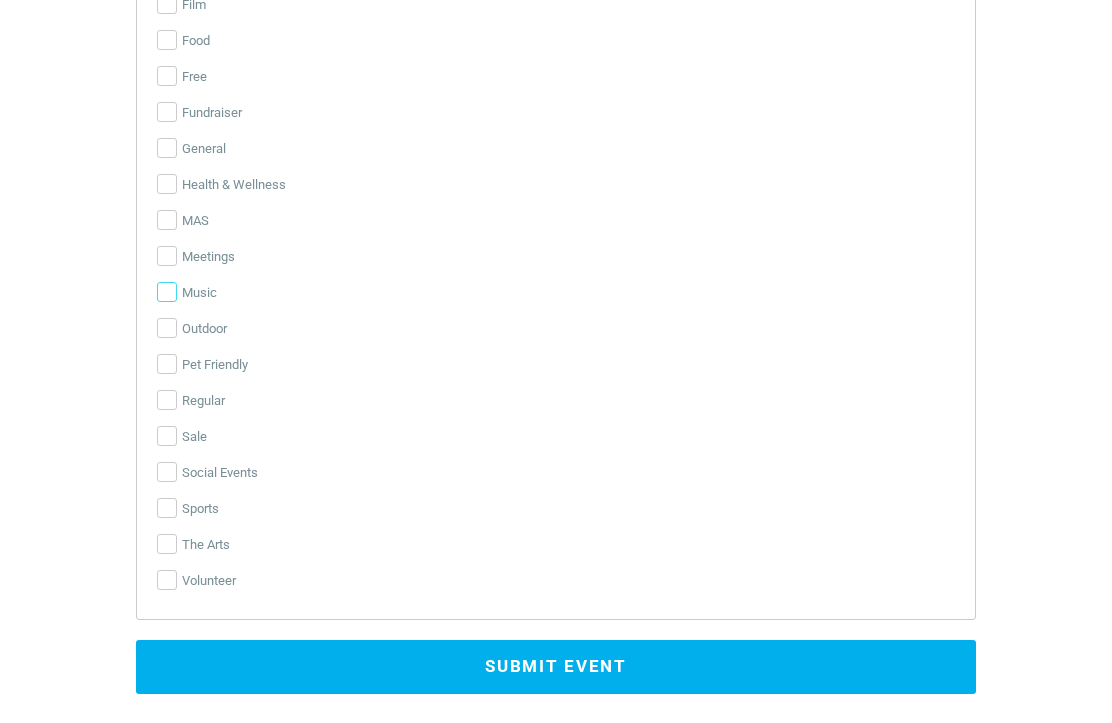 click on "Music" at bounding box center (167, 292) 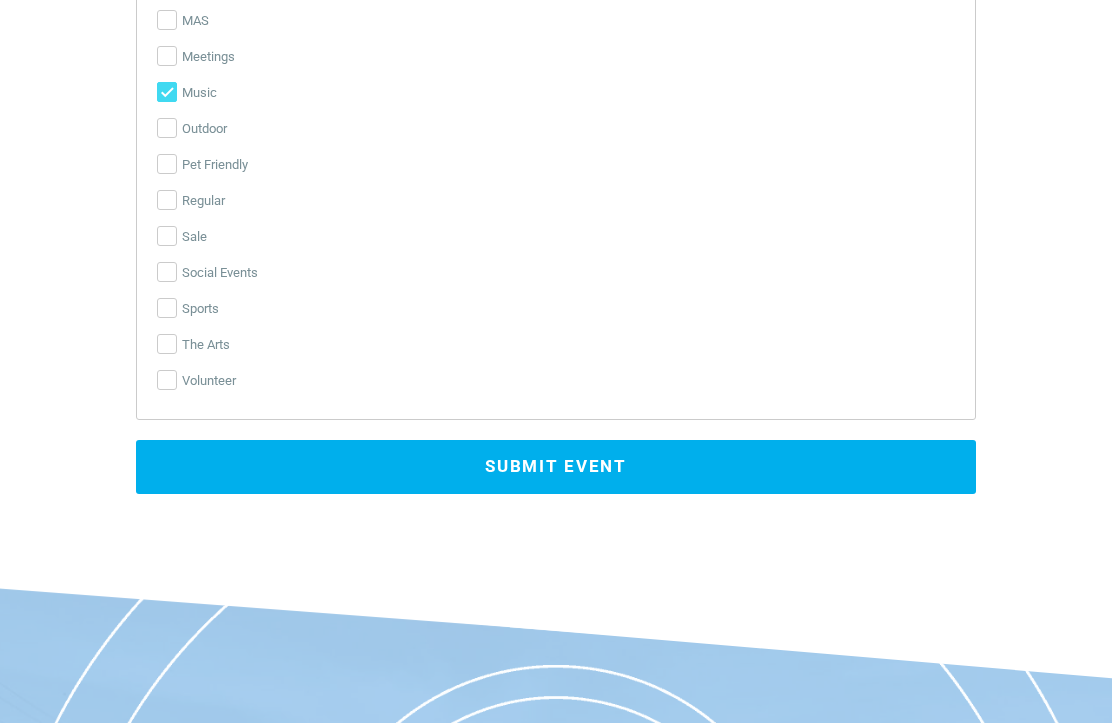 scroll, scrollTop: 5500, scrollLeft: 0, axis: vertical 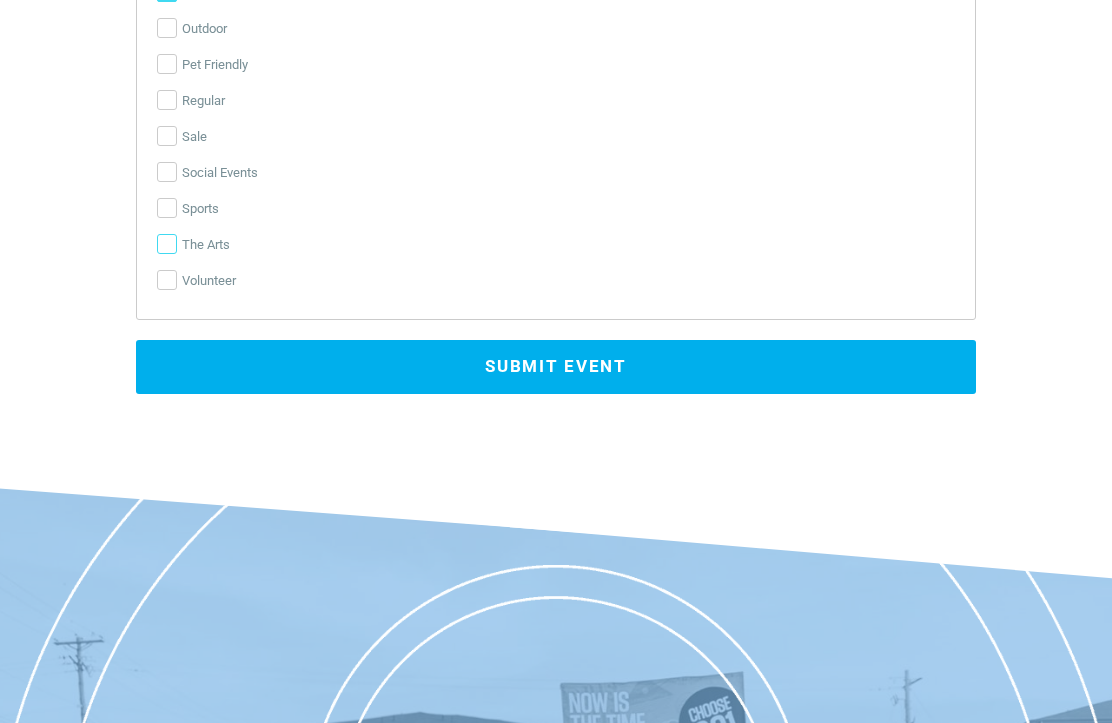 click on "The Arts" at bounding box center (167, 244) 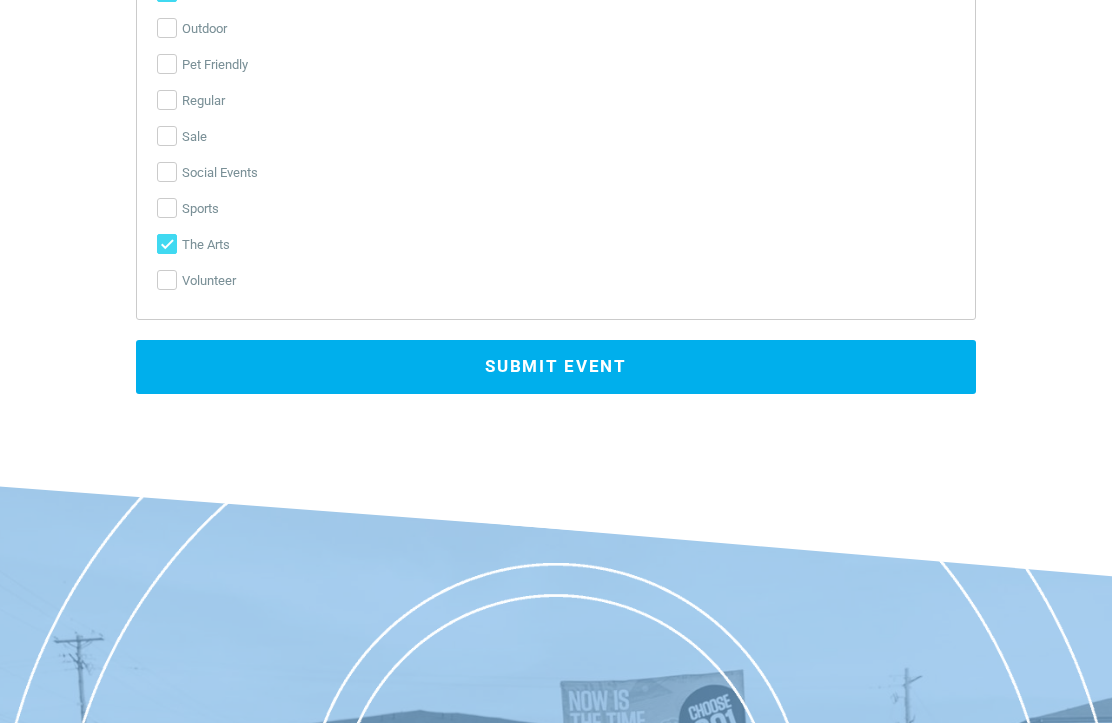 click on "Submit Event" at bounding box center (556, 367) 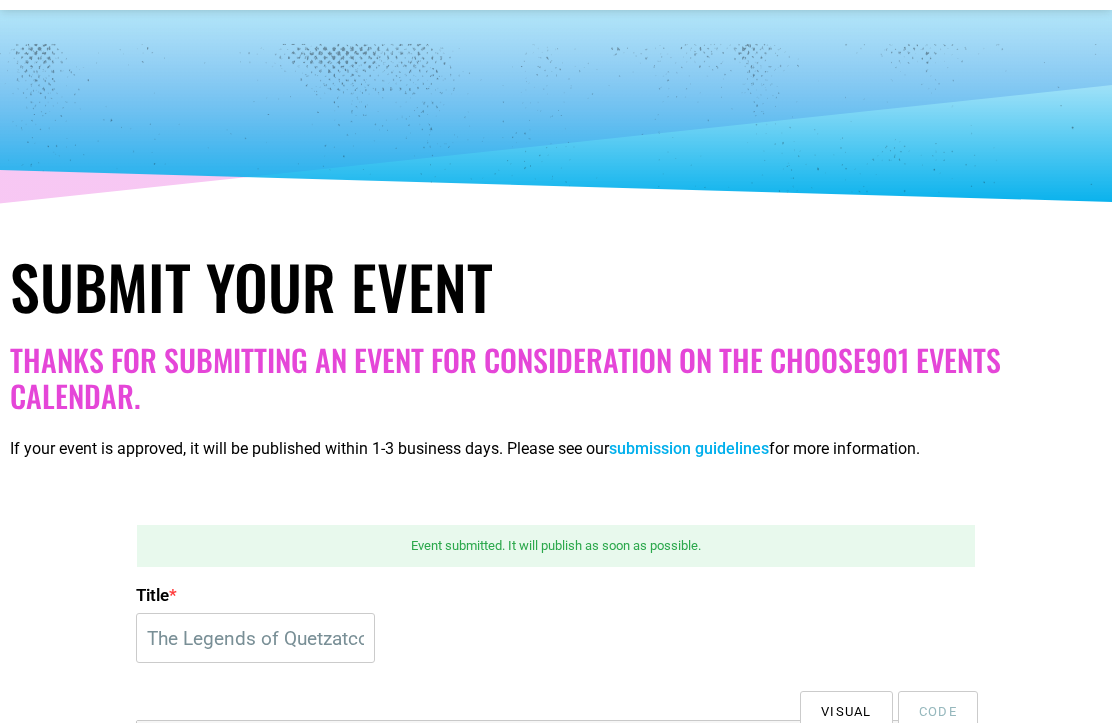 scroll, scrollTop: 0, scrollLeft: 0, axis: both 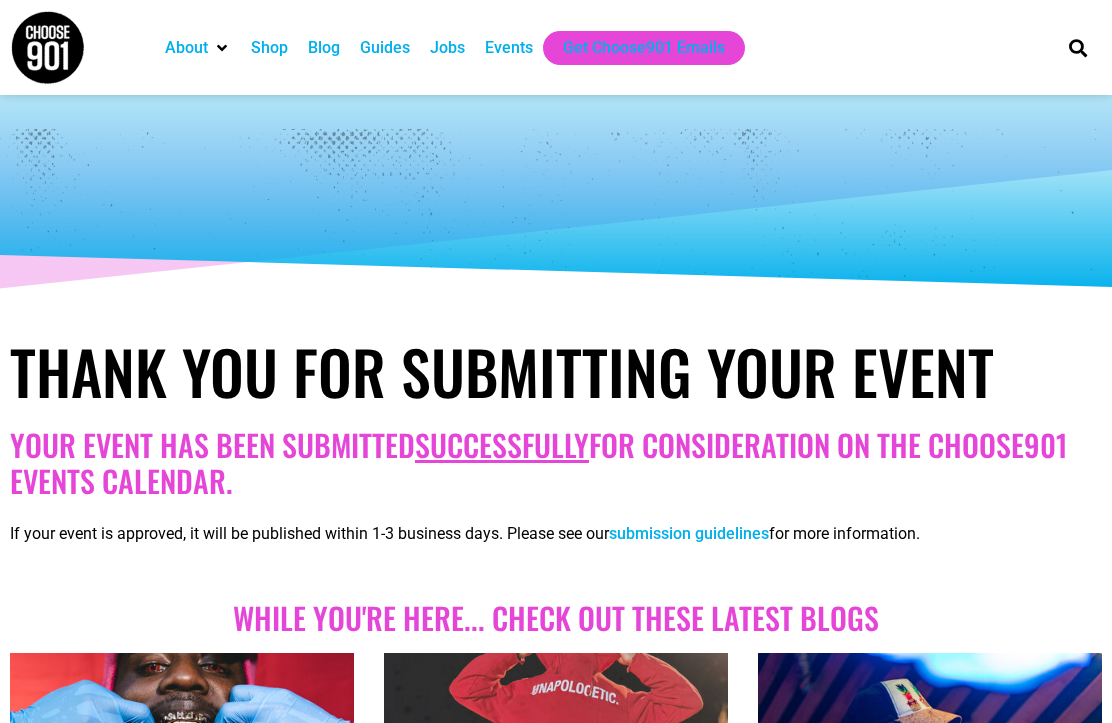 click at bounding box center [556, 195] 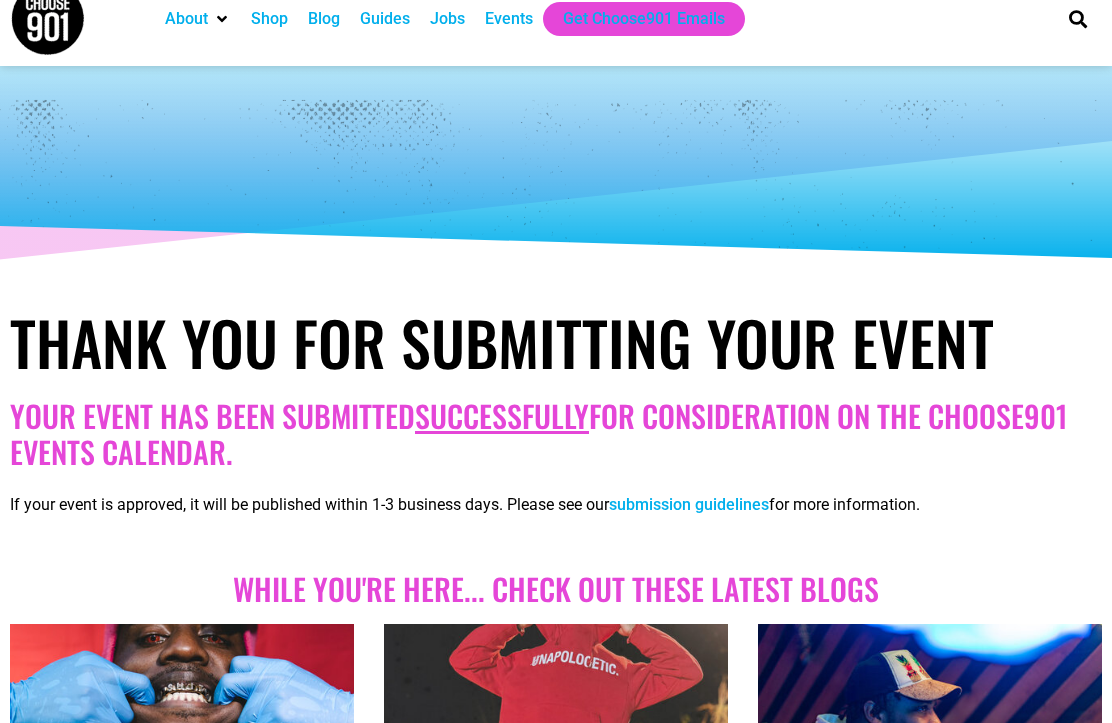 scroll, scrollTop: 0, scrollLeft: 0, axis: both 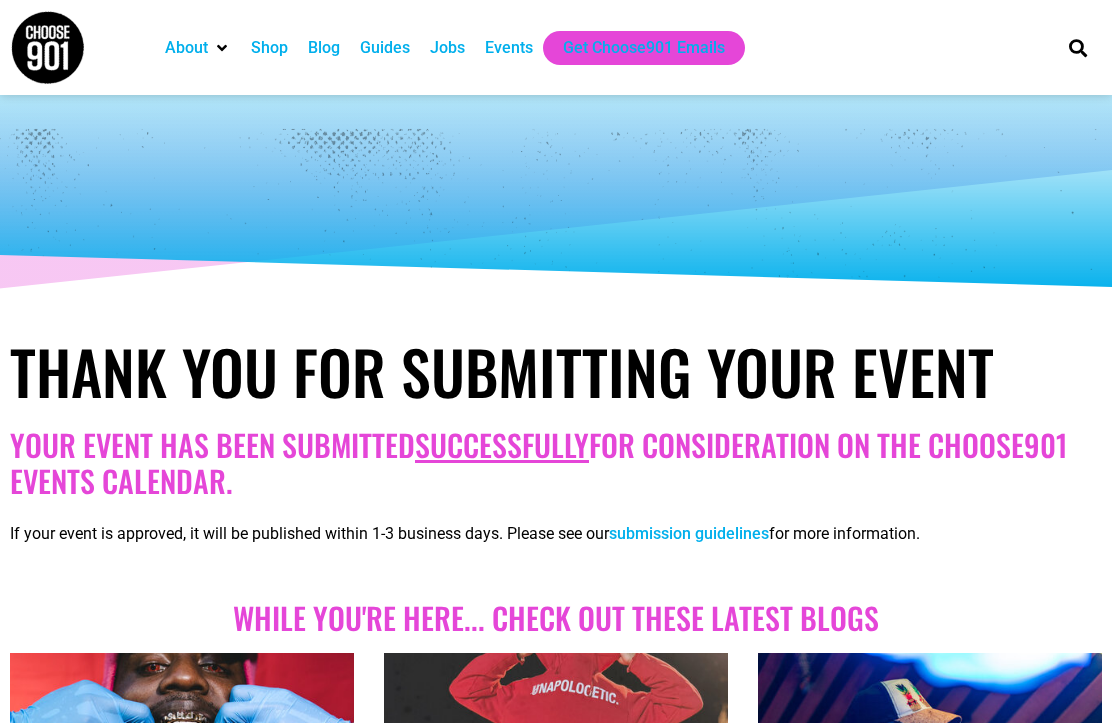 click on "Events" at bounding box center (509, 48) 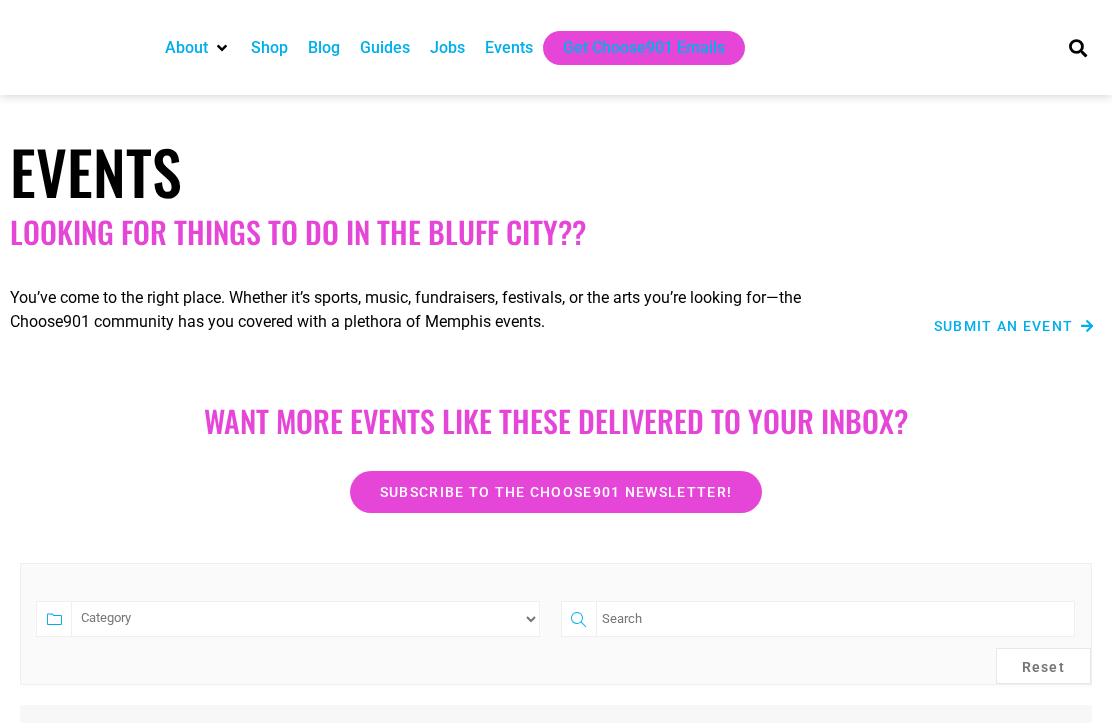 scroll, scrollTop: 0, scrollLeft: 0, axis: both 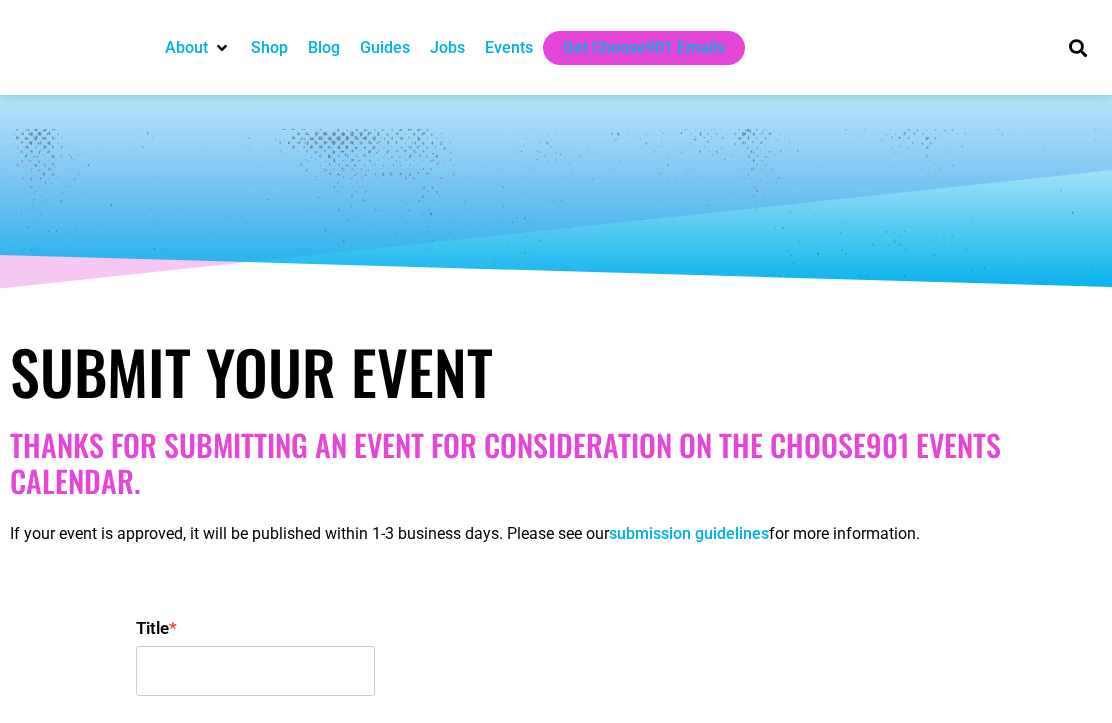 select 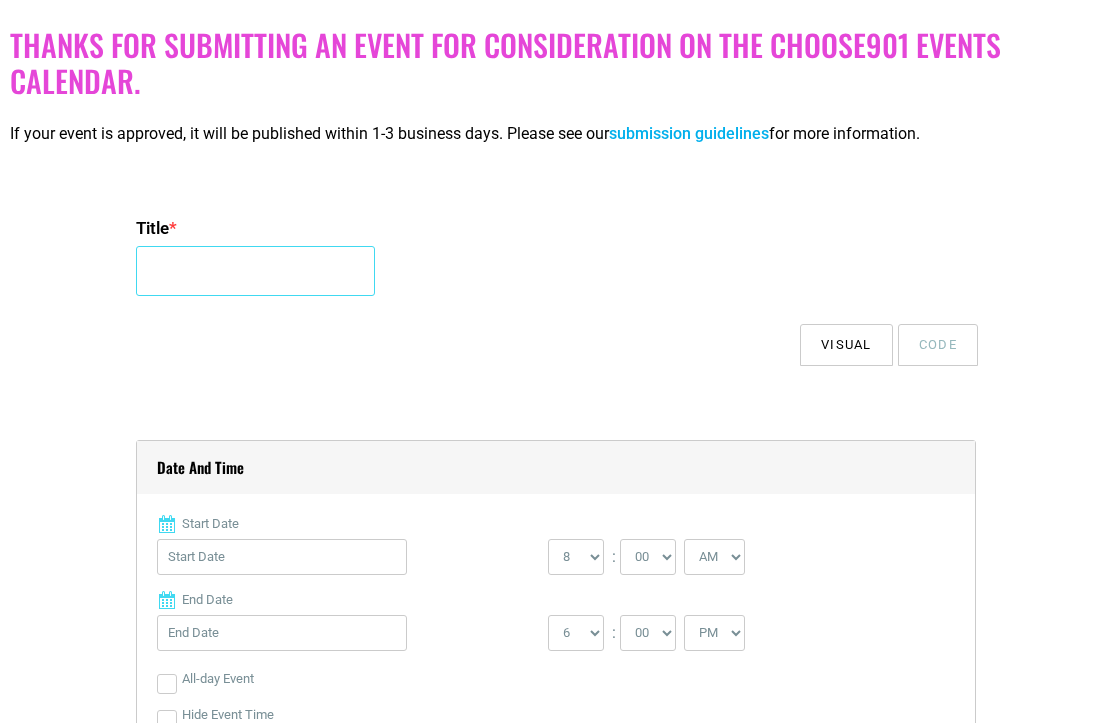 click on "Title  *" at bounding box center [255, 271] 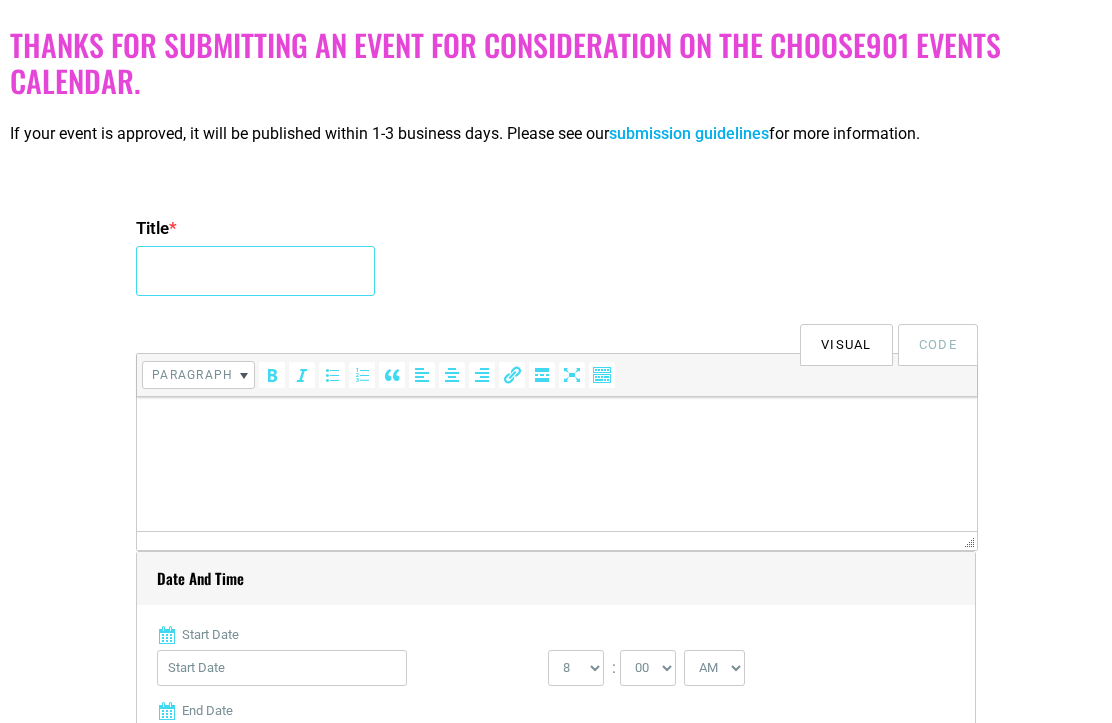 scroll, scrollTop: 0, scrollLeft: 0, axis: both 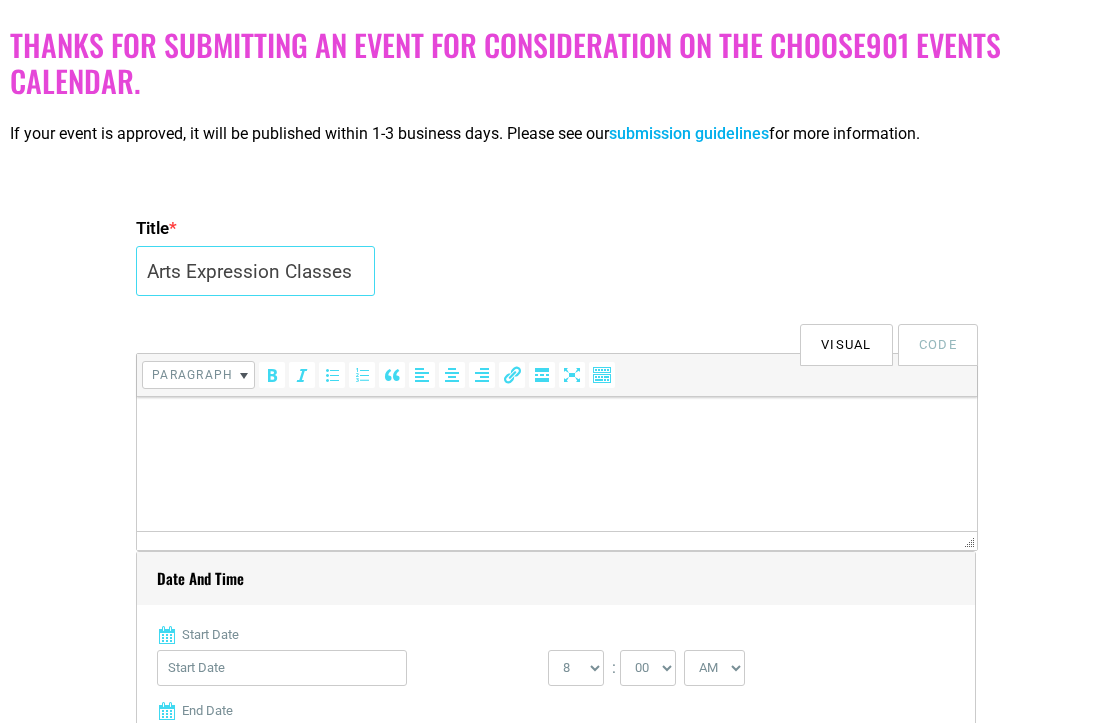 type on "Arts Expression Classes" 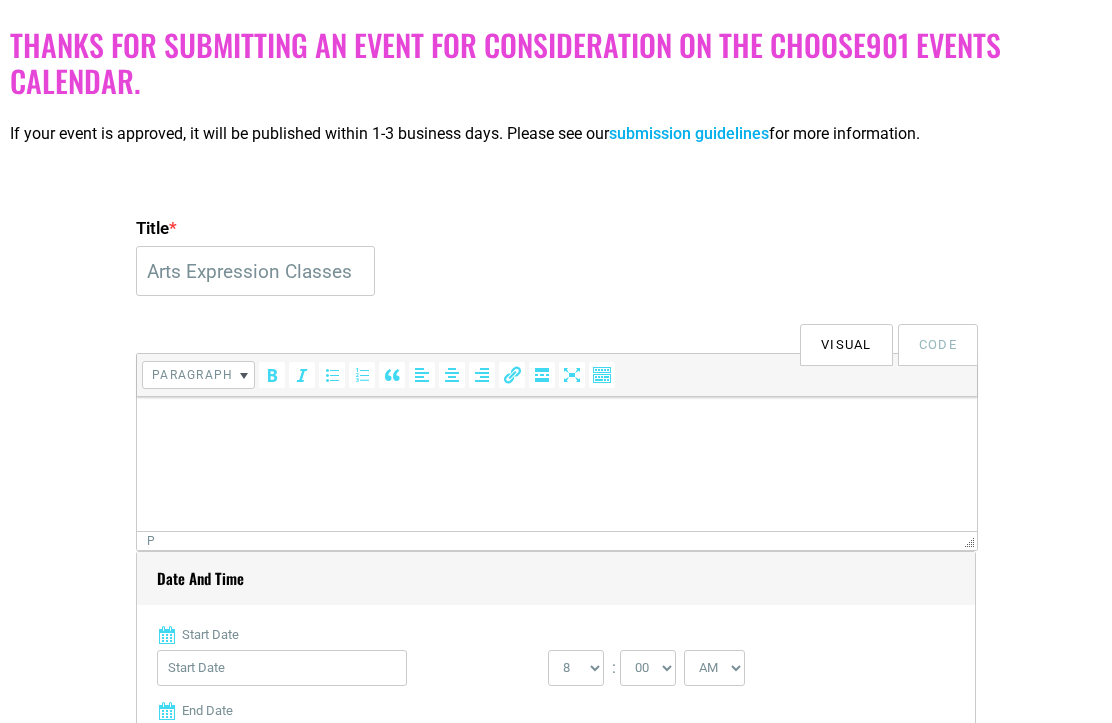 click at bounding box center [557, 425] 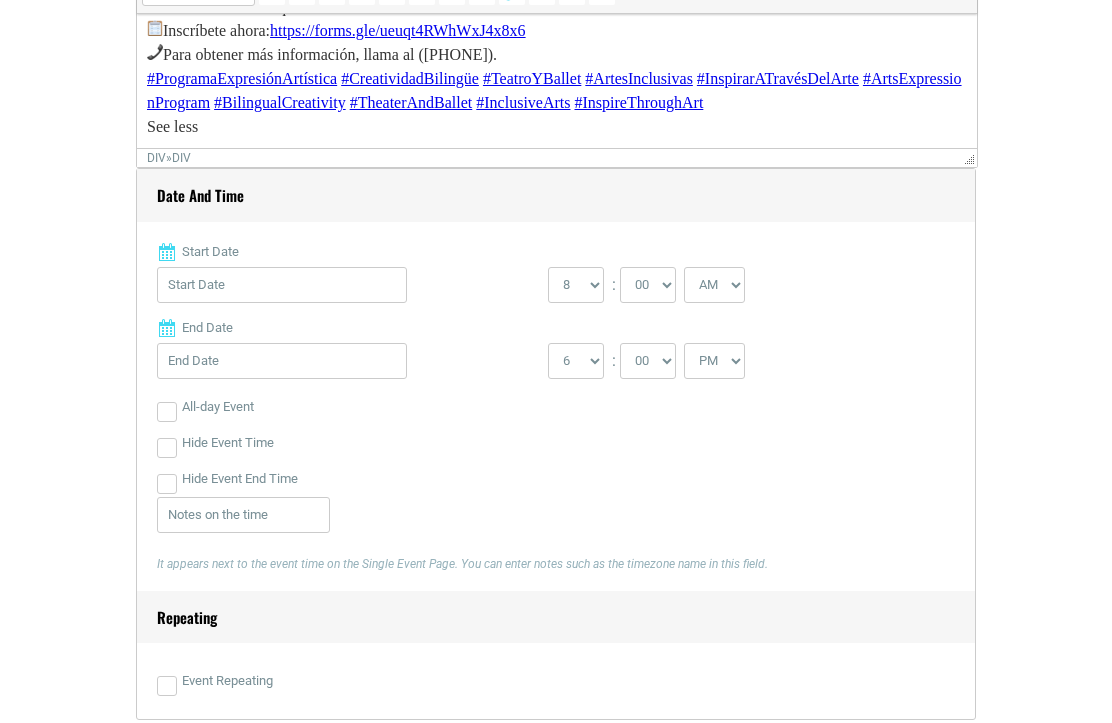 scroll, scrollTop: 900, scrollLeft: 0, axis: vertical 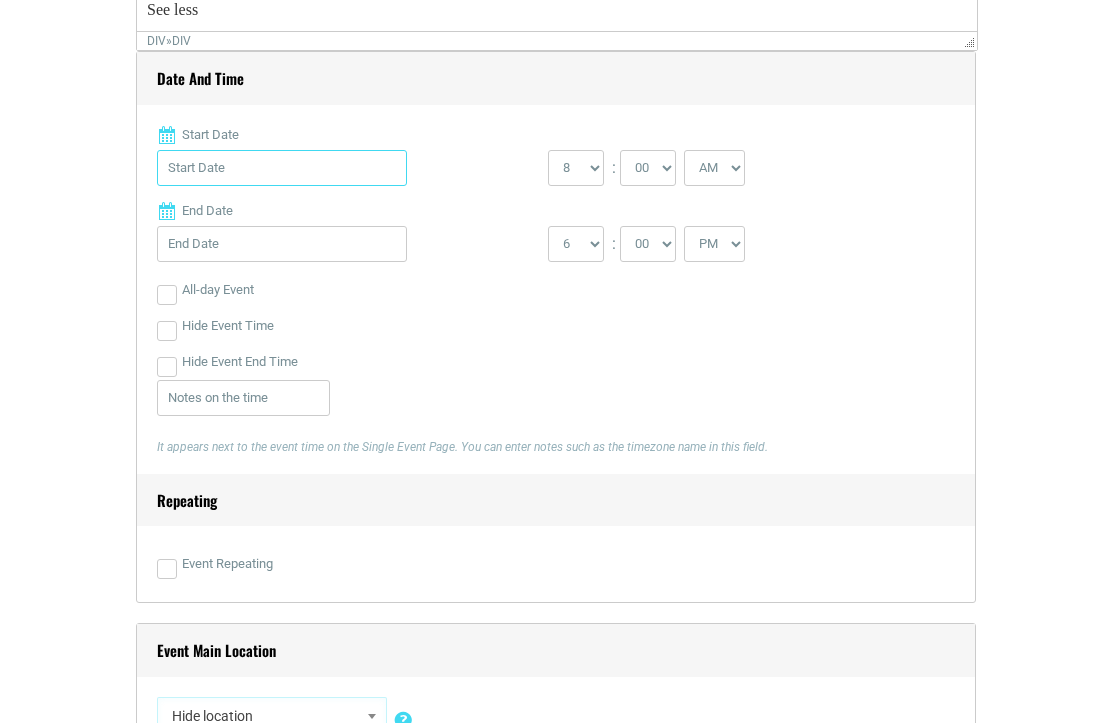 click on "Start Date" at bounding box center (282, 168) 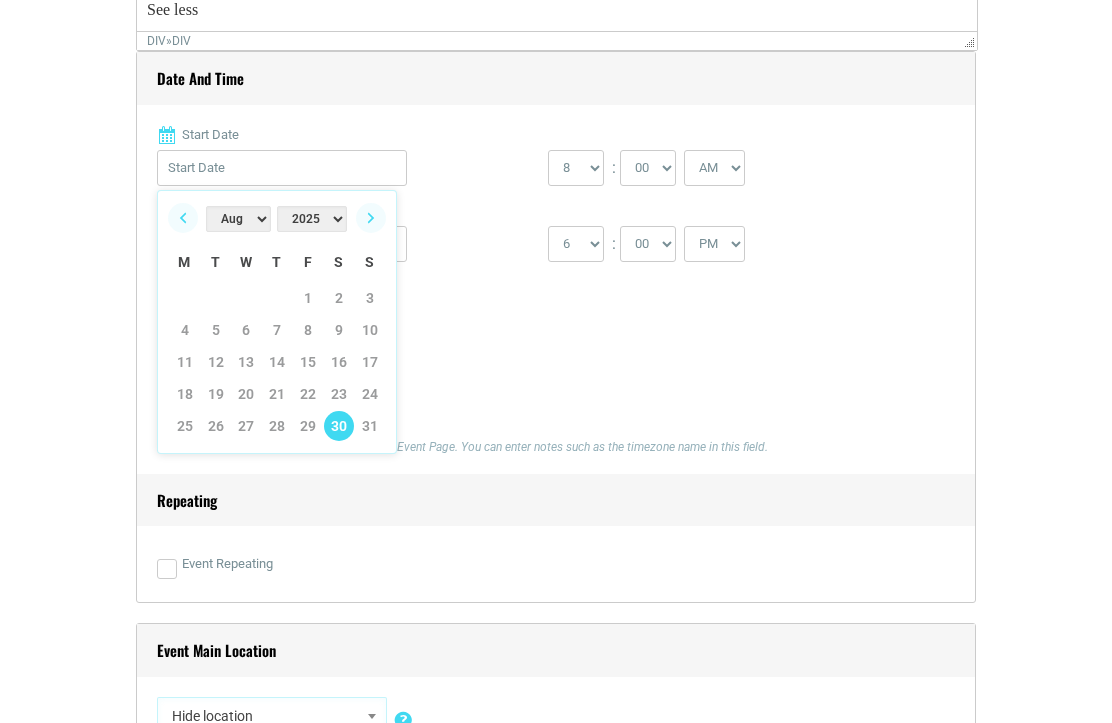 click on "30" at bounding box center [339, 426] 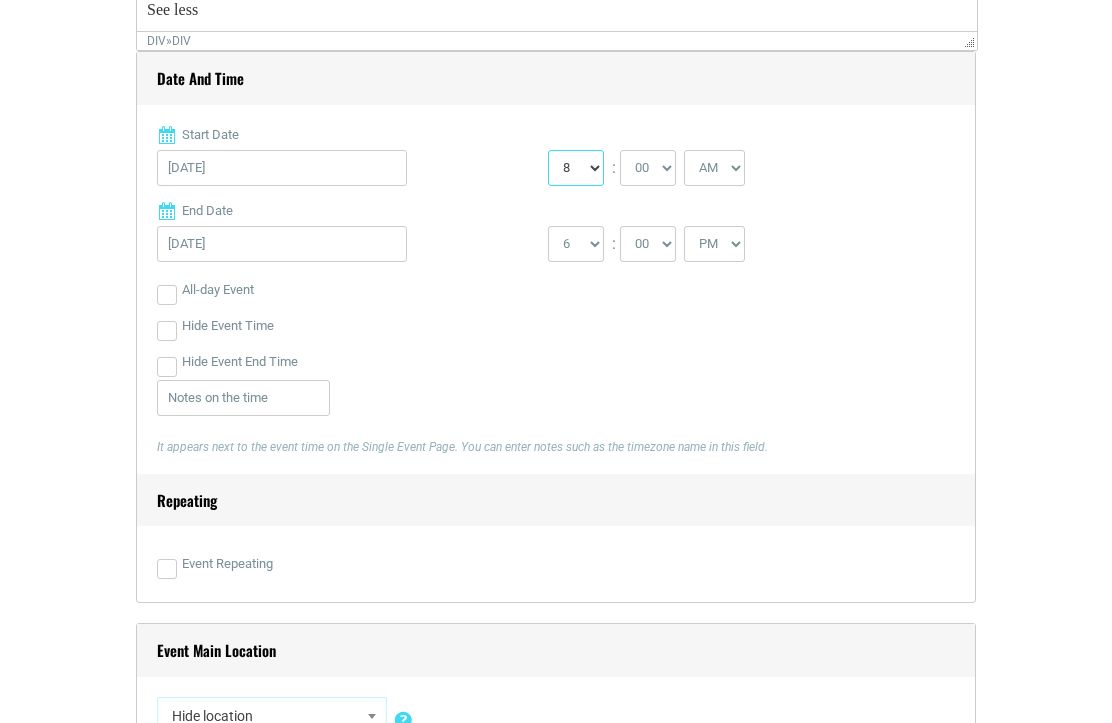 click on "0
1
2
3
4
5
6
7
8
9
10
11
12" at bounding box center [576, 168] 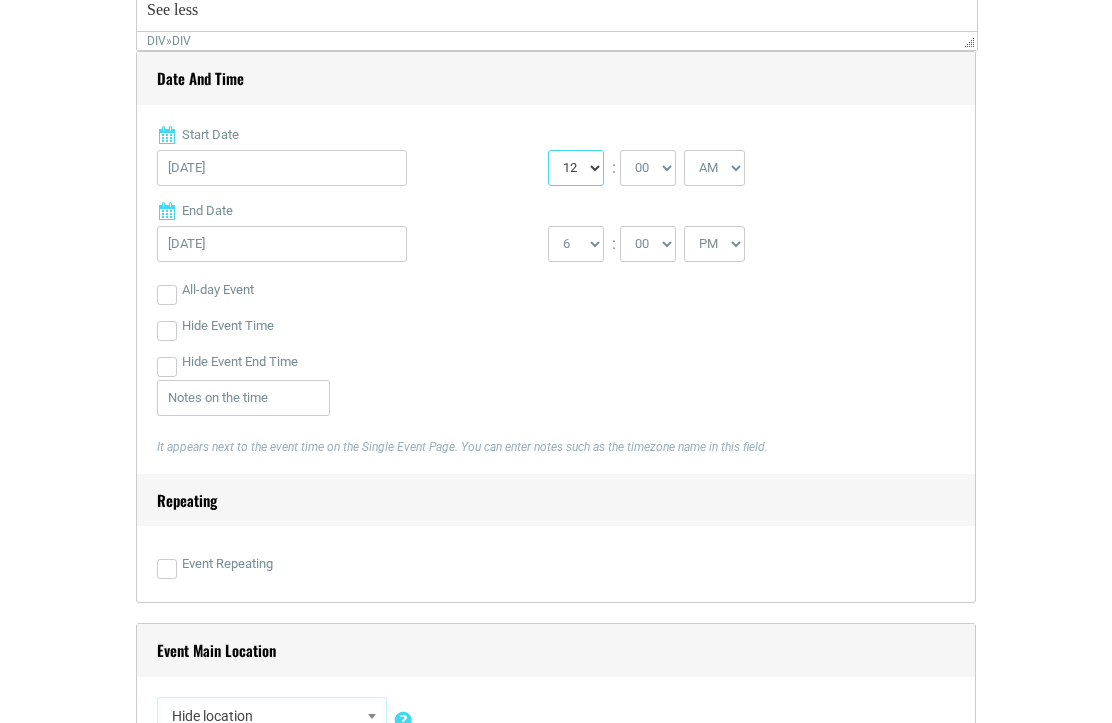 click on "0
1
2
3
4
5
6
7
8
9
10
11
12" at bounding box center [576, 168] 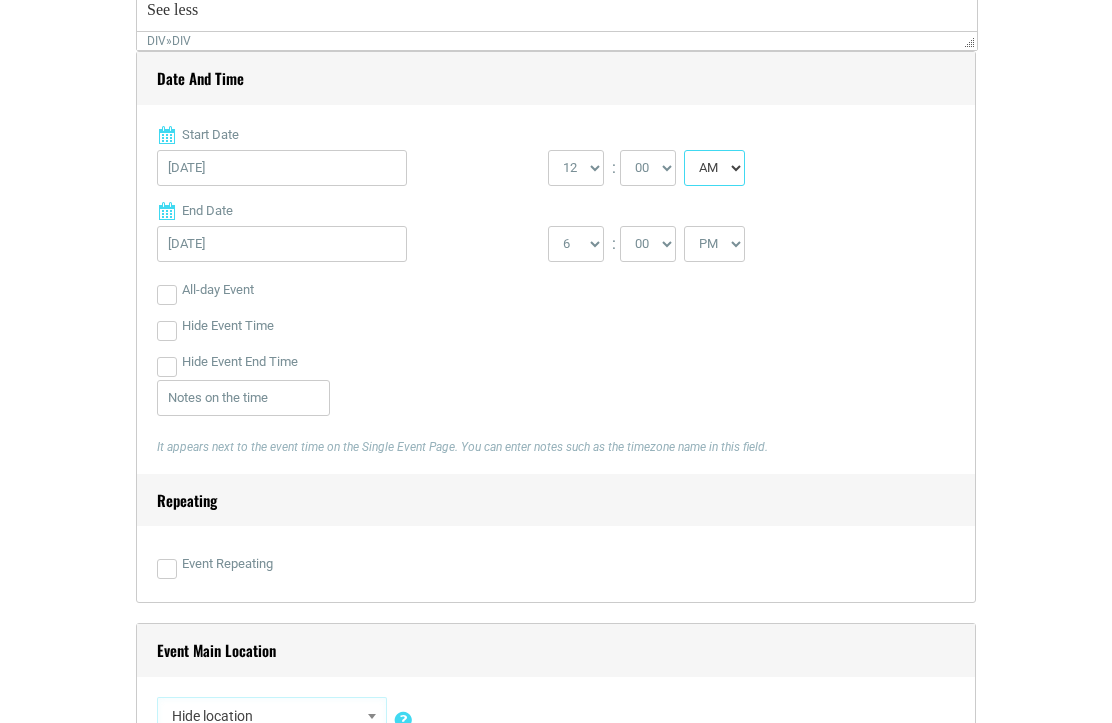 click on "AM
PM" at bounding box center (714, 168) 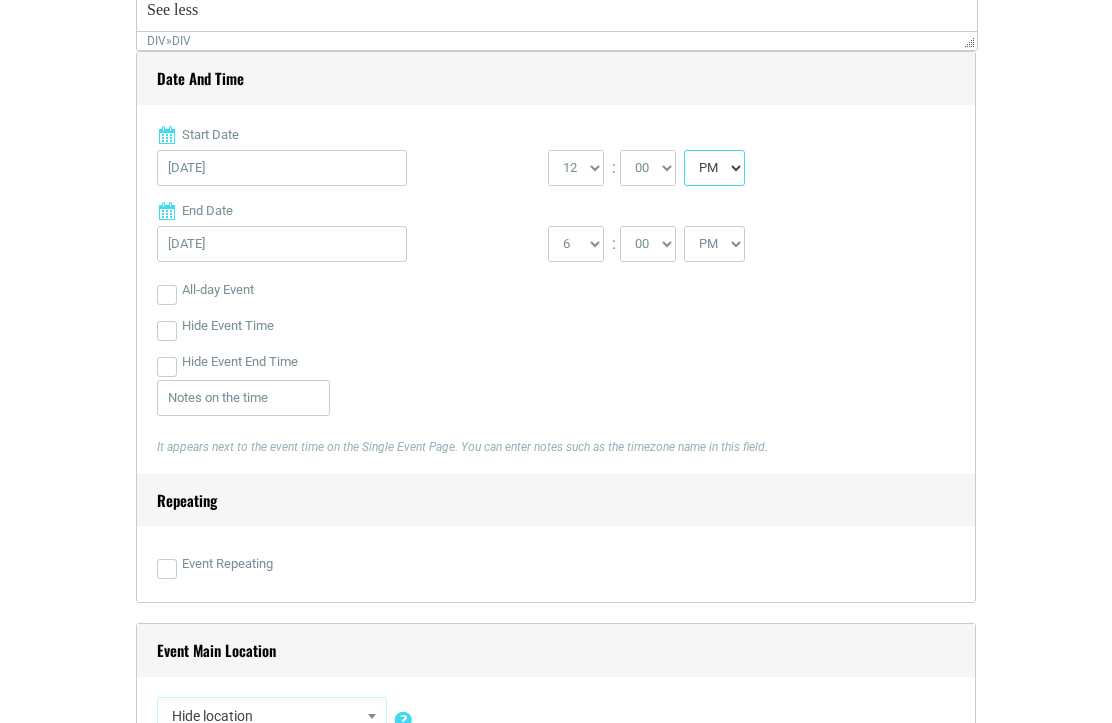 click on "AM
PM" at bounding box center (714, 168) 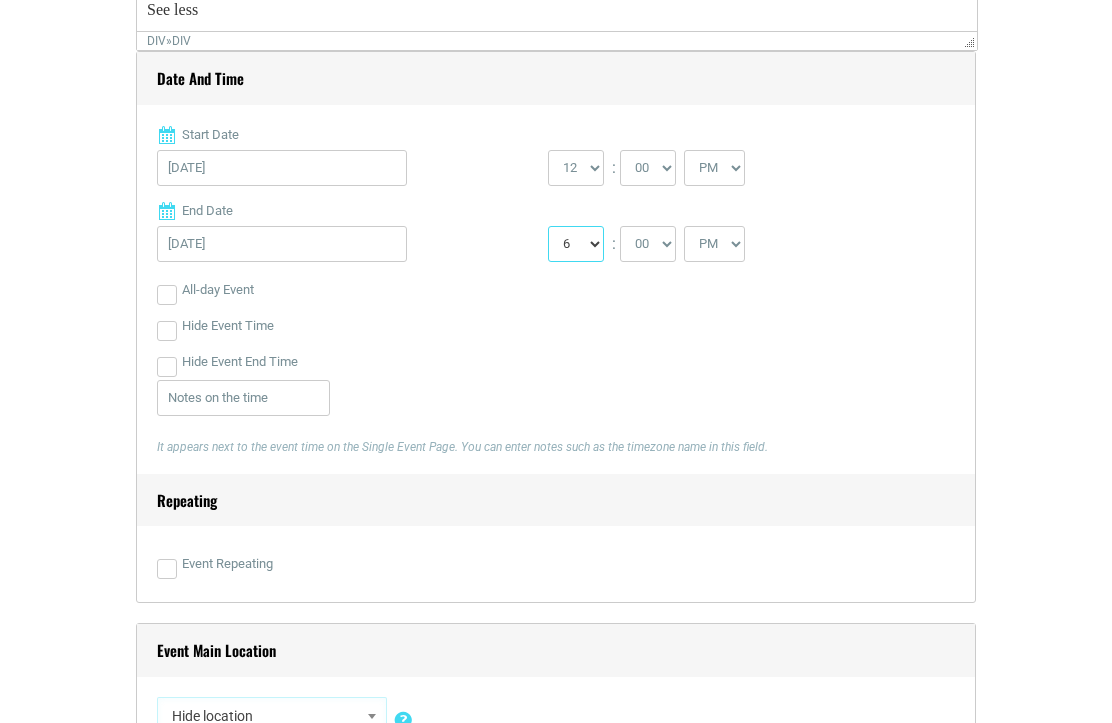 click on "1
2
3
4
5
6
7
8
9
10
11
12" at bounding box center [576, 244] 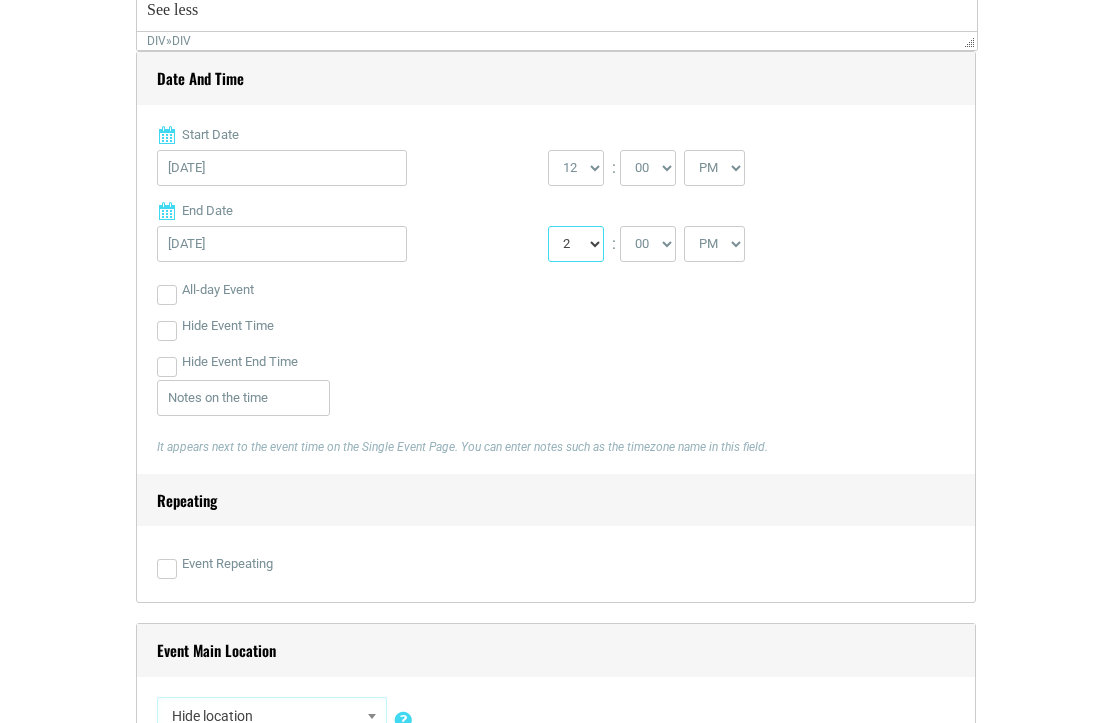 click on "1
2
3
4
5
6
7
8
9
10
11
12" at bounding box center (576, 244) 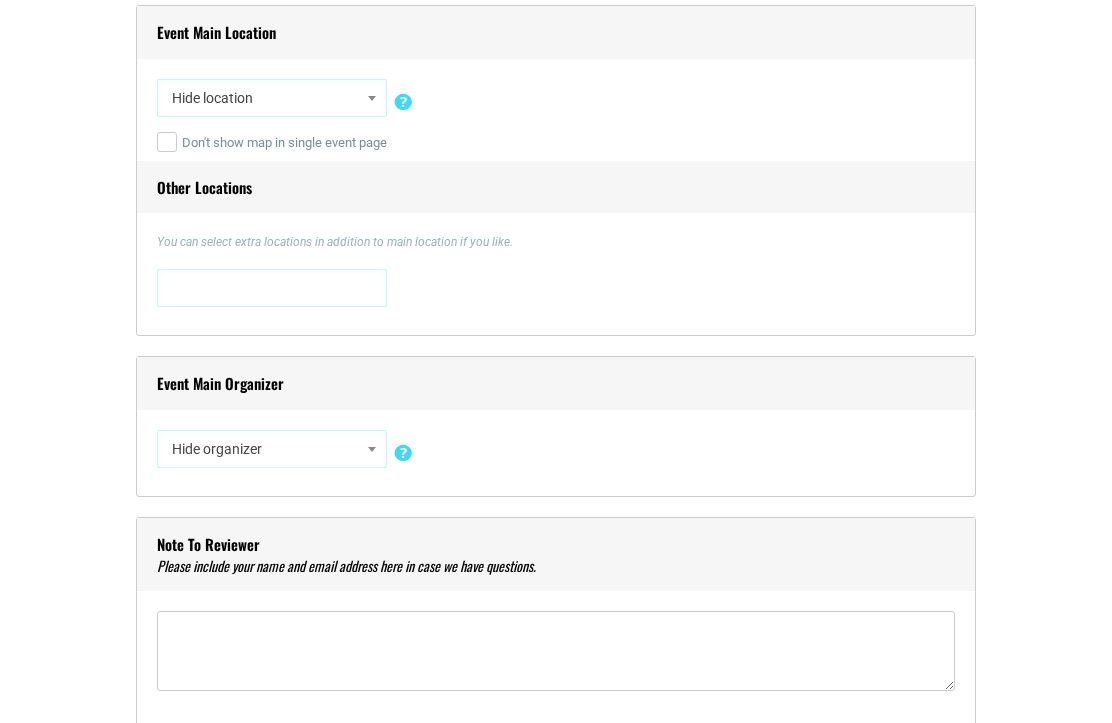 scroll, scrollTop: 1400, scrollLeft: 0, axis: vertical 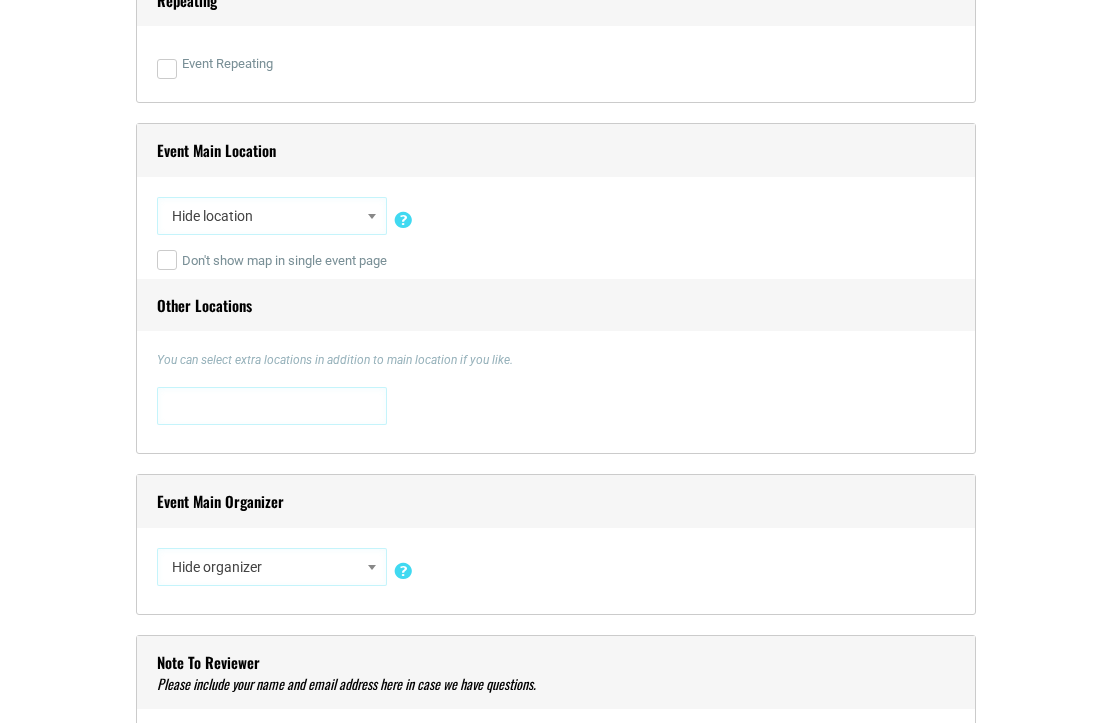 click on "Hide location" at bounding box center (272, 216) 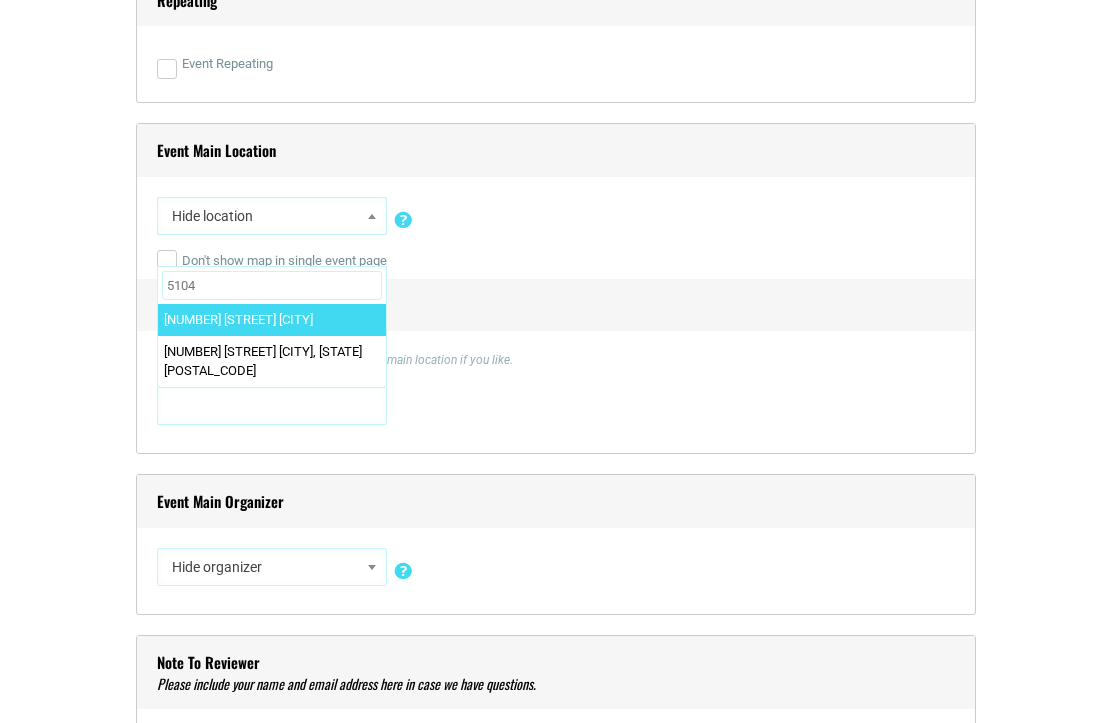 type on "5104" 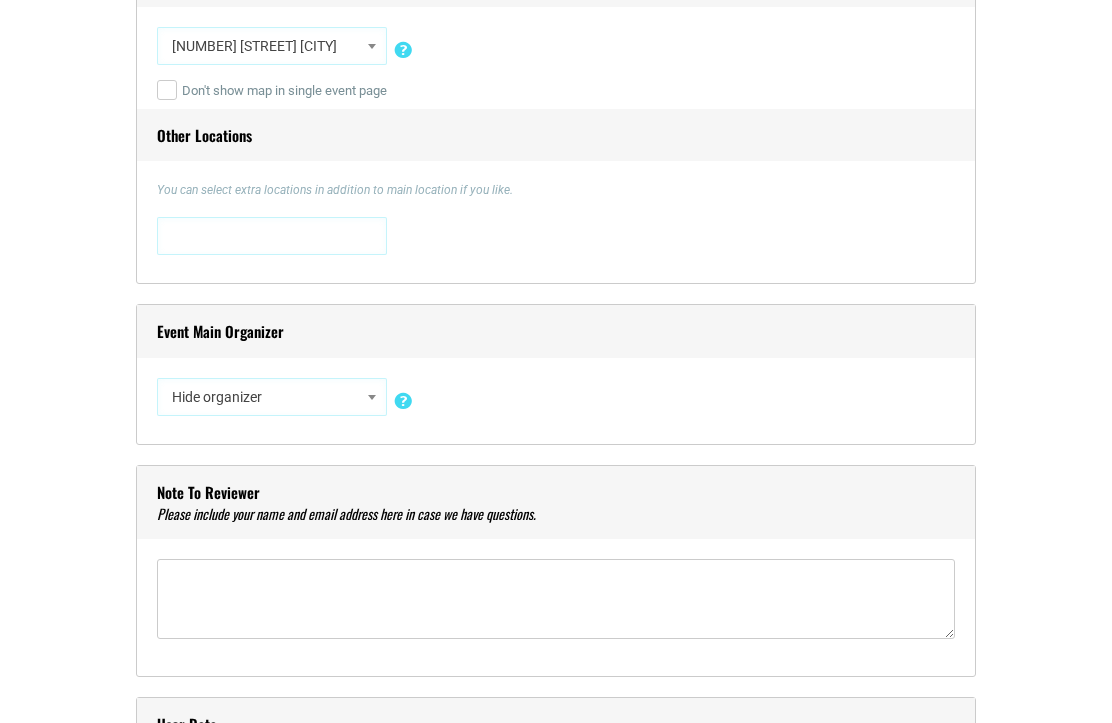 scroll, scrollTop: 1600, scrollLeft: 0, axis: vertical 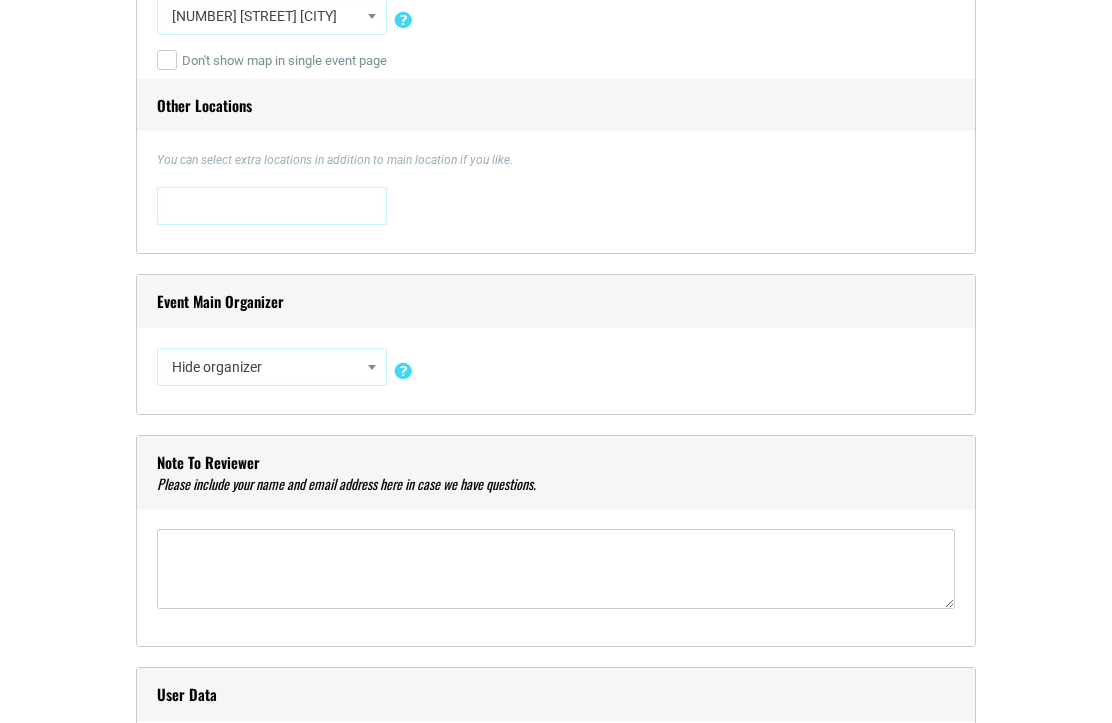 click at bounding box center (372, 367) 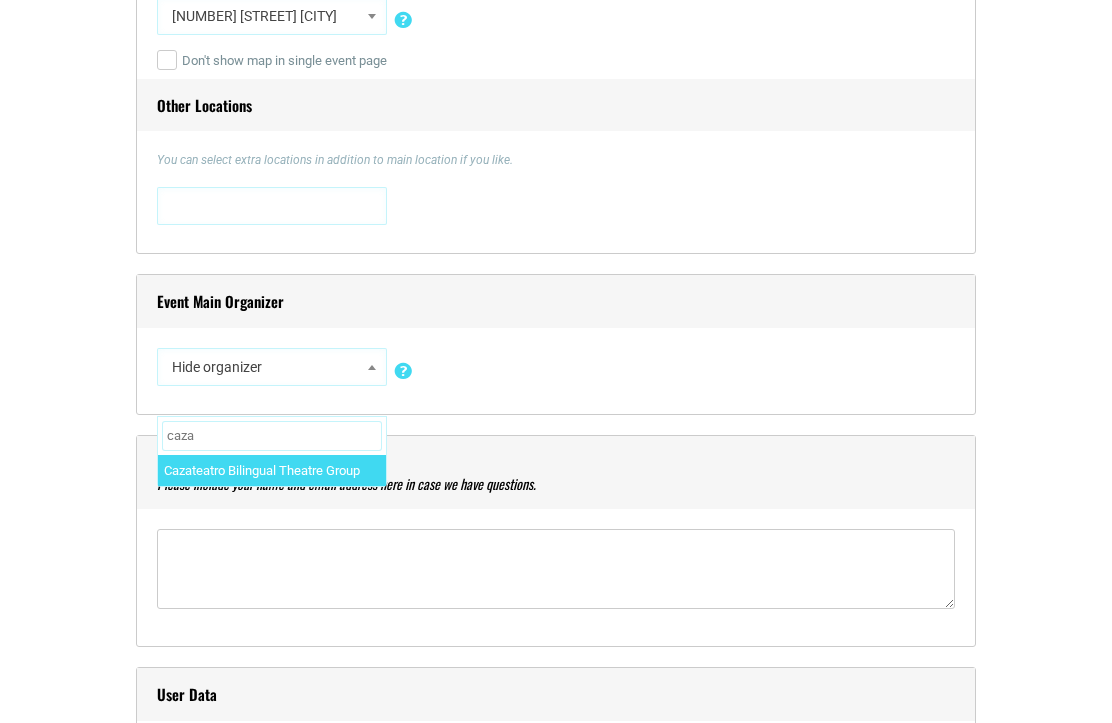 type on "caza" 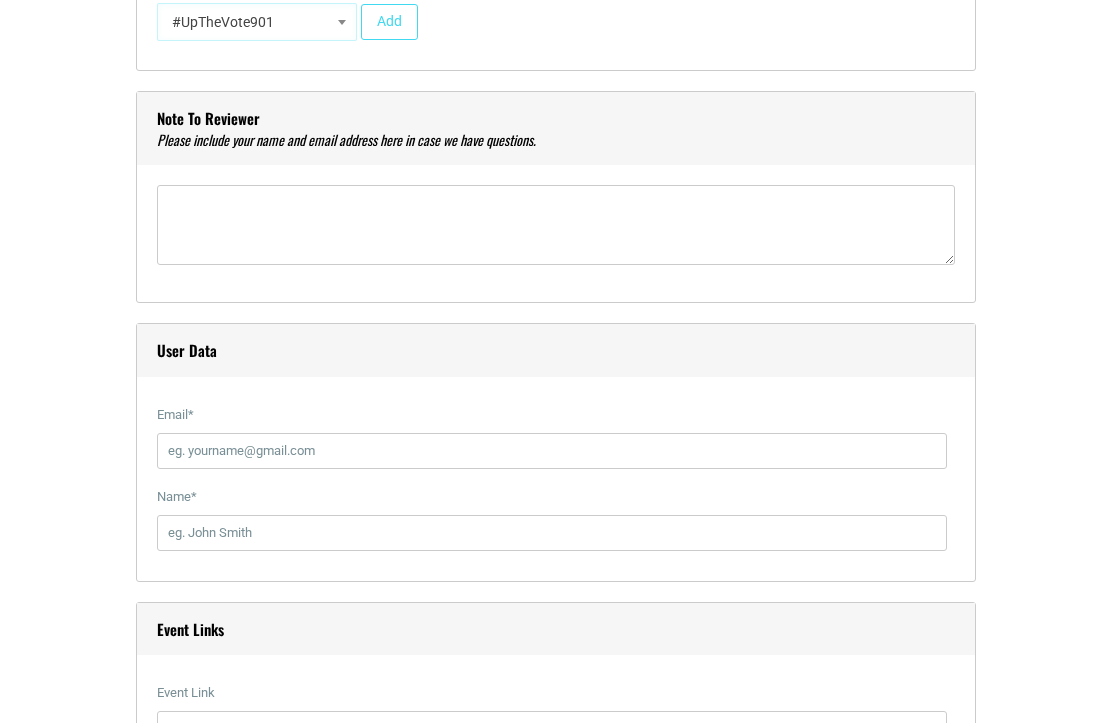 scroll, scrollTop: 2100, scrollLeft: 0, axis: vertical 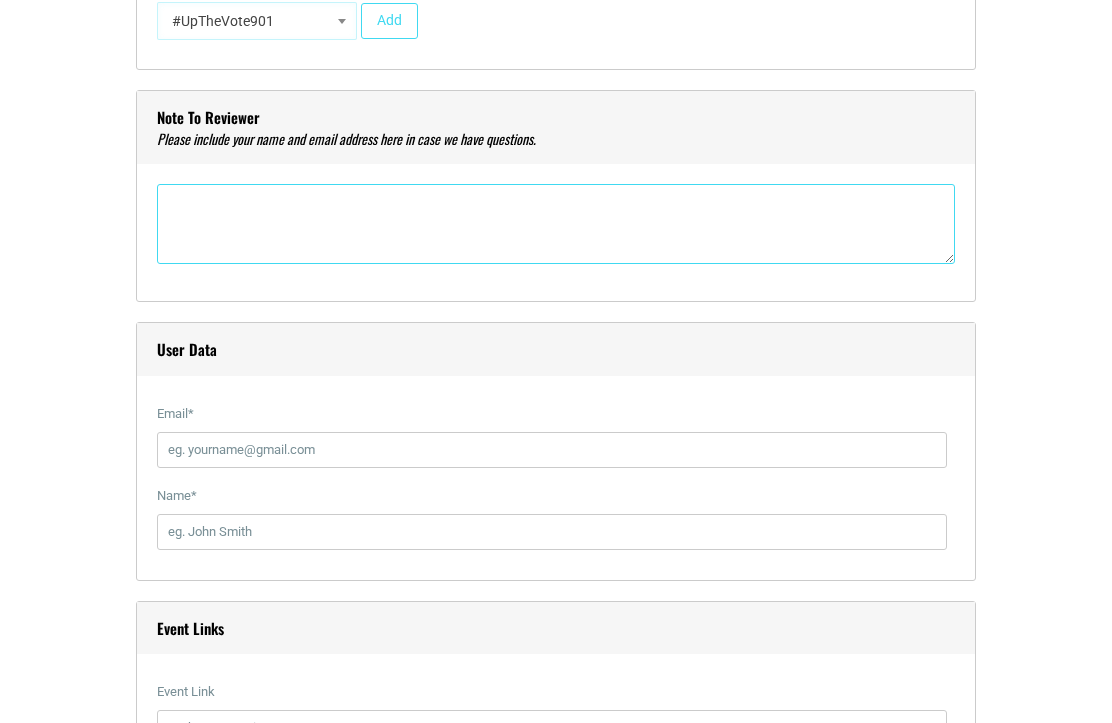 click at bounding box center [556, 224] 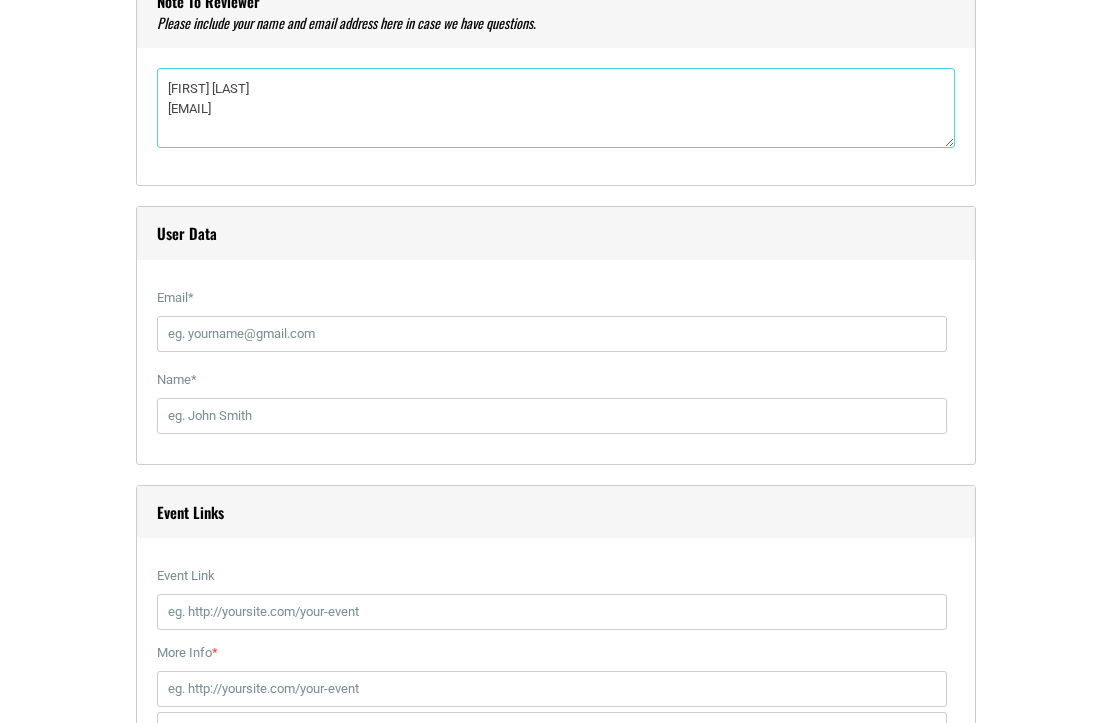 scroll, scrollTop: 2300, scrollLeft: 0, axis: vertical 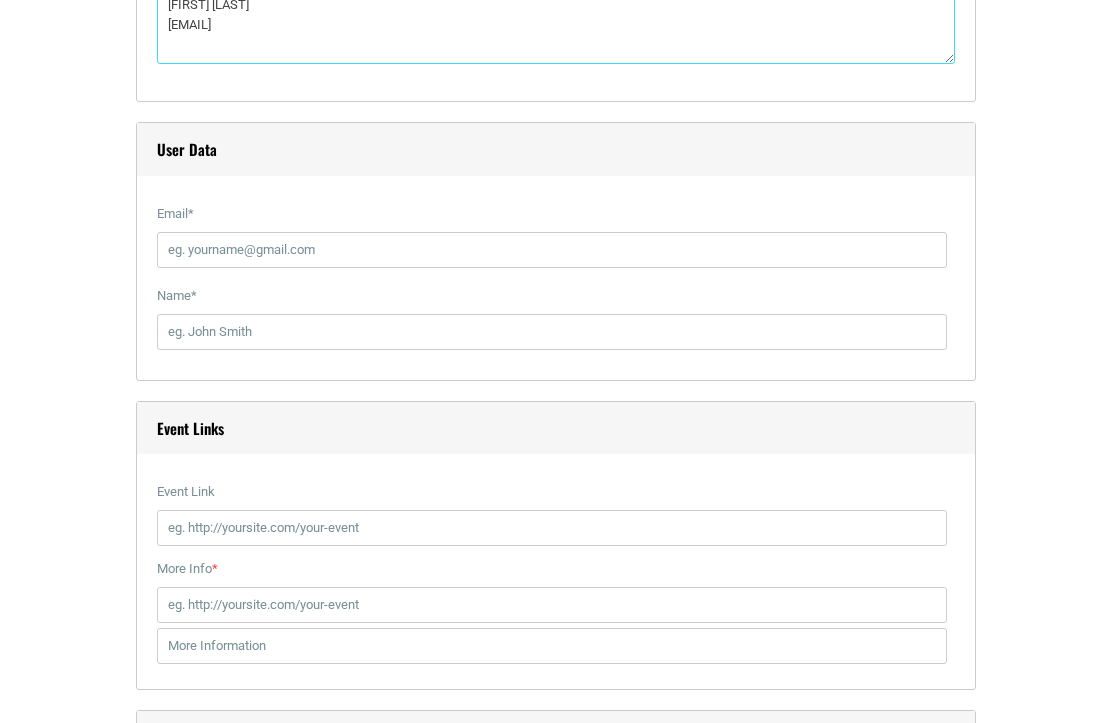 type on "Mónica S. Sánchez
monica@cazateatro.org" 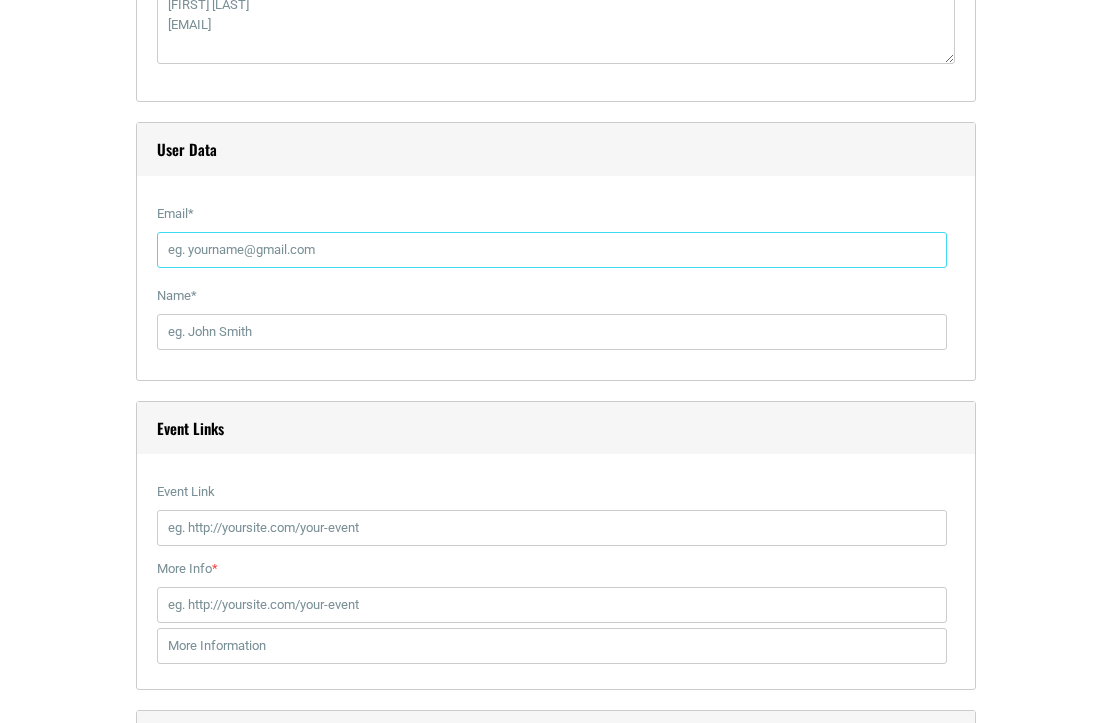 click on "Email *" at bounding box center [552, 250] 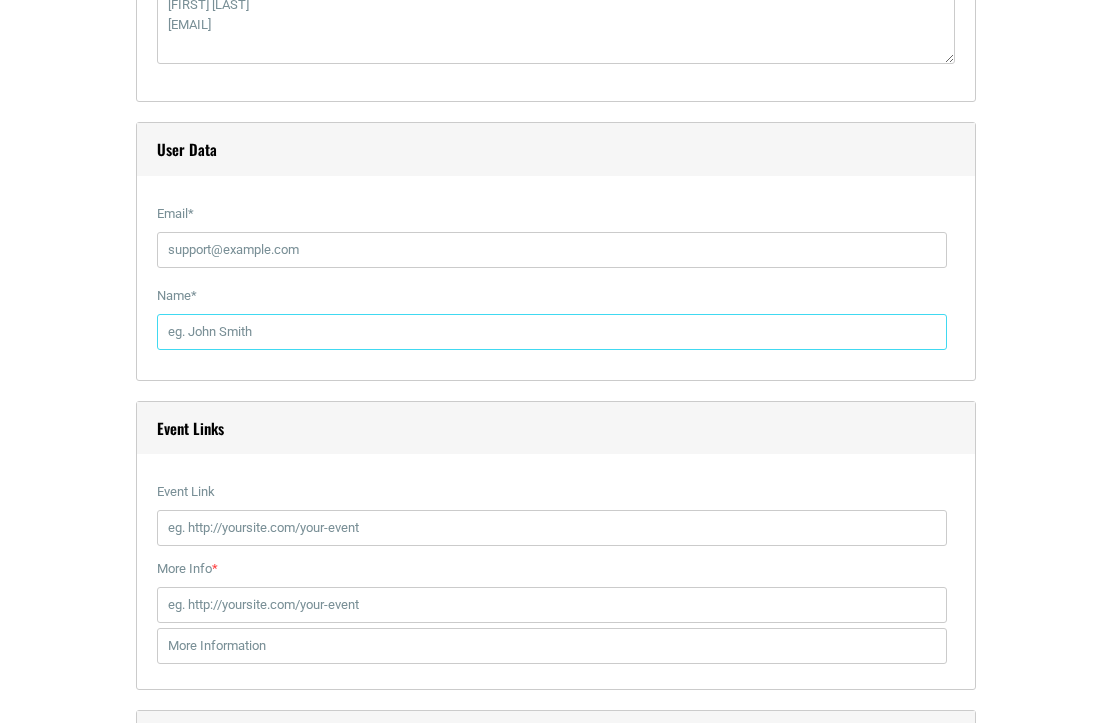 type on "Monica Sanchez" 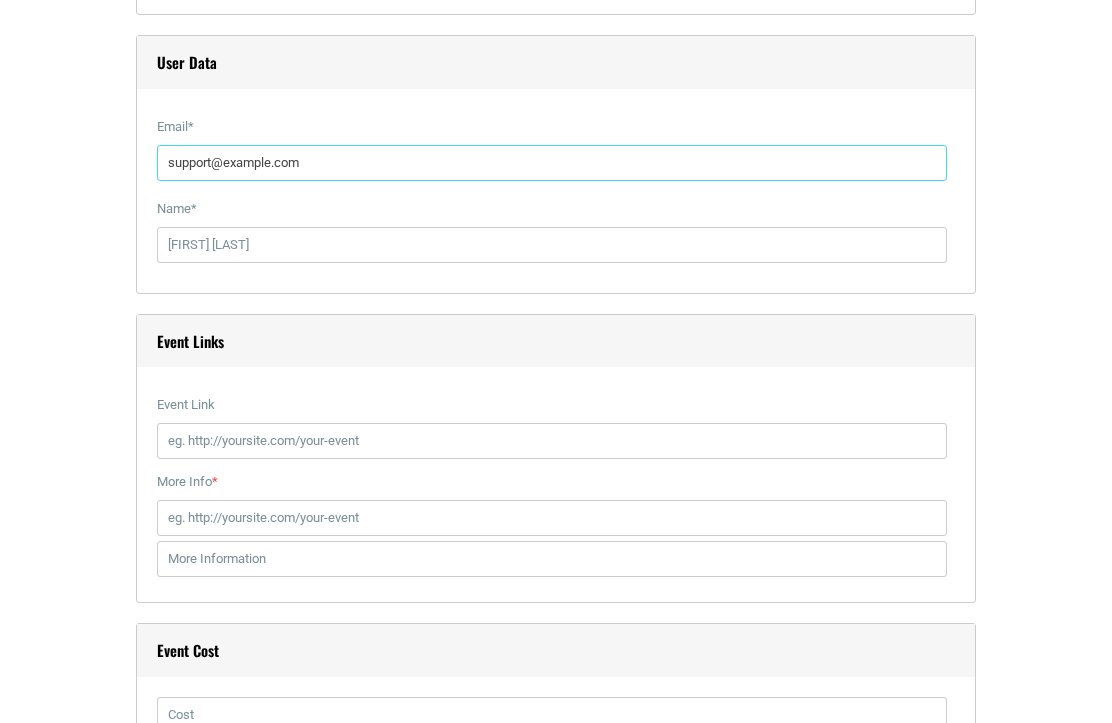 scroll, scrollTop: 2500, scrollLeft: 0, axis: vertical 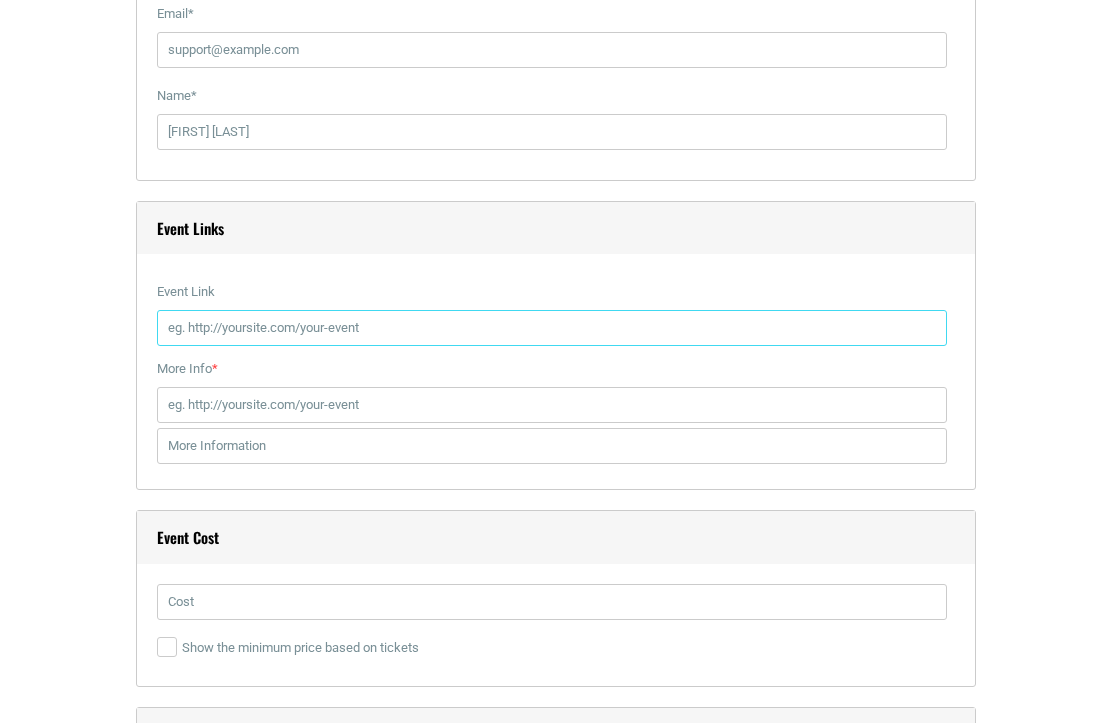 click on "Event Link" at bounding box center [552, 328] 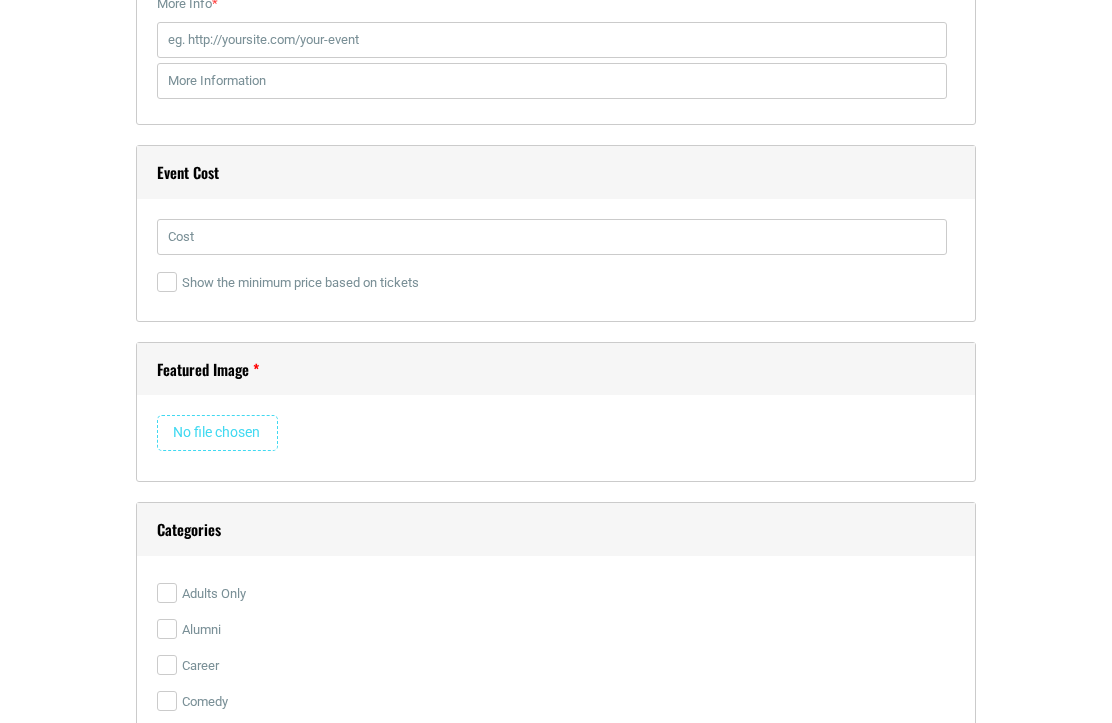 scroll, scrollTop: 2900, scrollLeft: 0, axis: vertical 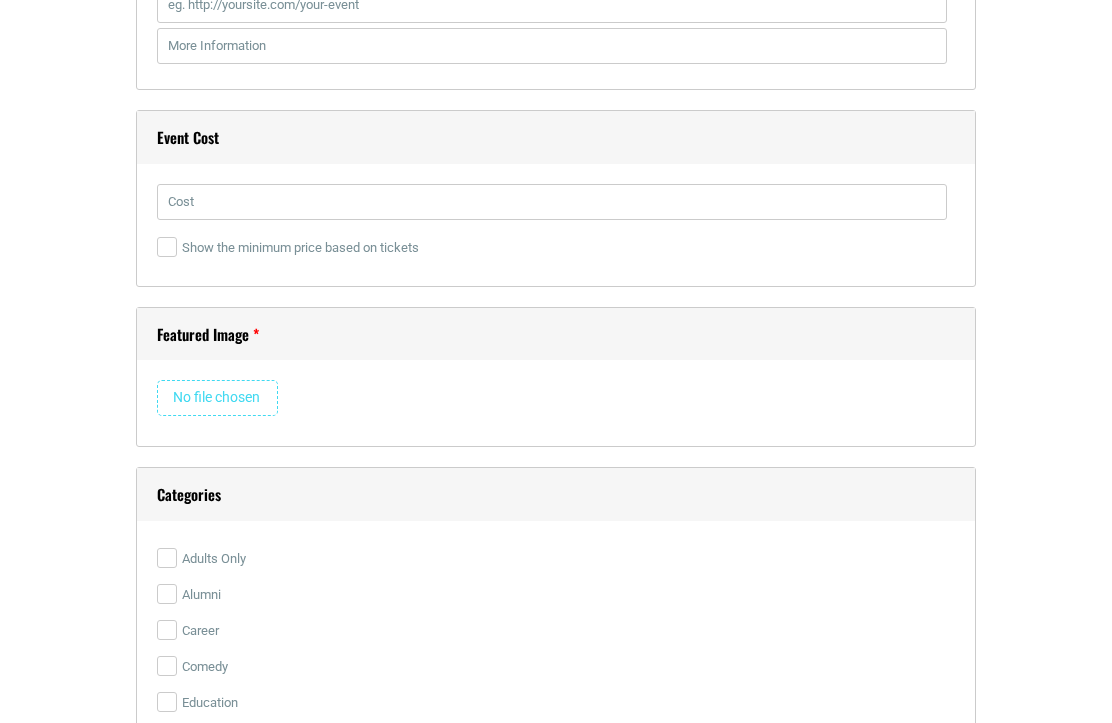 type on "https://www.facebook.com/events/1264410458752848/" 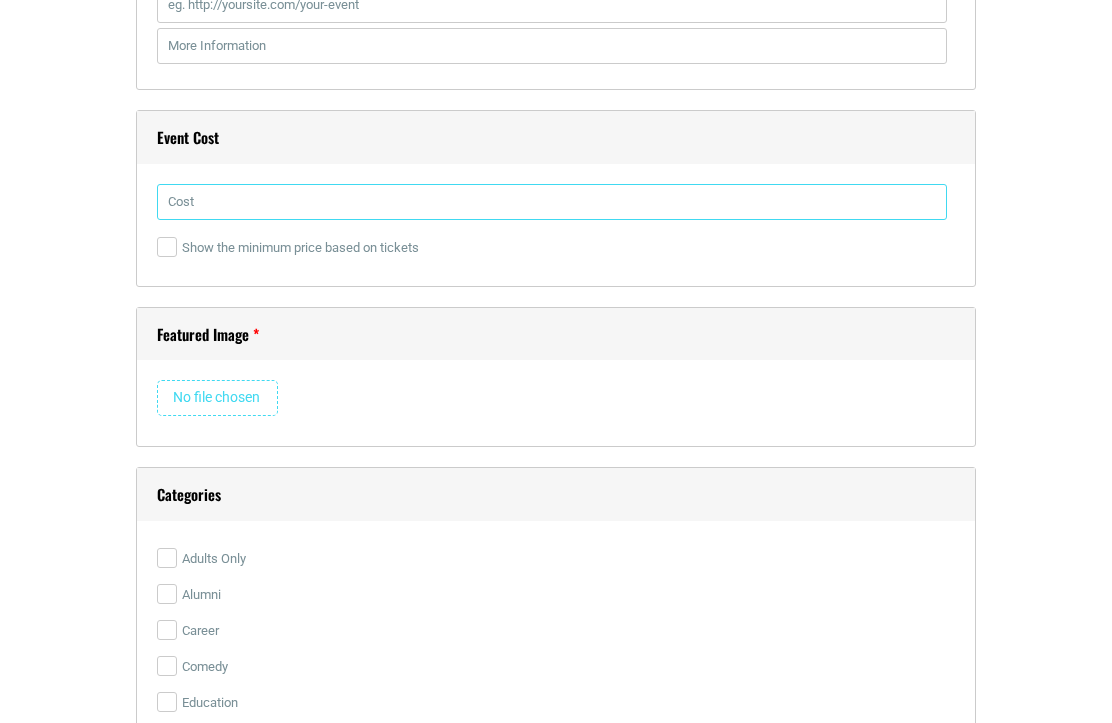 click at bounding box center (552, 202) 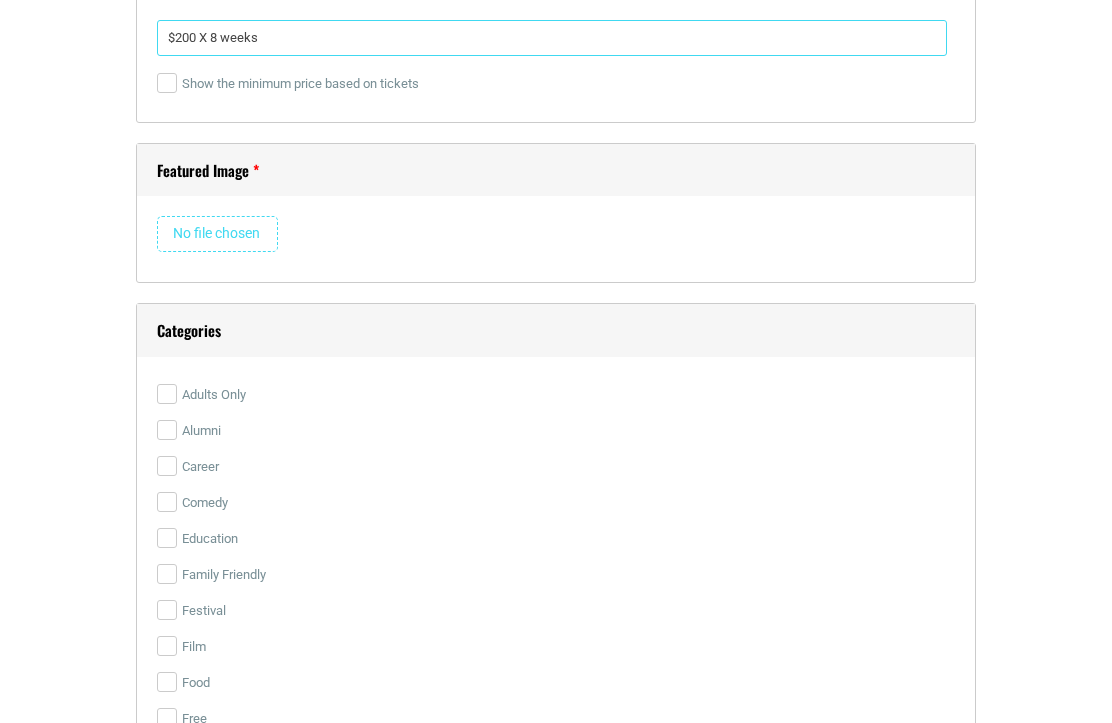 scroll, scrollTop: 3100, scrollLeft: 0, axis: vertical 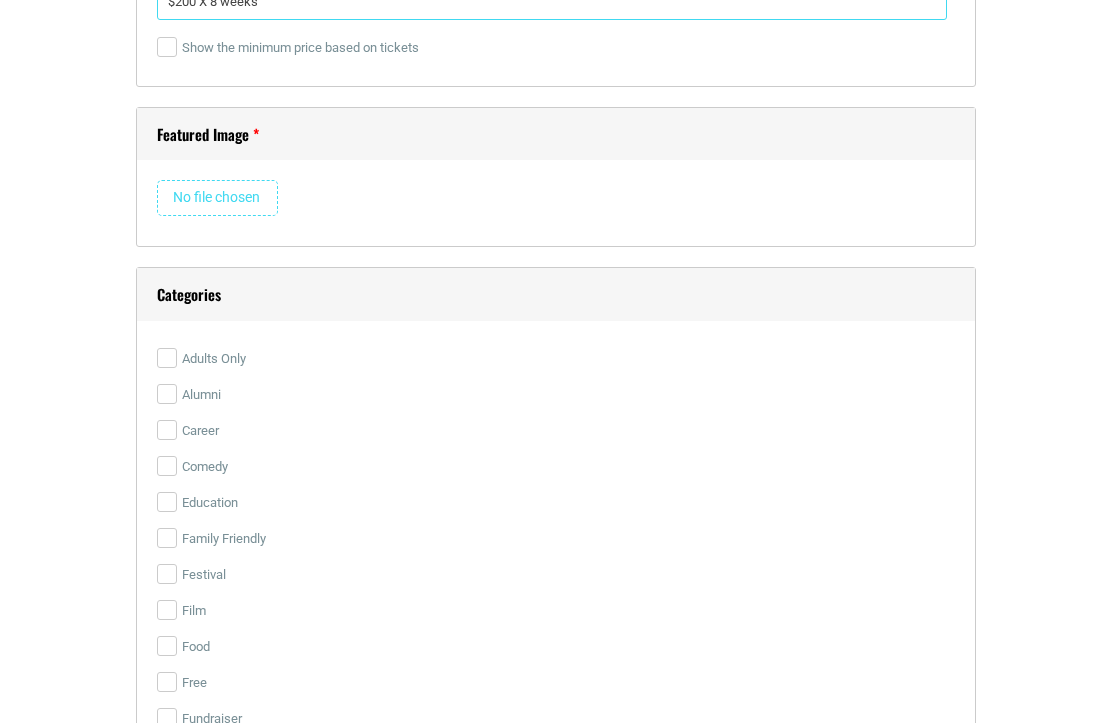 type on "$200 X 8 weeks" 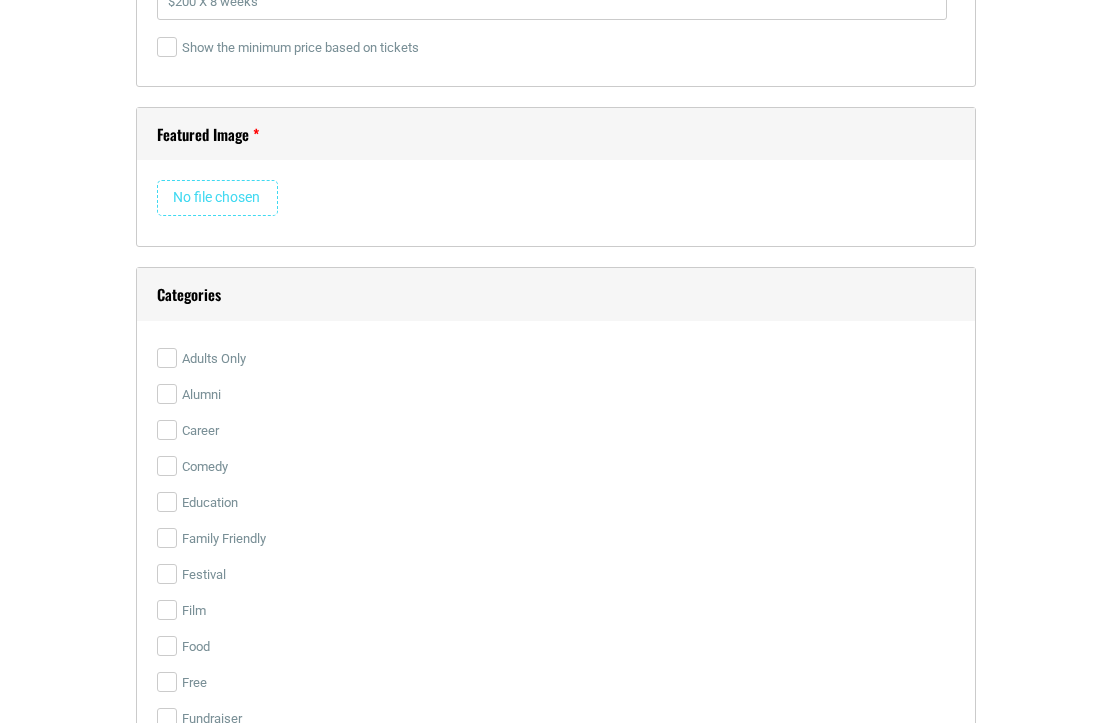 click at bounding box center (217, 198) 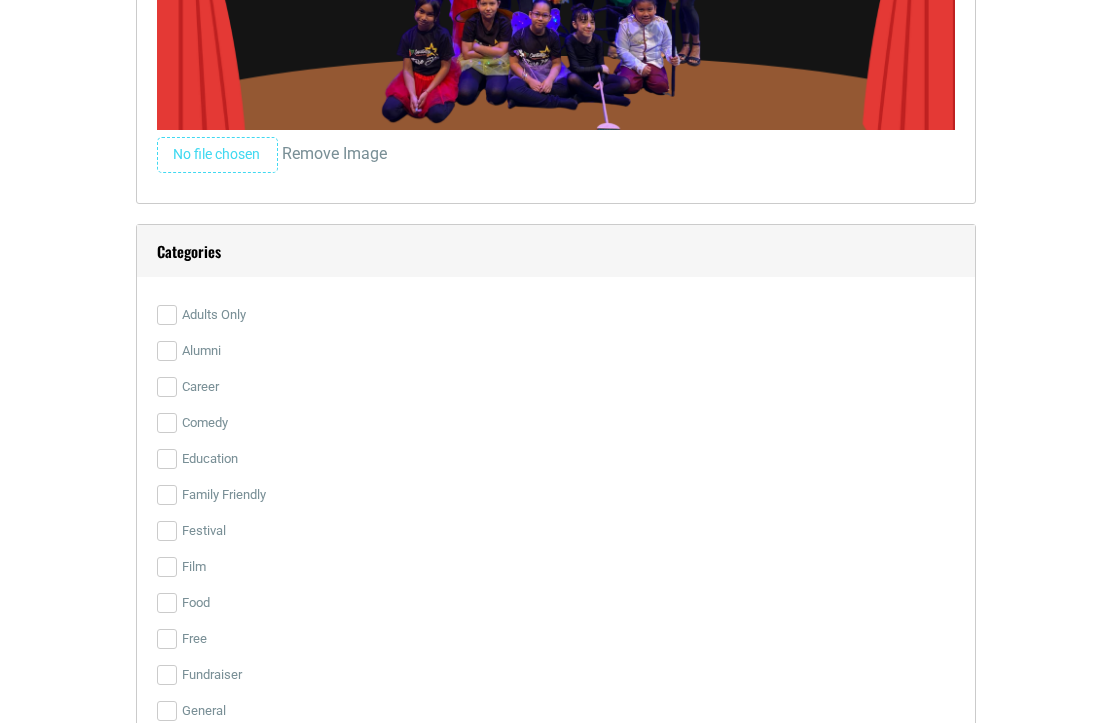 scroll, scrollTop: 3800, scrollLeft: 0, axis: vertical 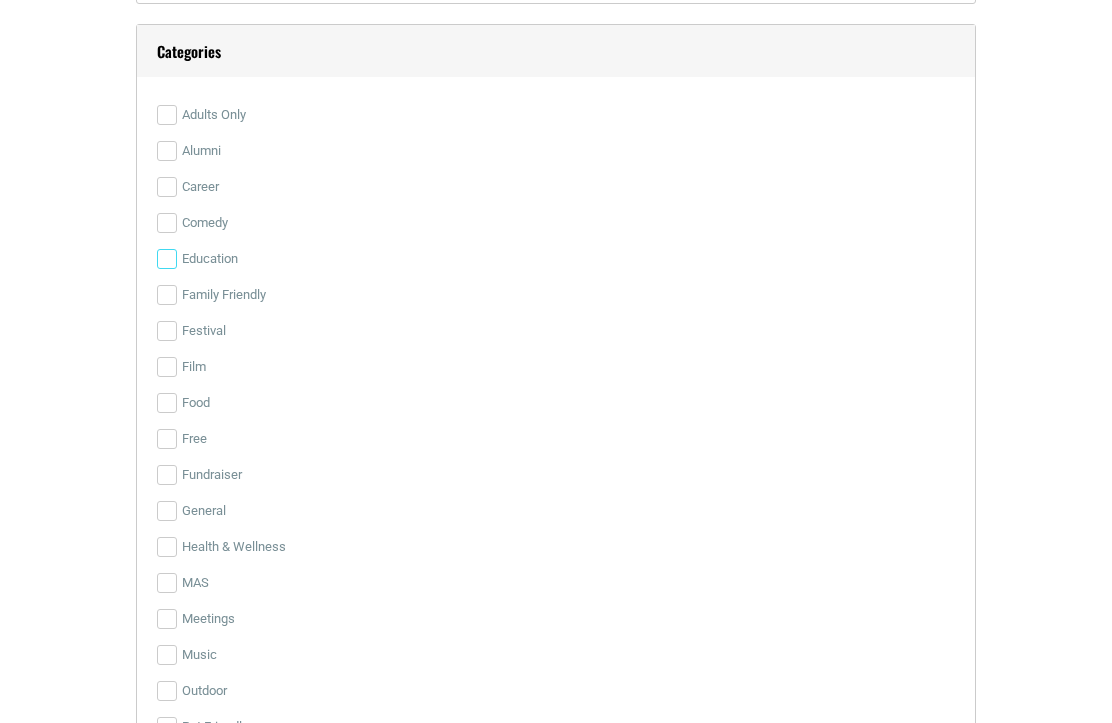 click on "Education" at bounding box center (167, 259) 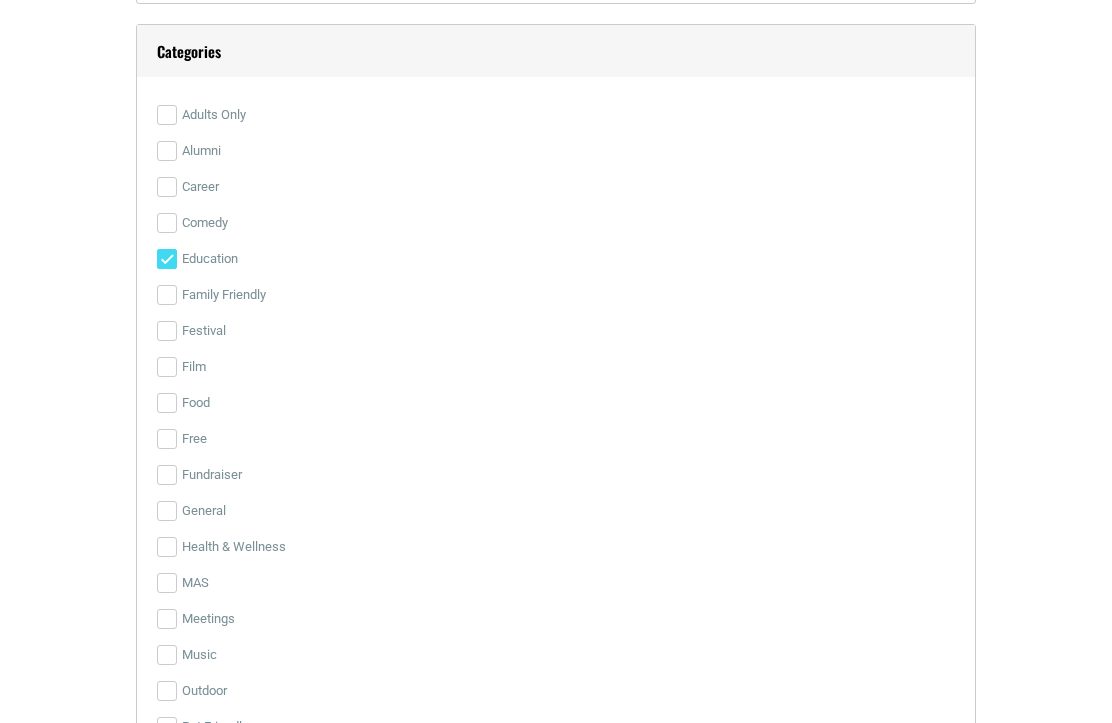 scroll, scrollTop: 3900, scrollLeft: 0, axis: vertical 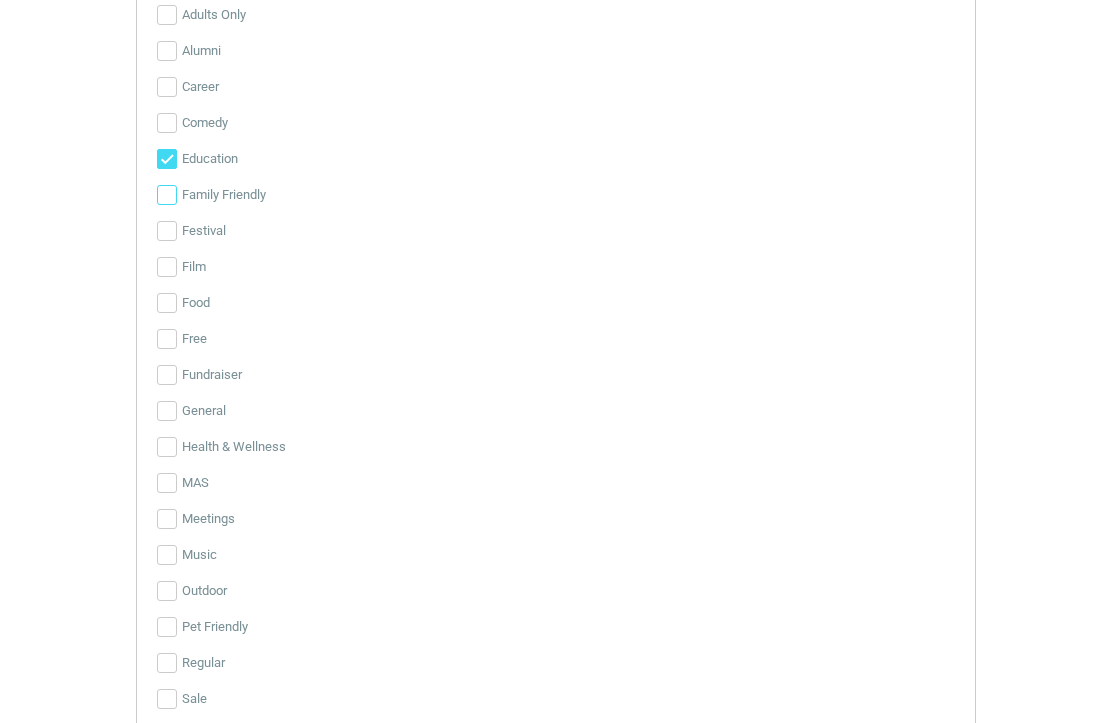 click on "Family Friendly" at bounding box center (167, 195) 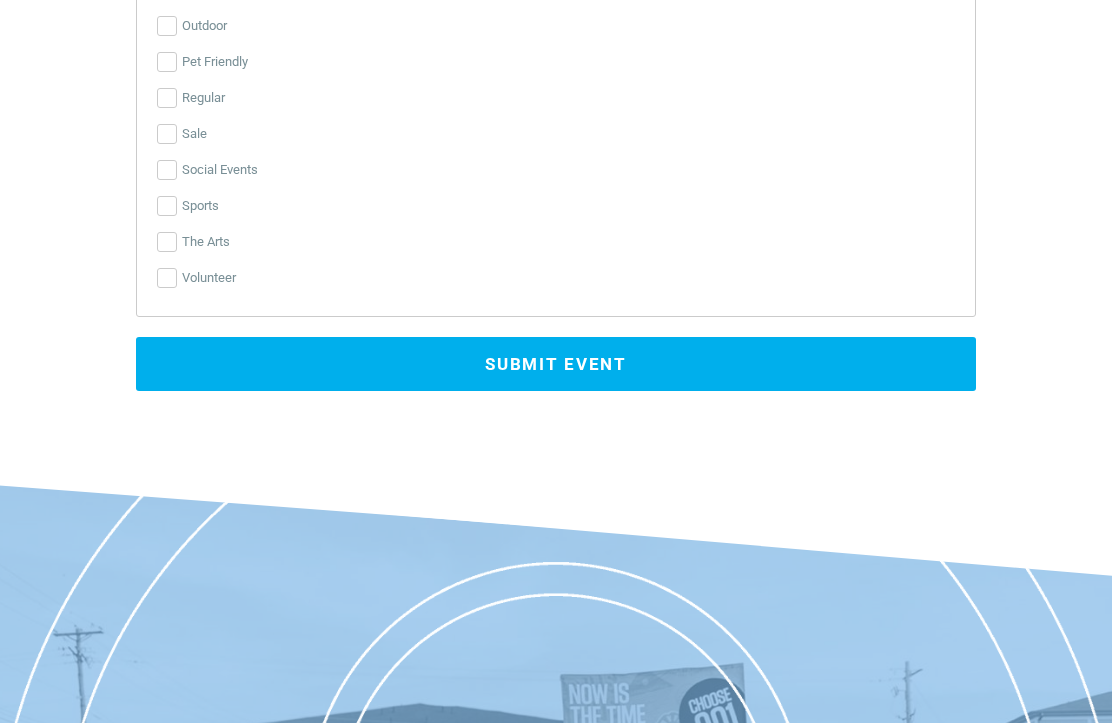 scroll, scrollTop: 4500, scrollLeft: 0, axis: vertical 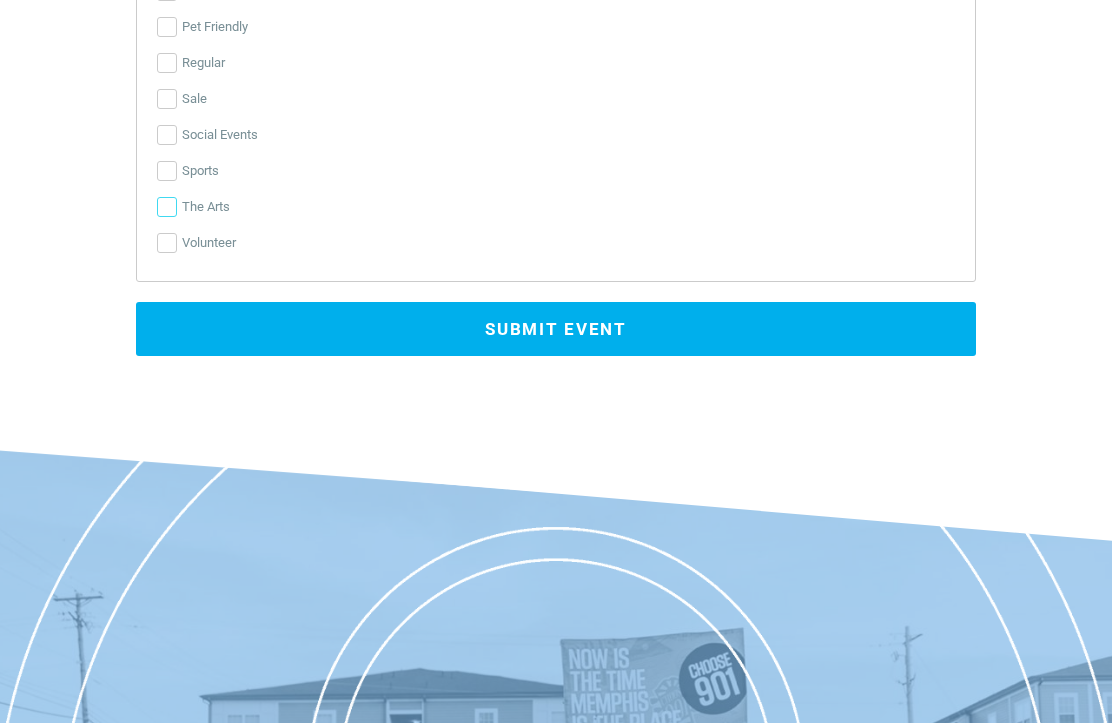 click on "The Arts" at bounding box center (167, 207) 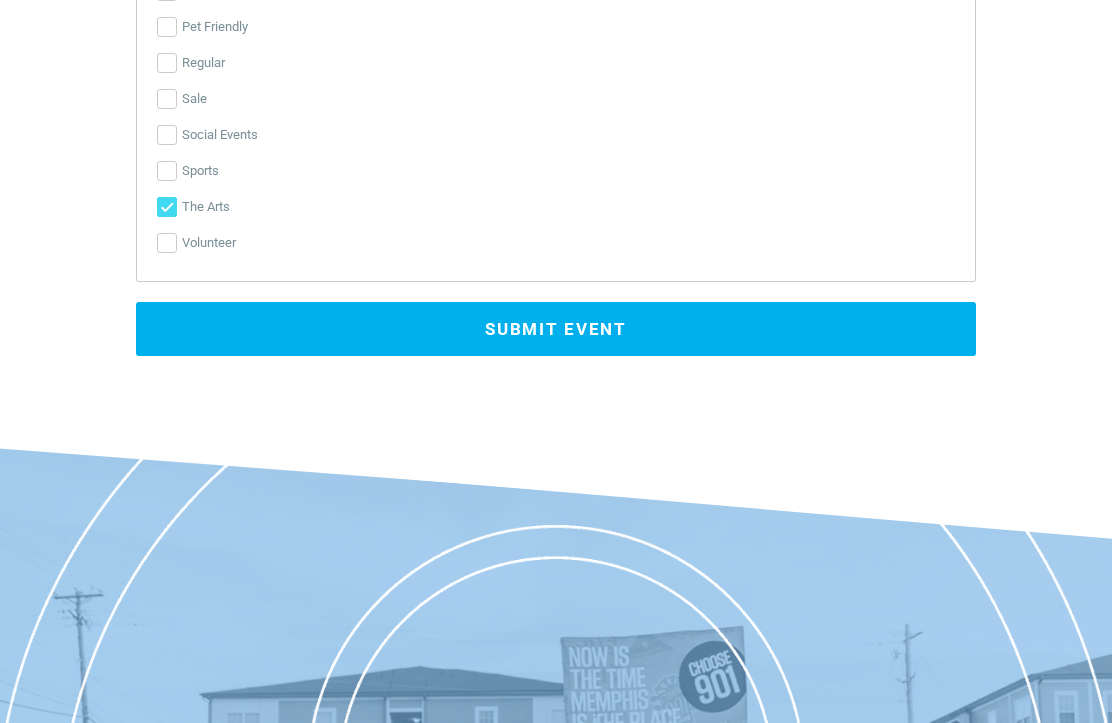 click on "Submit Event" at bounding box center (556, 329) 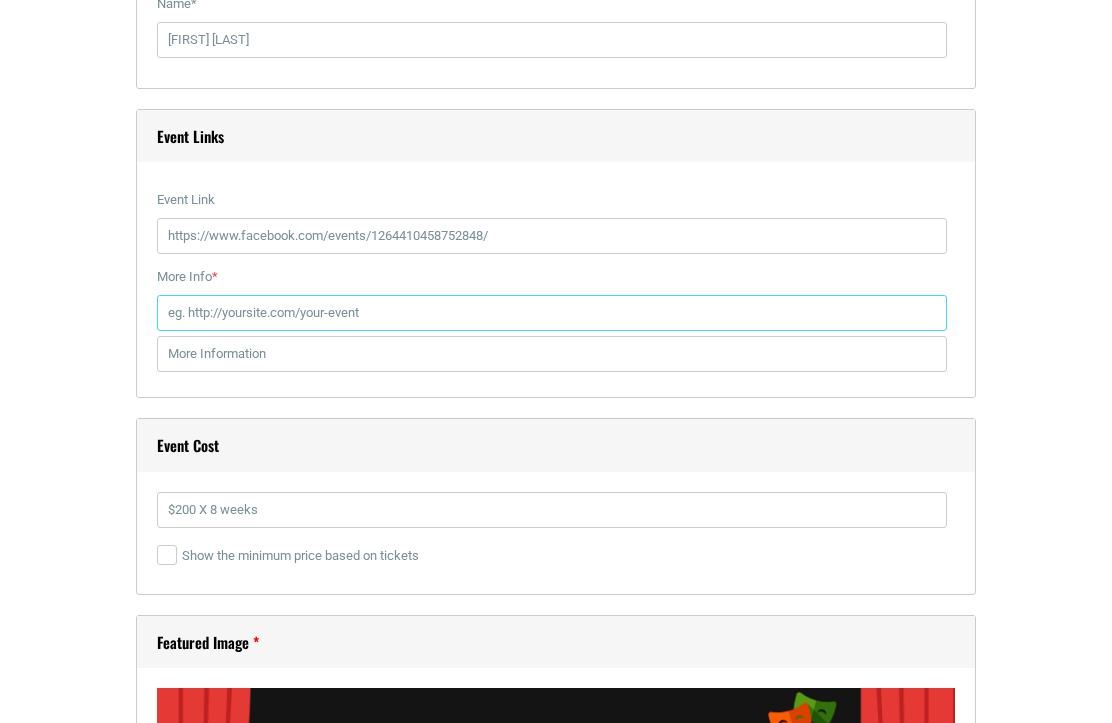 scroll, scrollTop: 2440, scrollLeft: 0, axis: vertical 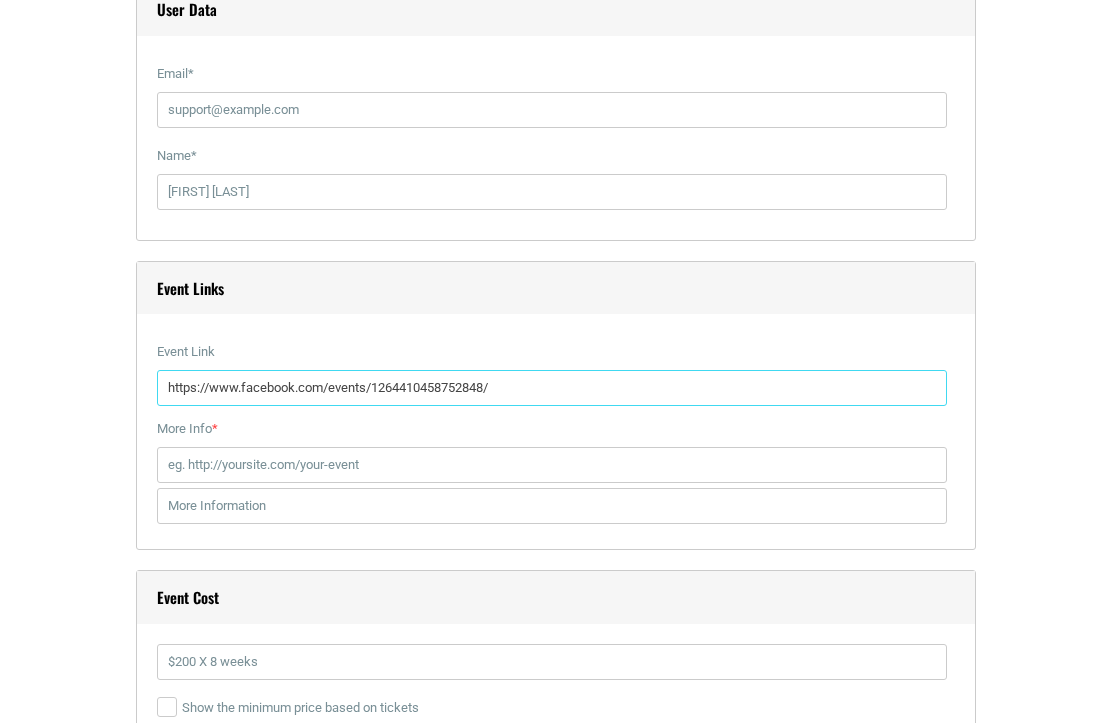 drag, startPoint x: 496, startPoint y: 386, endPoint x: 153, endPoint y: 393, distance: 343.0714 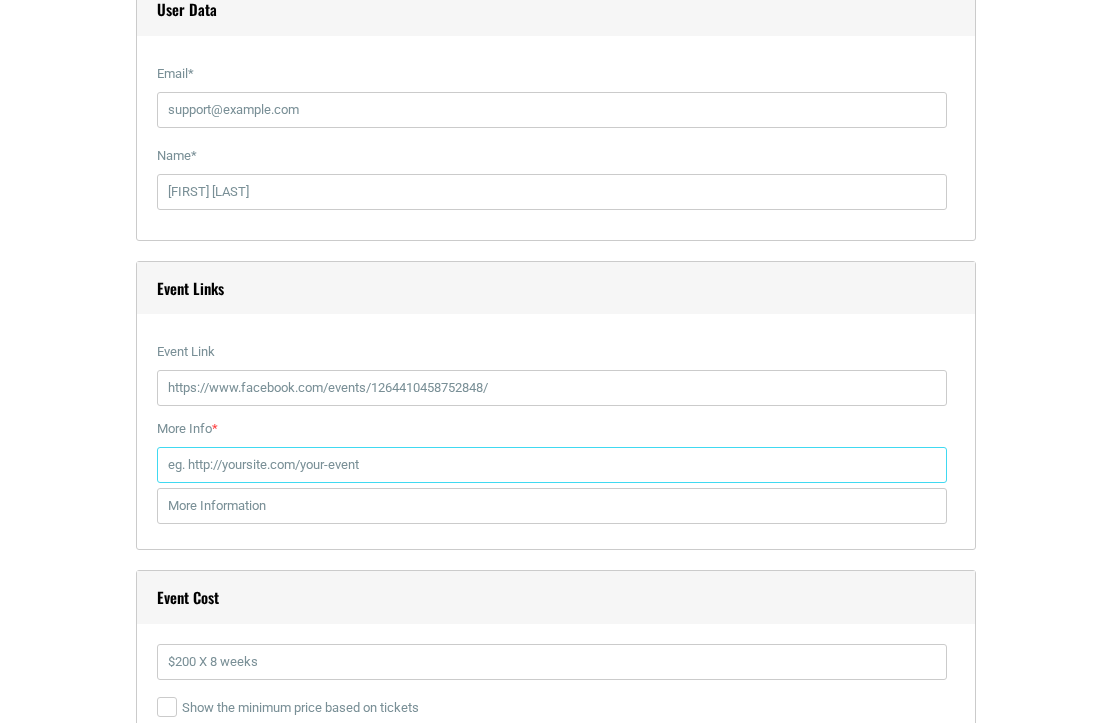 click on "More Info  *" at bounding box center [552, 465] 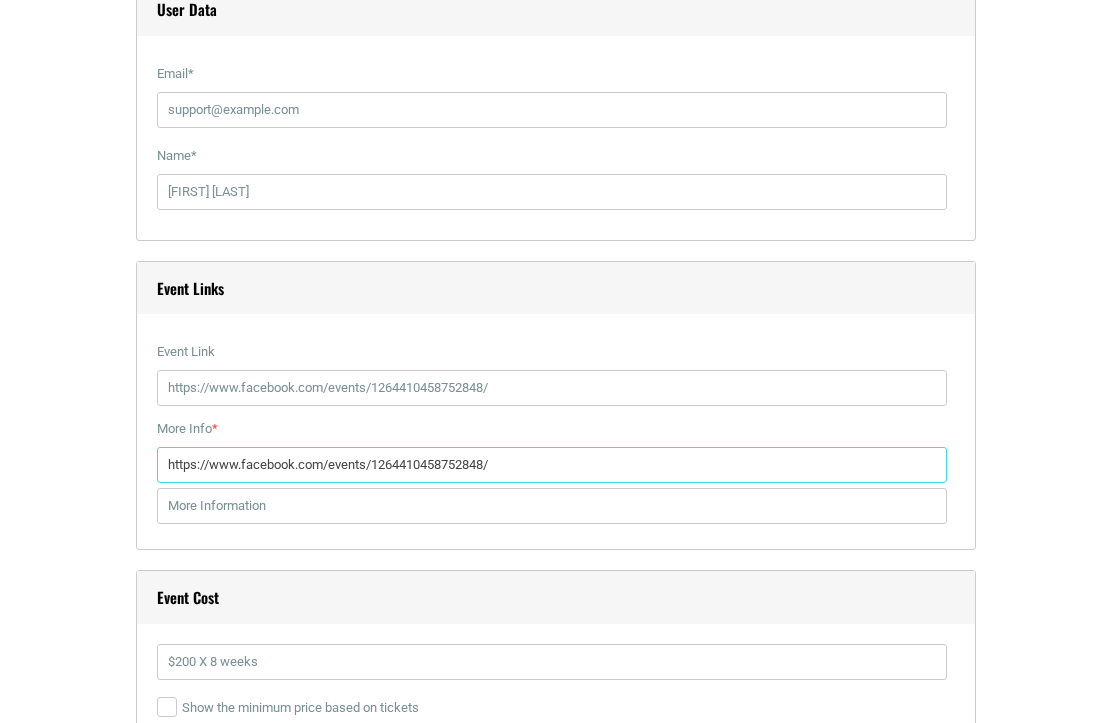 type on "https://www.facebook.com/events/1264410458752848/" 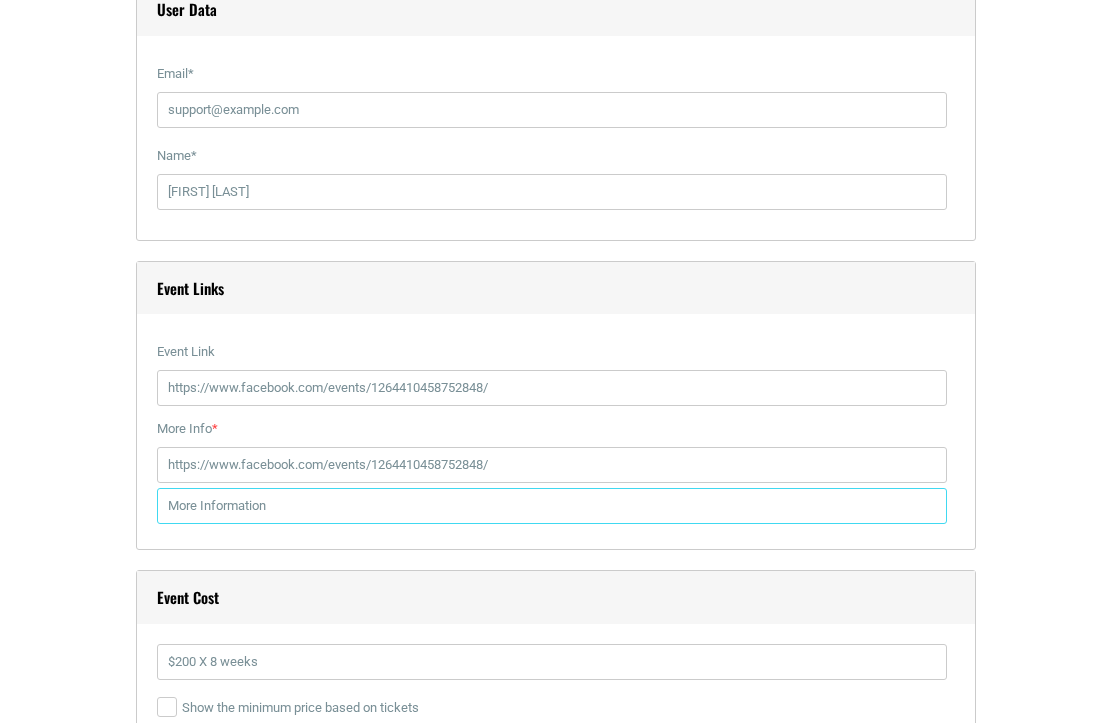 click on "Event Links
Event Link
https://www.facebook.com/events/1264410458752848/
If you fill it, it will replace the default event page link. Insert full link including http(s)://
More Info  *
https://www.facebook.com/events/1264410458752848/
This link will appear on the single event page. Insert full link including http(s)://" at bounding box center [556, 406] 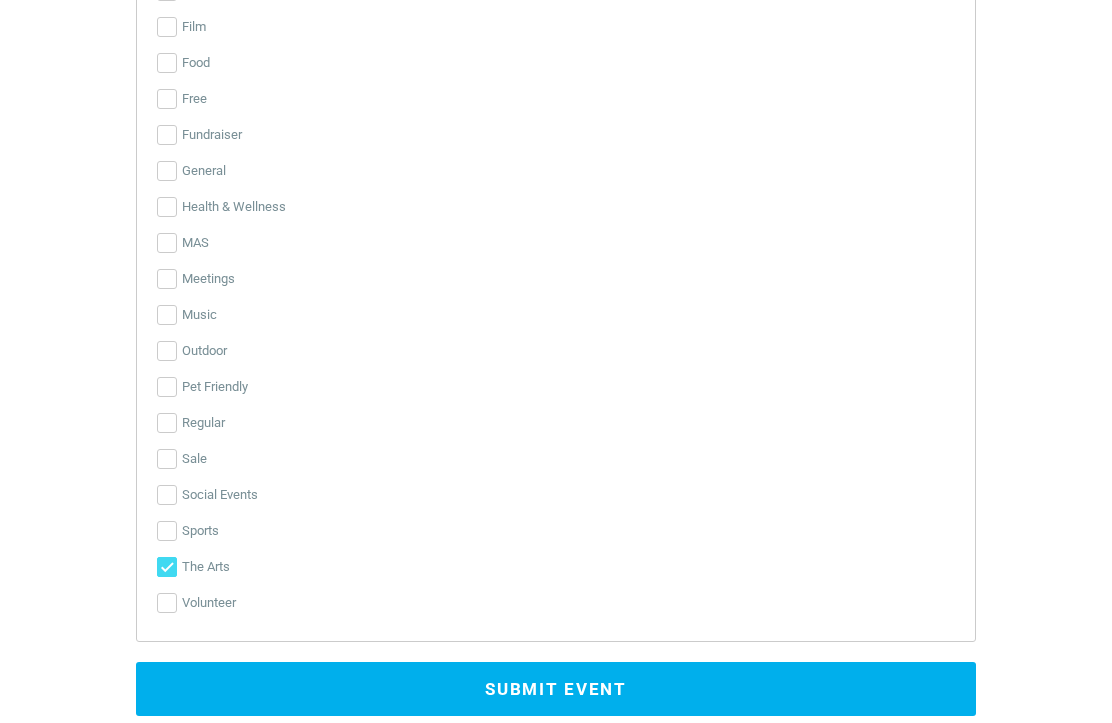 scroll, scrollTop: 4440, scrollLeft: 0, axis: vertical 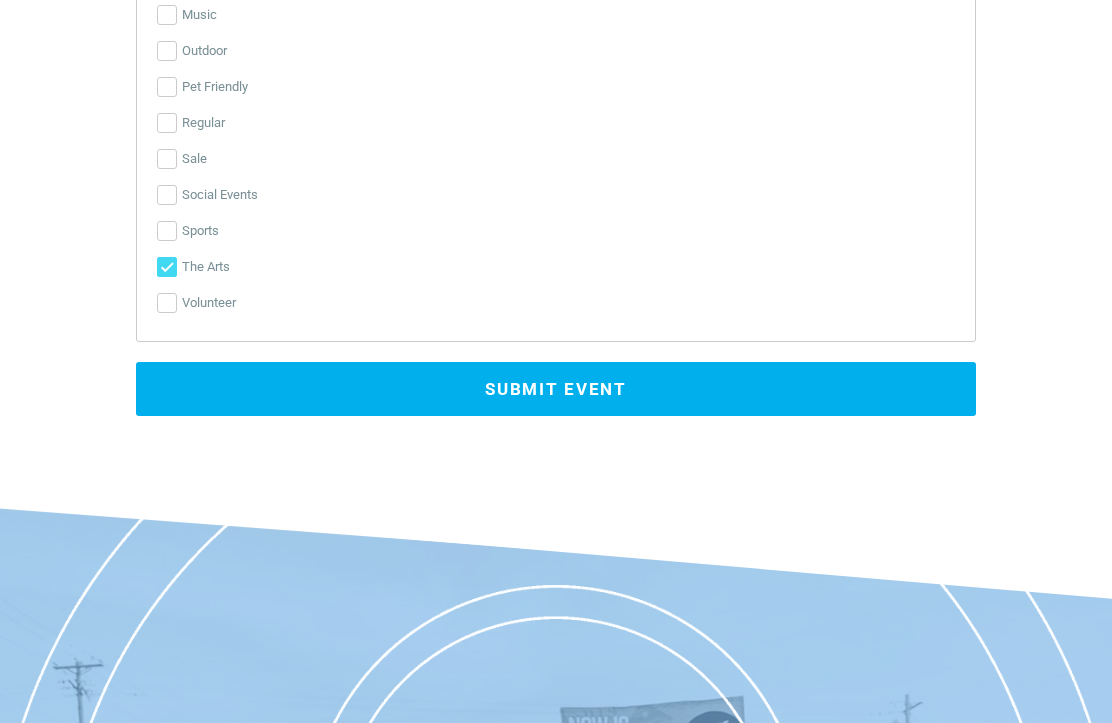 click on "Submit Event" at bounding box center (556, 389) 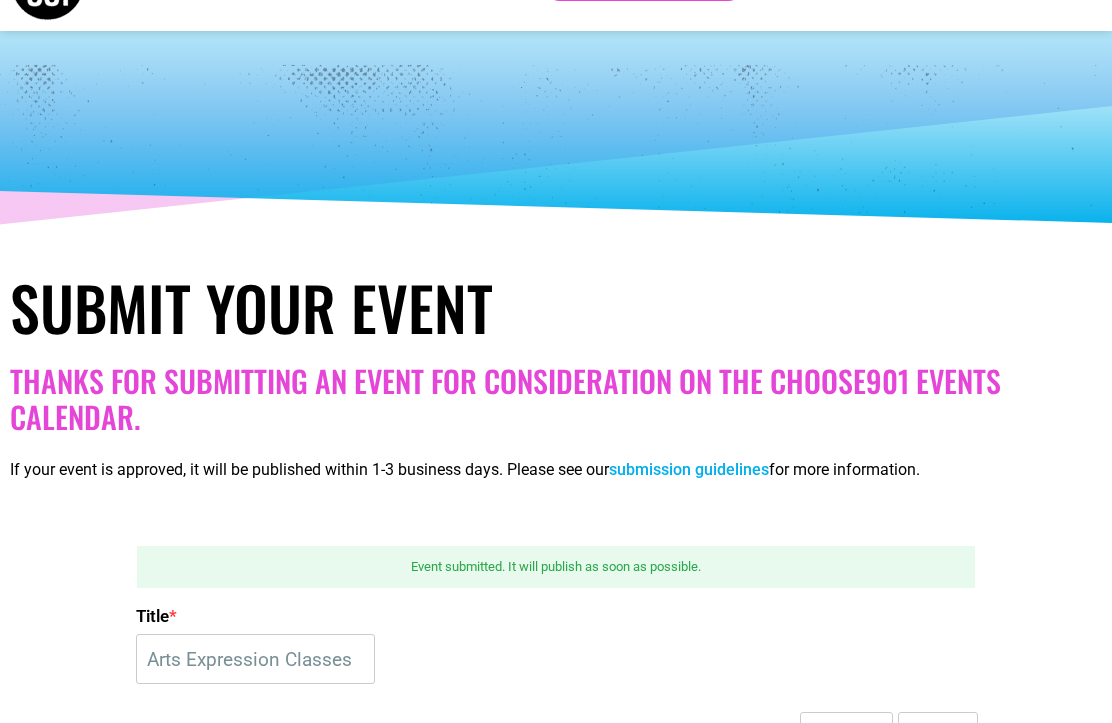 scroll, scrollTop: 0, scrollLeft: 0, axis: both 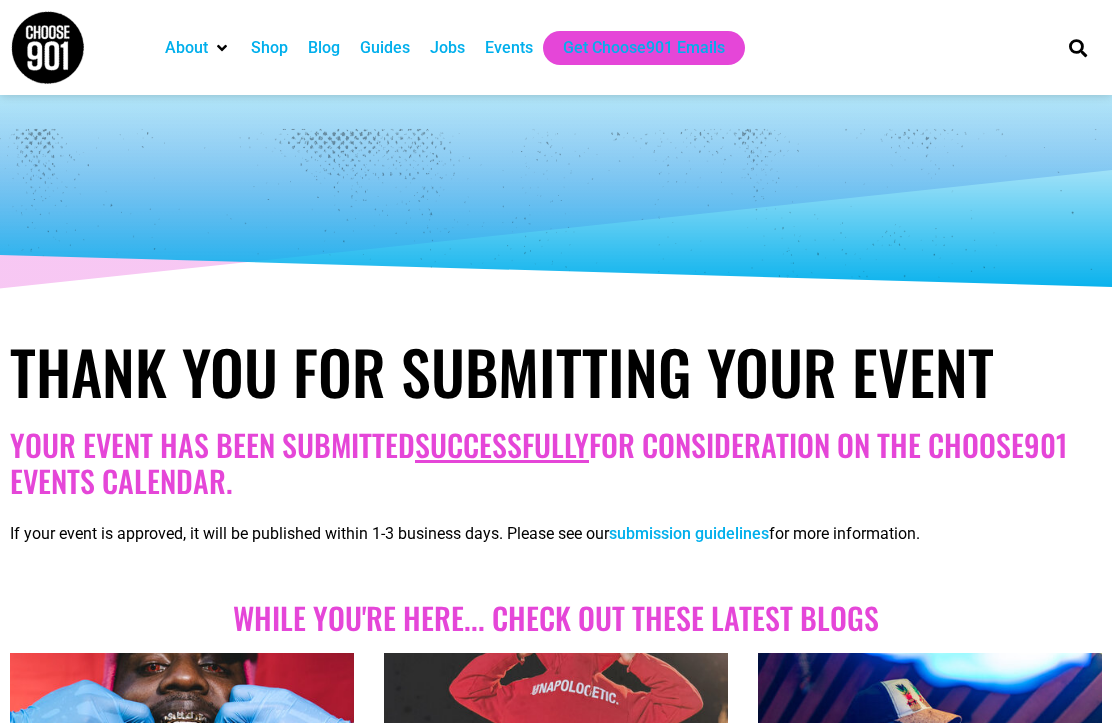 click at bounding box center [556, 195] 